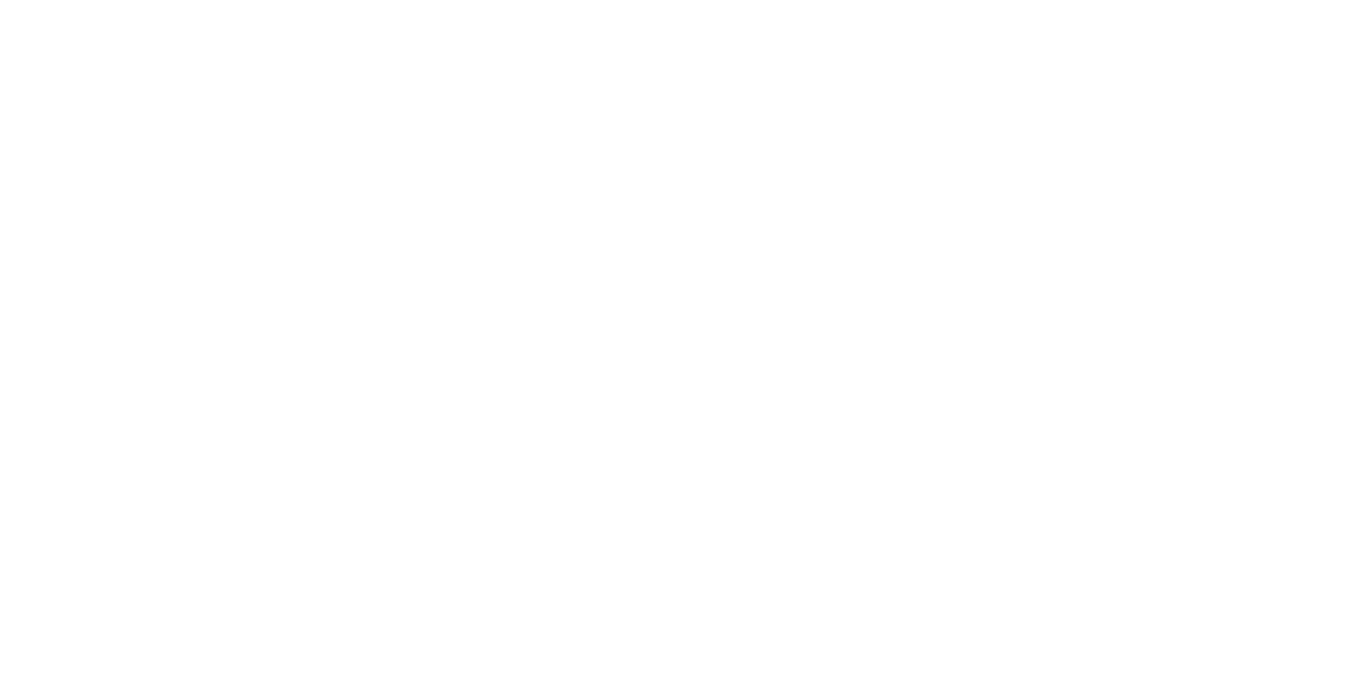 scroll, scrollTop: 0, scrollLeft: 0, axis: both 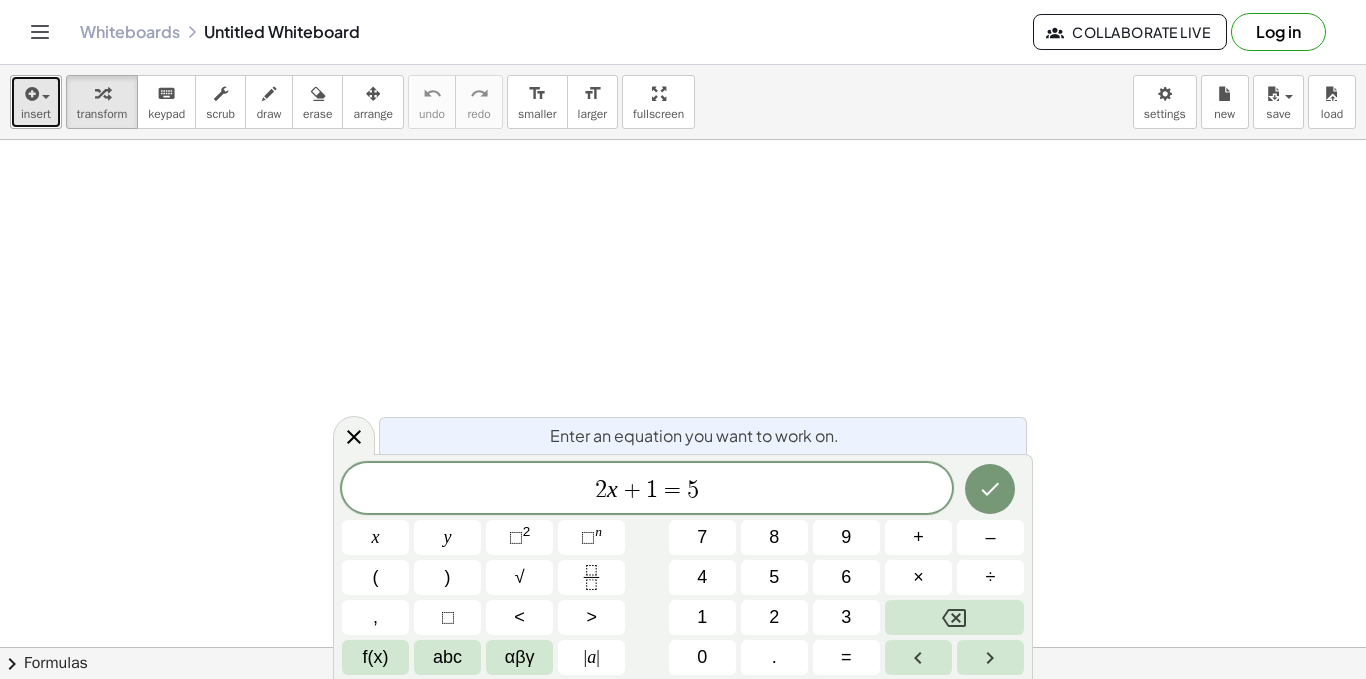click on "insert" at bounding box center [36, 114] 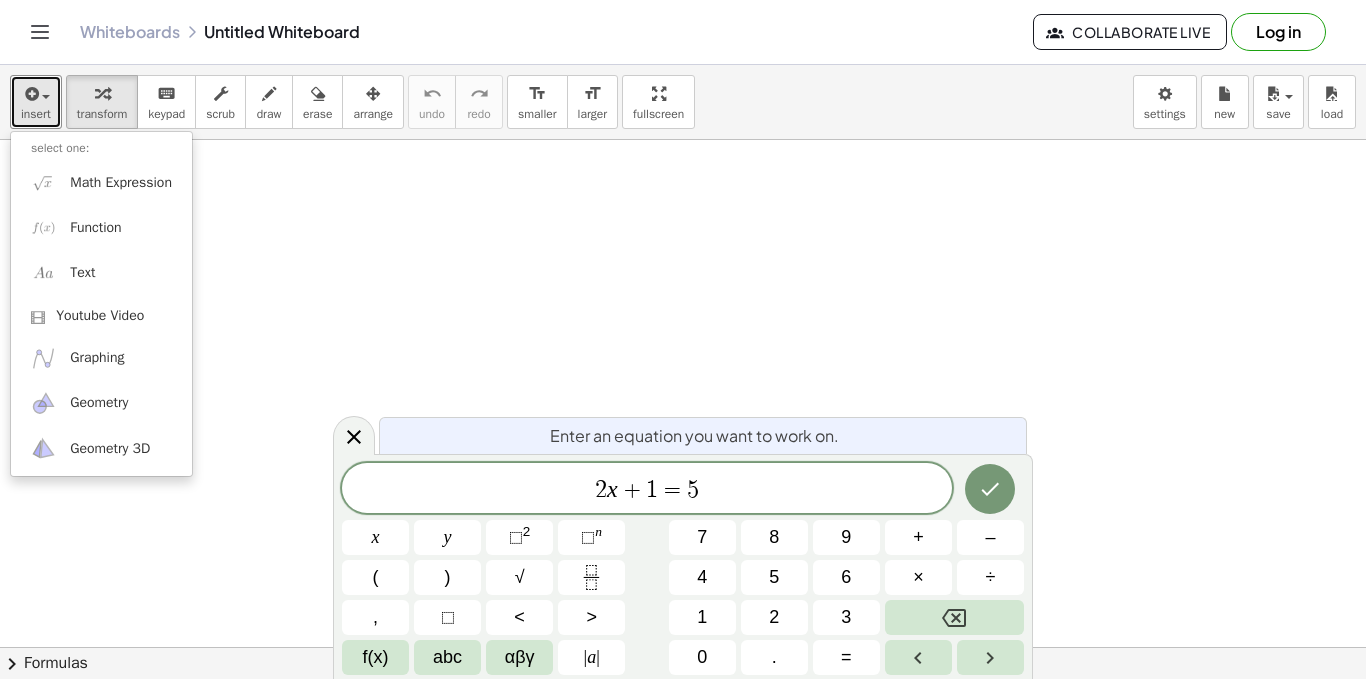 click at bounding box center (683, 712) 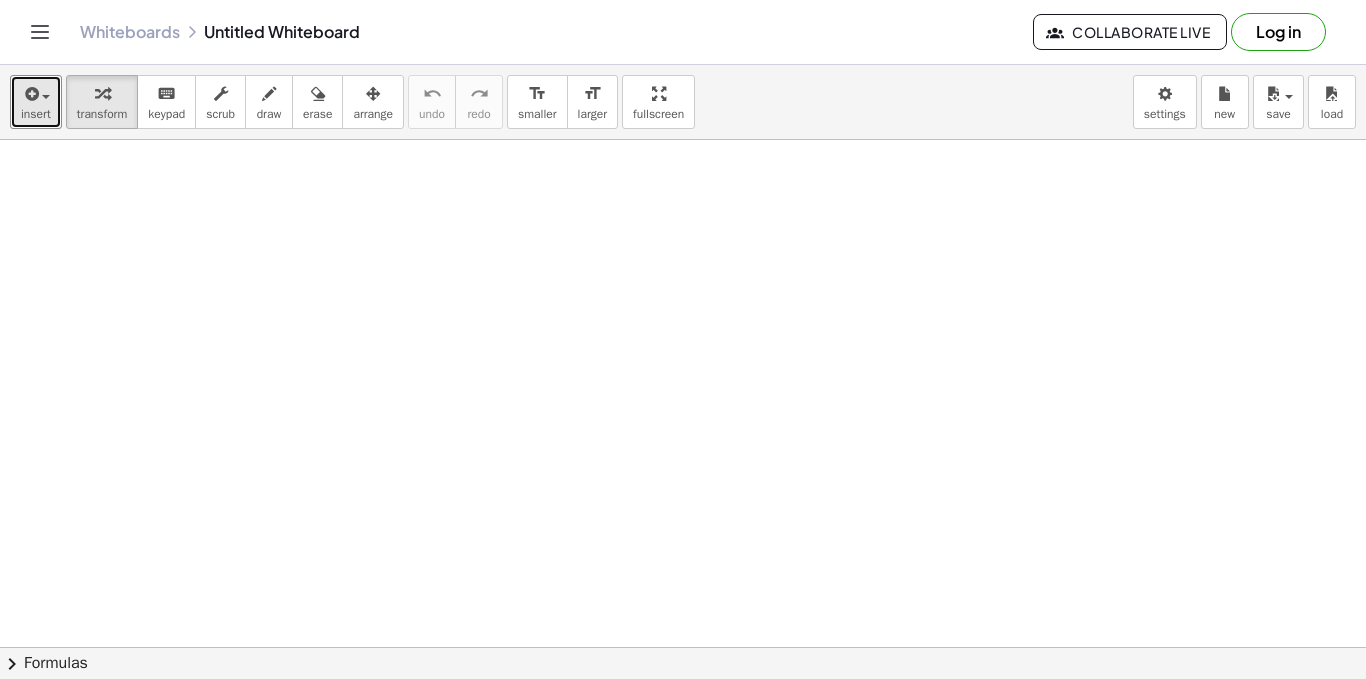 click at bounding box center [683, 712] 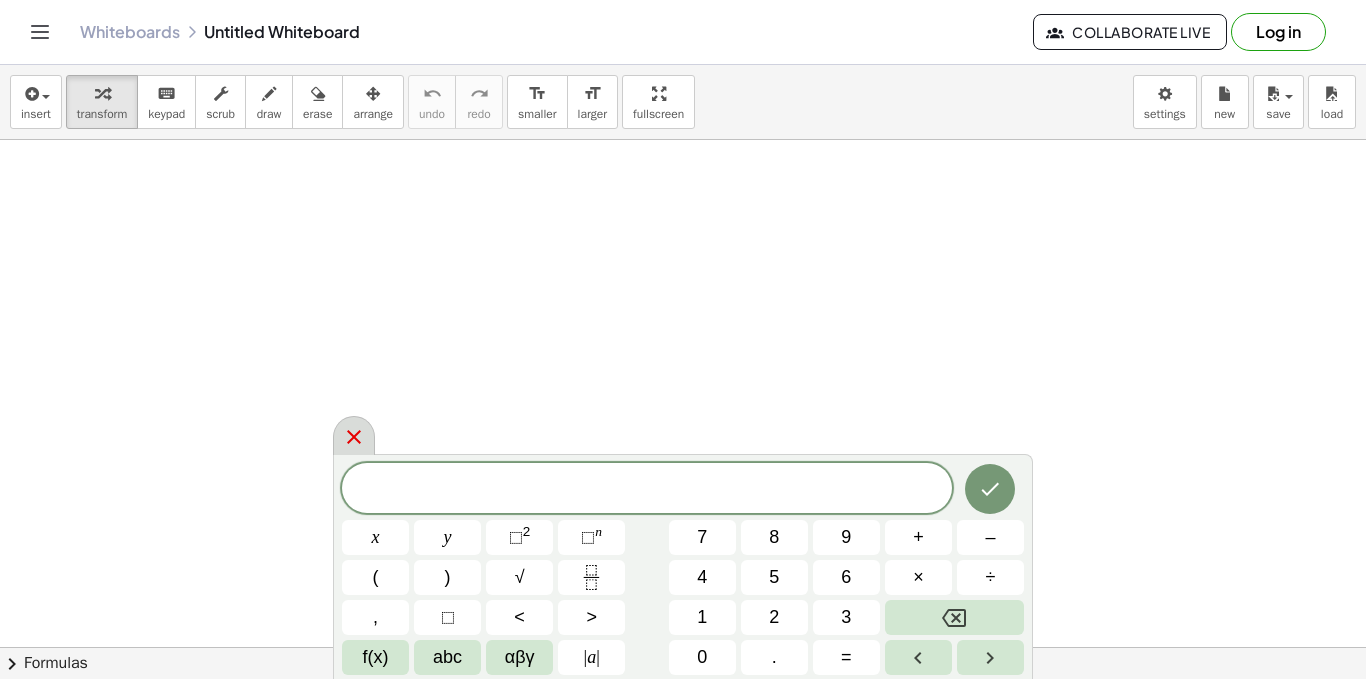 click at bounding box center [354, 435] 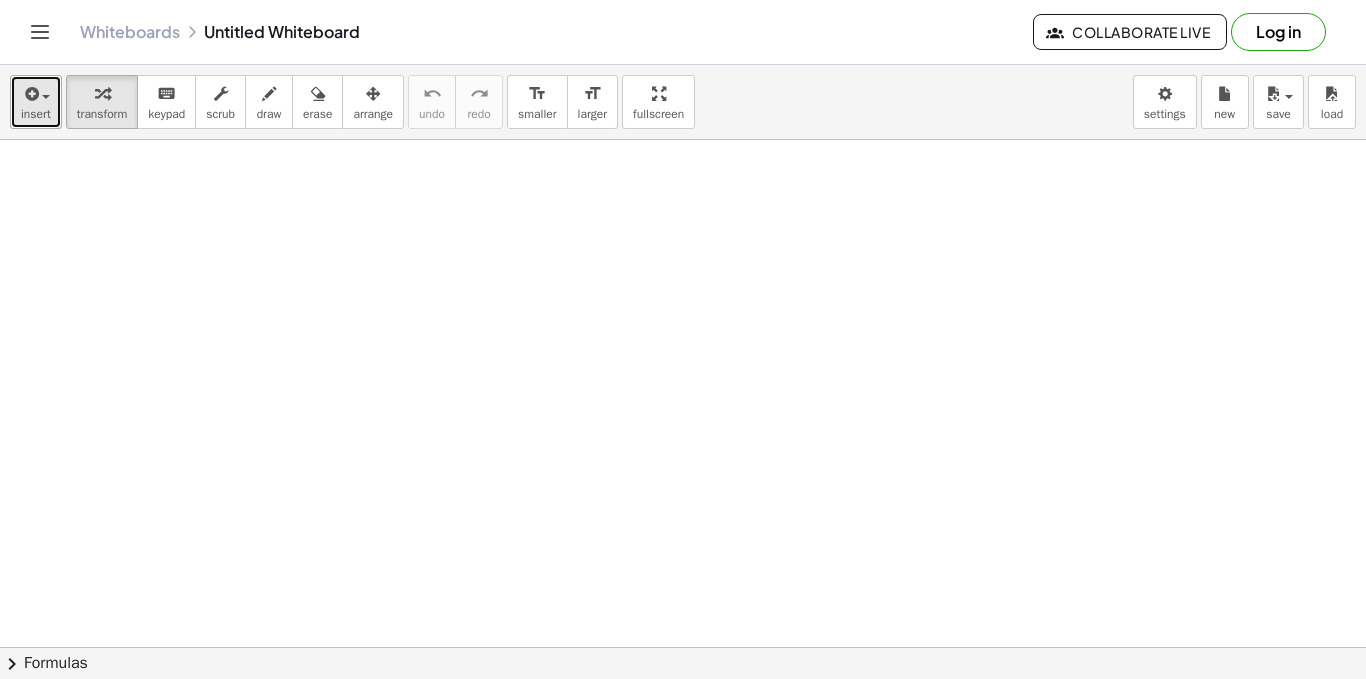 click on "insert" at bounding box center [36, 102] 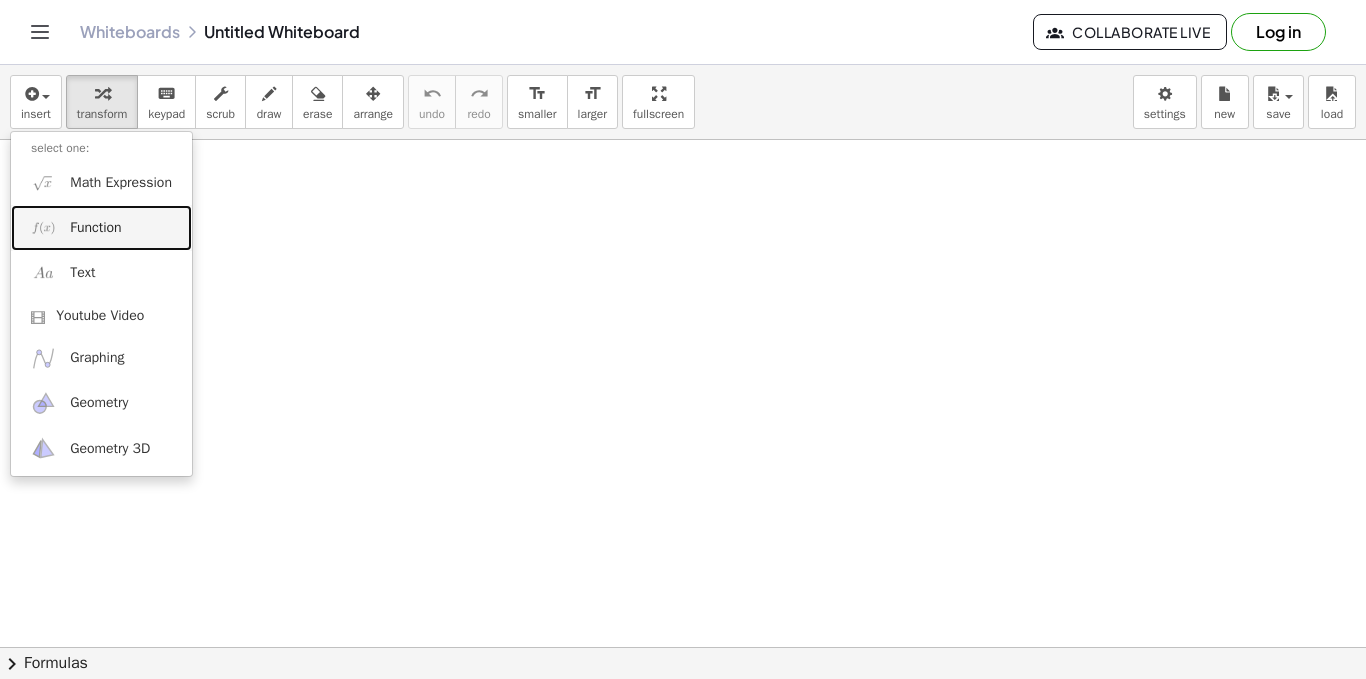 click on "Function" at bounding box center [101, 227] 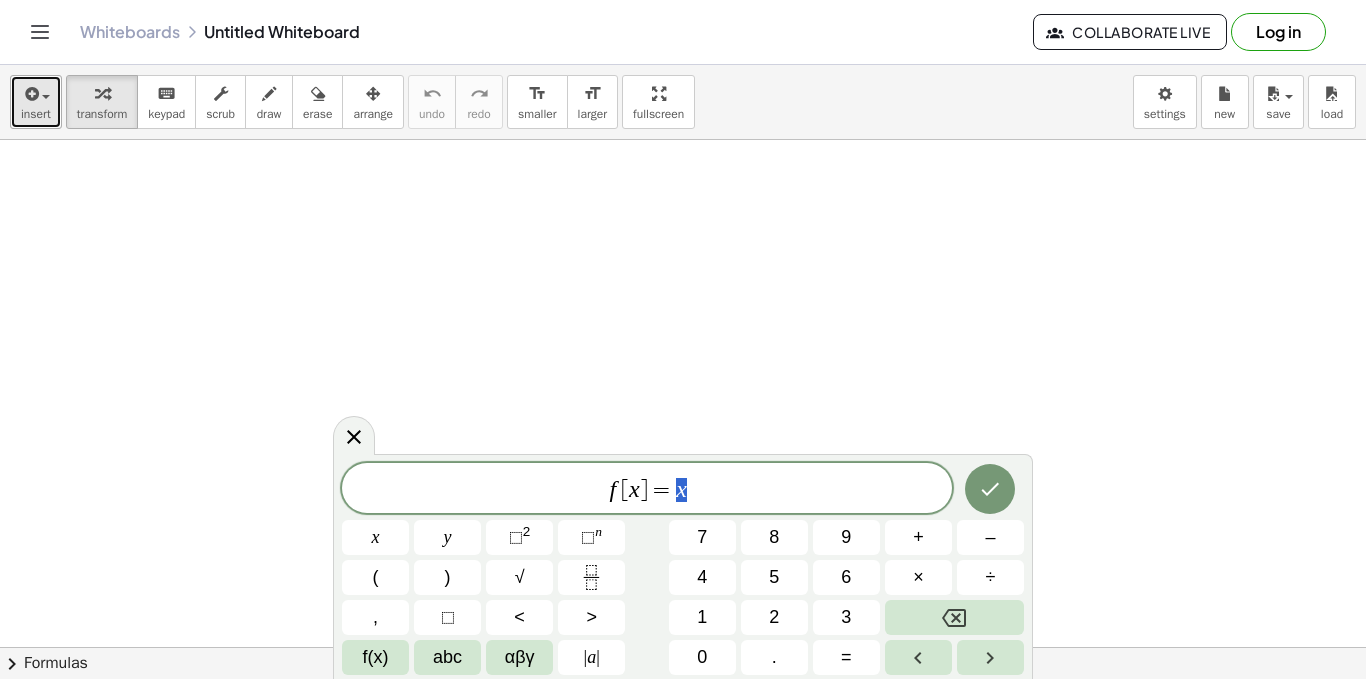 click on "insert" at bounding box center (36, 114) 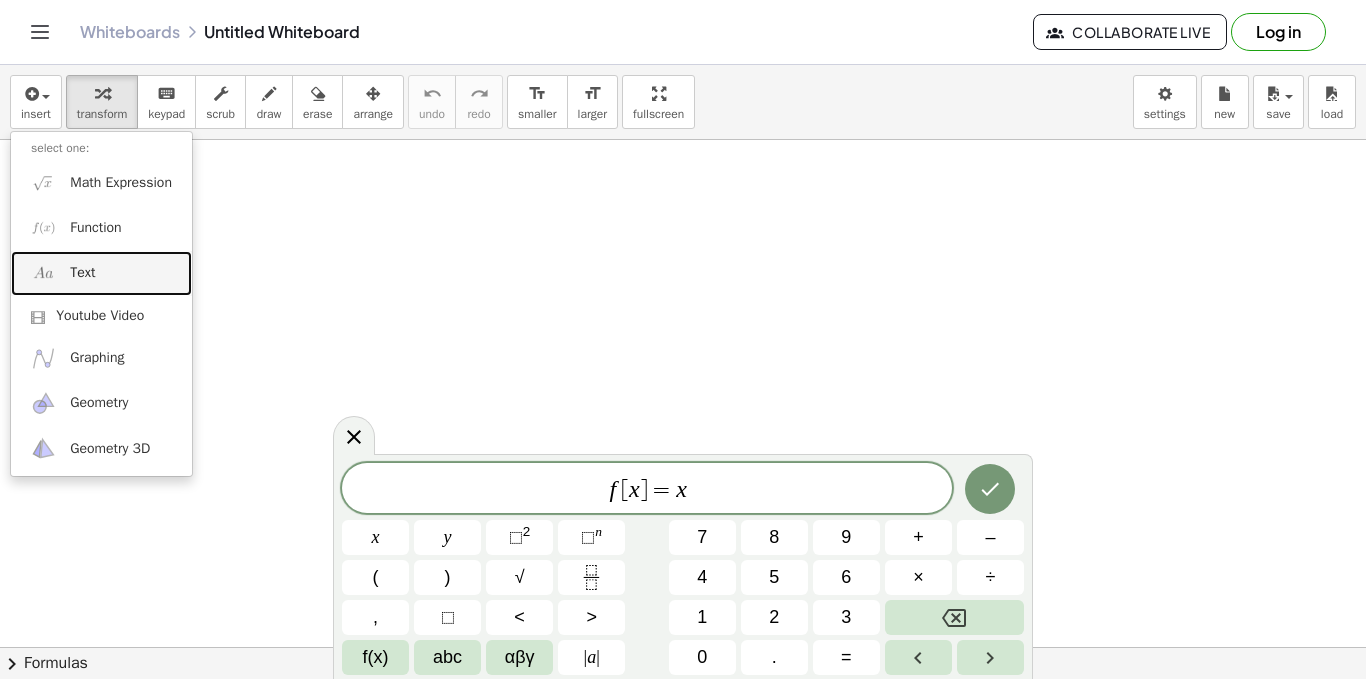 click on "Text" at bounding box center (101, 273) 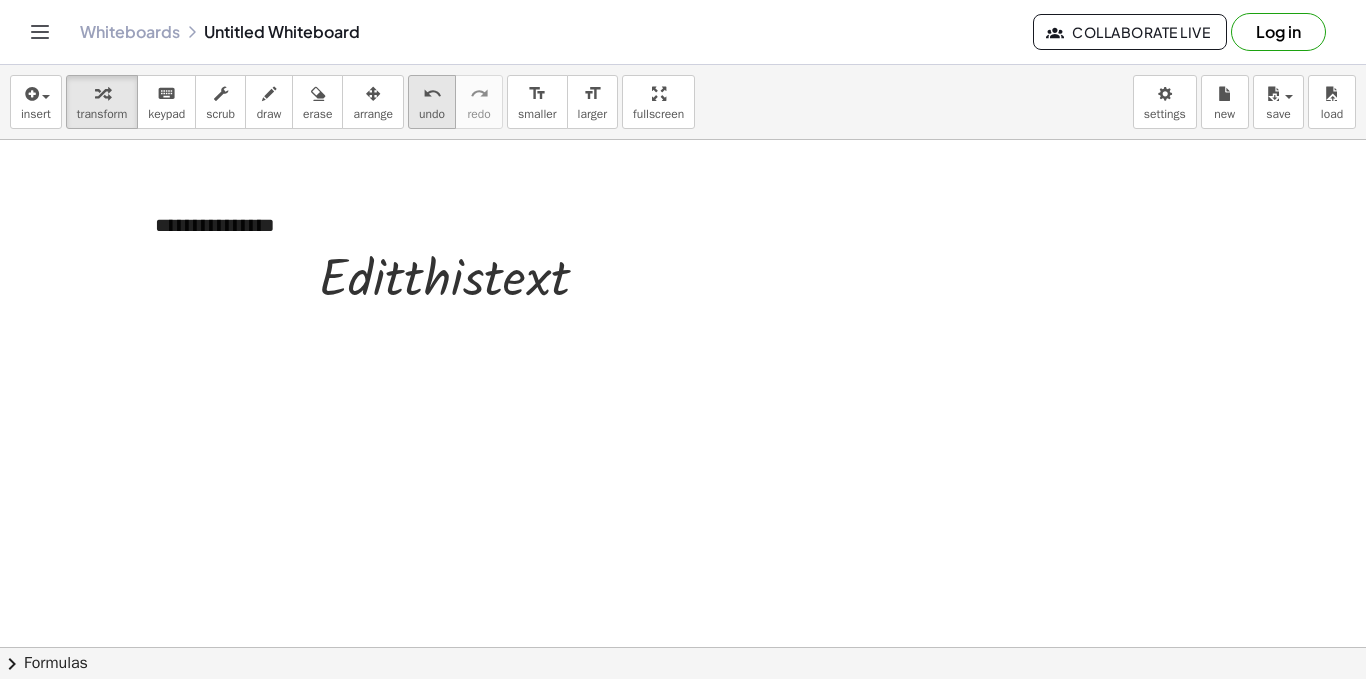 click on "undo" at bounding box center [432, 93] 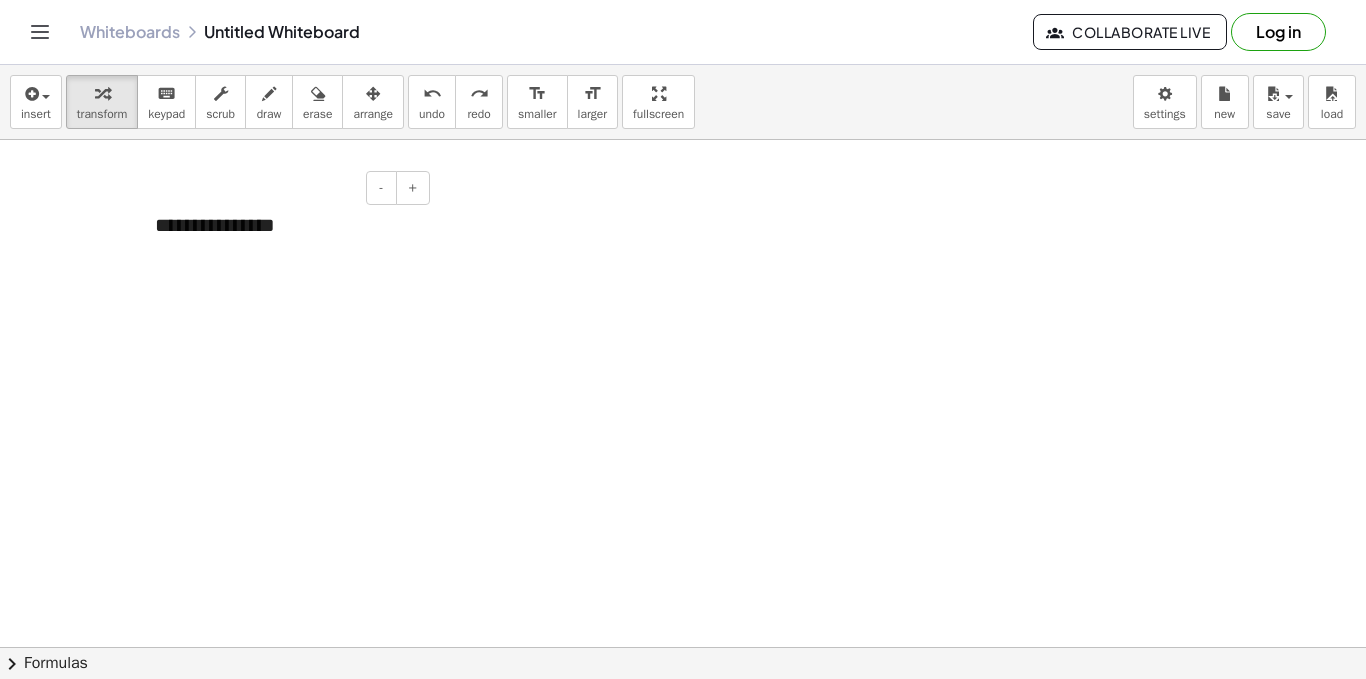 click on "**********" at bounding box center (285, 225) 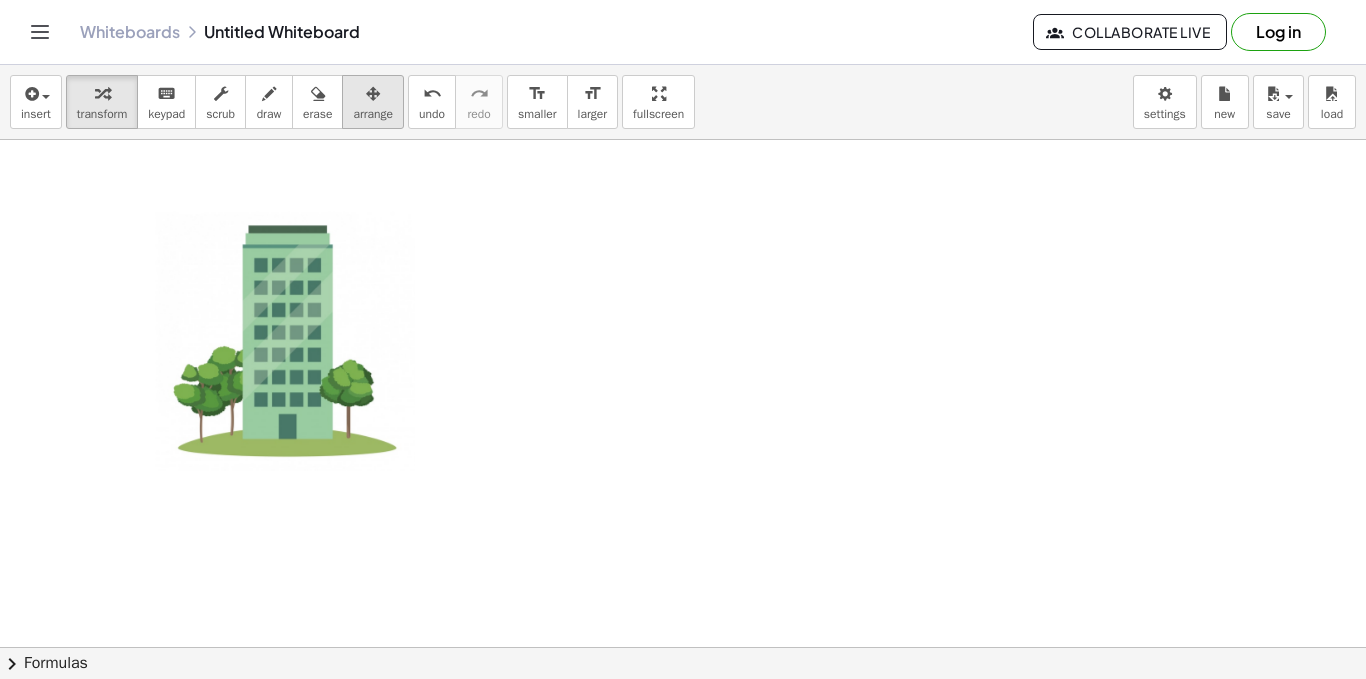 click on "arrange" at bounding box center (373, 114) 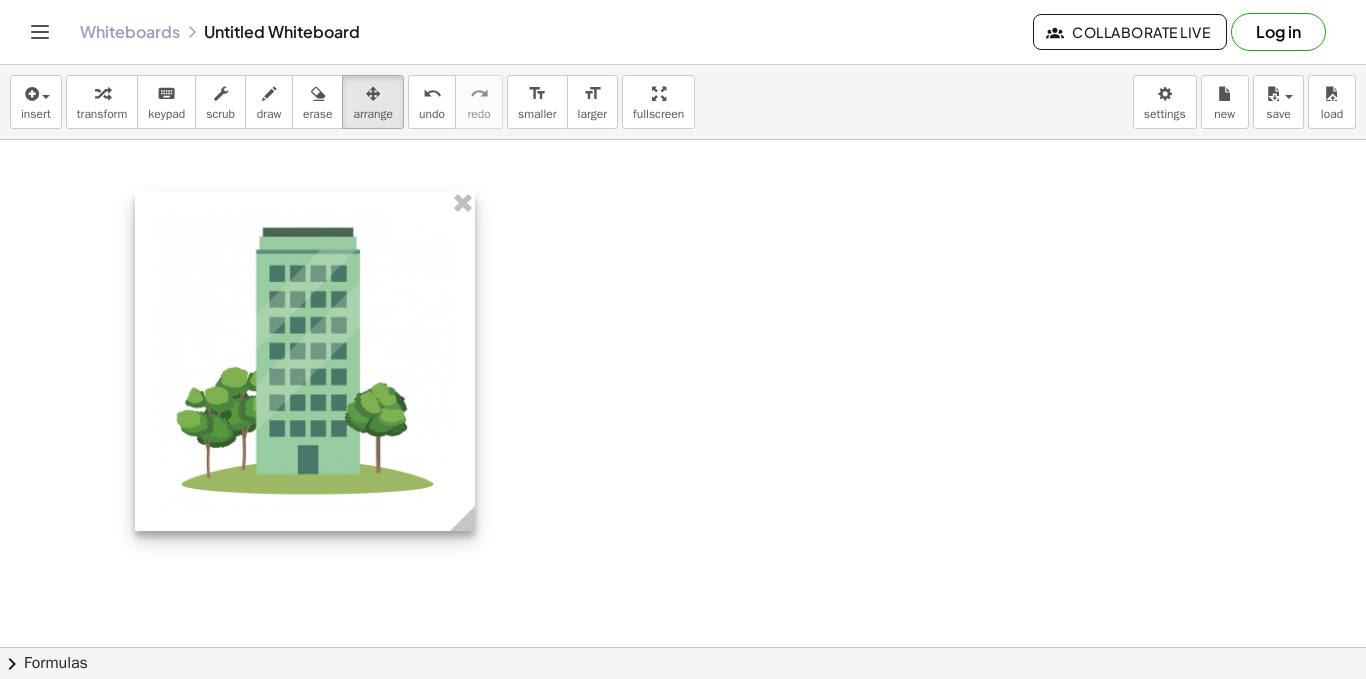 drag, startPoint x: 431, startPoint y: 220, endPoint x: 474, endPoint y: 252, distance: 53.600372 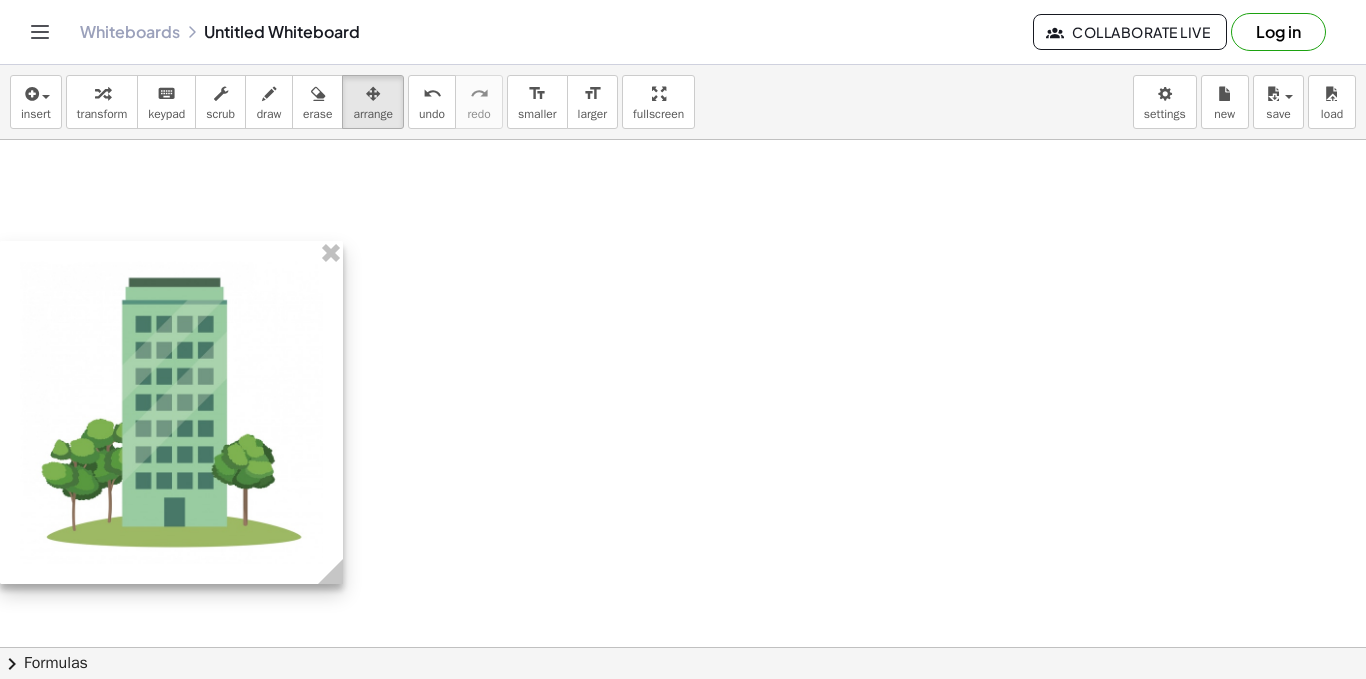 drag, startPoint x: 401, startPoint y: 285, endPoint x: 260, endPoint y: 337, distance: 150.28307 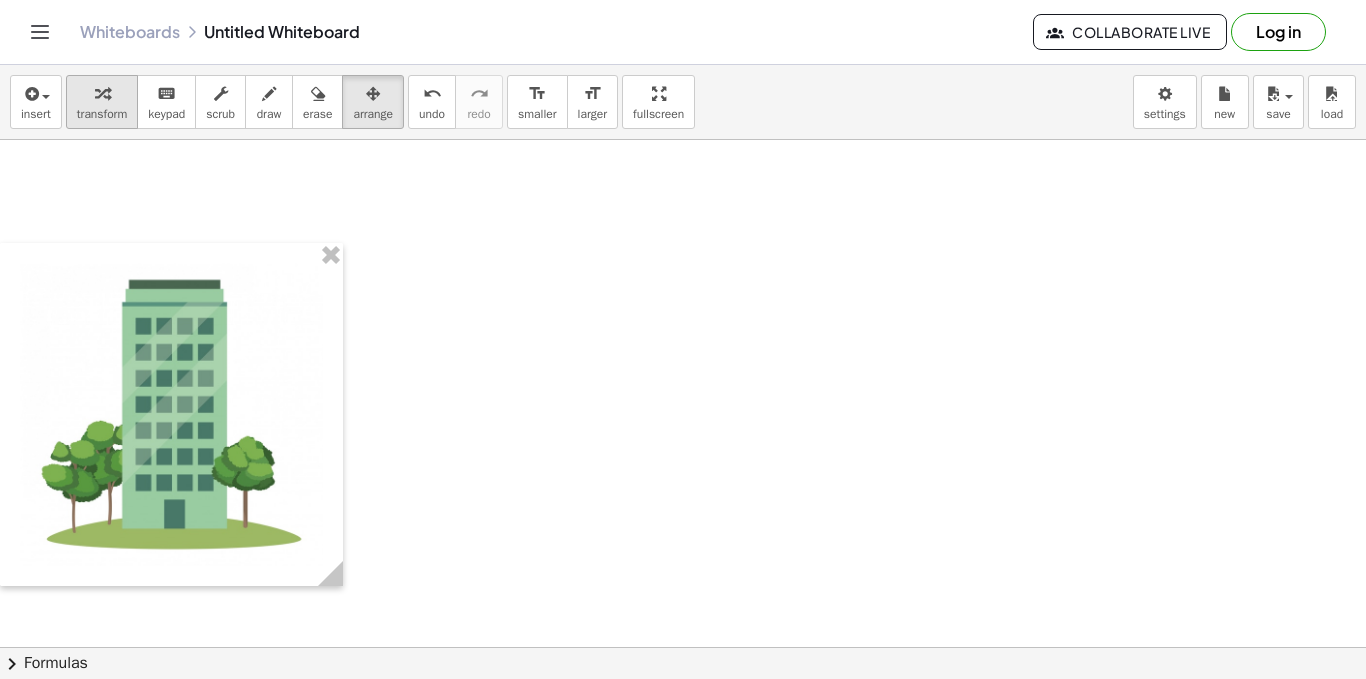 click on "transform" at bounding box center (102, 102) 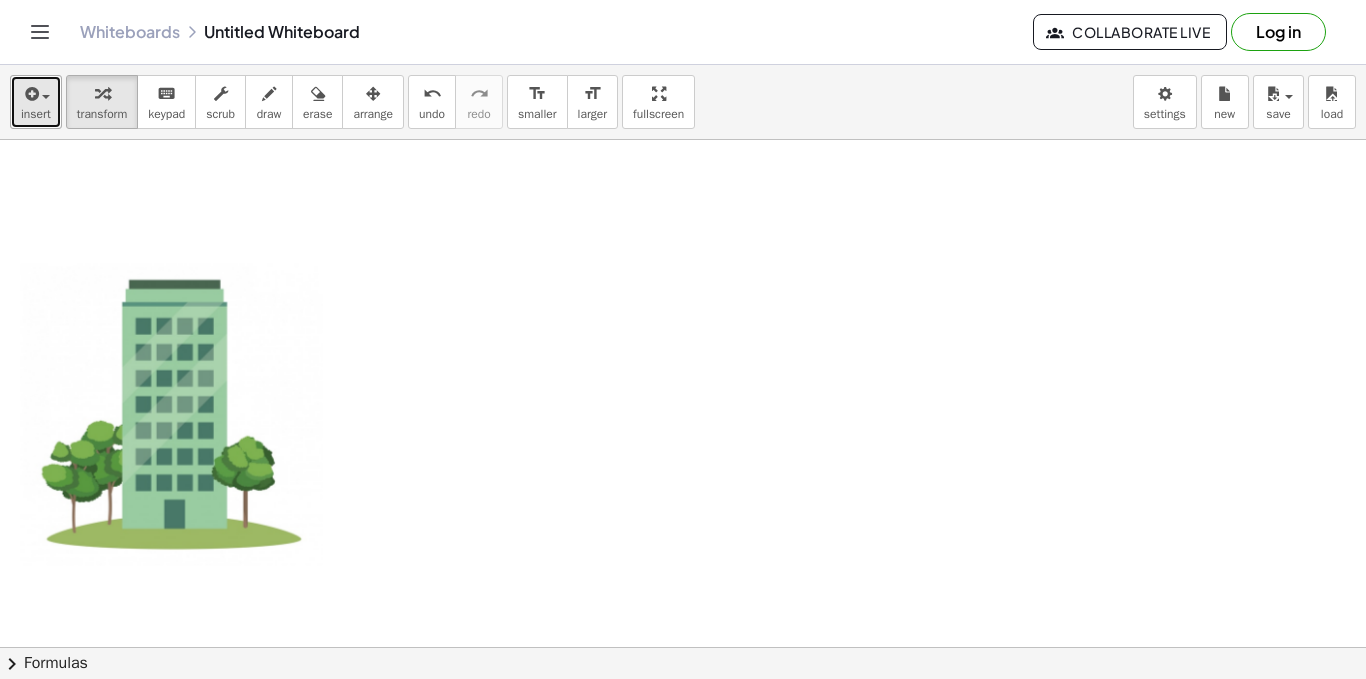click at bounding box center [30, 94] 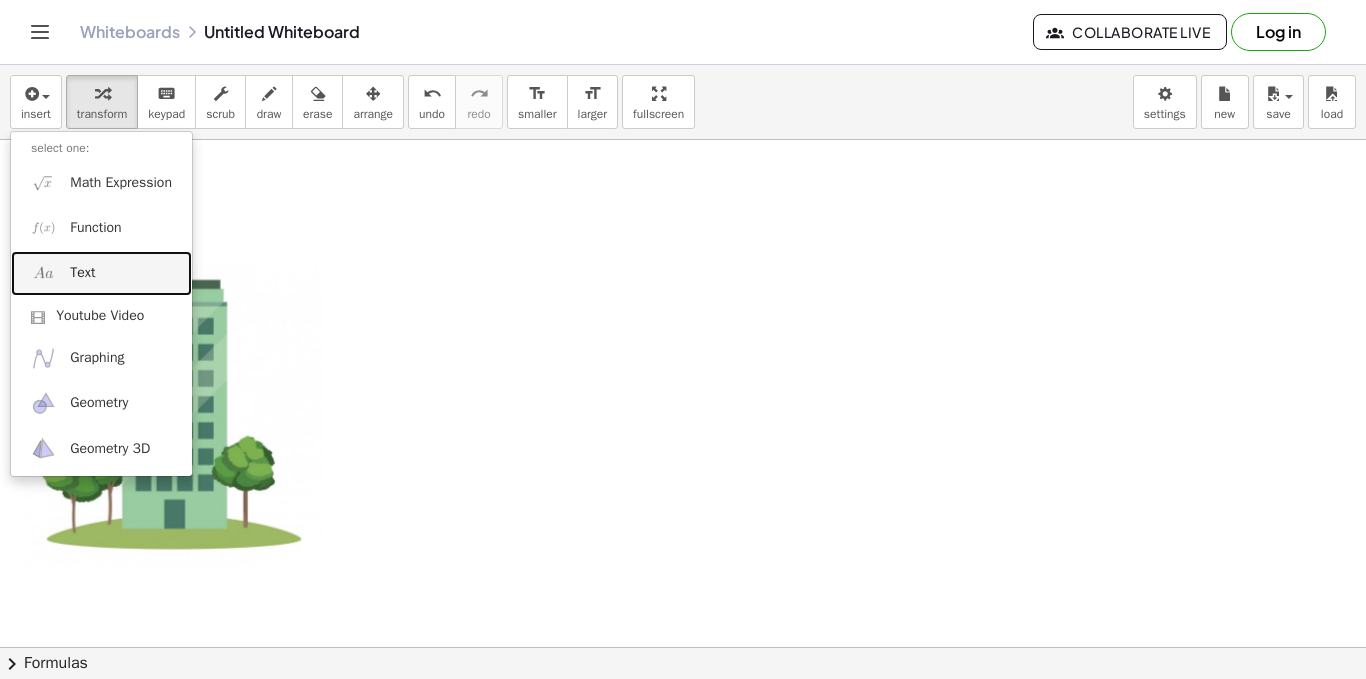 click on "Text" at bounding box center (101, 273) 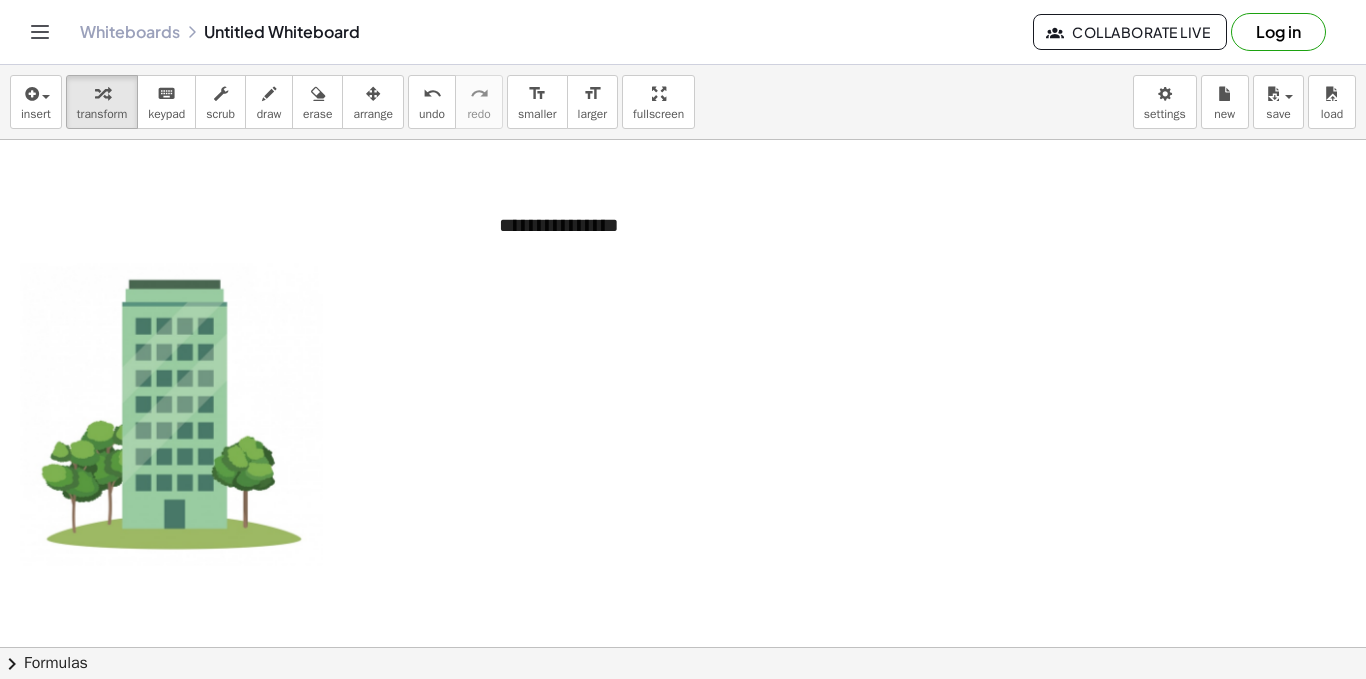 type 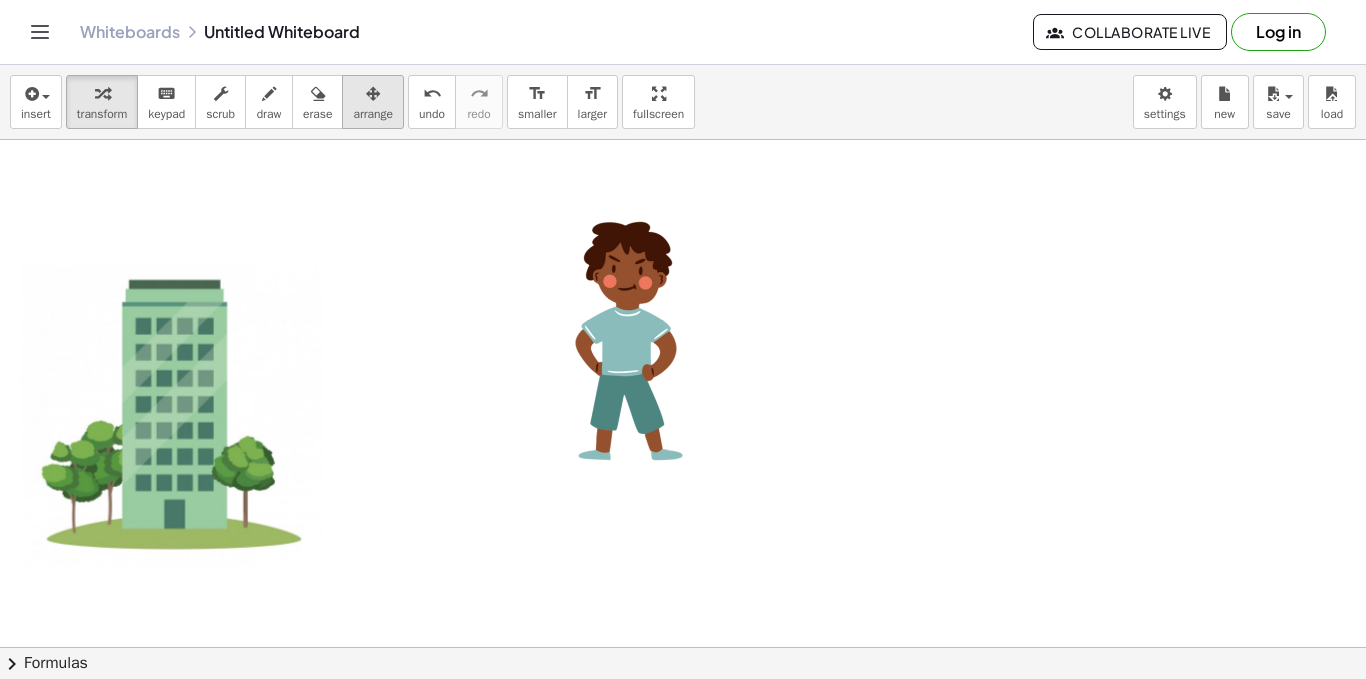 click on "arrange" at bounding box center [373, 102] 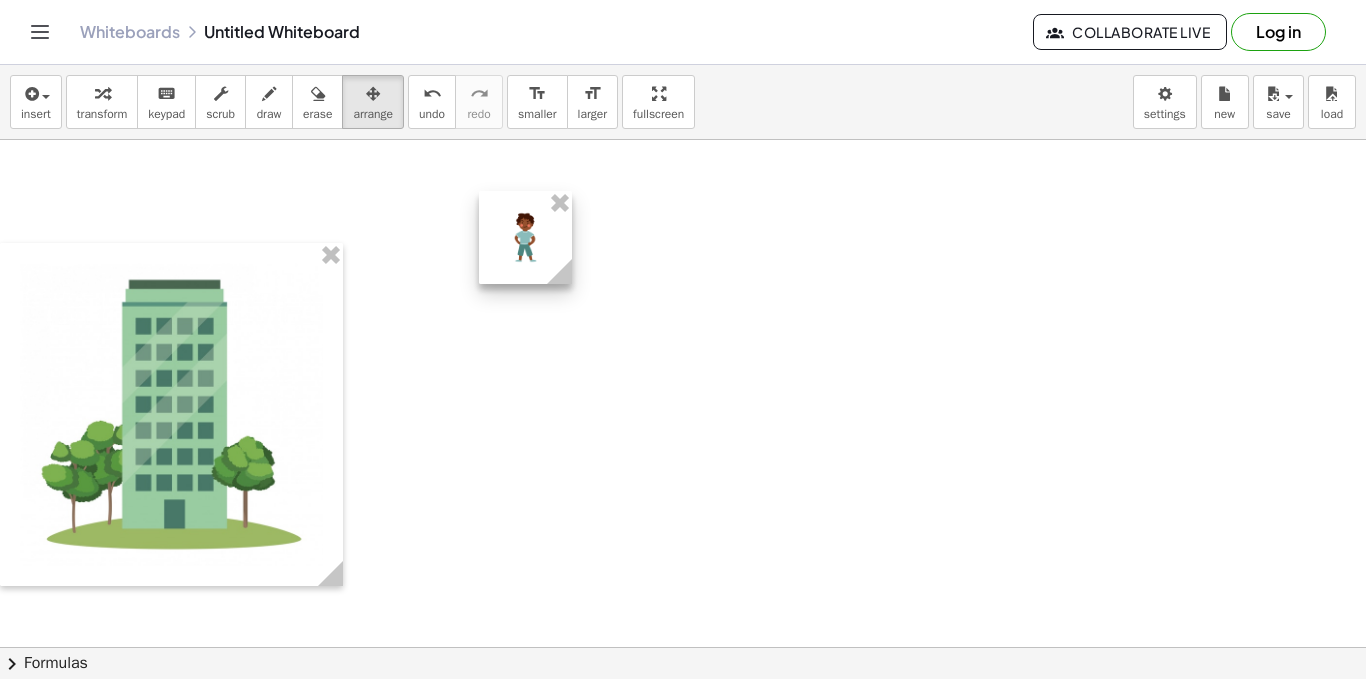 drag, startPoint x: 775, startPoint y: 228, endPoint x: 567, endPoint y: 217, distance: 208.29066 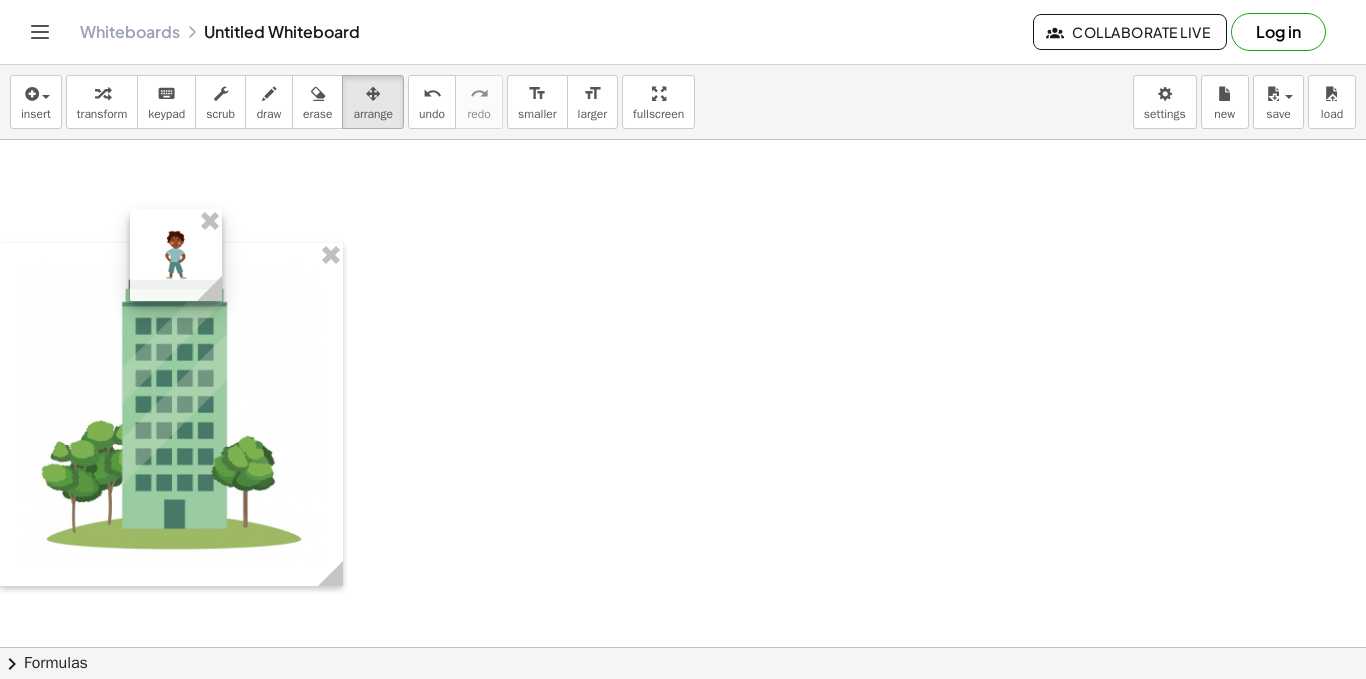 drag, startPoint x: 548, startPoint y: 228, endPoint x: 199, endPoint y: 246, distance: 349.46387 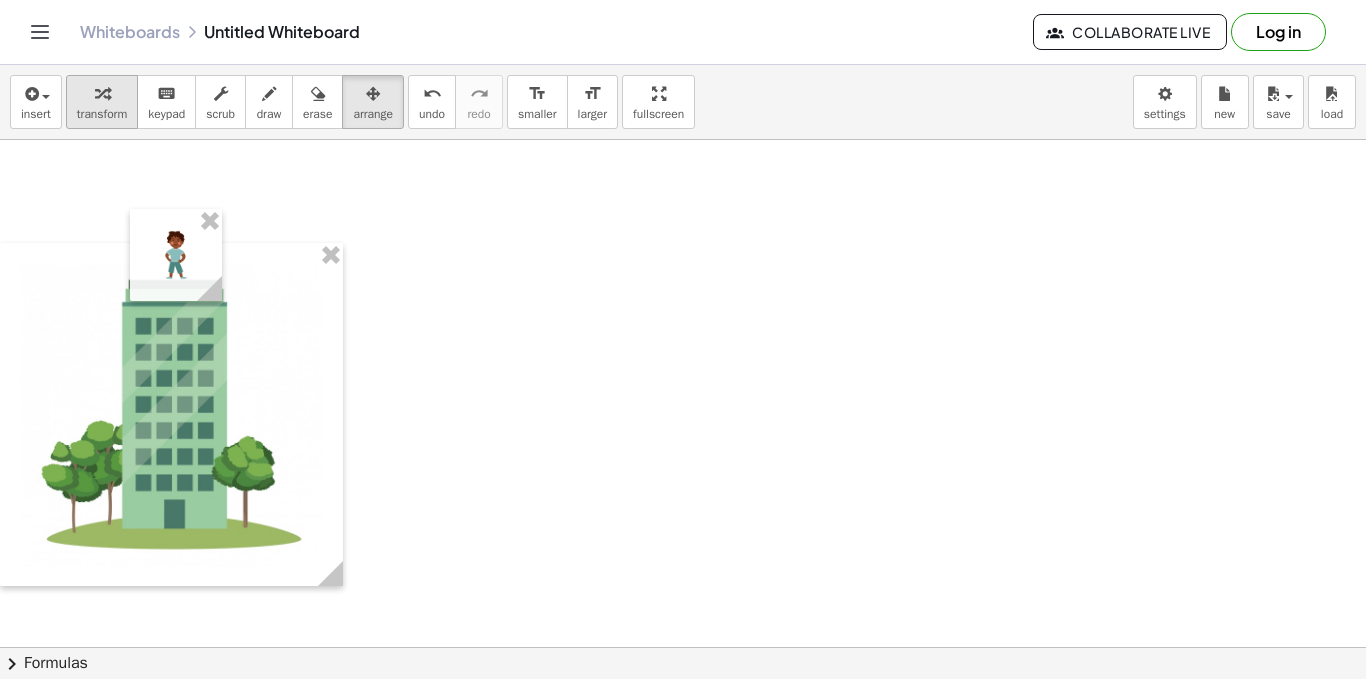 click on "transform" at bounding box center (102, 114) 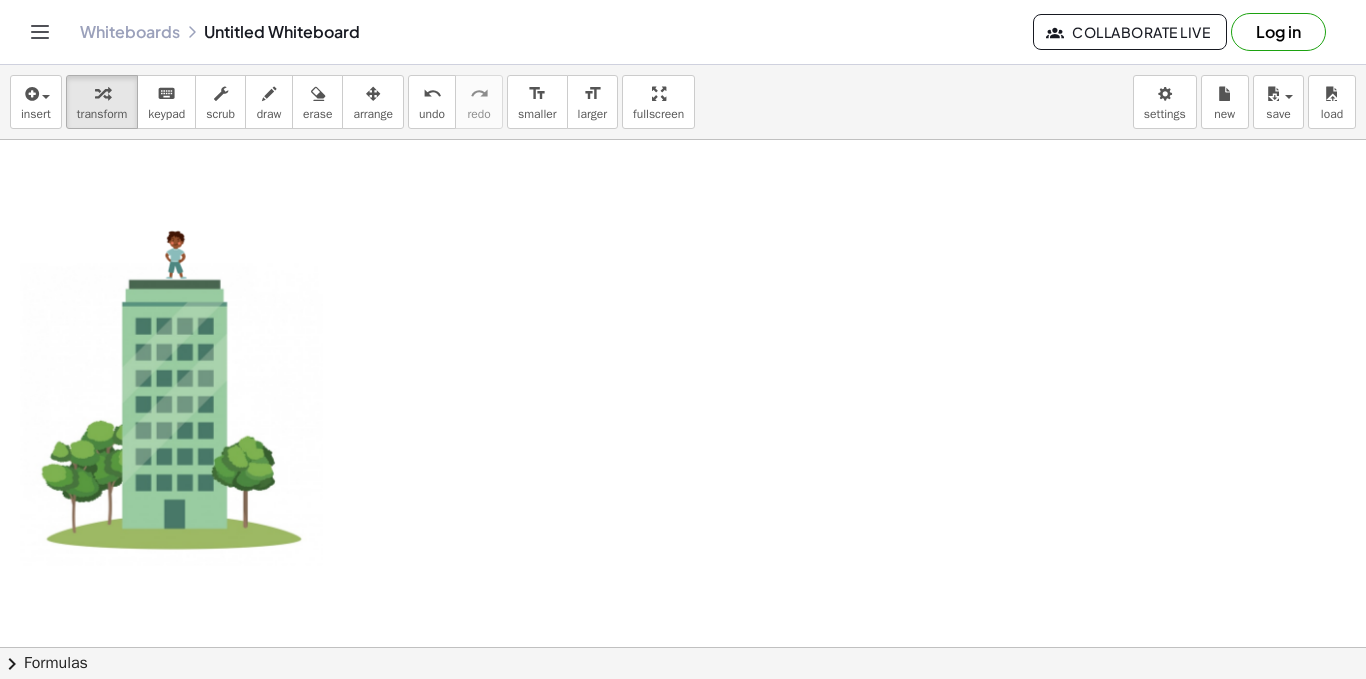 drag, startPoint x: 460, startPoint y: 362, endPoint x: 307, endPoint y: 241, distance: 195.06409 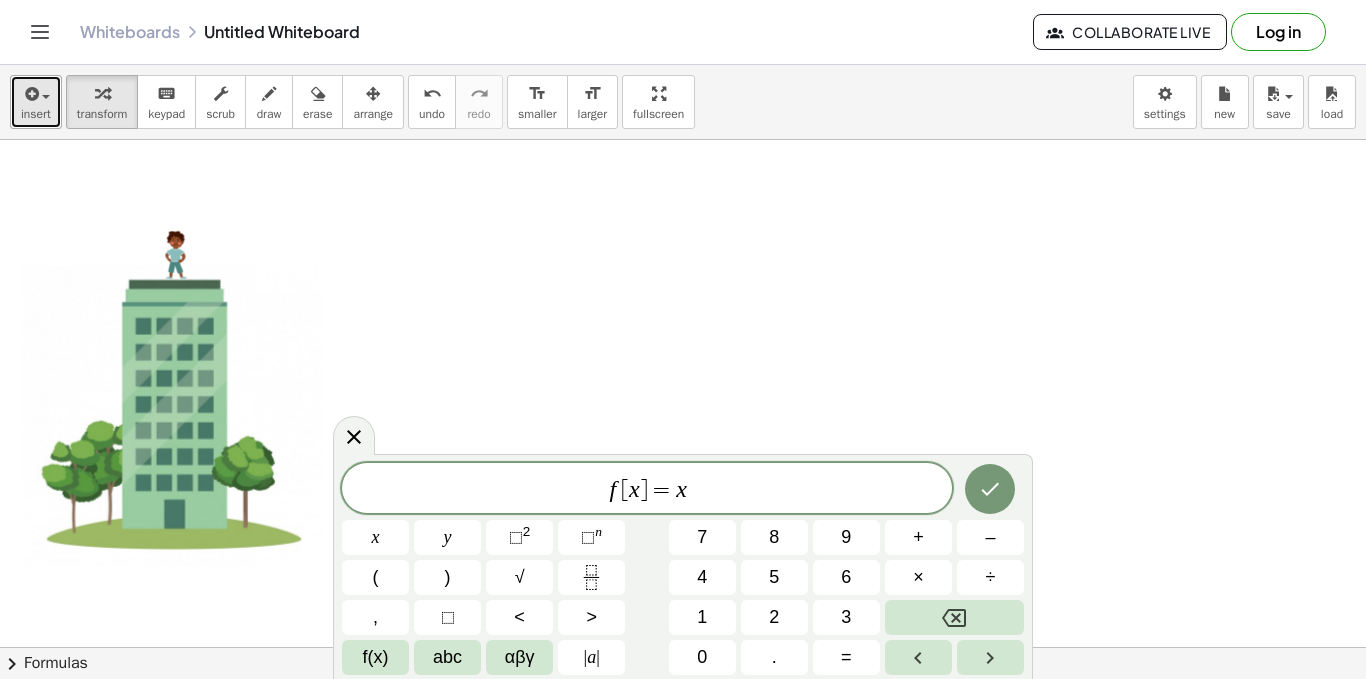click on "insert" at bounding box center [36, 114] 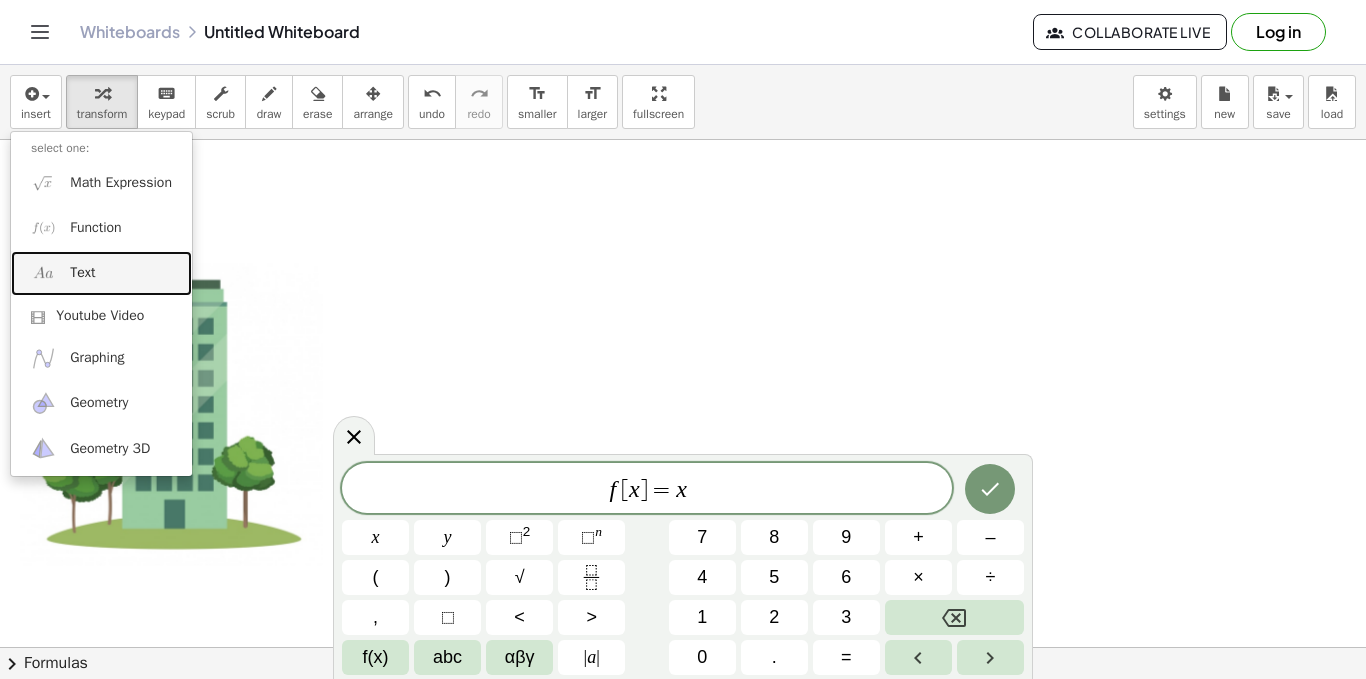 click on "Text" at bounding box center (101, 273) 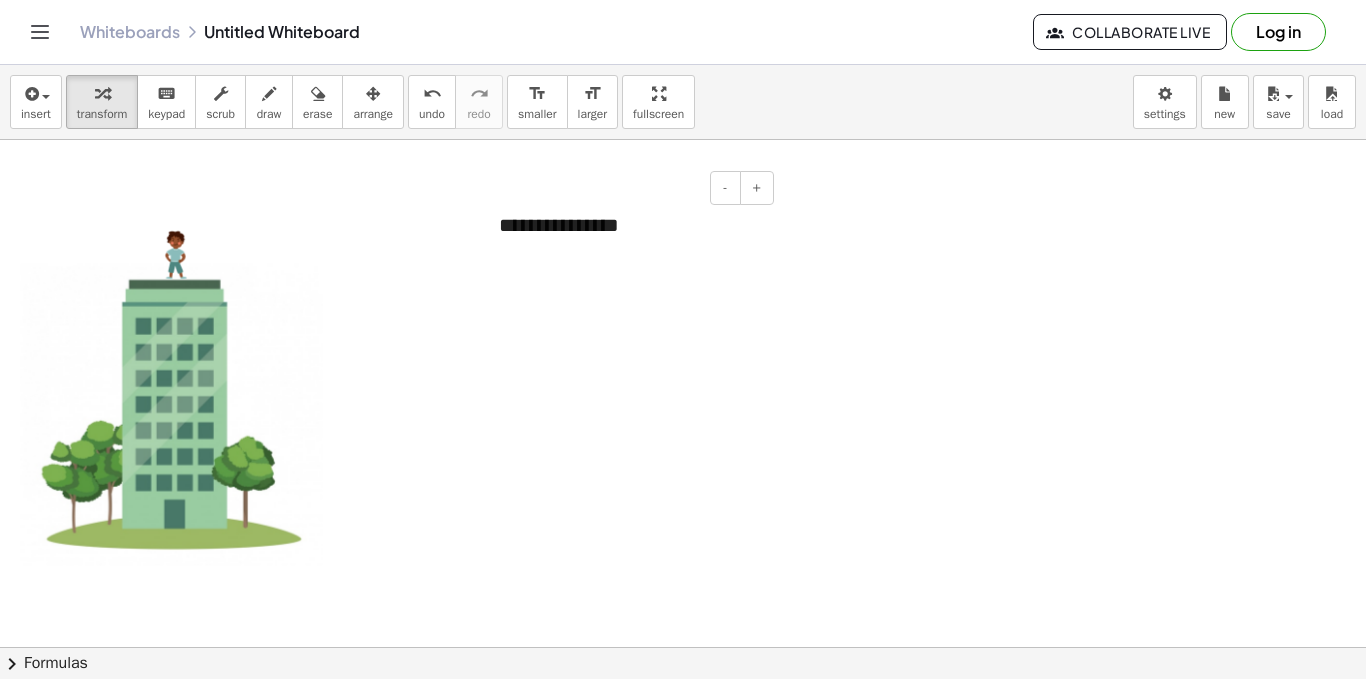 type 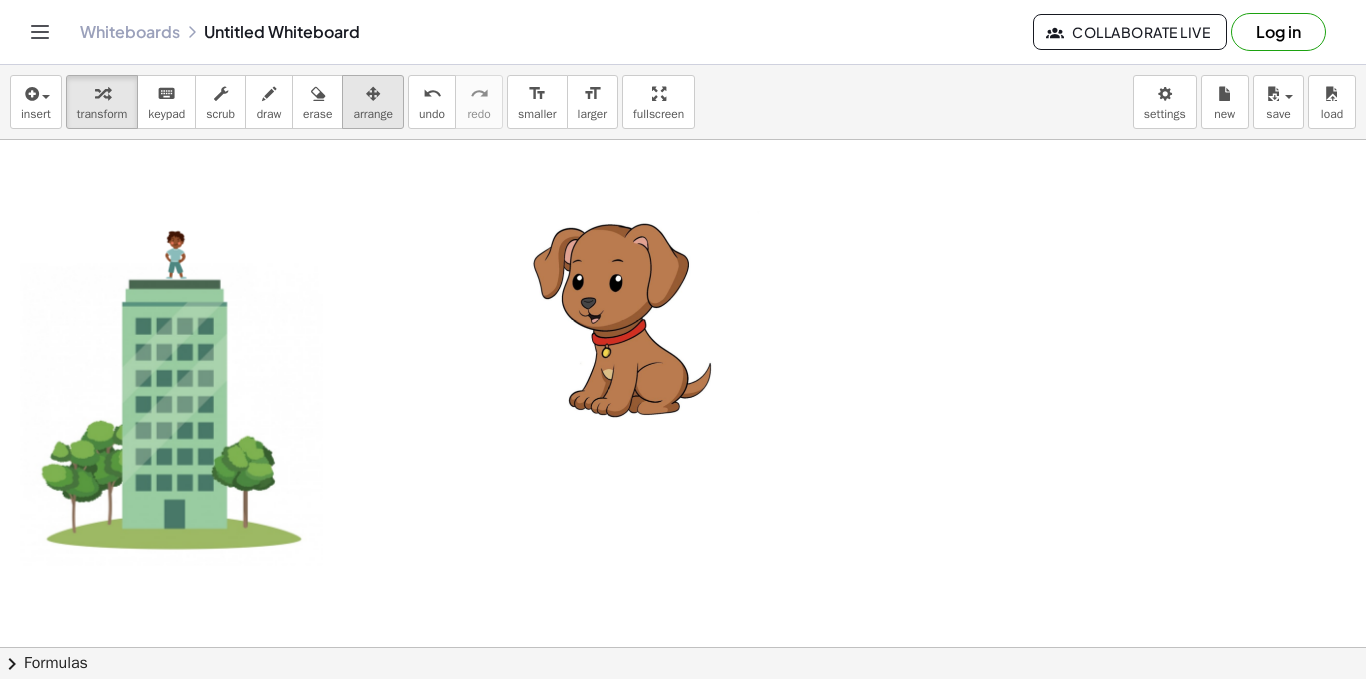 click on "arrange" at bounding box center (373, 114) 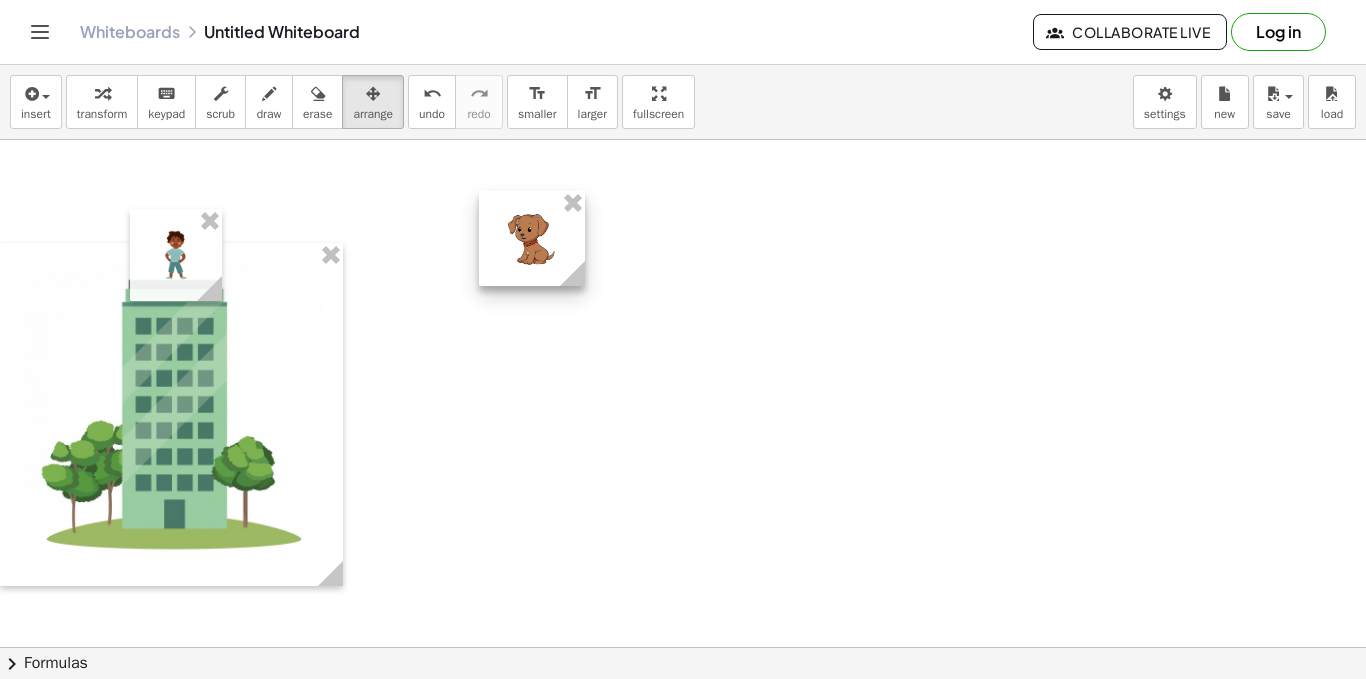 drag, startPoint x: 773, startPoint y: 228, endPoint x: 566, endPoint y: 246, distance: 207.78113 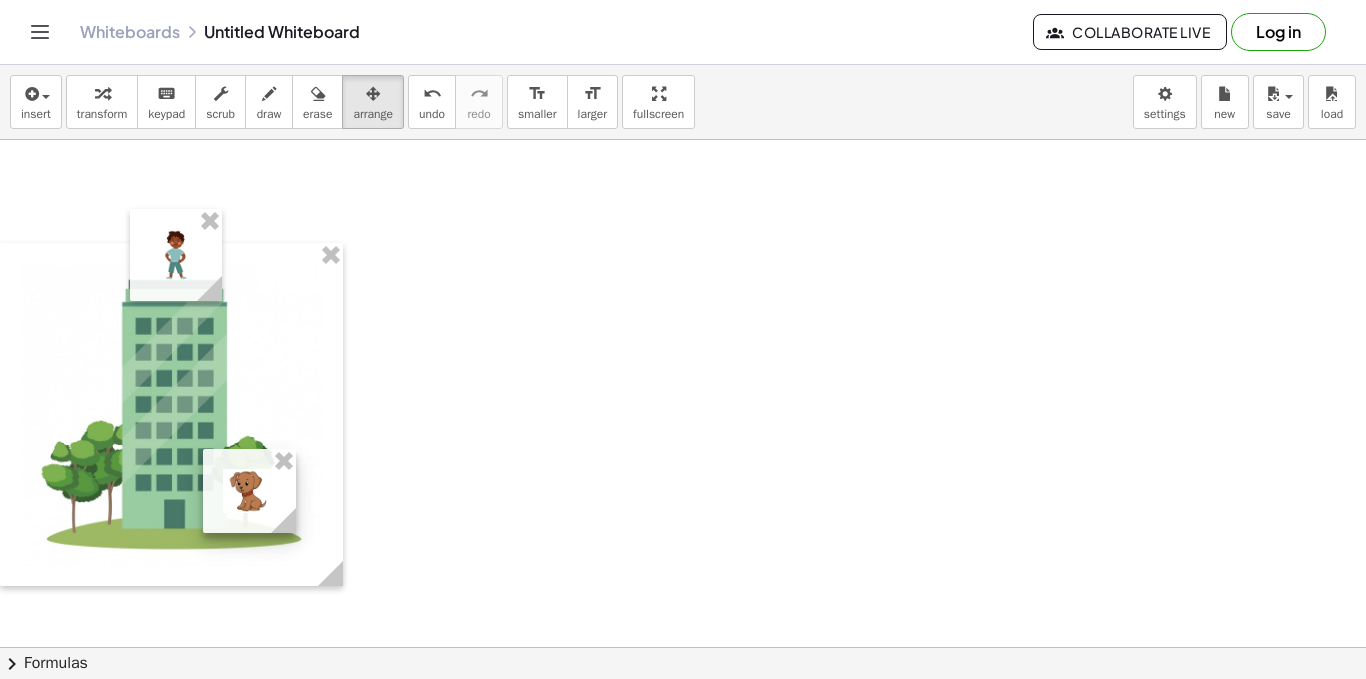 drag, startPoint x: 525, startPoint y: 243, endPoint x: 249, endPoint y: 501, distance: 377.80948 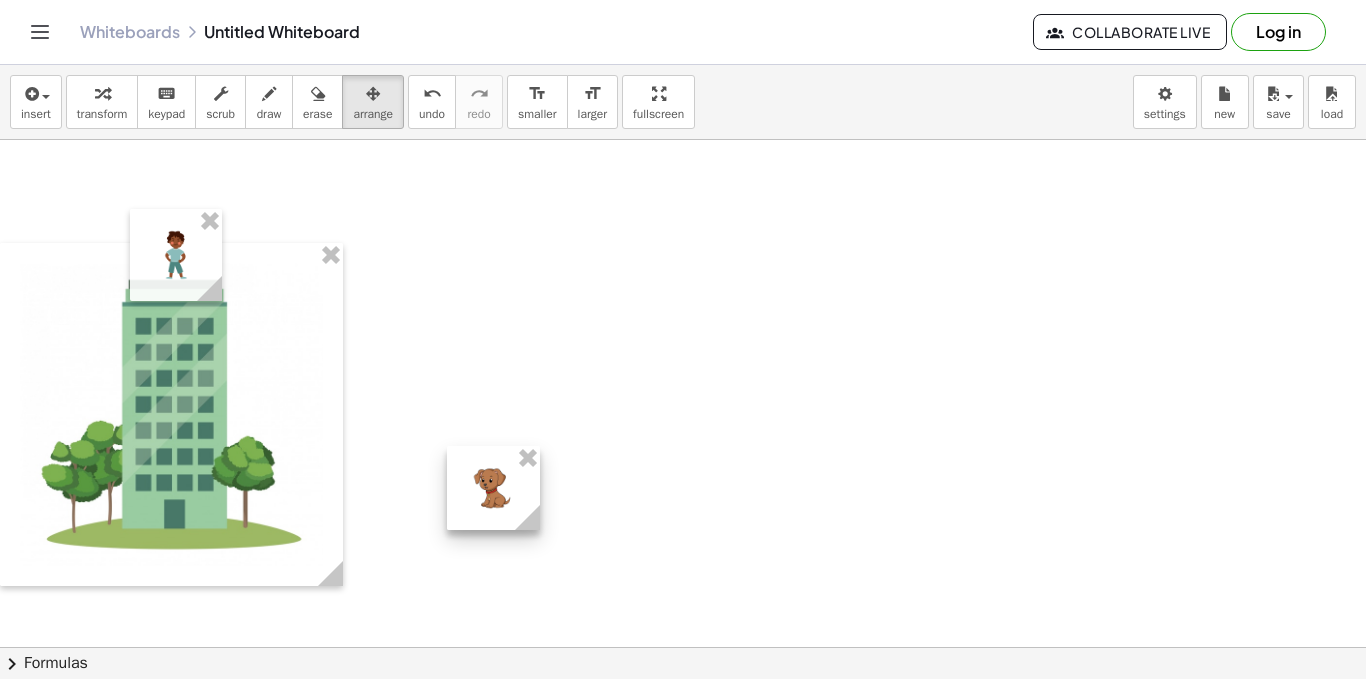 drag, startPoint x: 249, startPoint y: 501, endPoint x: 493, endPoint y: 498, distance: 244.01845 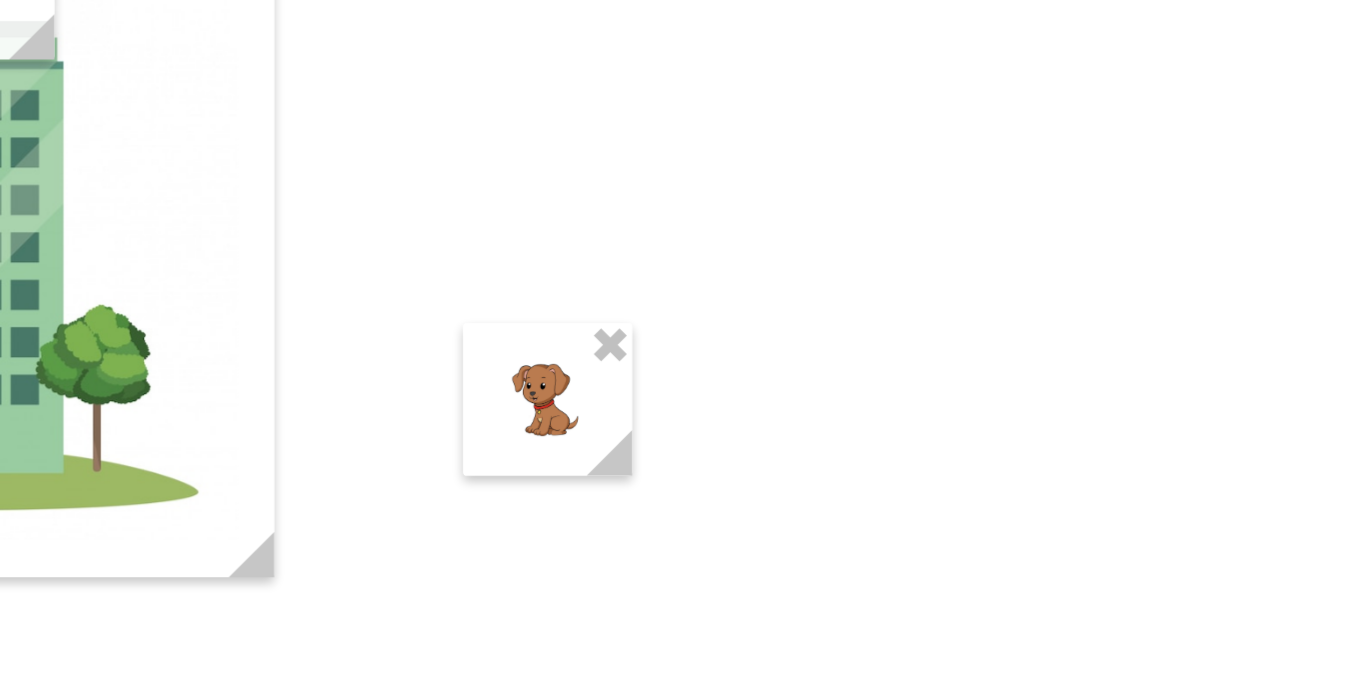 scroll, scrollTop: 40, scrollLeft: 0, axis: vertical 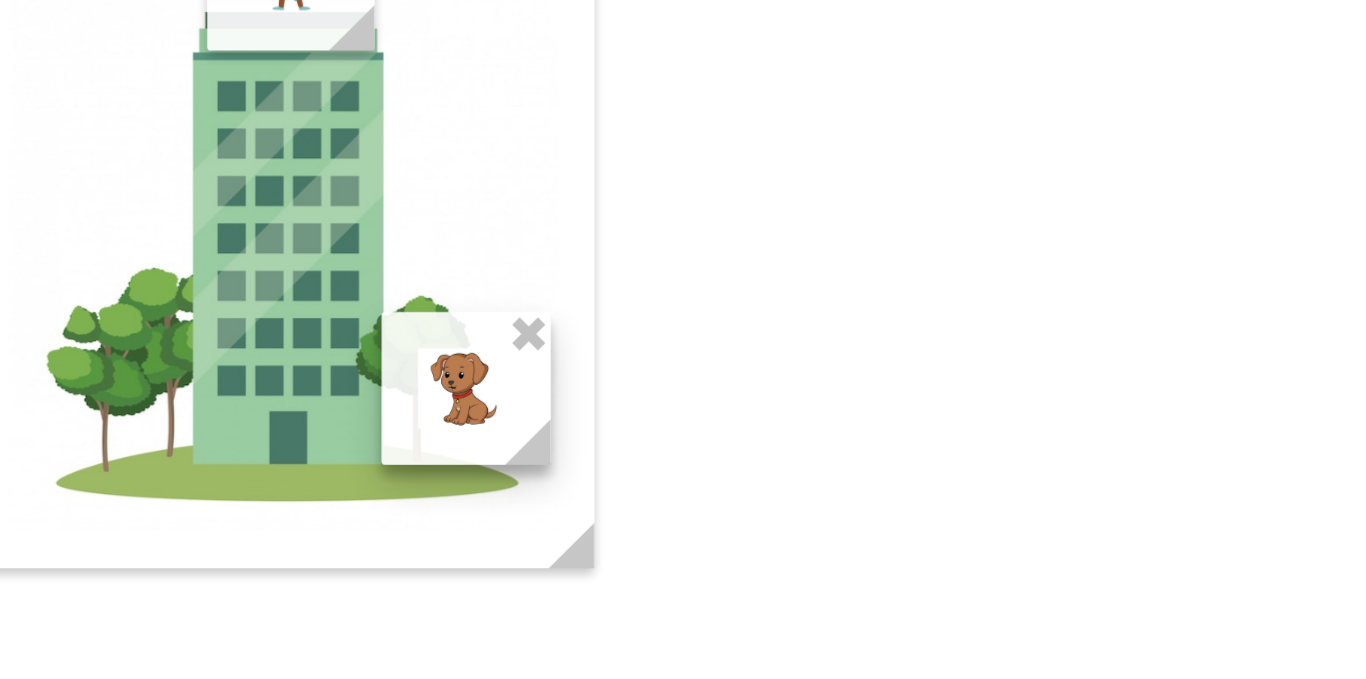 drag, startPoint x: 465, startPoint y: 475, endPoint x: 244, endPoint y: 474, distance: 221.00226 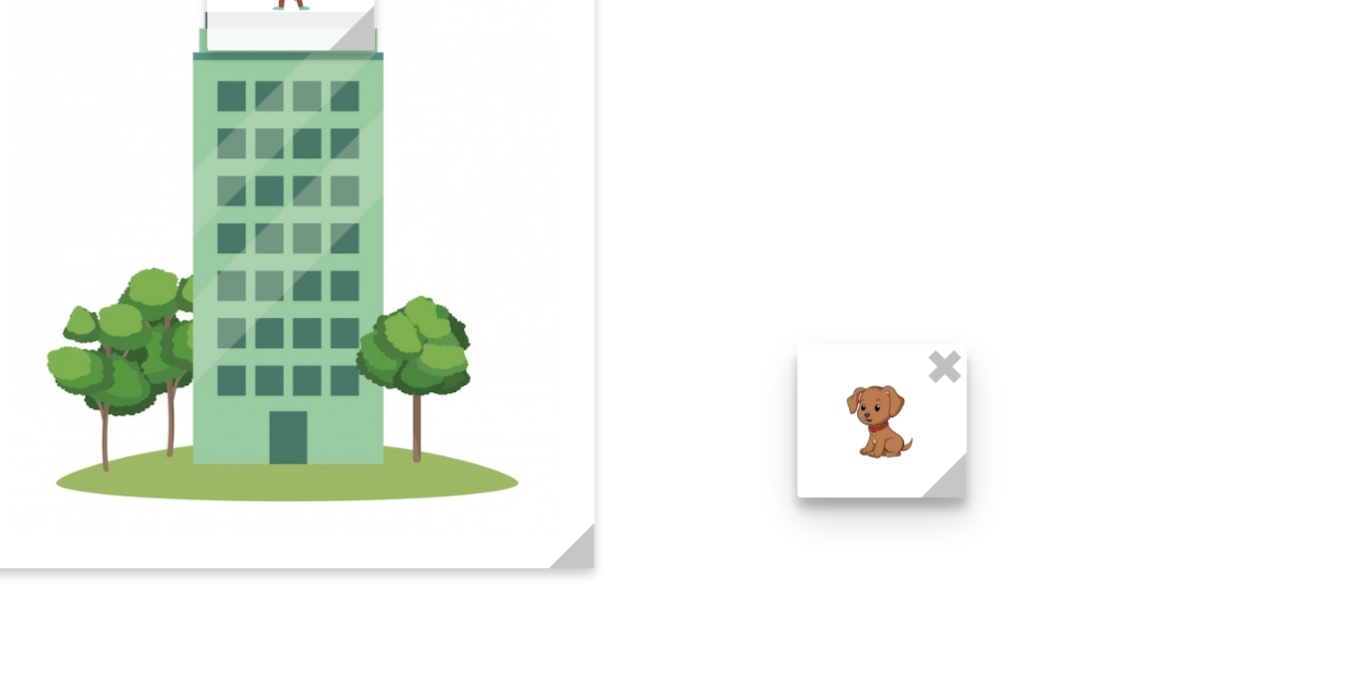 drag, startPoint x: 244, startPoint y: 474, endPoint x: 473, endPoint y: 492, distance: 229.70633 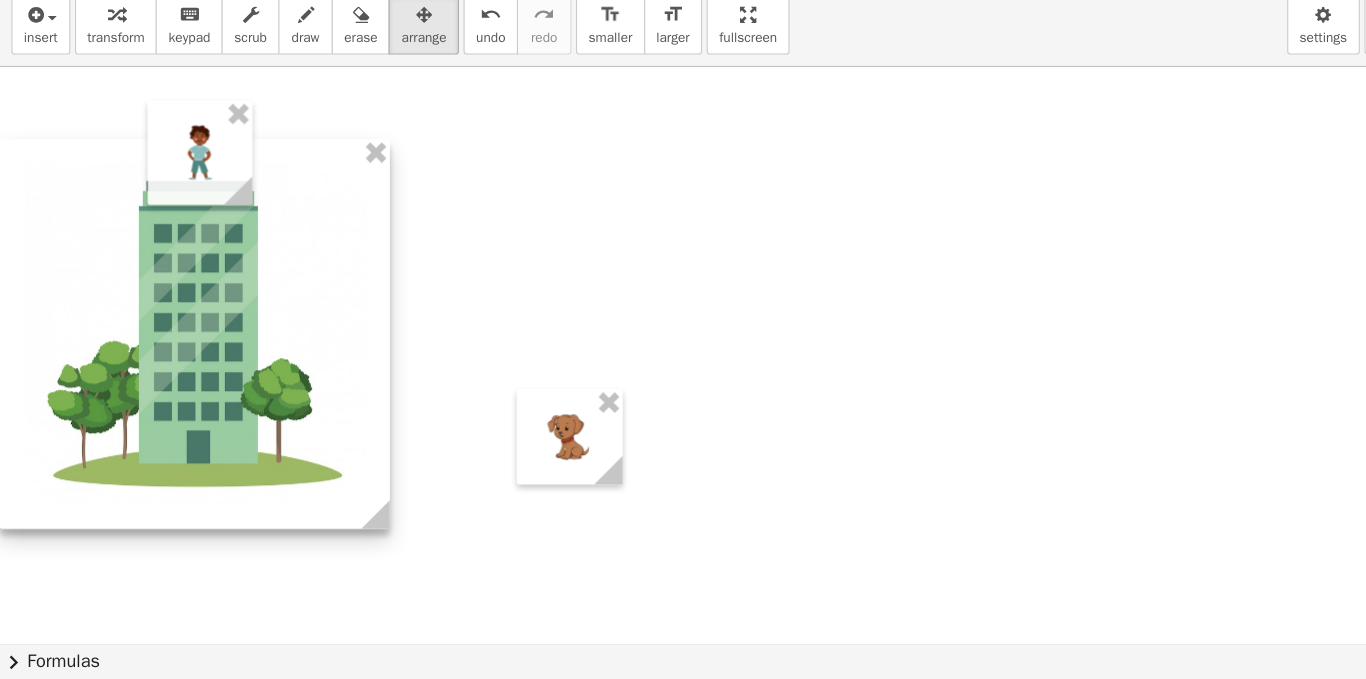 scroll, scrollTop: 0, scrollLeft: 0, axis: both 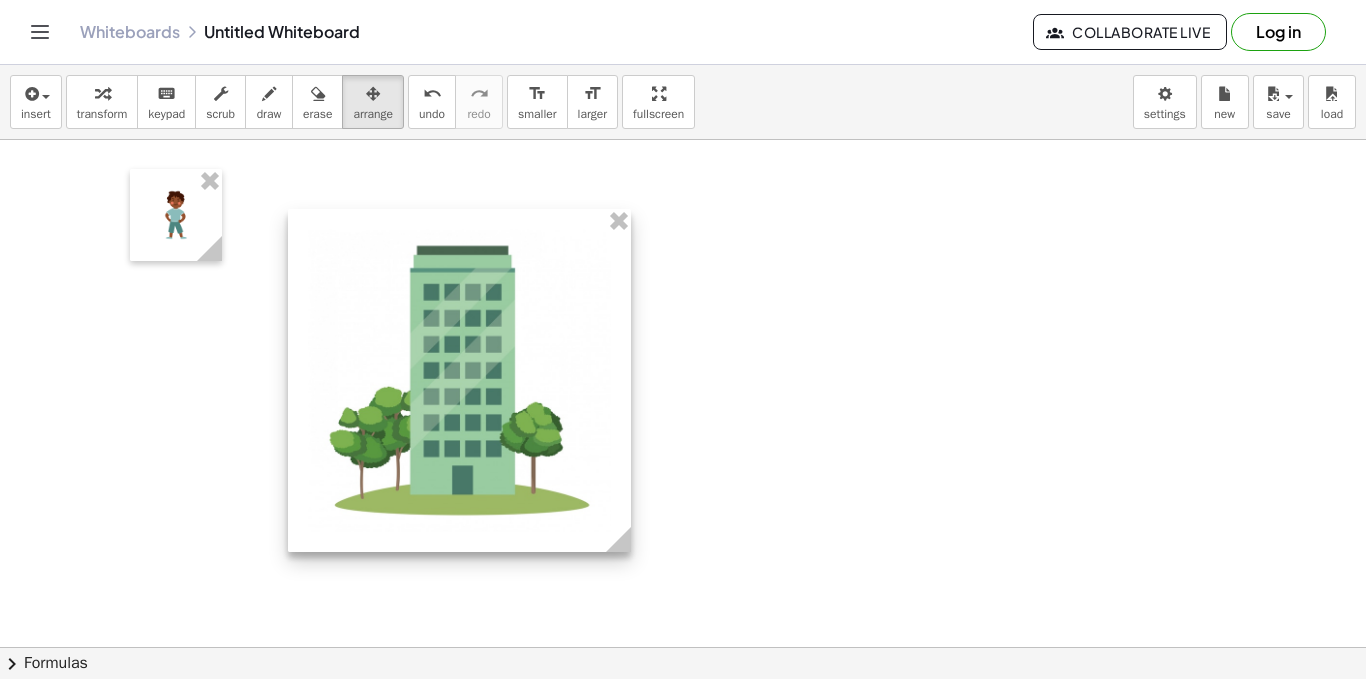 drag, startPoint x: 128, startPoint y: 362, endPoint x: 417, endPoint y: 368, distance: 289.0623 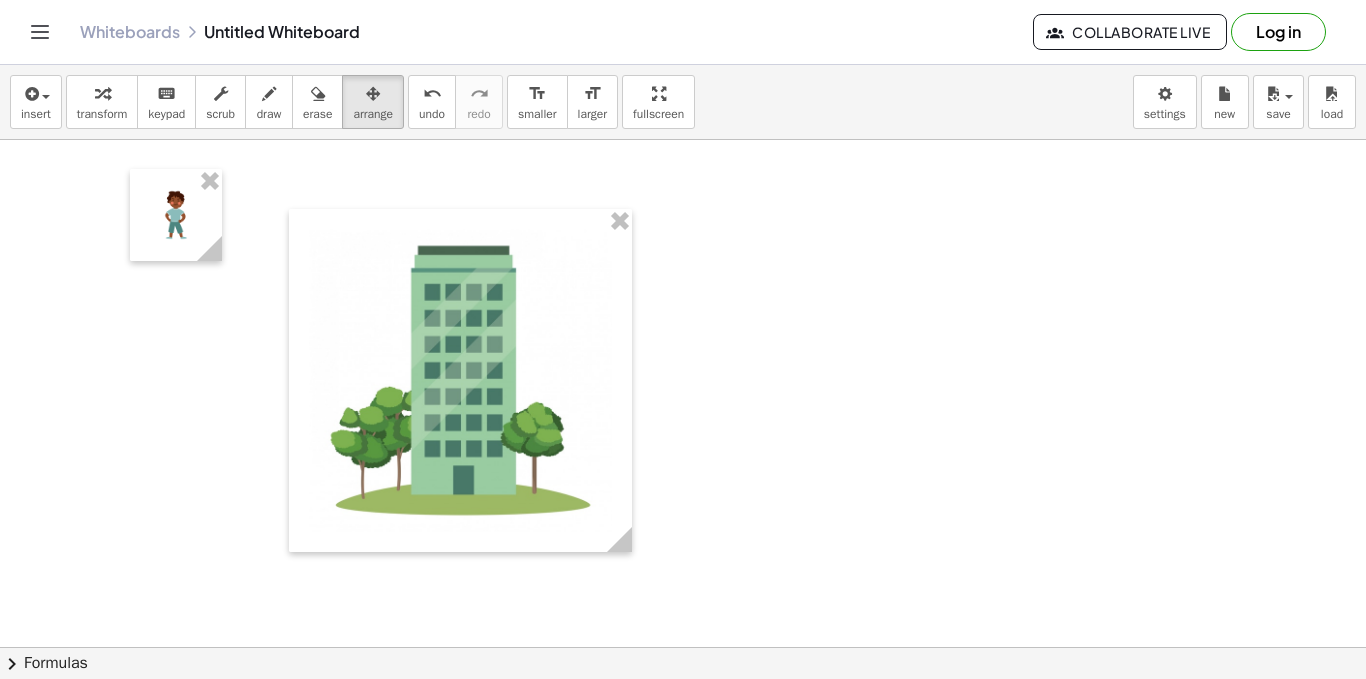 click at bounding box center [683, 672] 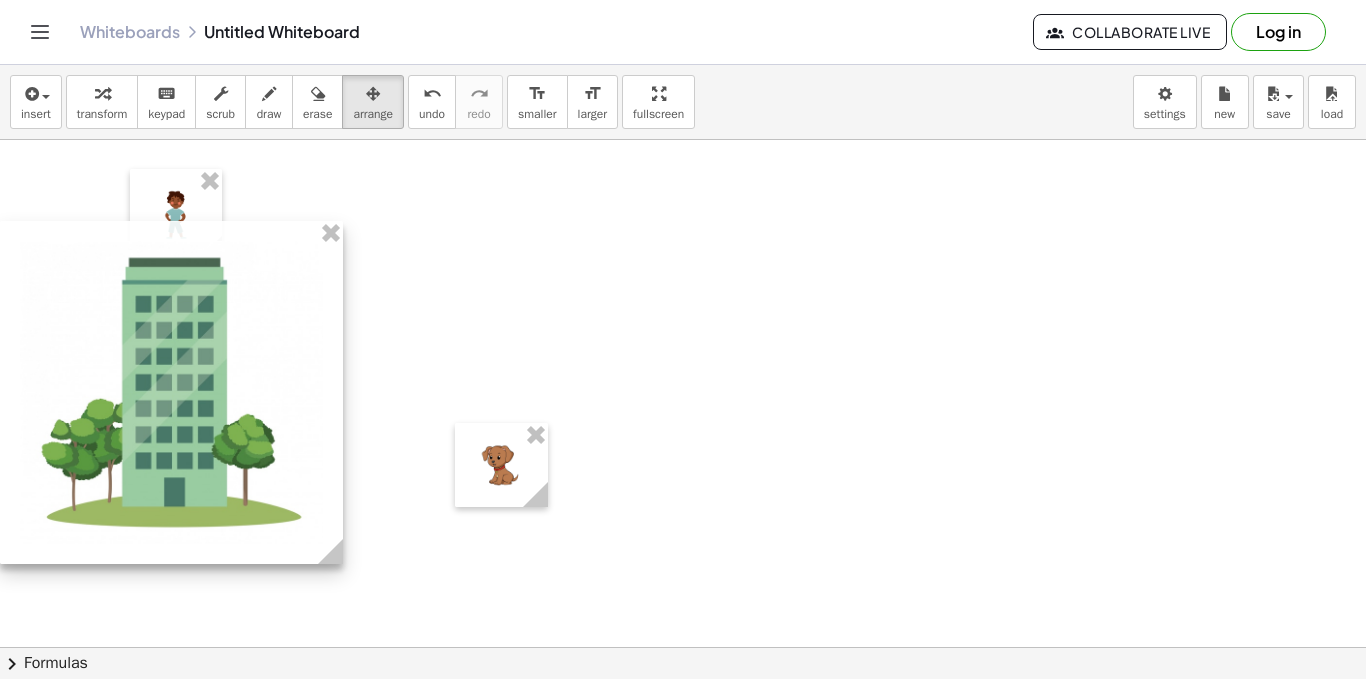 drag, startPoint x: 373, startPoint y: 402, endPoint x: 0, endPoint y: 414, distance: 373.193 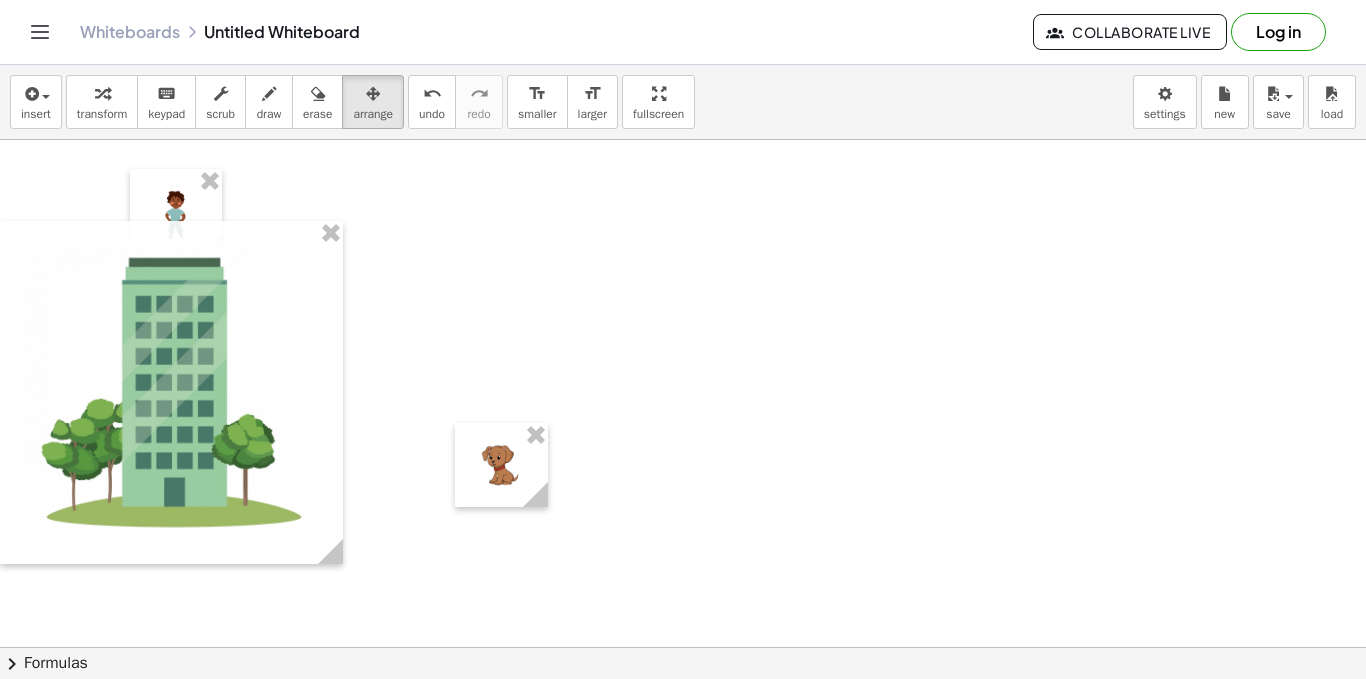 click at bounding box center (683, 672) 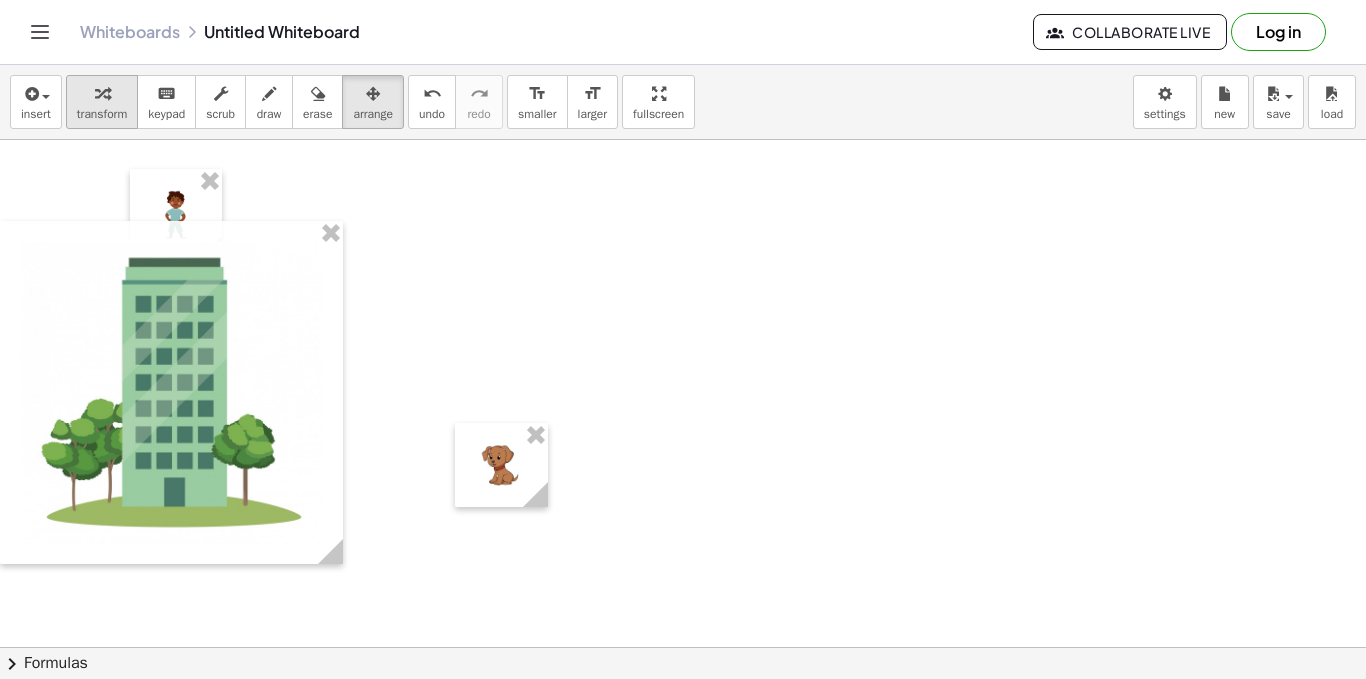 click at bounding box center (102, 94) 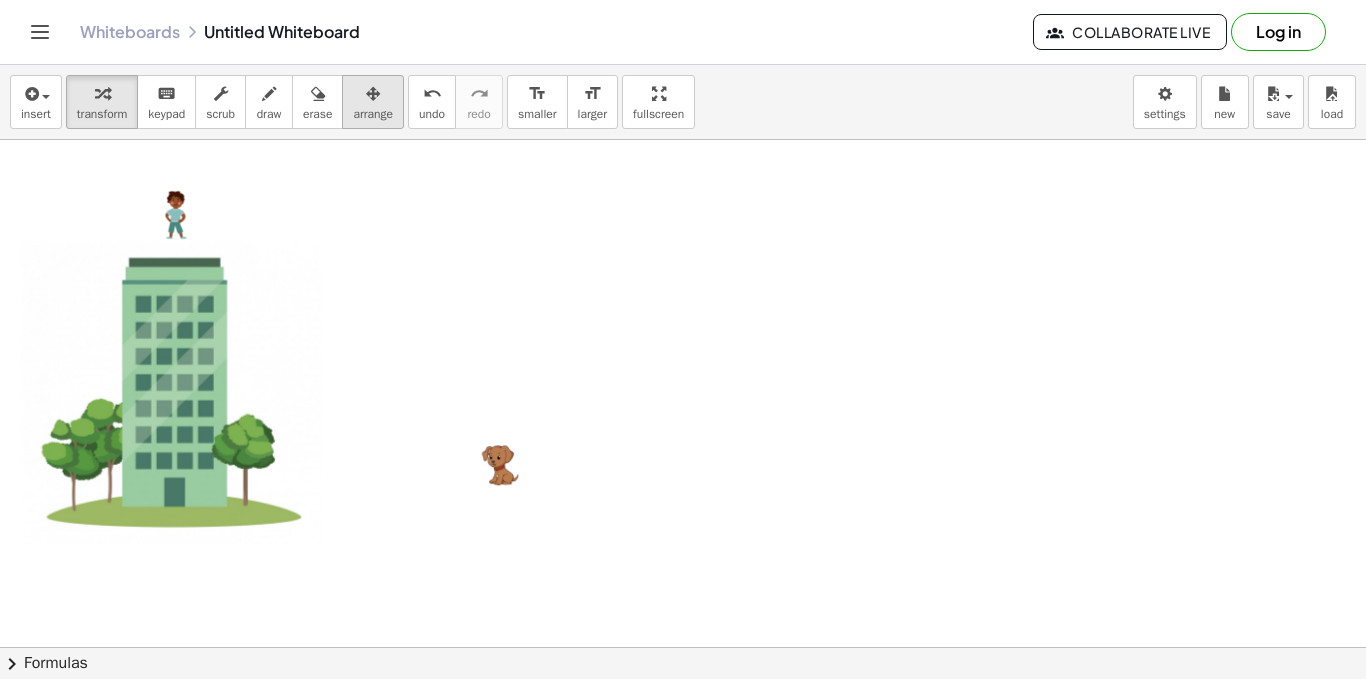click at bounding box center [373, 94] 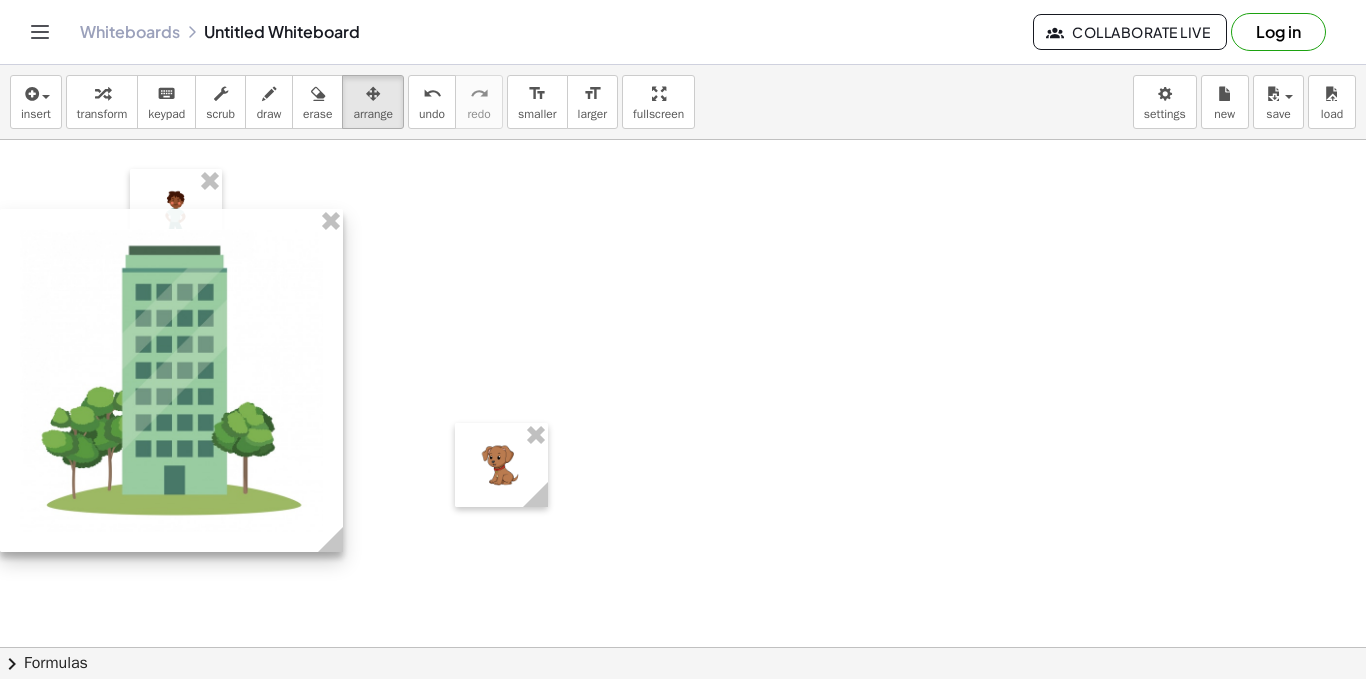 drag, startPoint x: 194, startPoint y: 376, endPoint x: 189, endPoint y: 363, distance: 13.928389 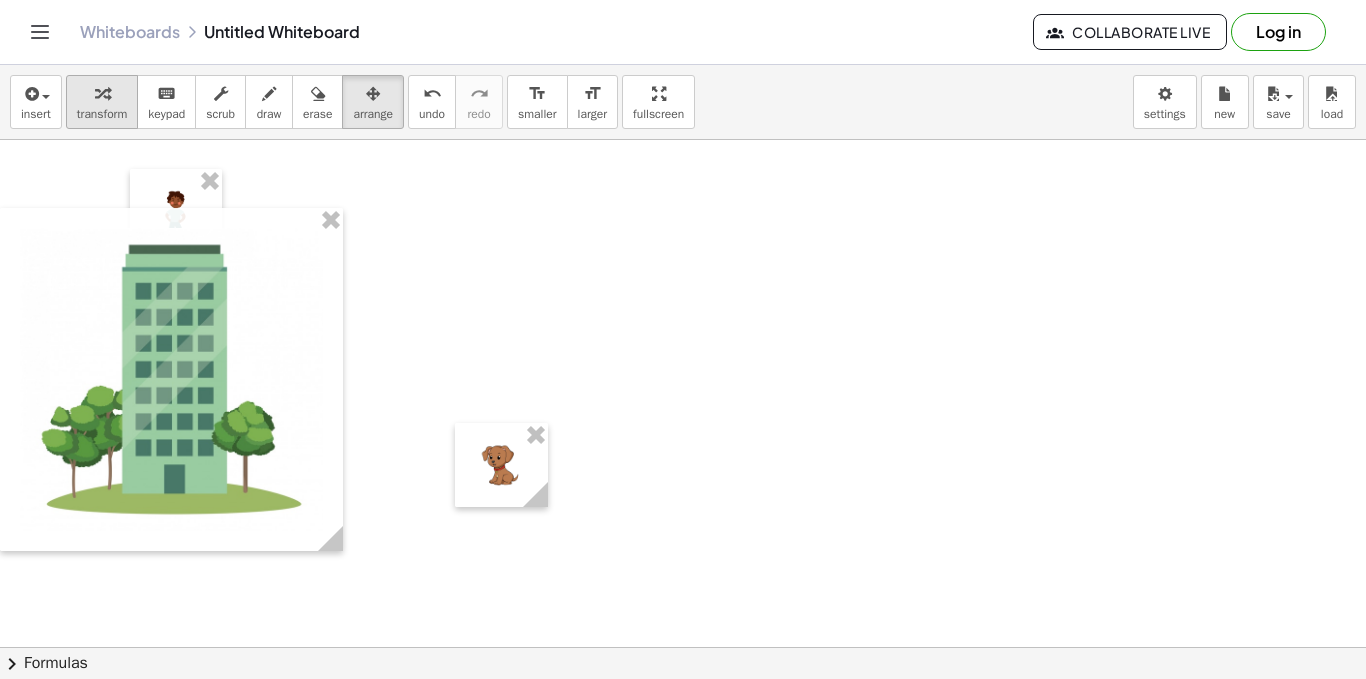 click at bounding box center [102, 93] 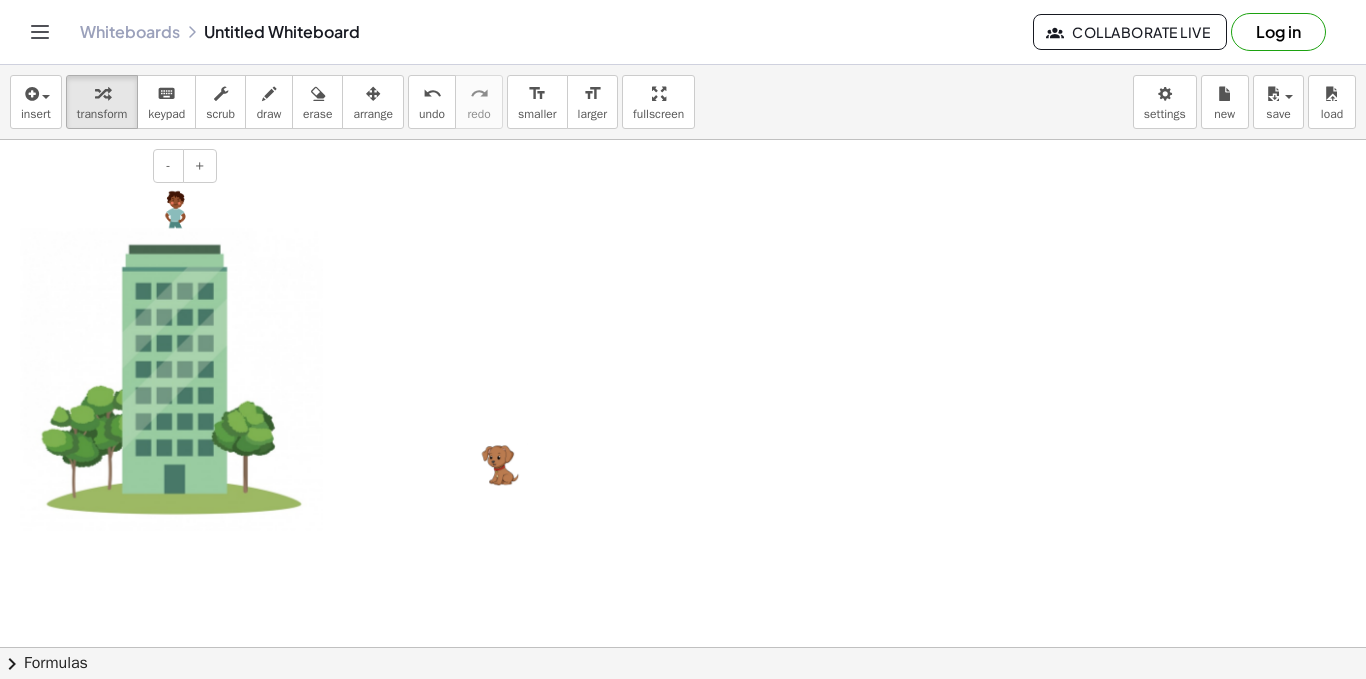 click at bounding box center (176, 215) 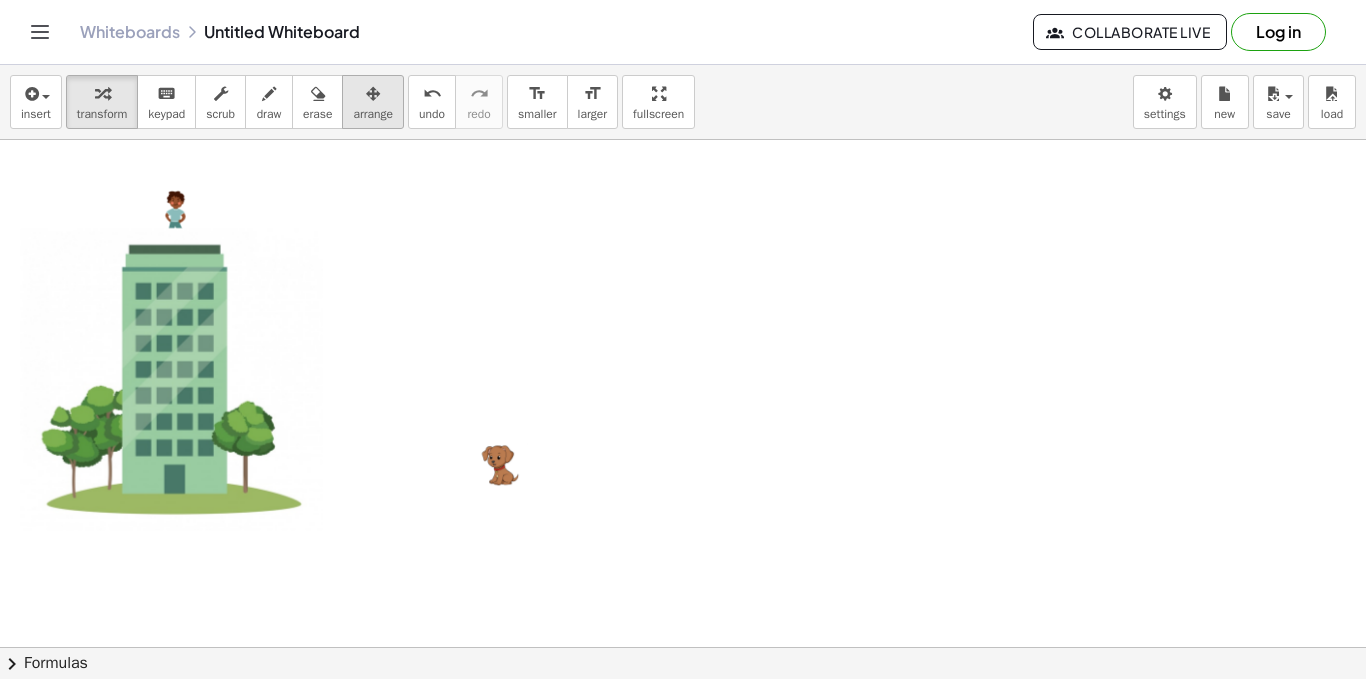 click on "arrange" at bounding box center [373, 114] 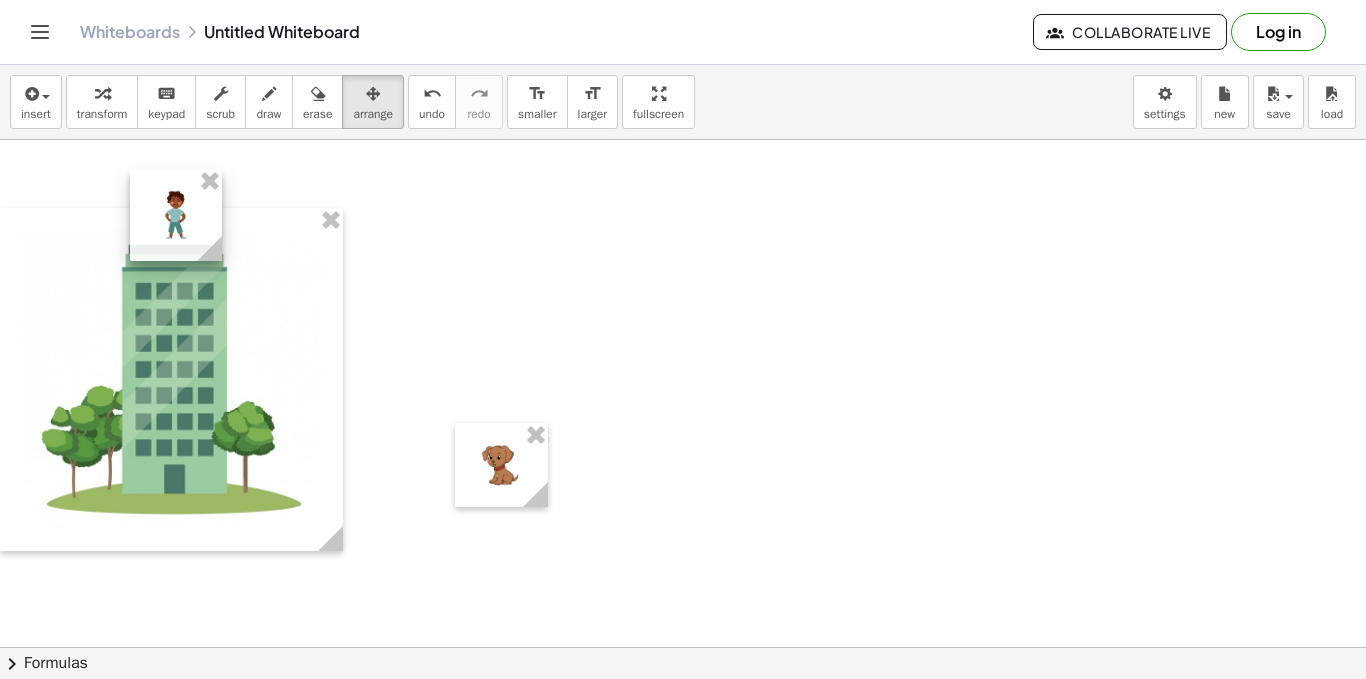 click at bounding box center [176, 215] 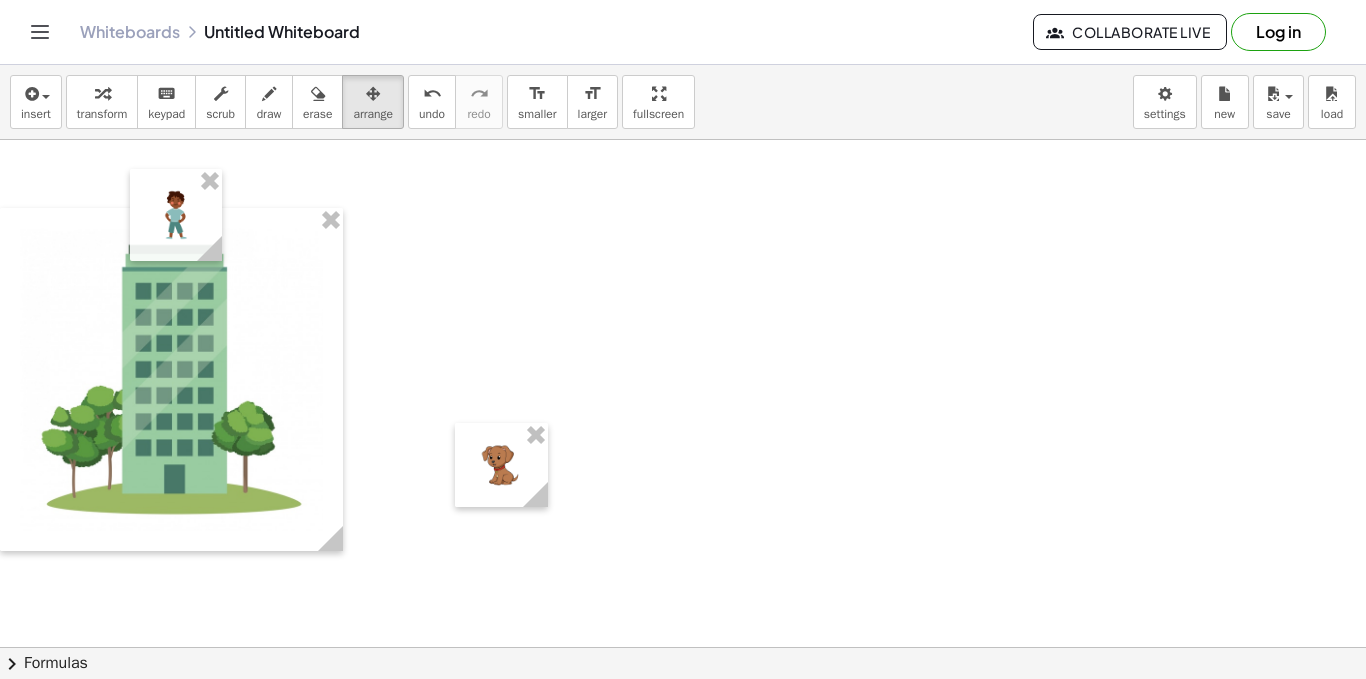 click at bounding box center [683, 672] 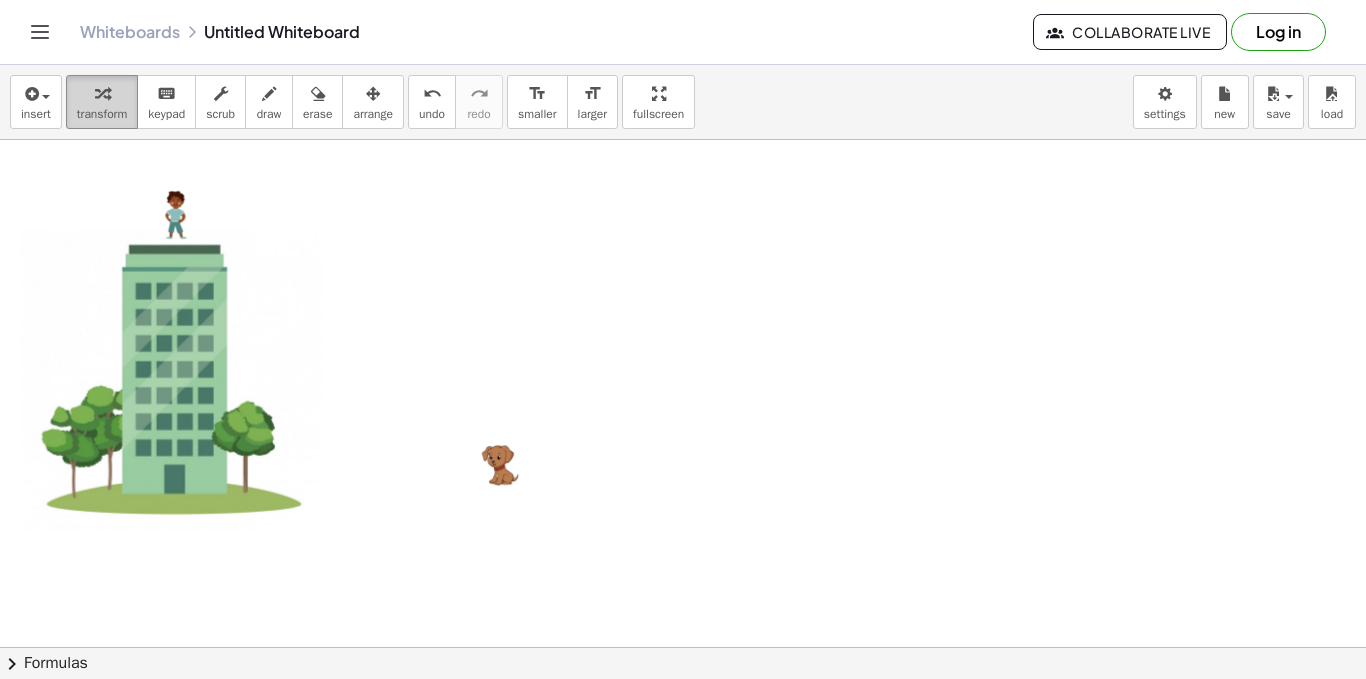click on "transform" at bounding box center (102, 102) 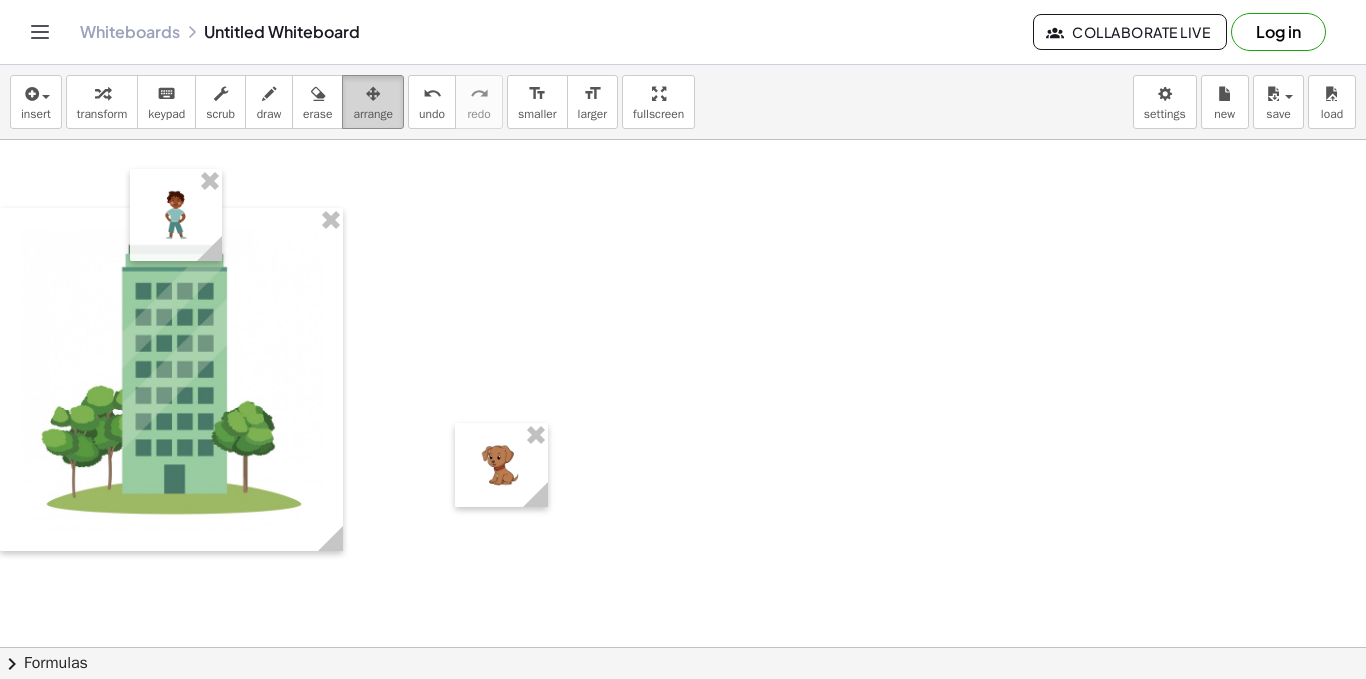 click at bounding box center (373, 94) 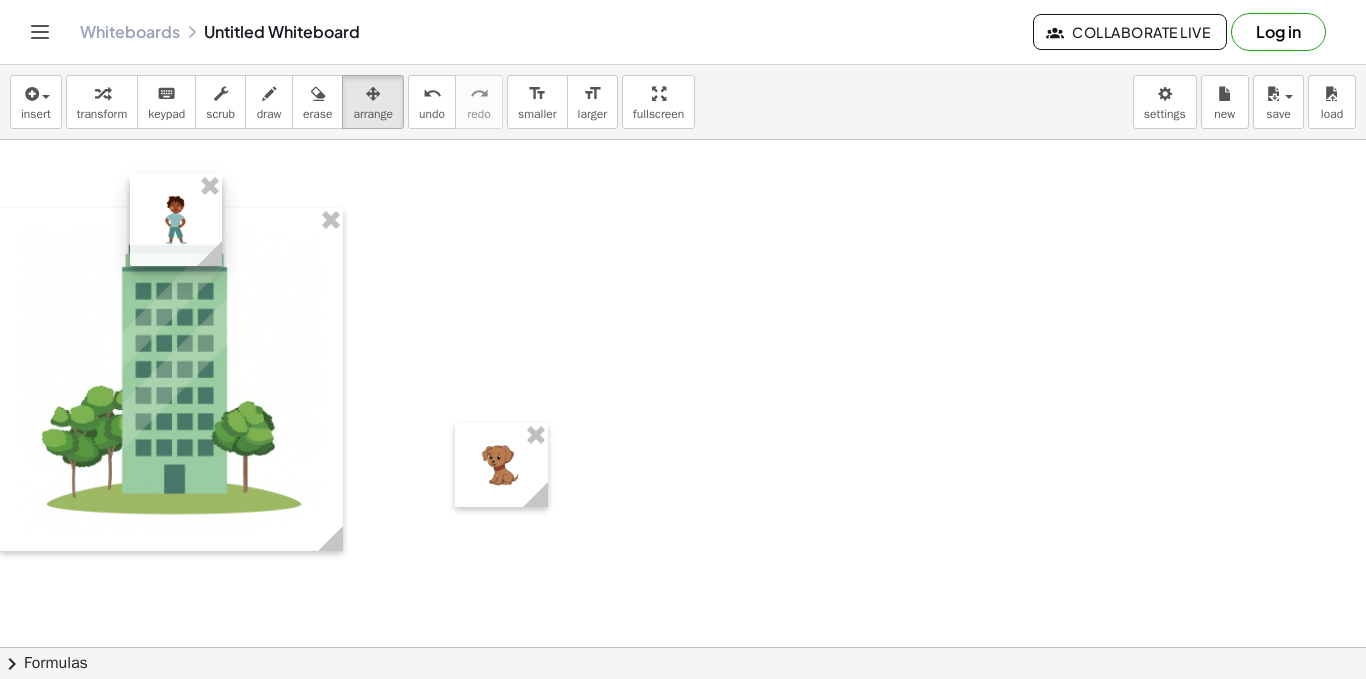 click at bounding box center (176, 220) 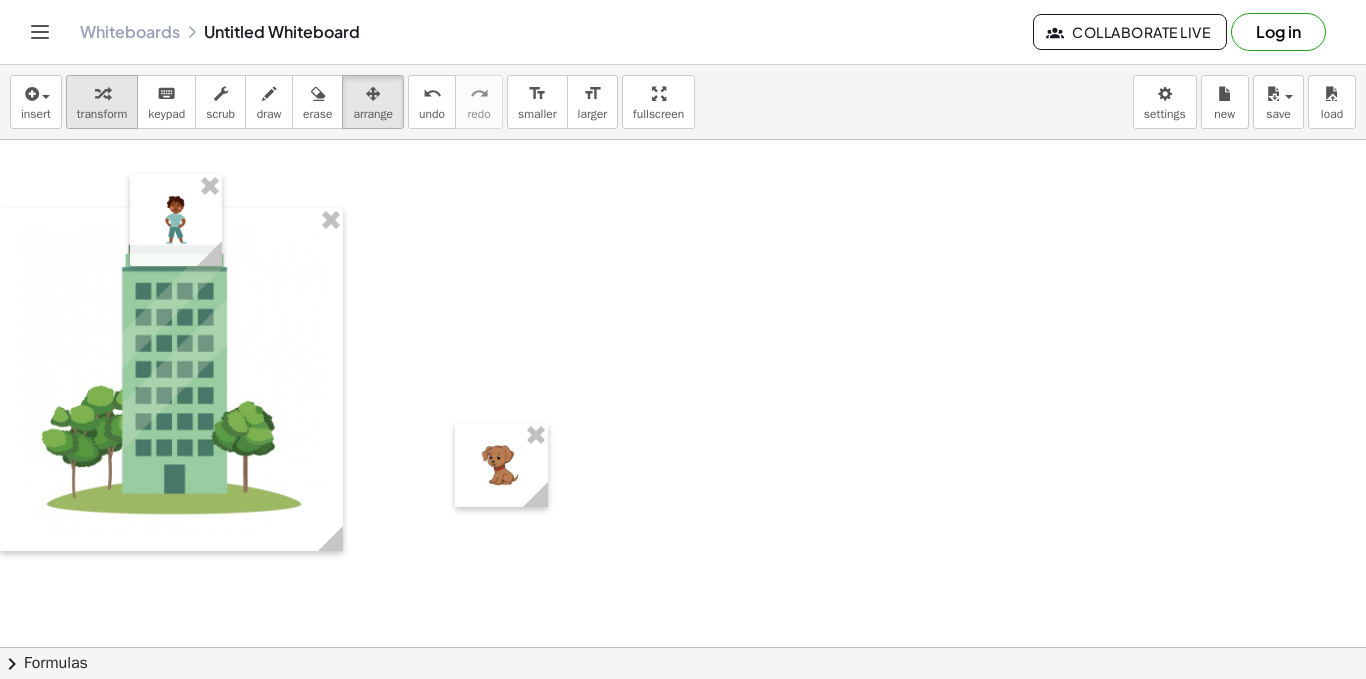 click on "transform" at bounding box center [102, 114] 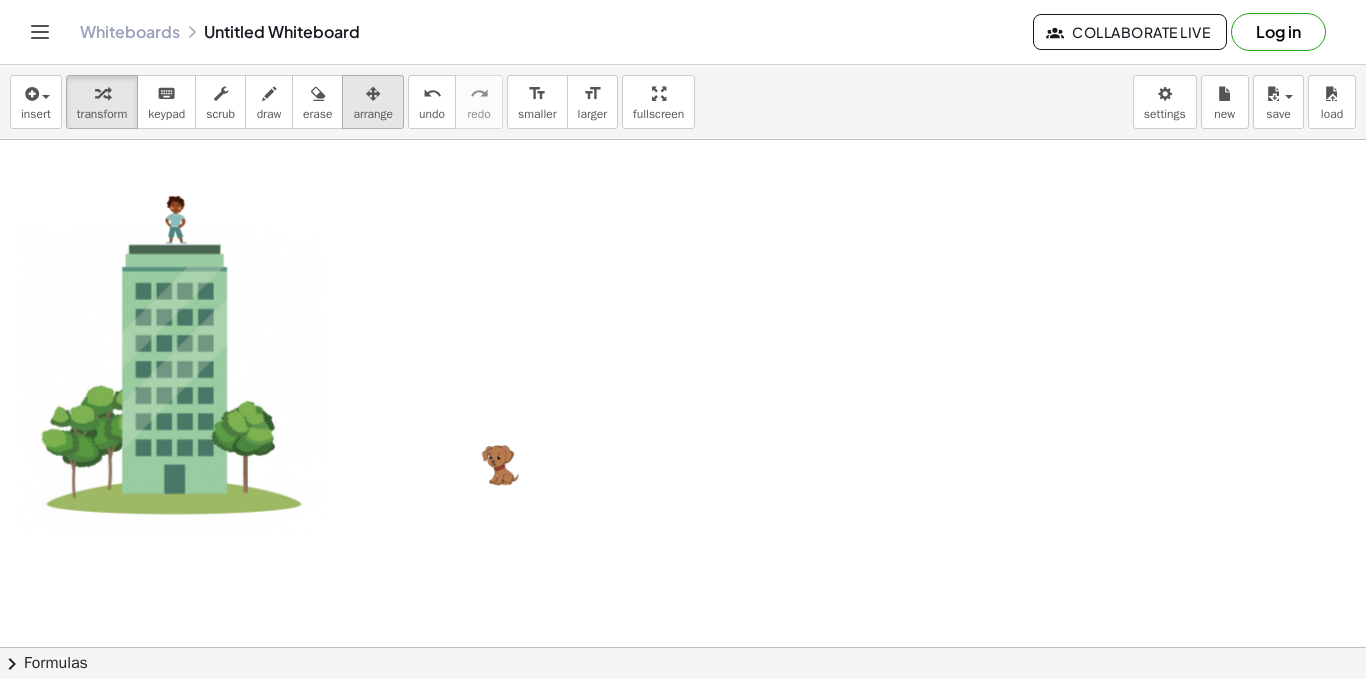 click on "arrange" at bounding box center (373, 114) 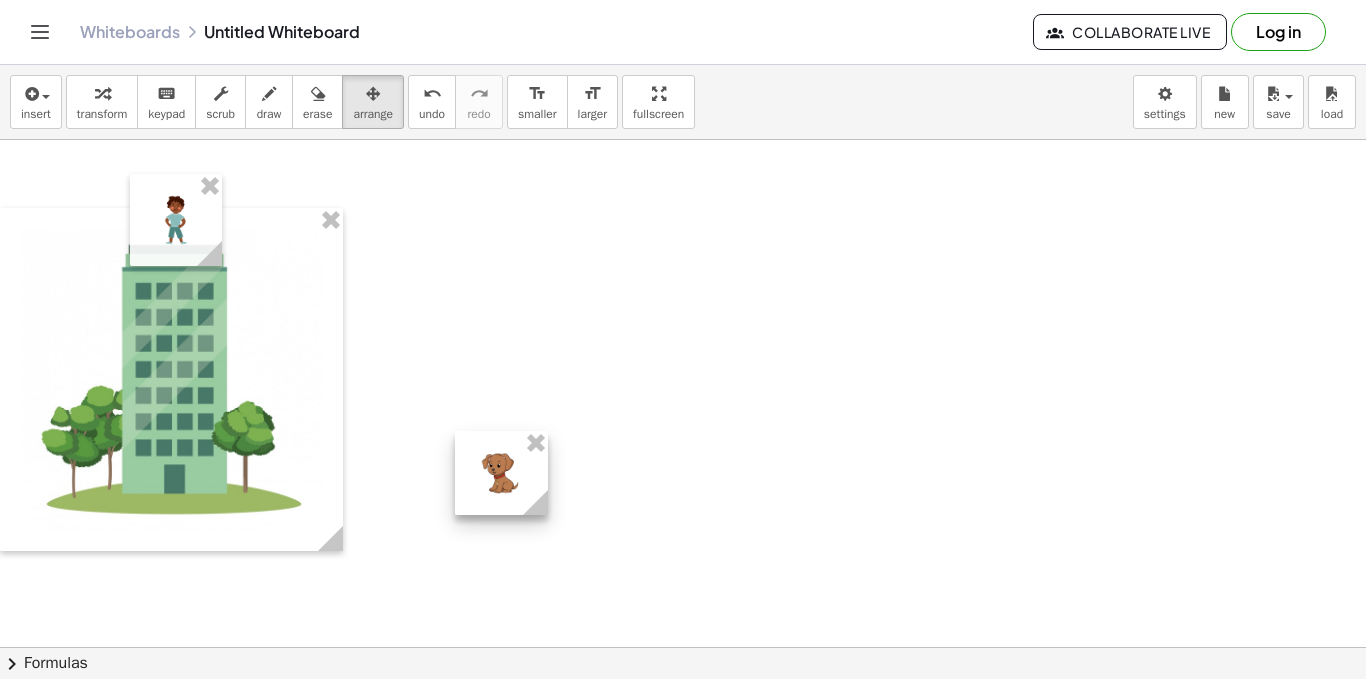 click at bounding box center (501, 473) 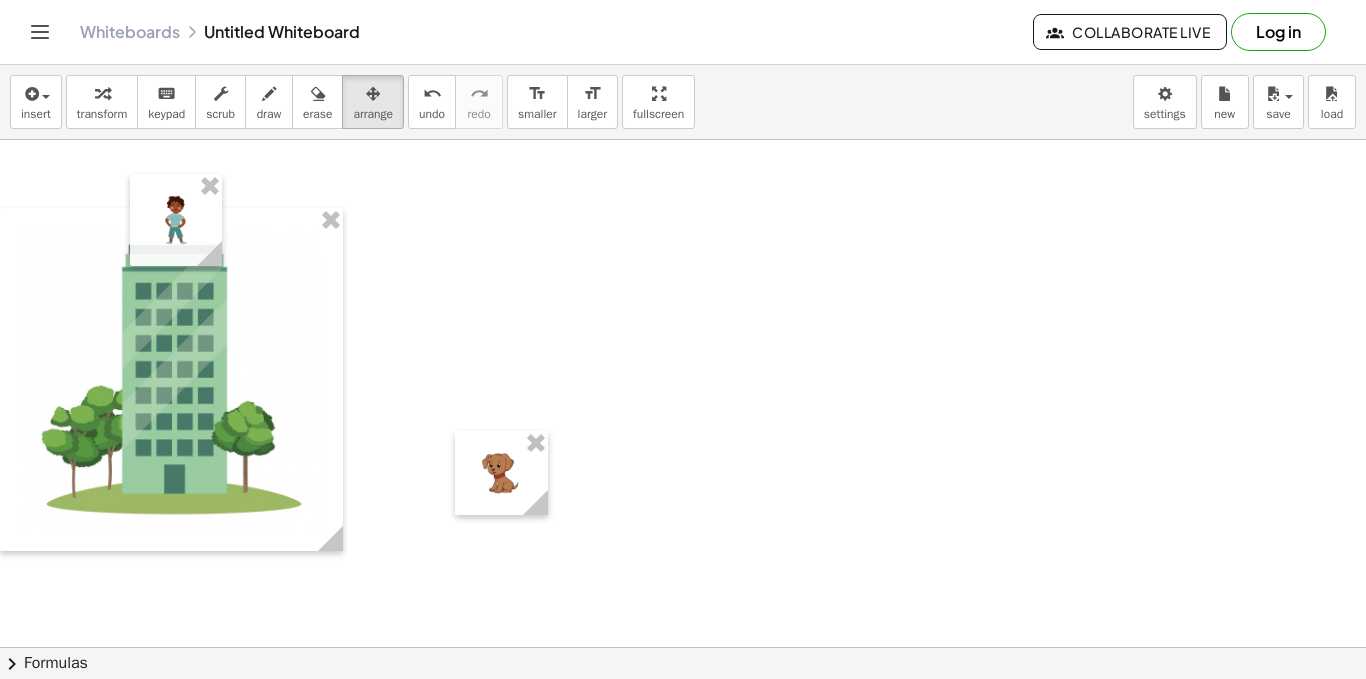 click at bounding box center (683, 672) 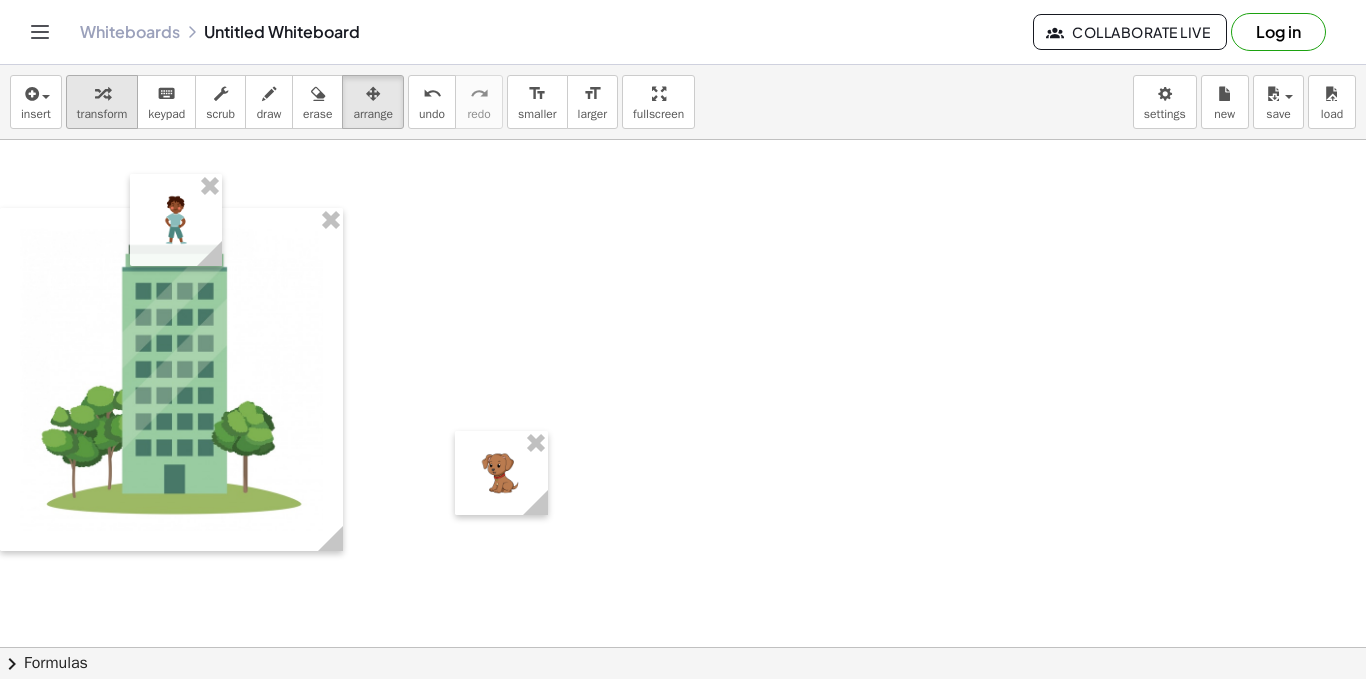 click on "transform" at bounding box center [102, 114] 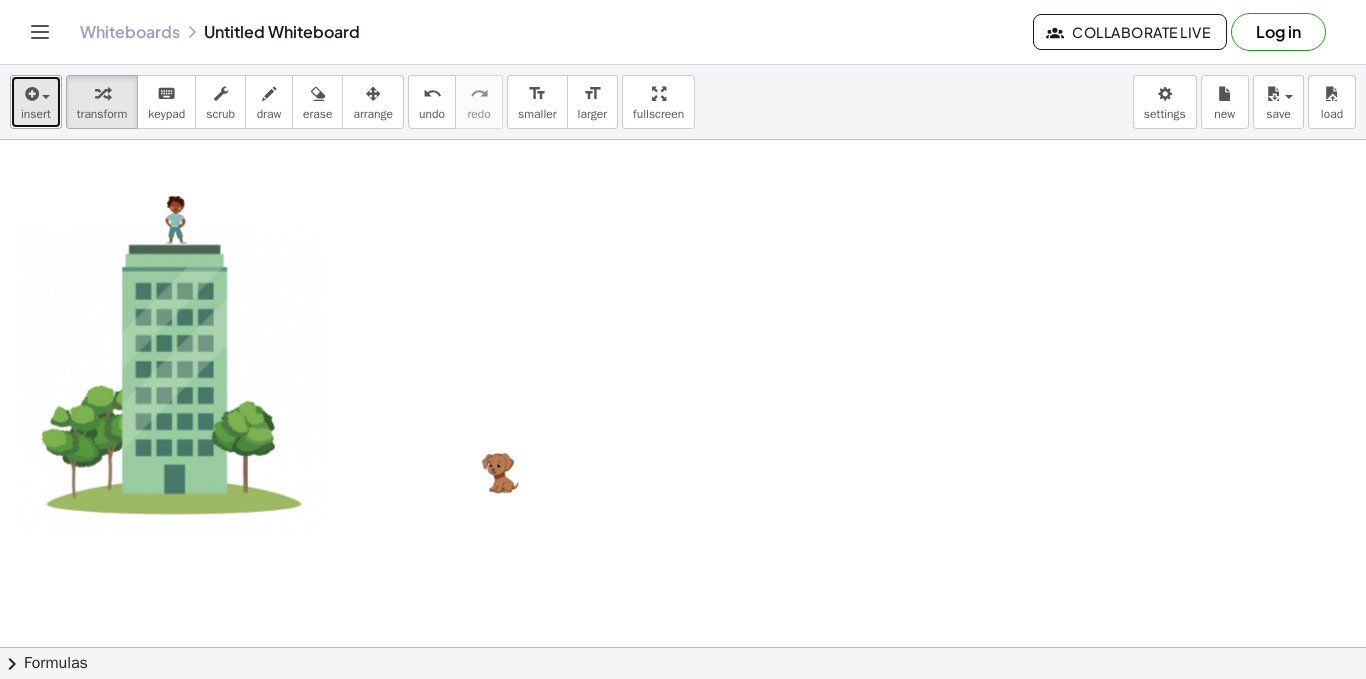 click at bounding box center [30, 94] 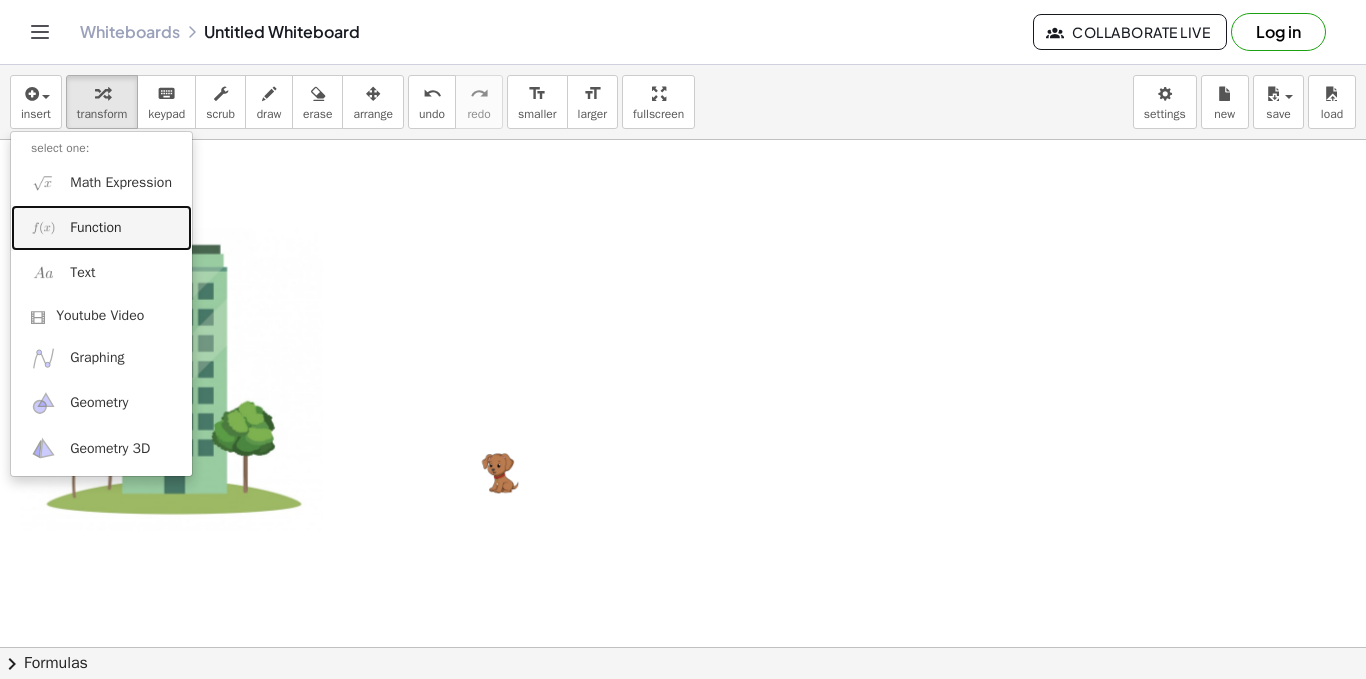 click on "Function" at bounding box center [101, 227] 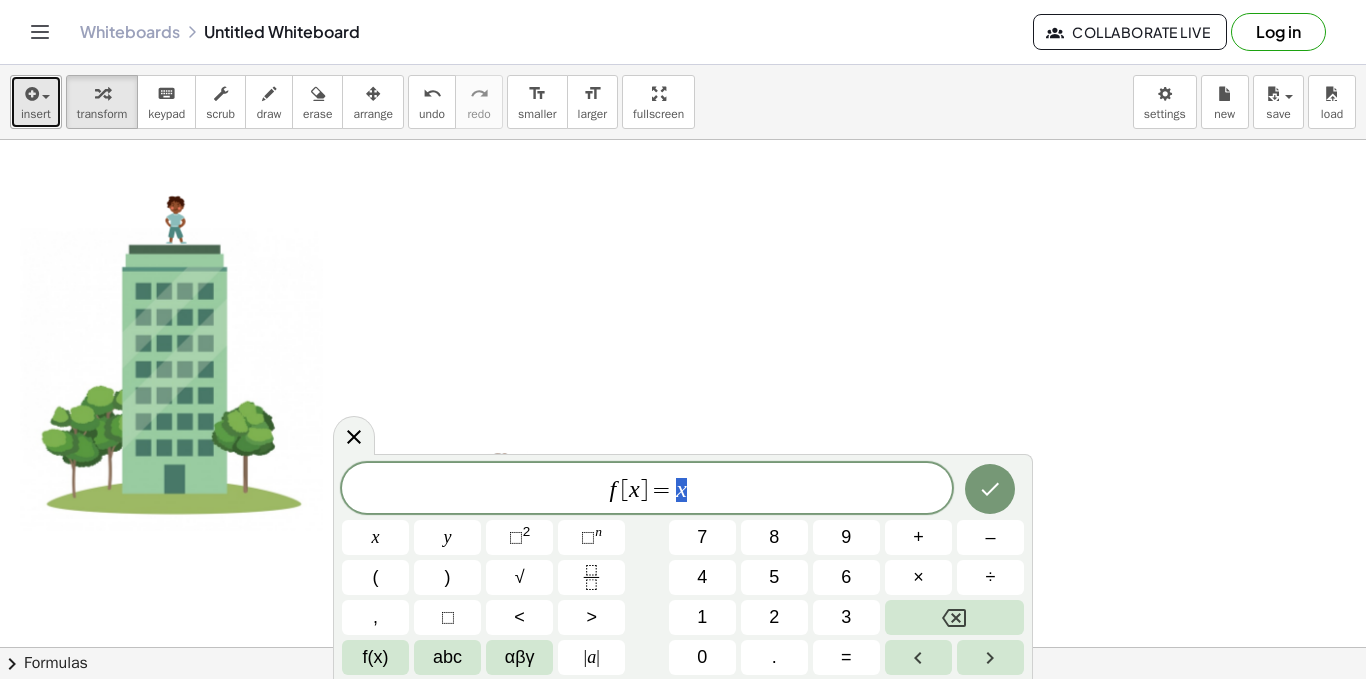 click on "insert" at bounding box center (36, 102) 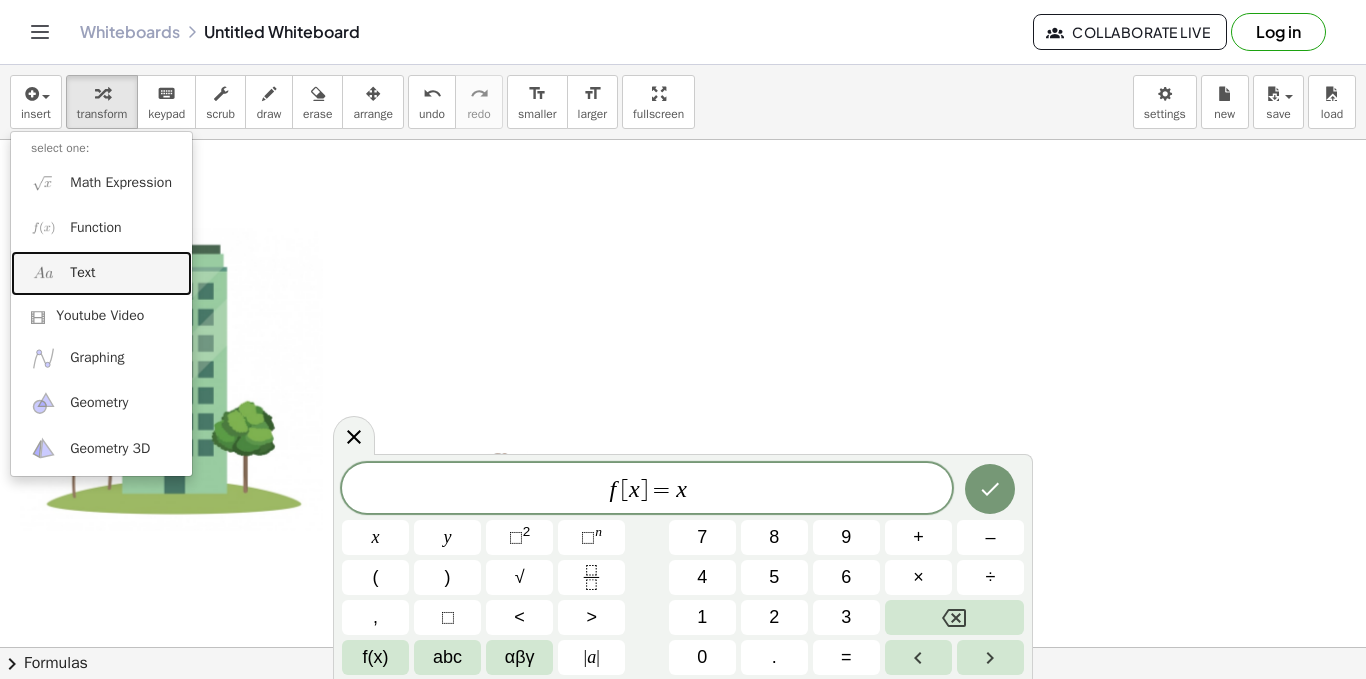 click on "Text" at bounding box center (101, 273) 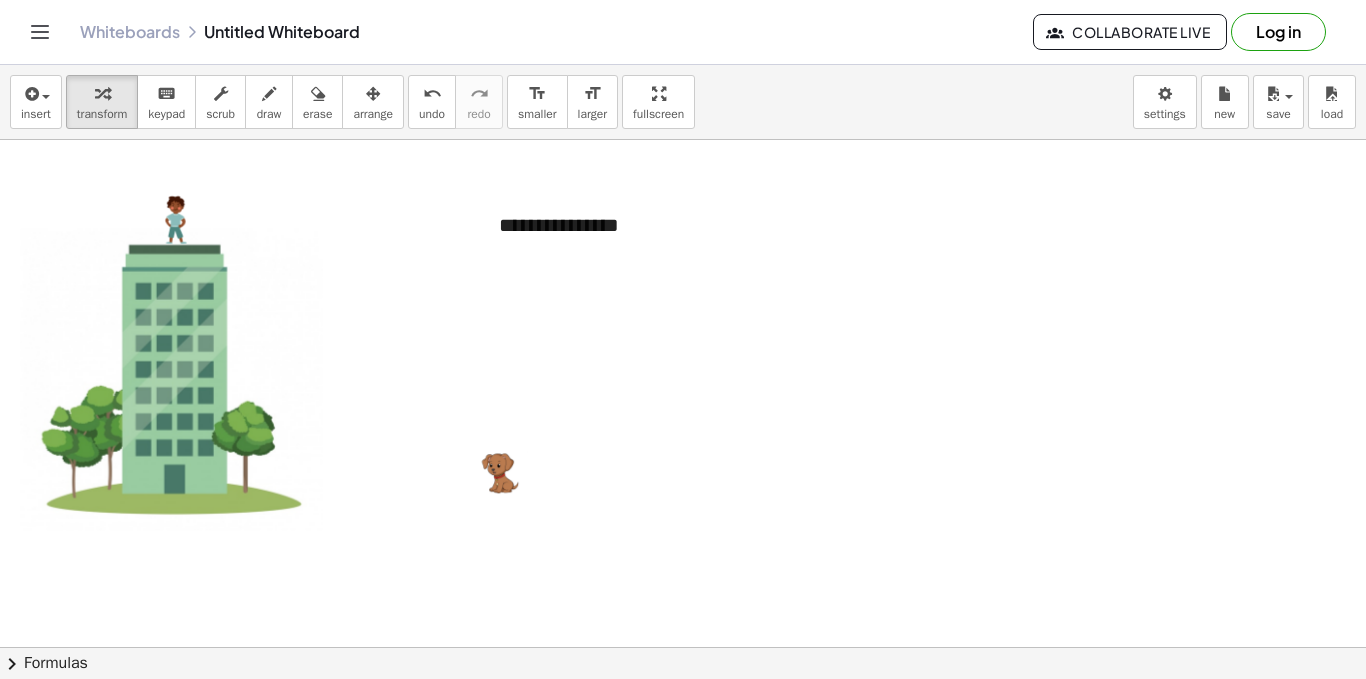 type 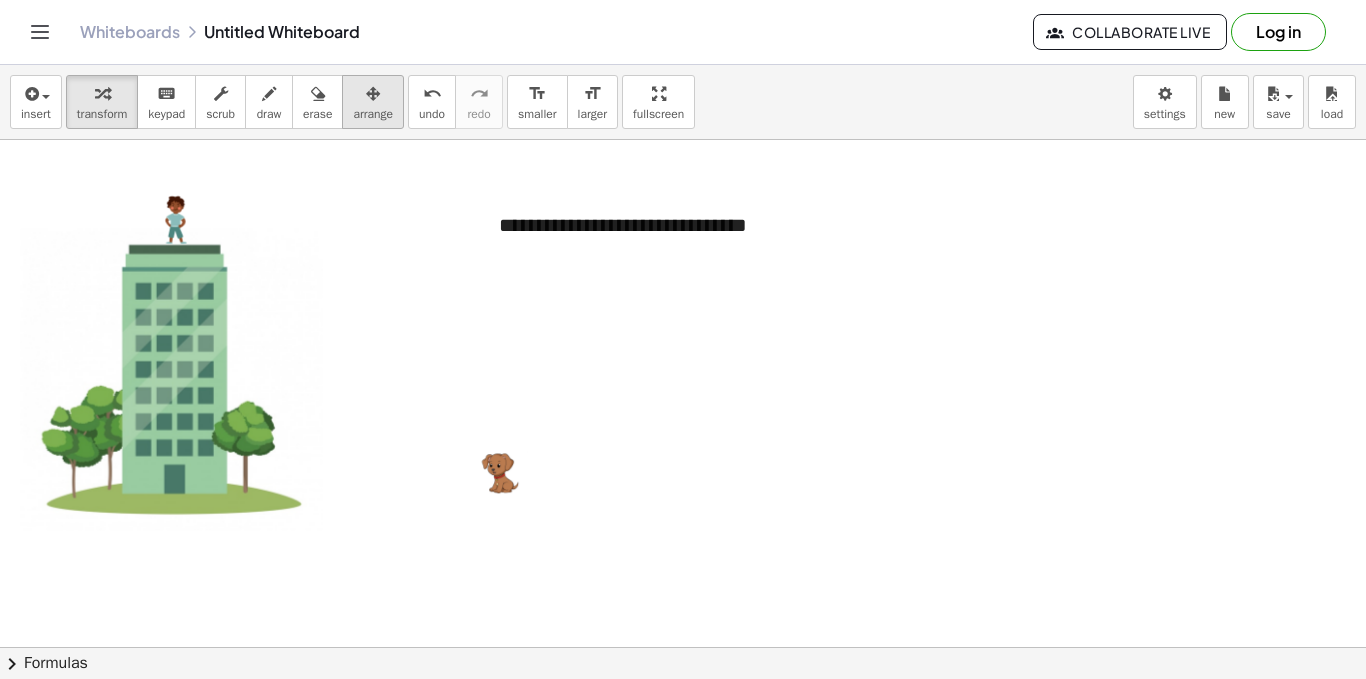 click on "arrange" at bounding box center (373, 102) 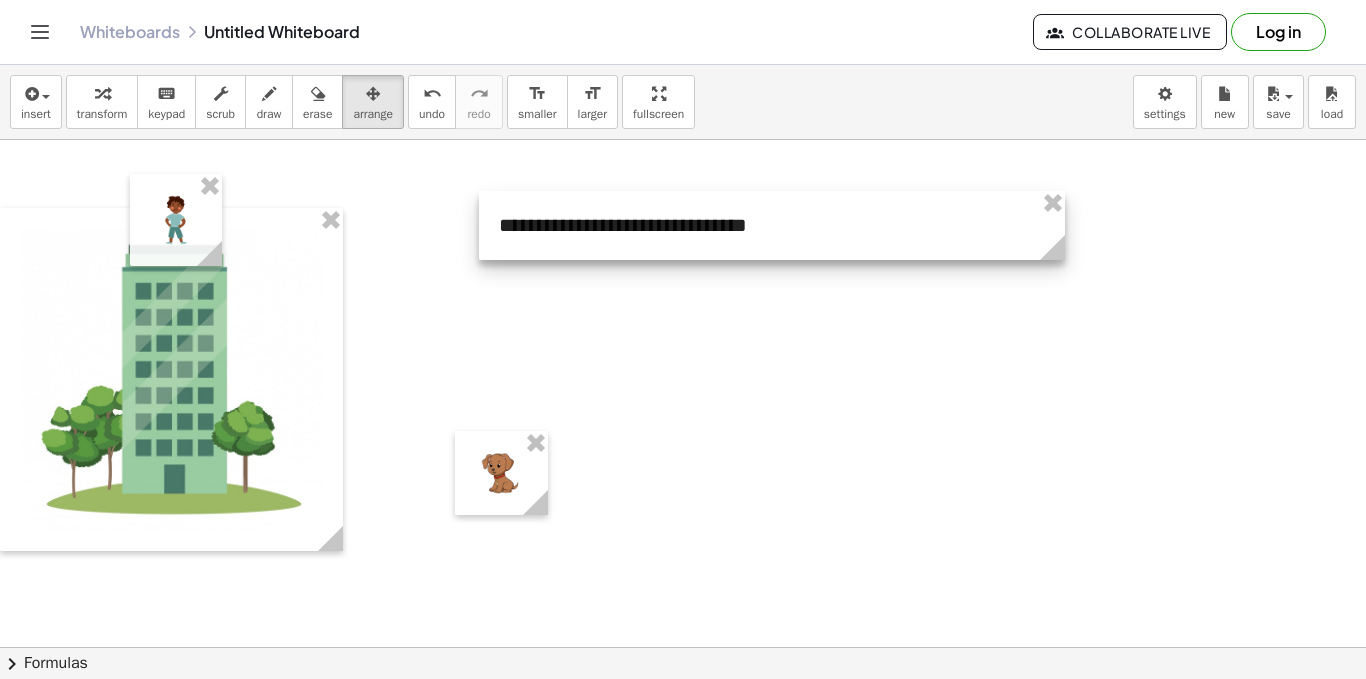 drag, startPoint x: 782, startPoint y: 240, endPoint x: 1068, endPoint y: 279, distance: 288.64685 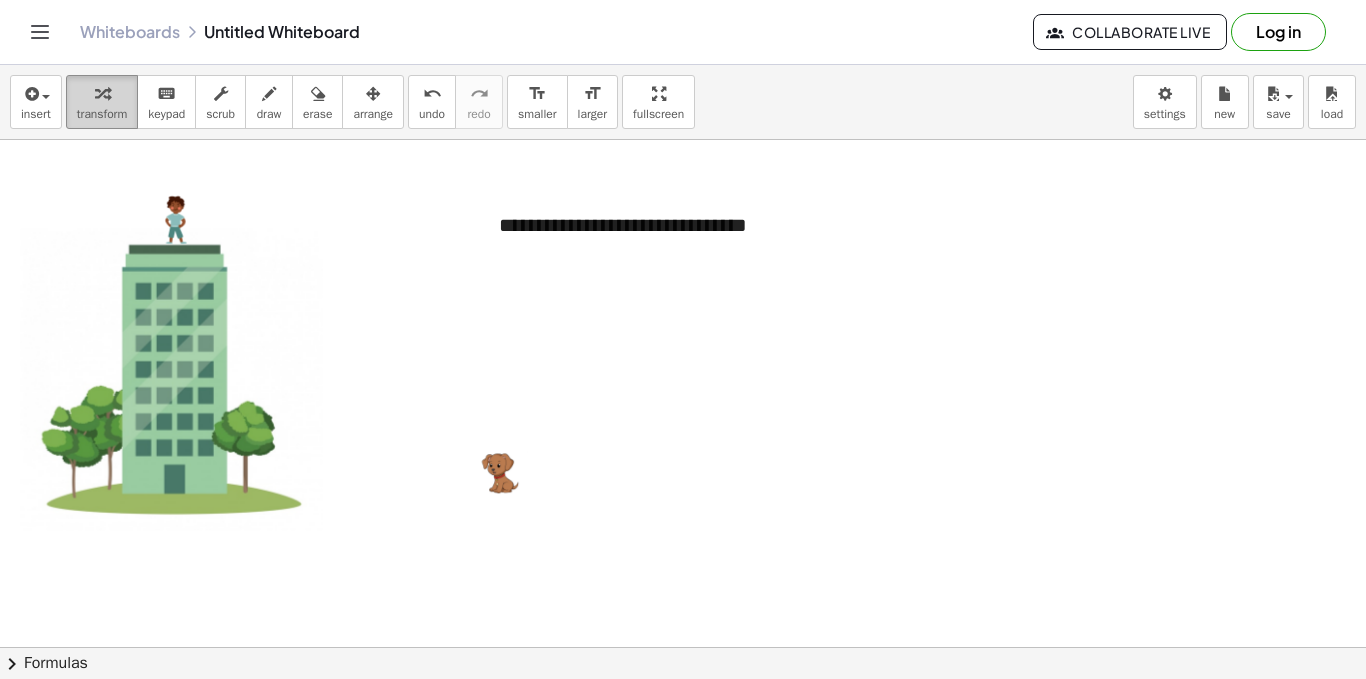 click on "transform" at bounding box center [102, 102] 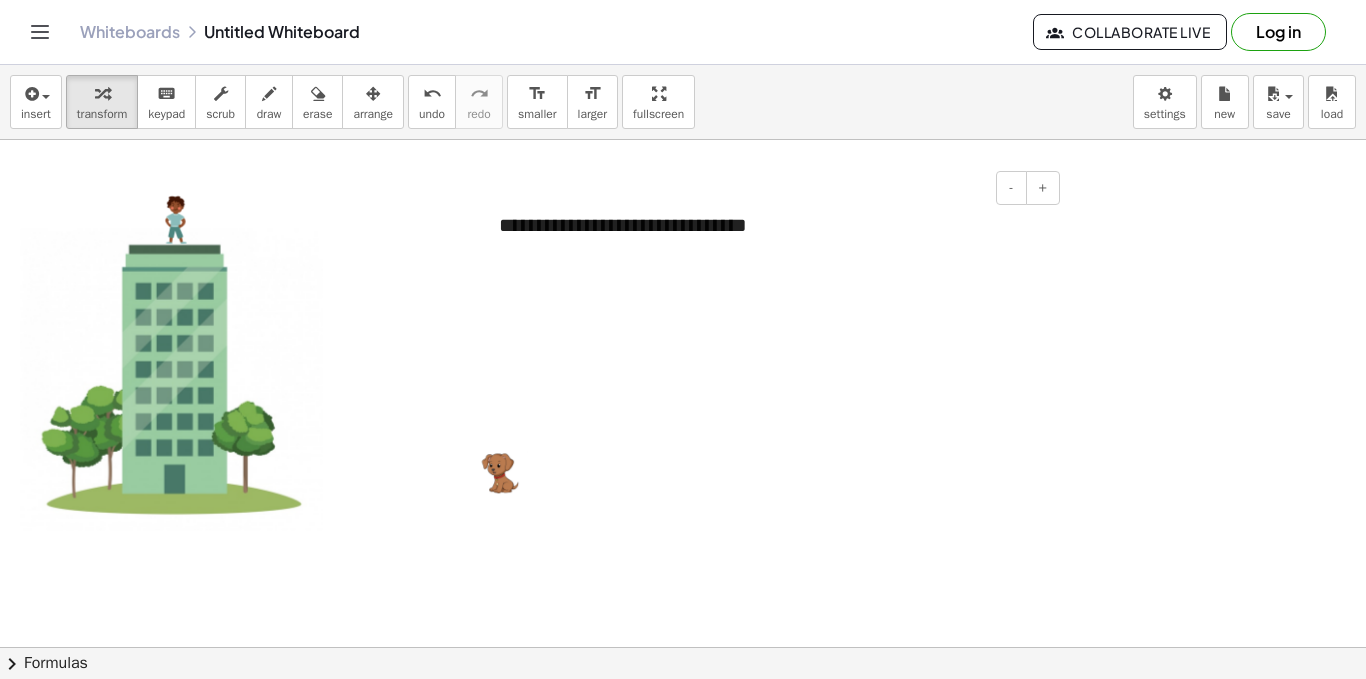 click on "**********" at bounding box center [772, 225] 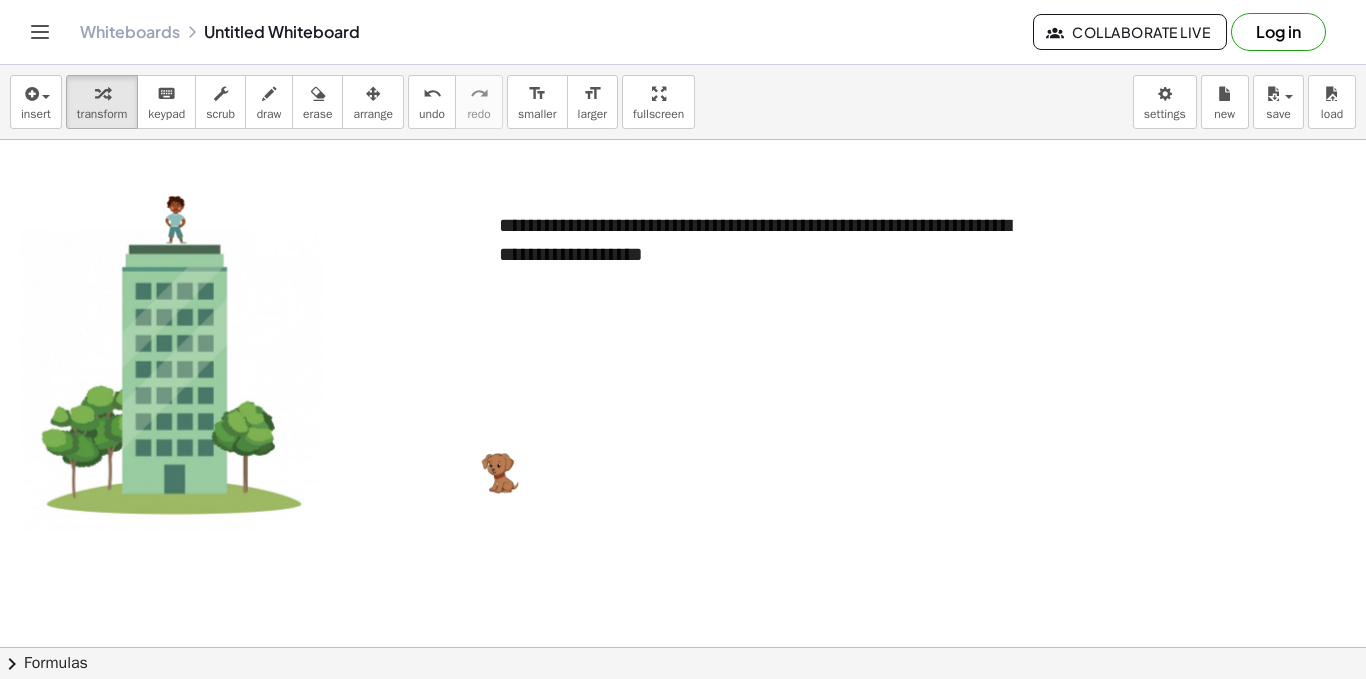 drag, startPoint x: 703, startPoint y: 275, endPoint x: 461, endPoint y: 266, distance: 242.1673 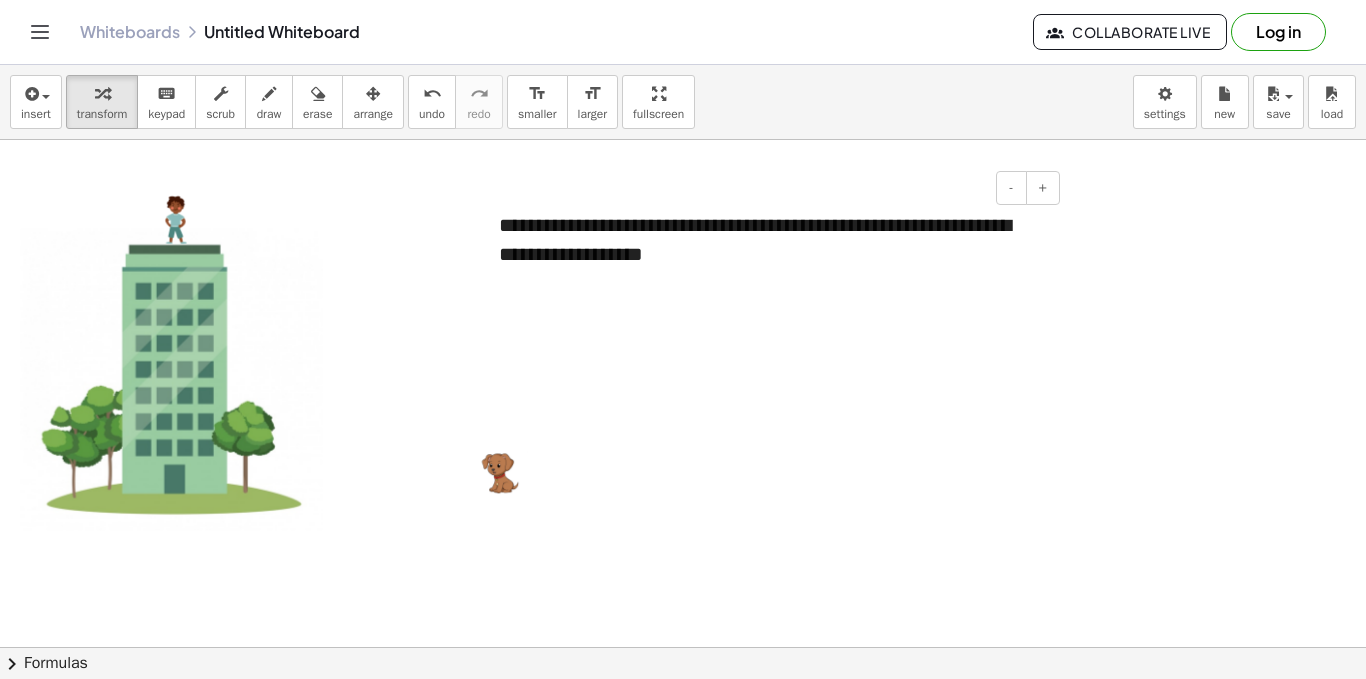 click at bounding box center (489, 239) 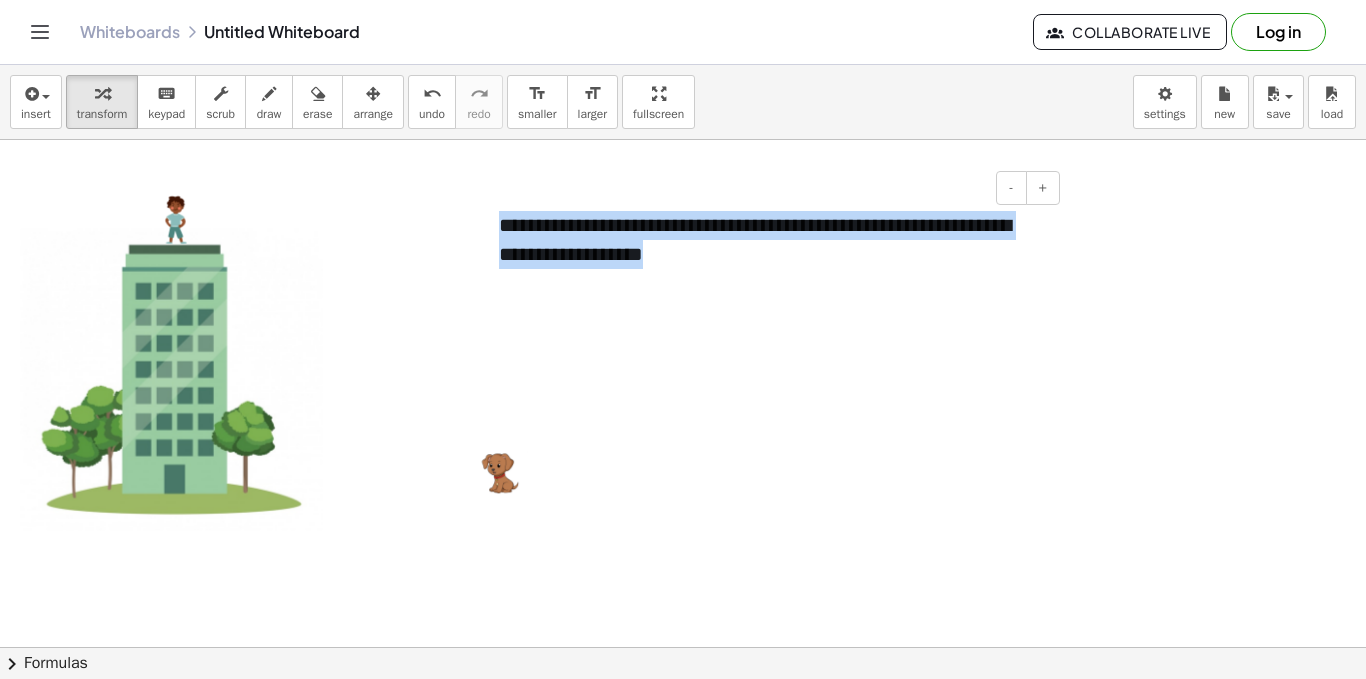 drag, startPoint x: 499, startPoint y: 261, endPoint x: 667, endPoint y: 259, distance: 168.0119 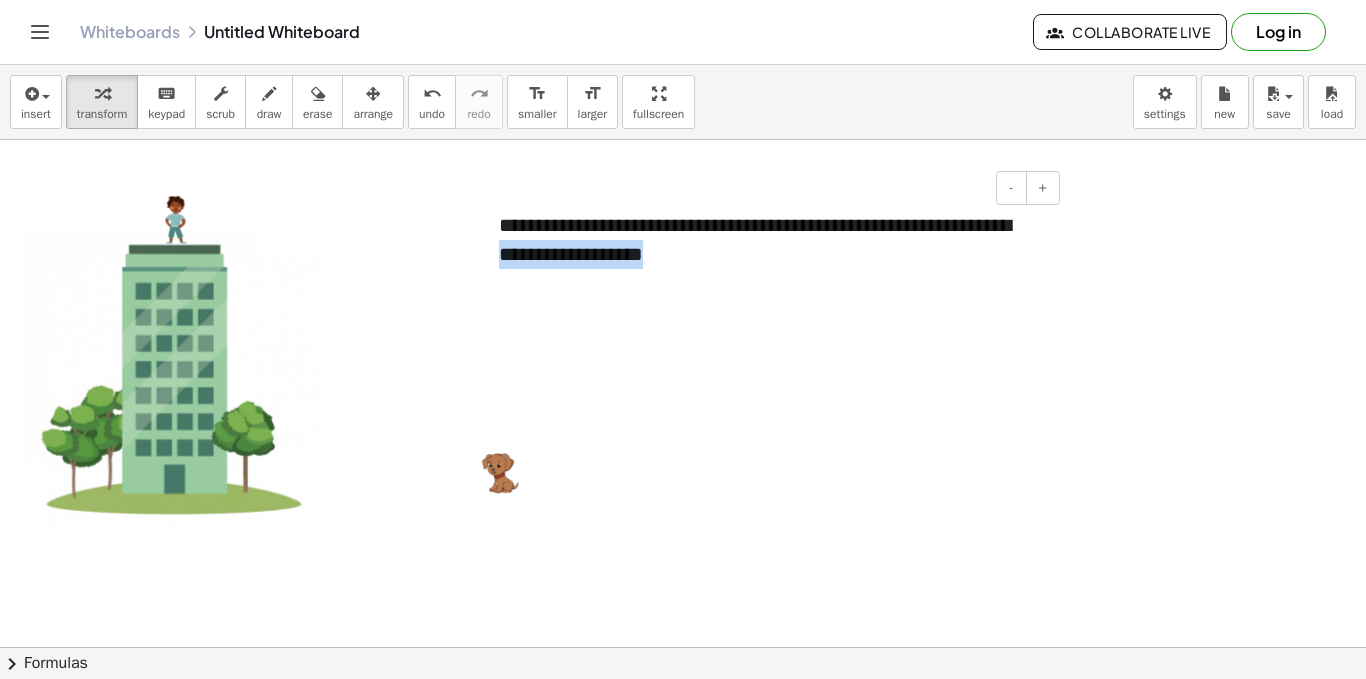 drag, startPoint x: 667, startPoint y: 259, endPoint x: 494, endPoint y: 273, distance: 173.56555 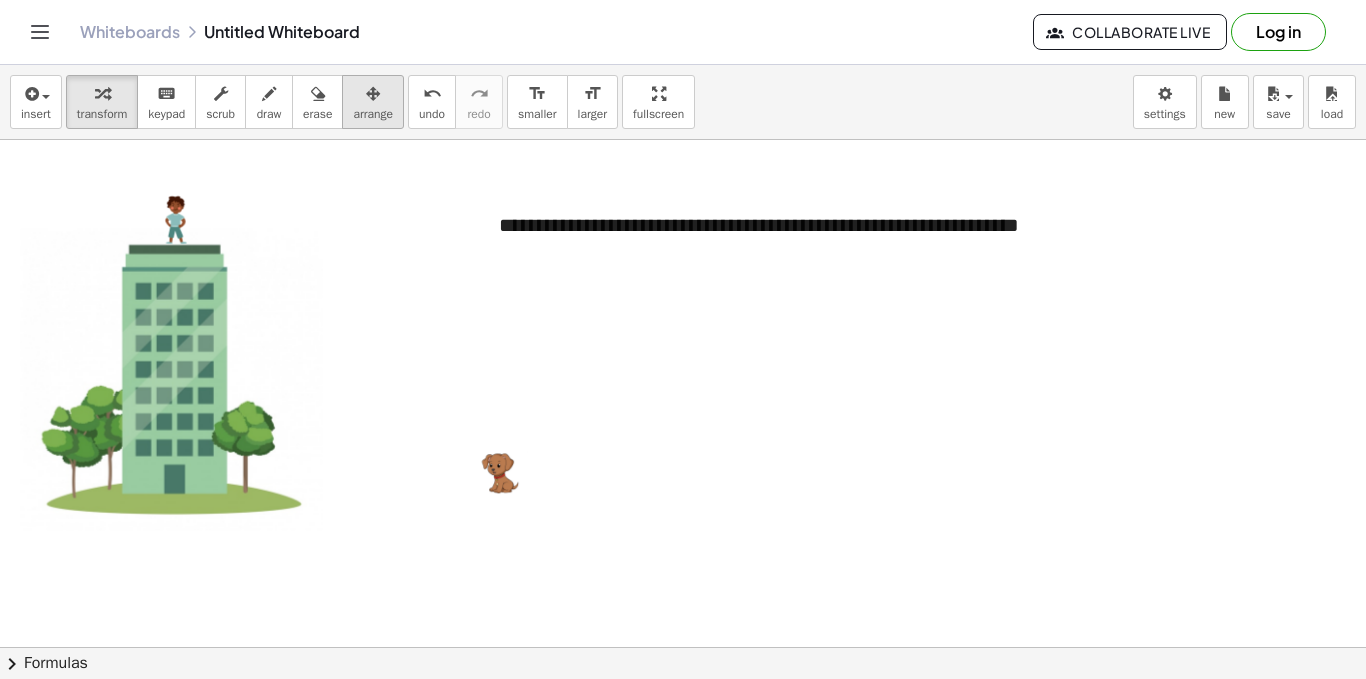 click at bounding box center [373, 94] 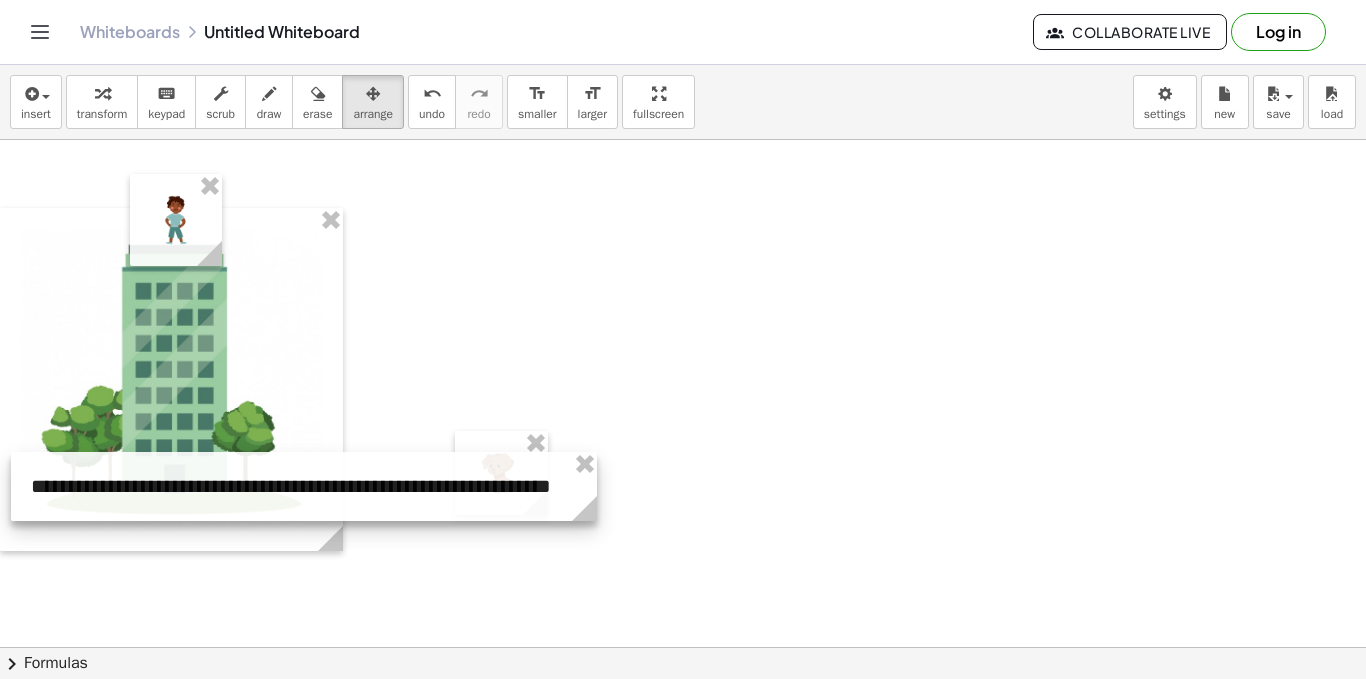 drag, startPoint x: 581, startPoint y: 230, endPoint x: 113, endPoint y: 491, distance: 535.85913 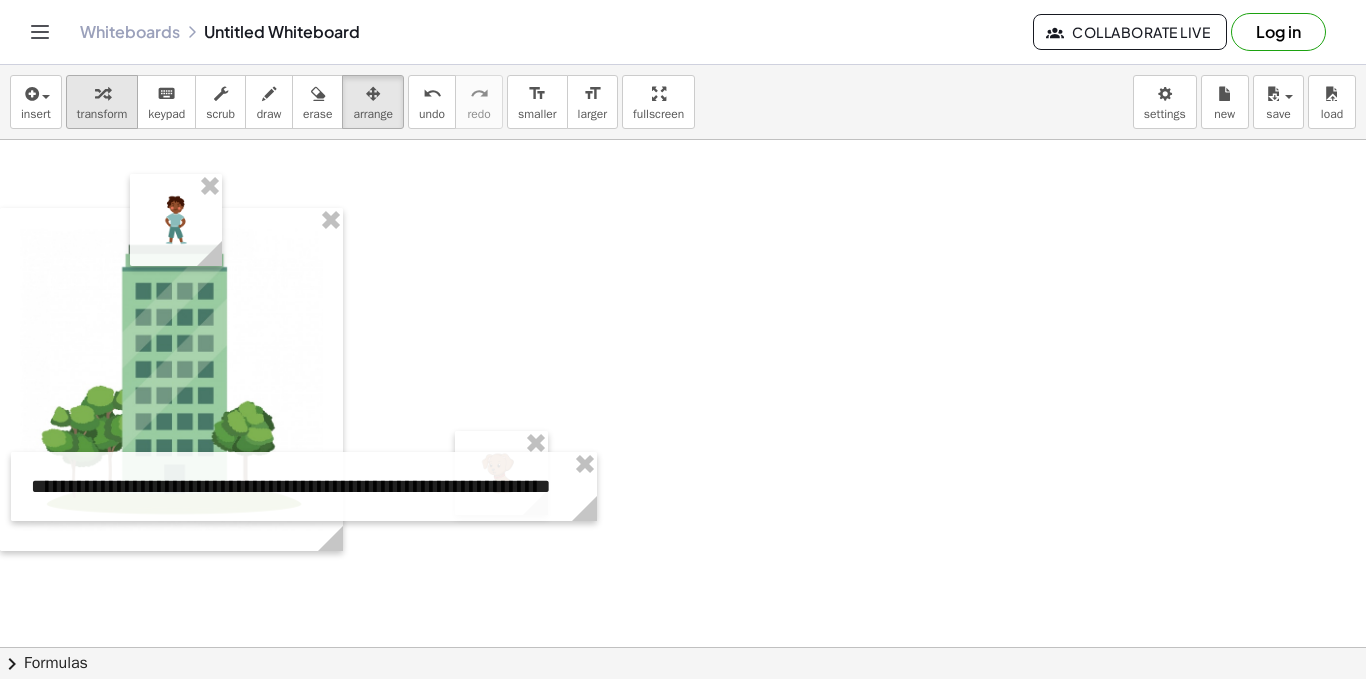 click on "transform" at bounding box center [102, 114] 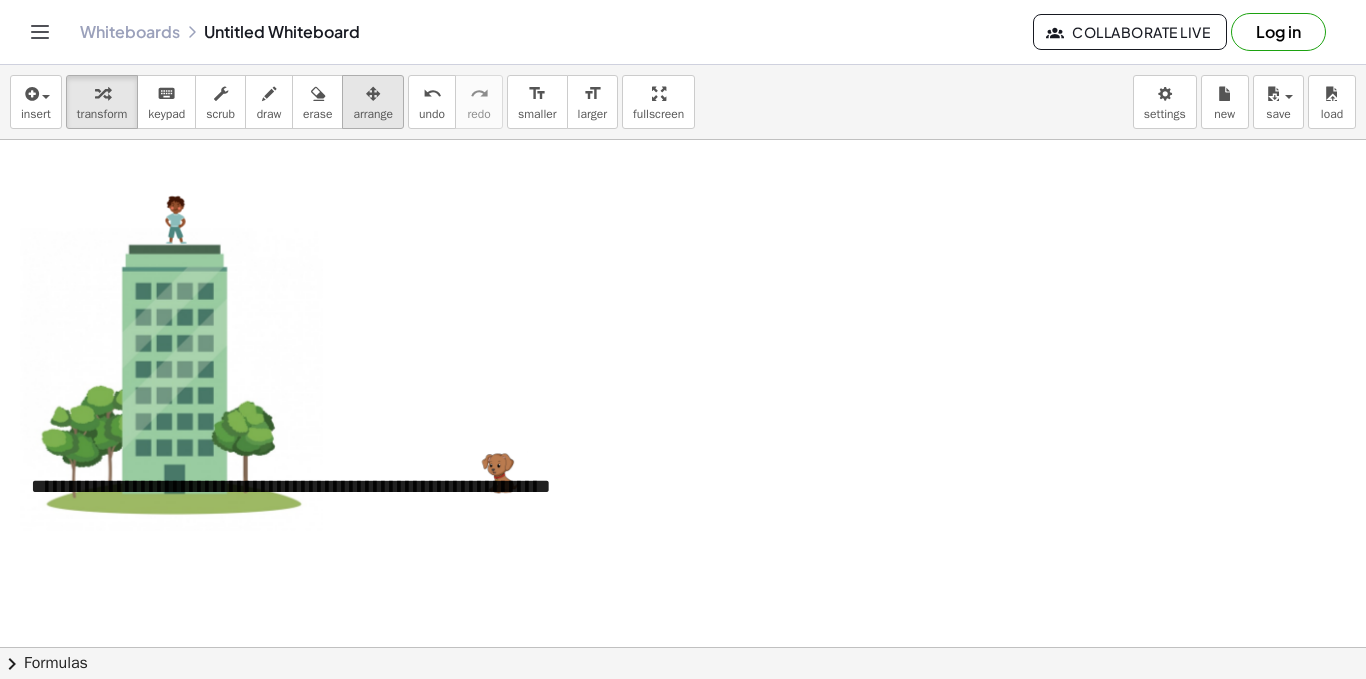 click on "arrange" at bounding box center [373, 114] 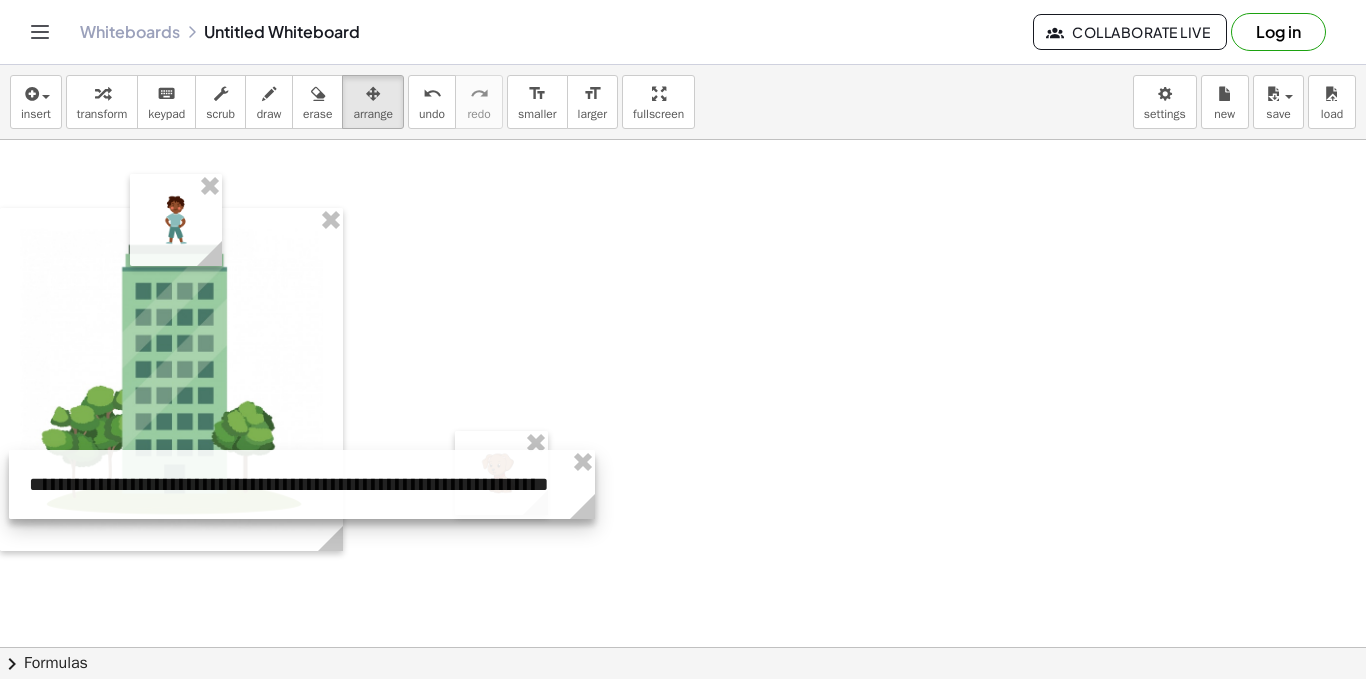 click at bounding box center [302, 484] 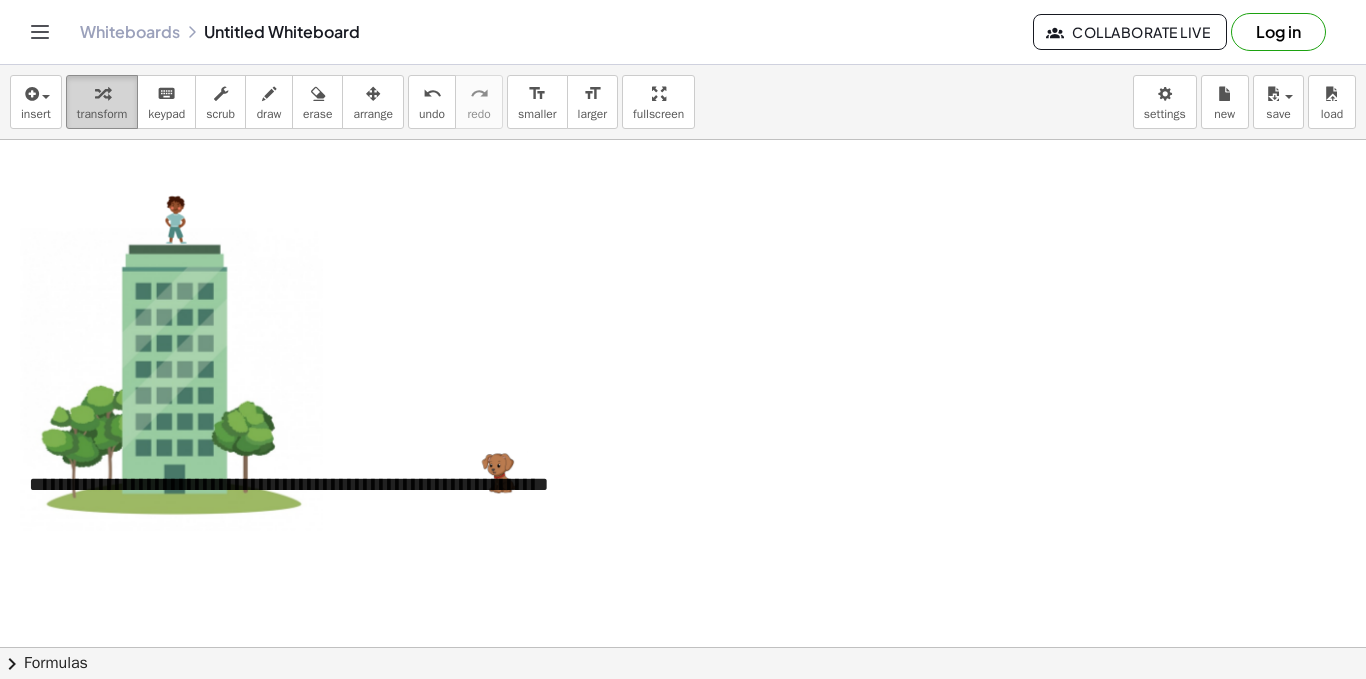 click on "transform" at bounding box center [102, 114] 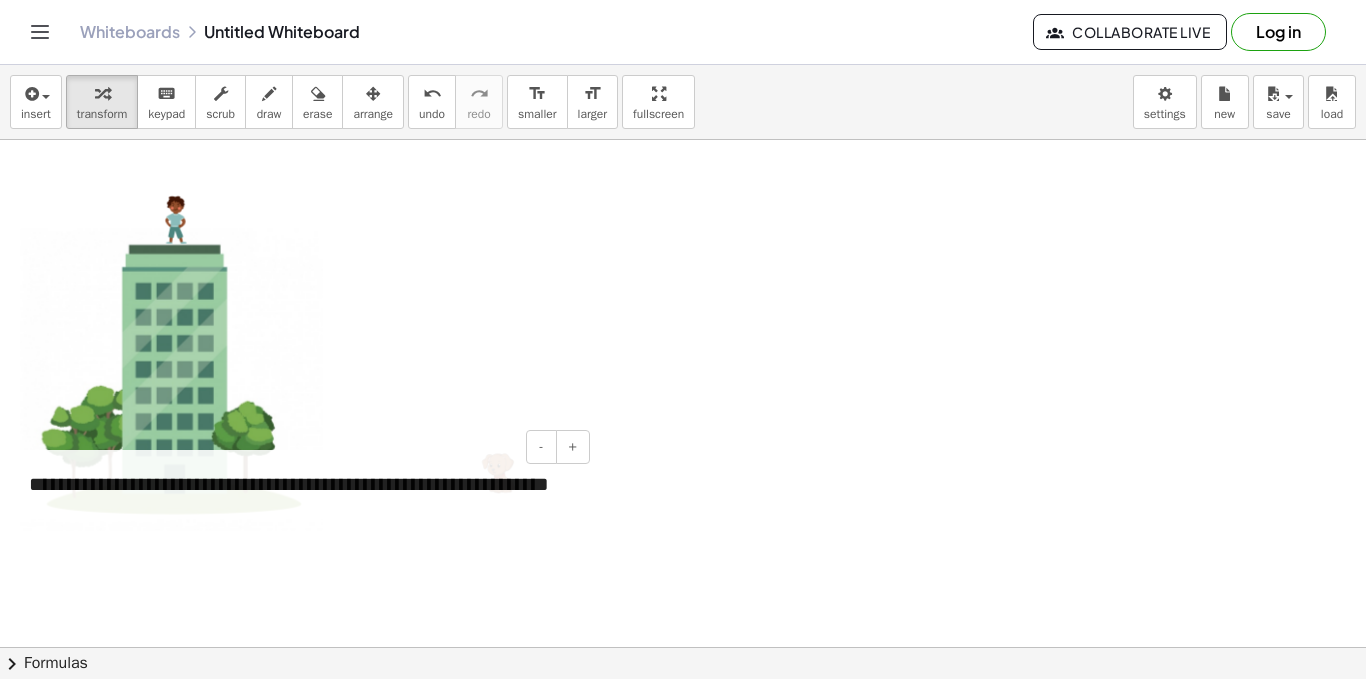 click on "**********" at bounding box center (302, 484) 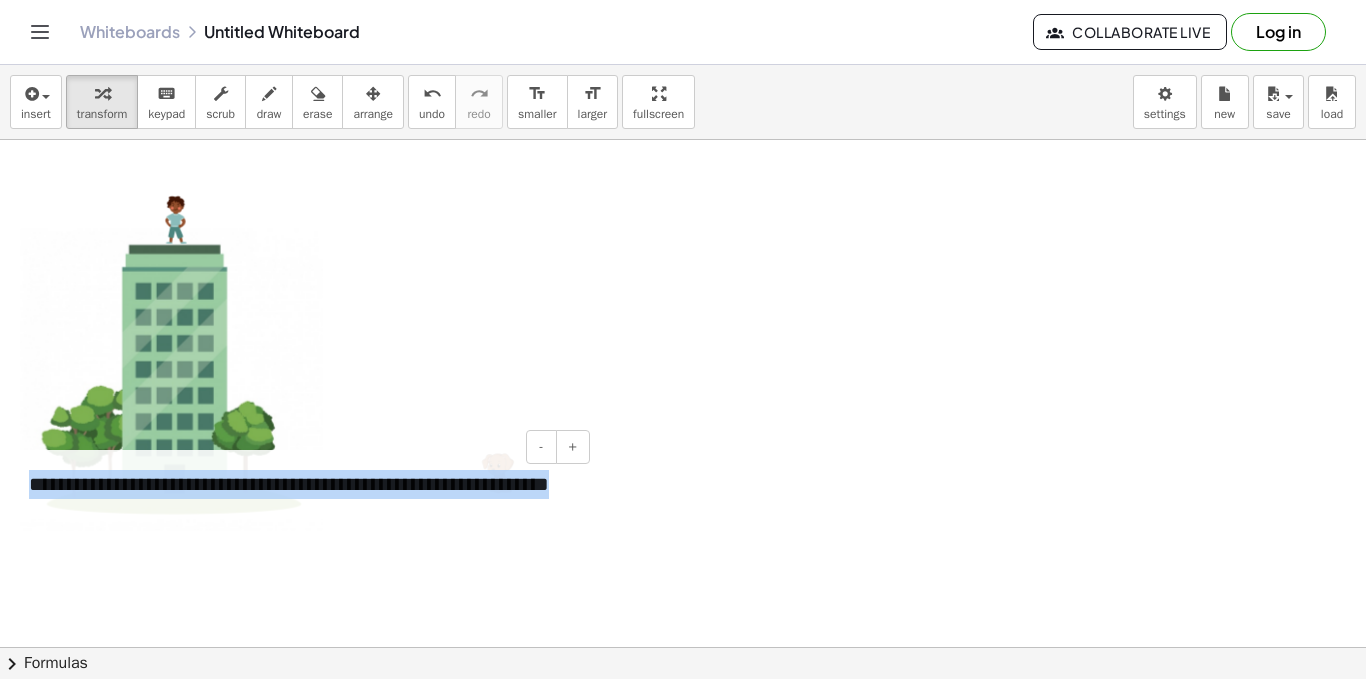drag, startPoint x: 573, startPoint y: 499, endPoint x: 6, endPoint y: 495, distance: 567.0141 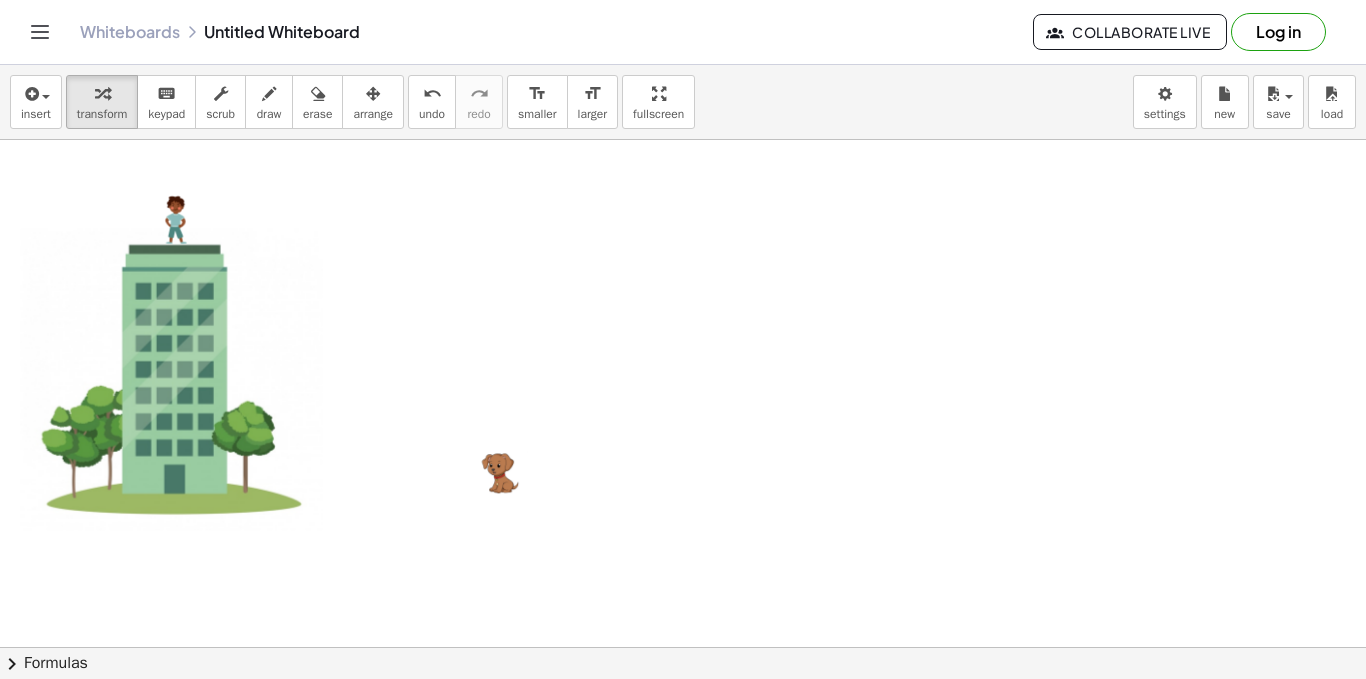 click at bounding box center (683, 672) 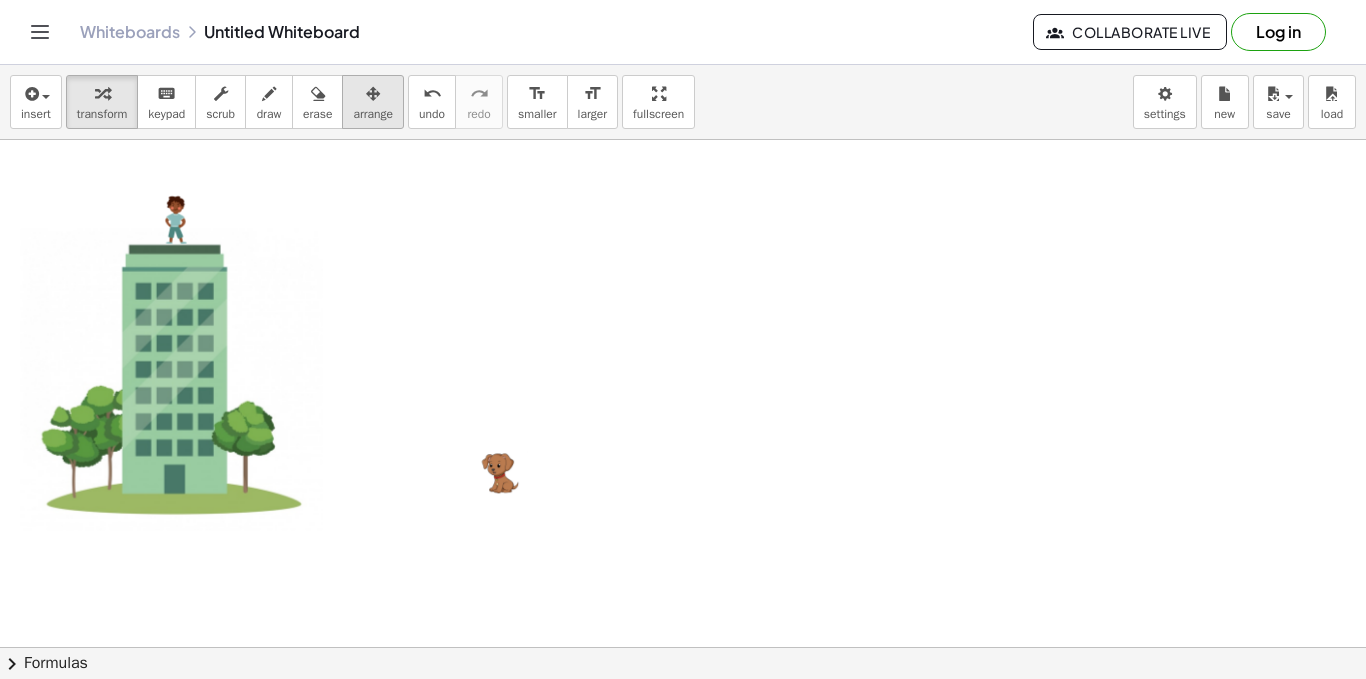 click at bounding box center (373, 94) 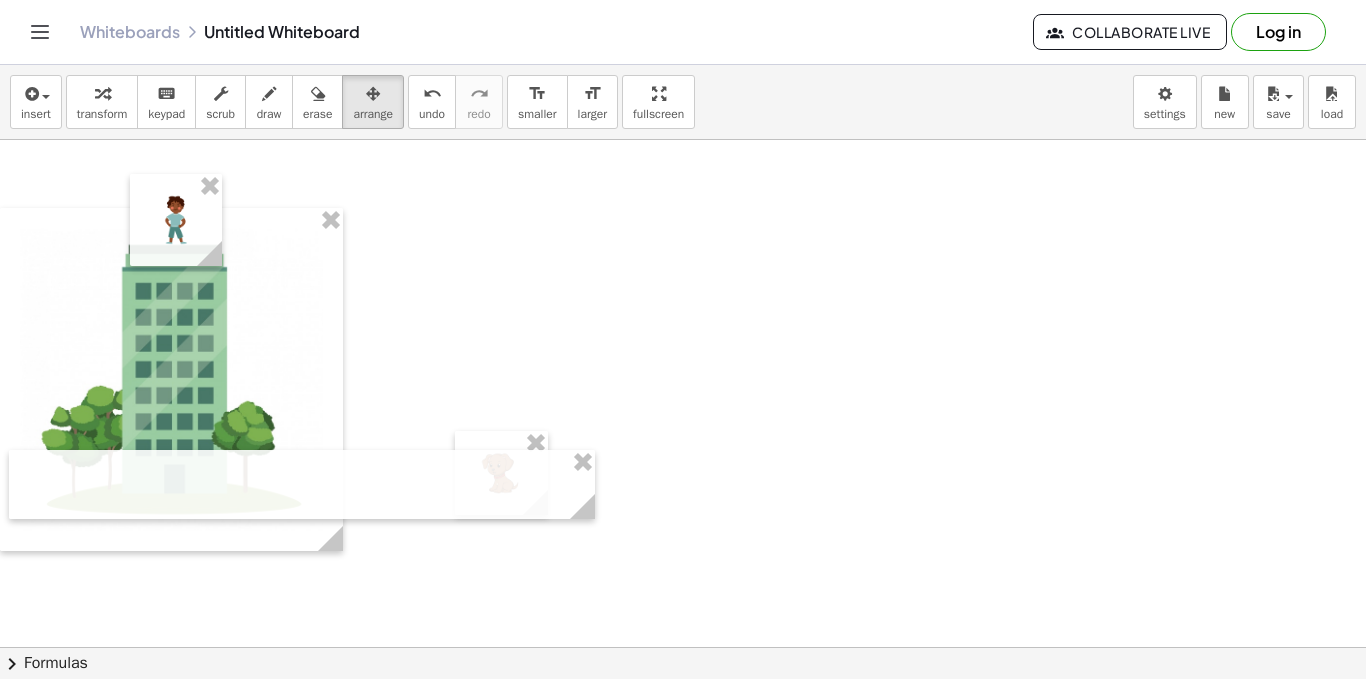 click at bounding box center (683, 672) 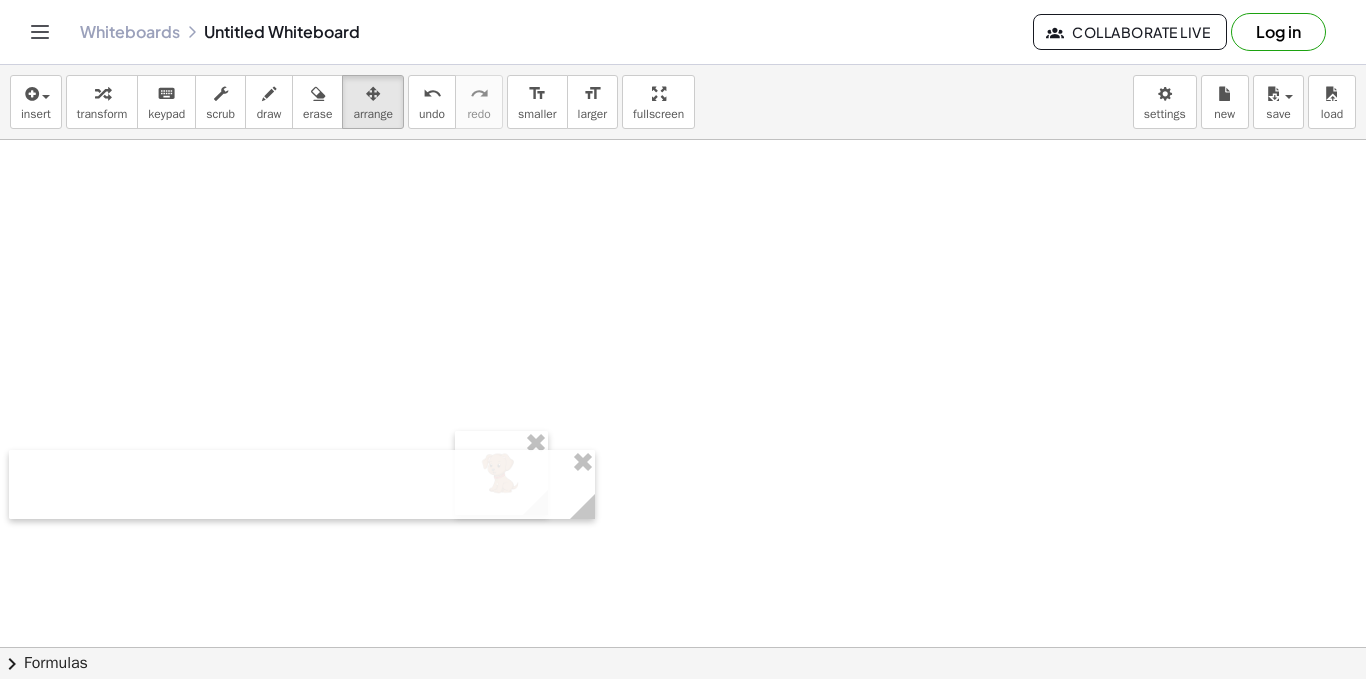 click at bounding box center (683, 672) 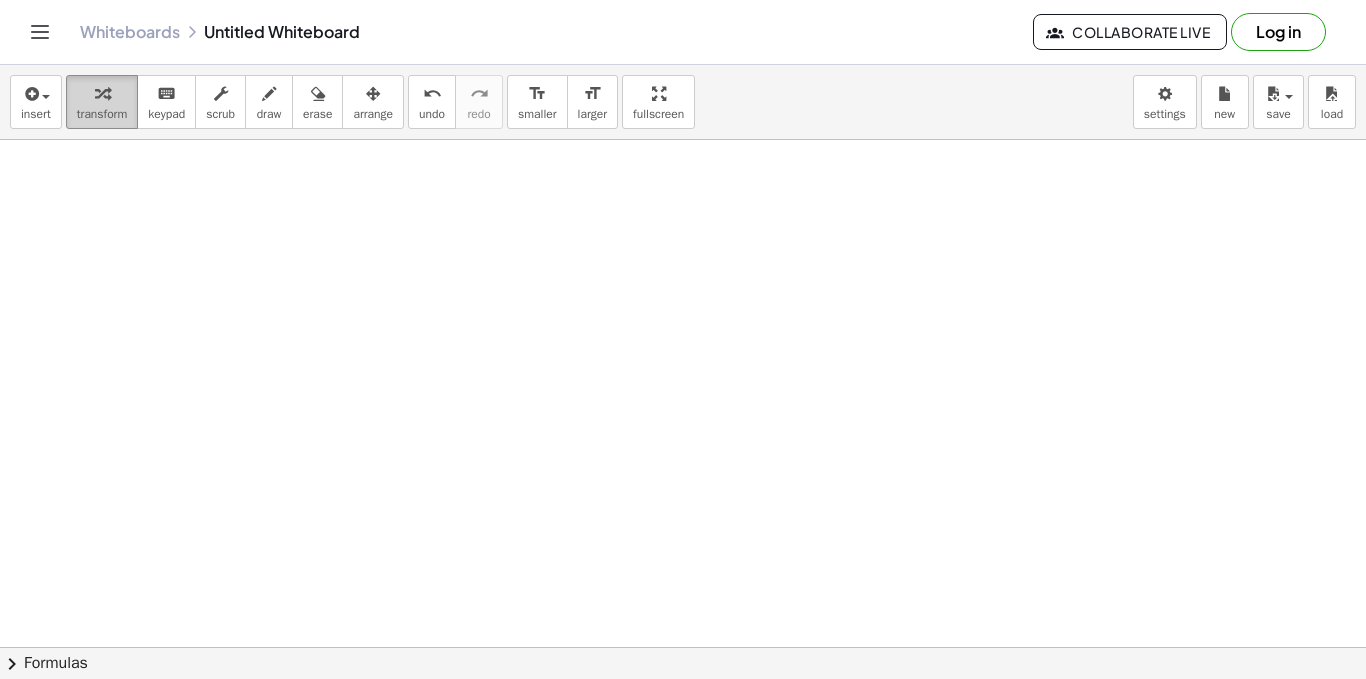 click on "transform" at bounding box center (102, 114) 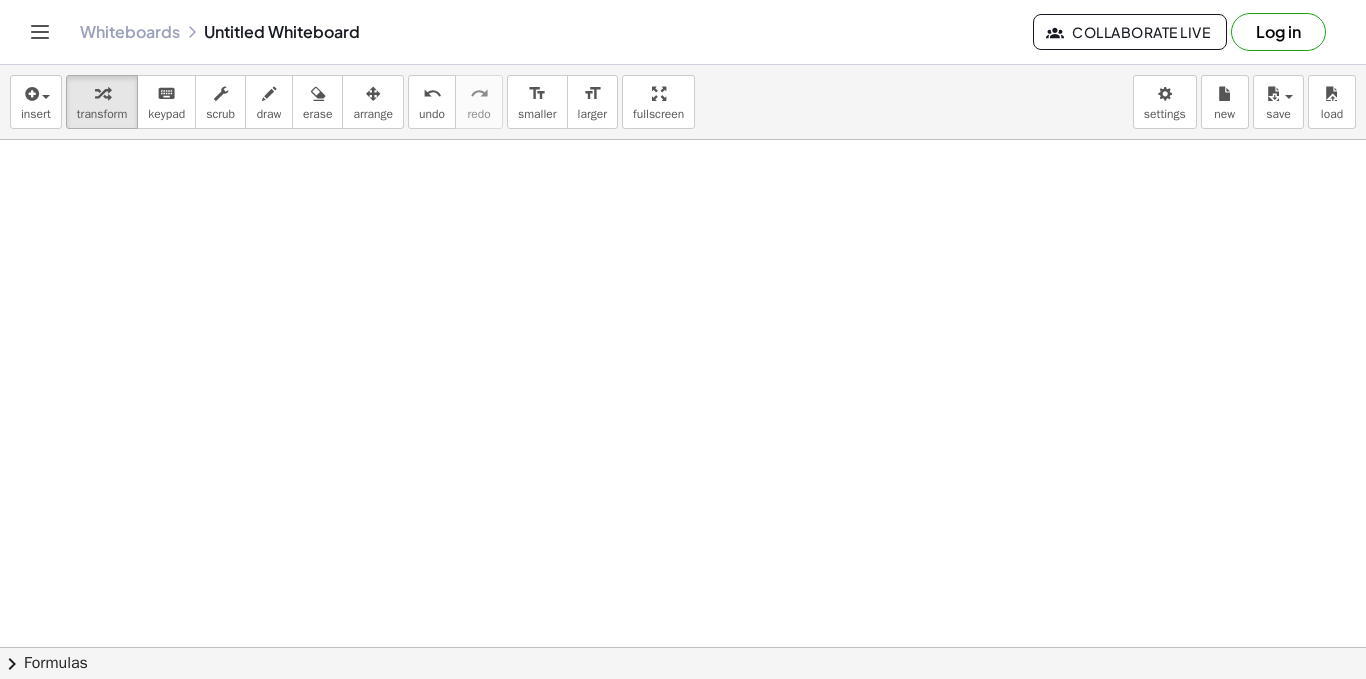 click on "insert select one: Math Expression Function Text Youtube Video Graphing Geometry Geometry 3D transform keyboard keypad scrub draw erase arrange undo undo redo redo format_size smaller format_size larger fullscreen load   save new settings" at bounding box center (683, 102) 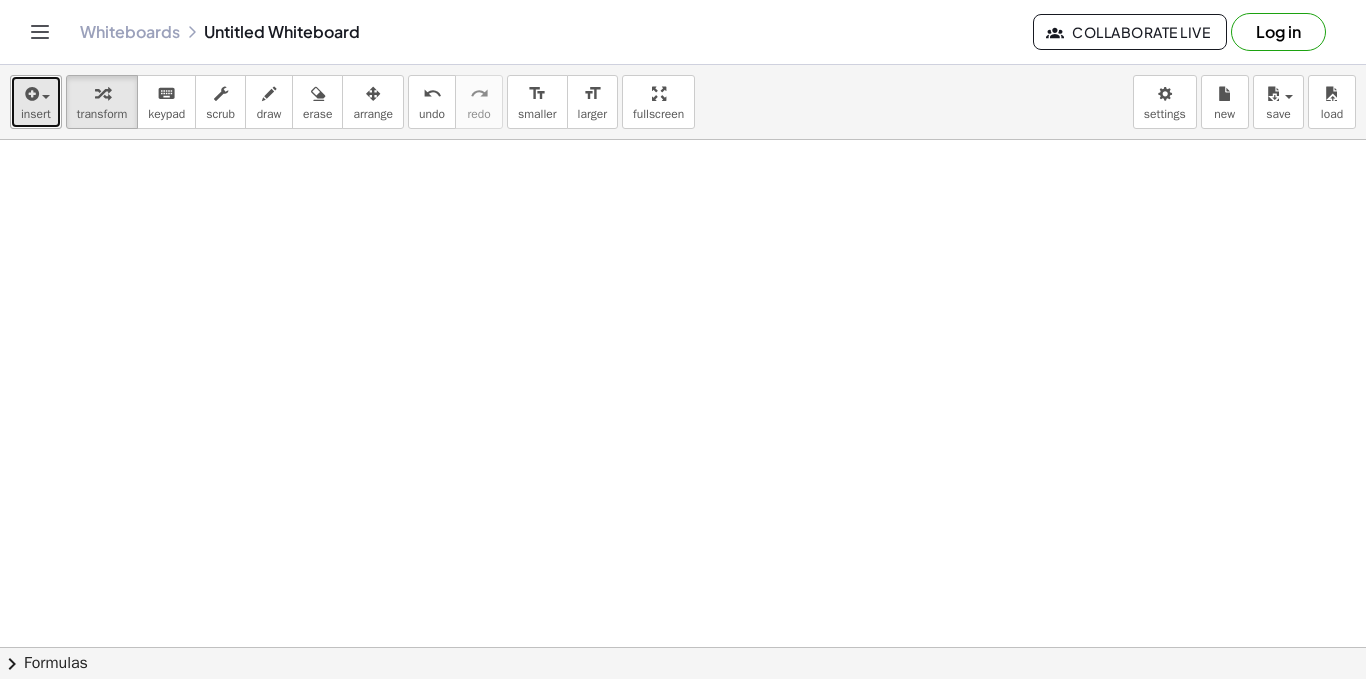 click on "insert" at bounding box center (36, 102) 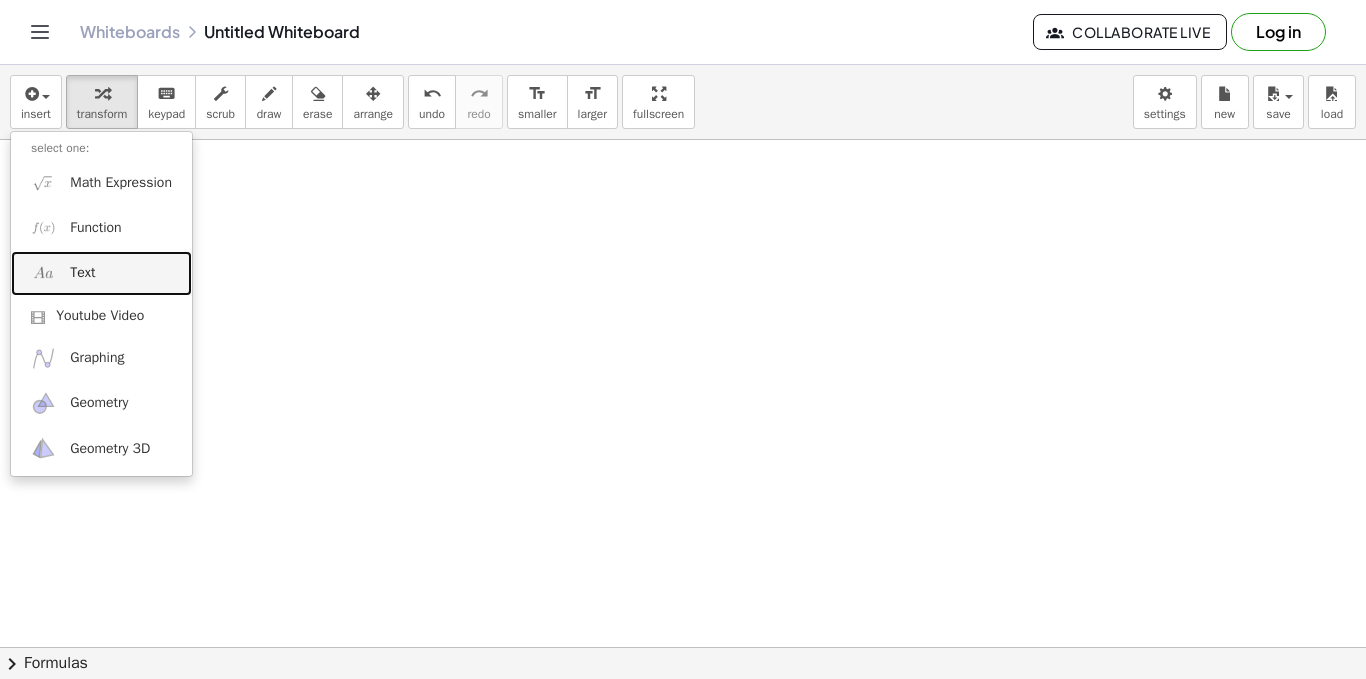 click on "Text" at bounding box center [101, 273] 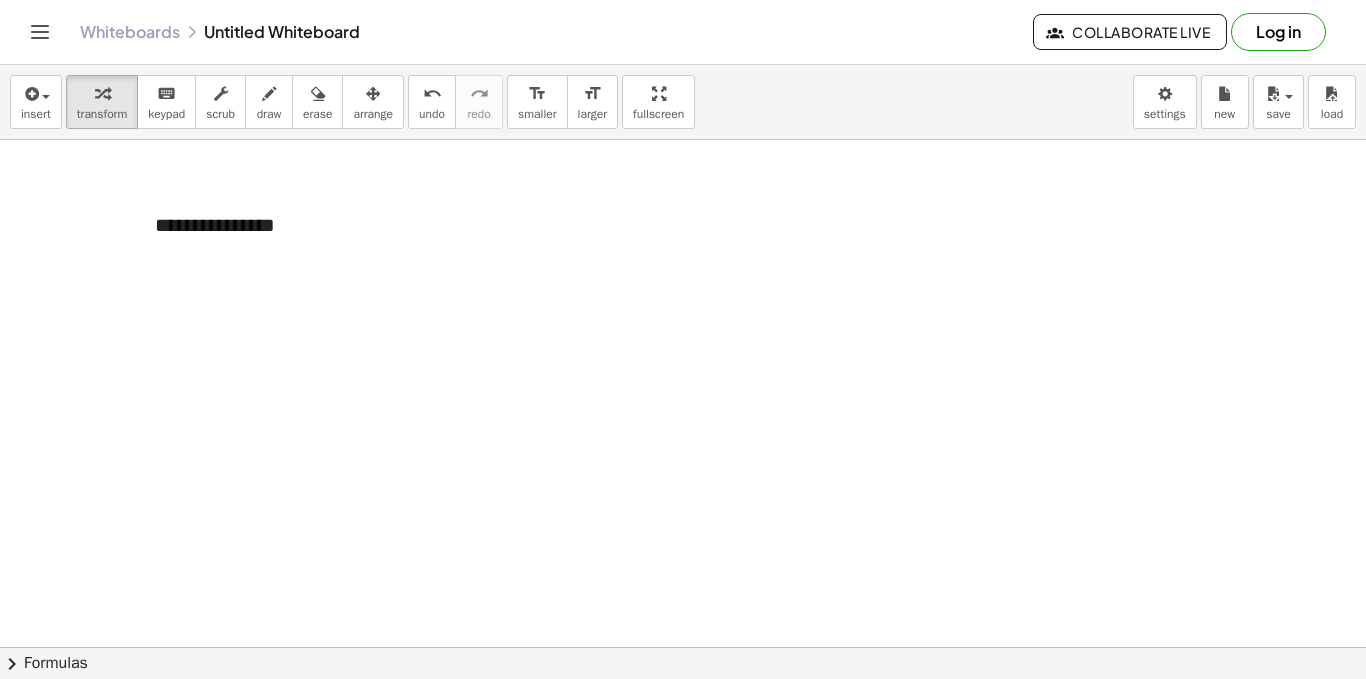 type 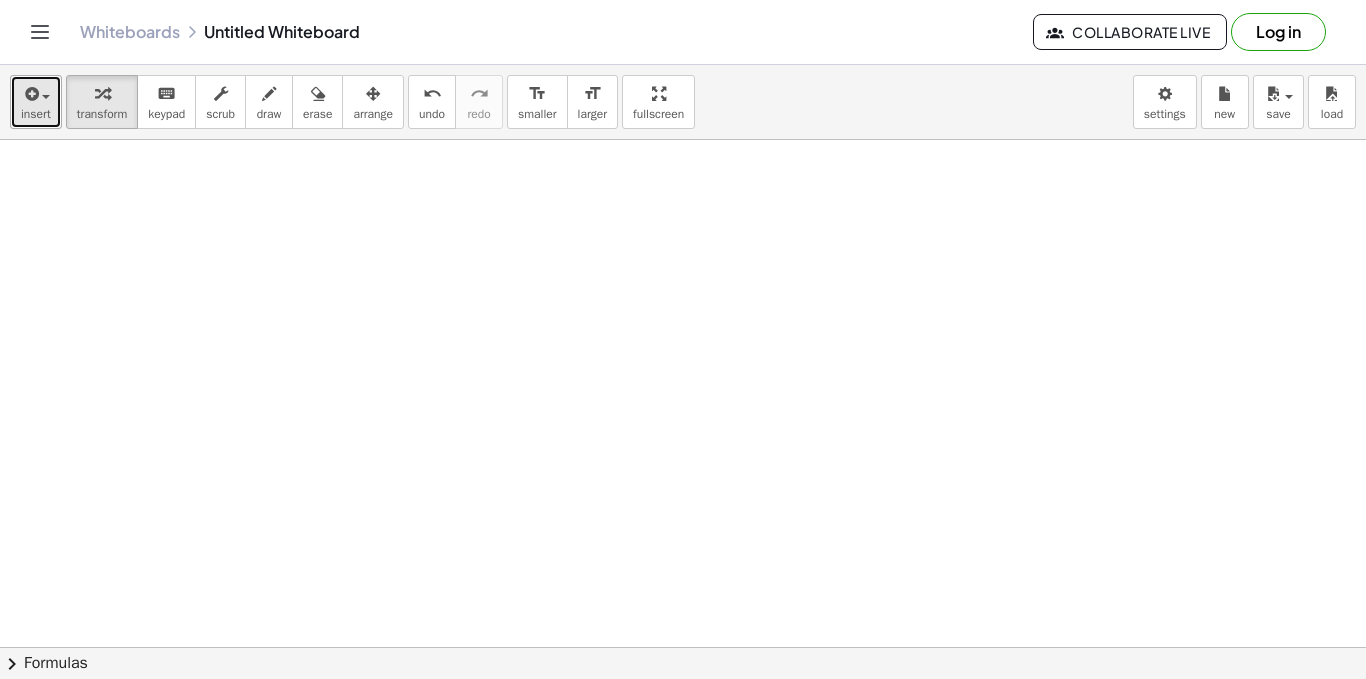 click on "insert" at bounding box center [36, 114] 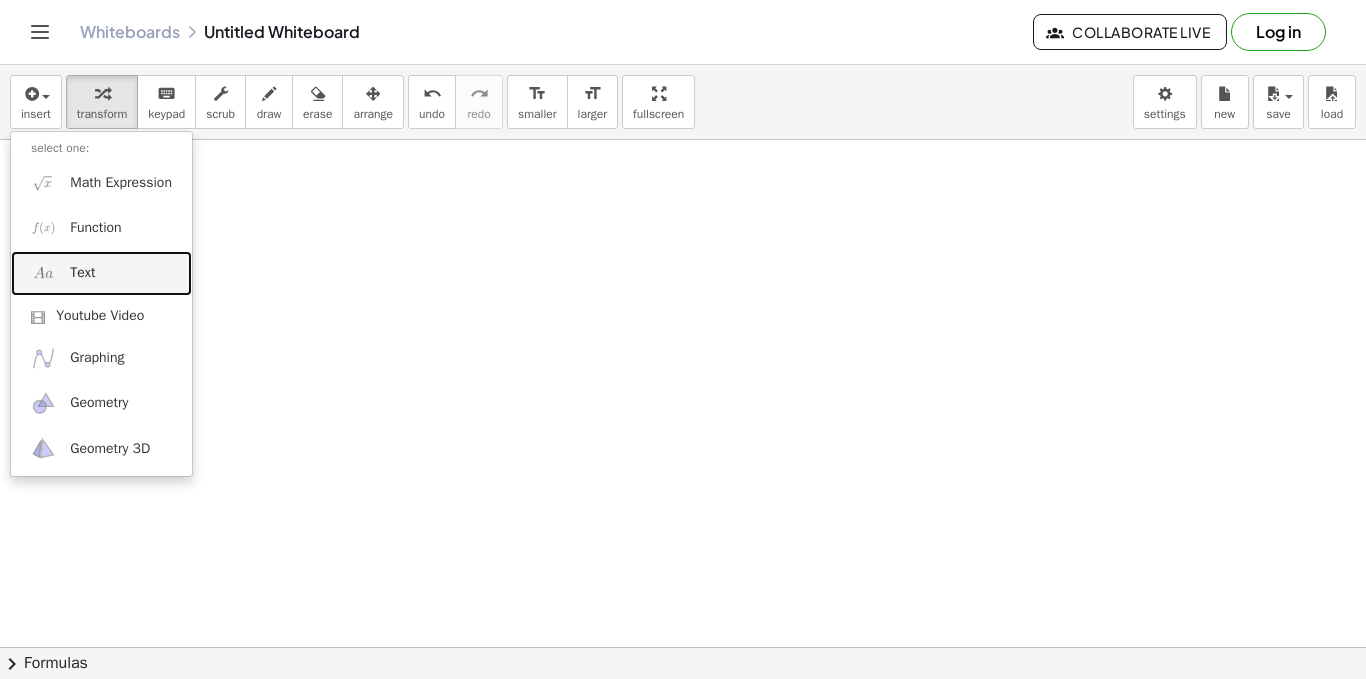 click on "Text" at bounding box center (101, 273) 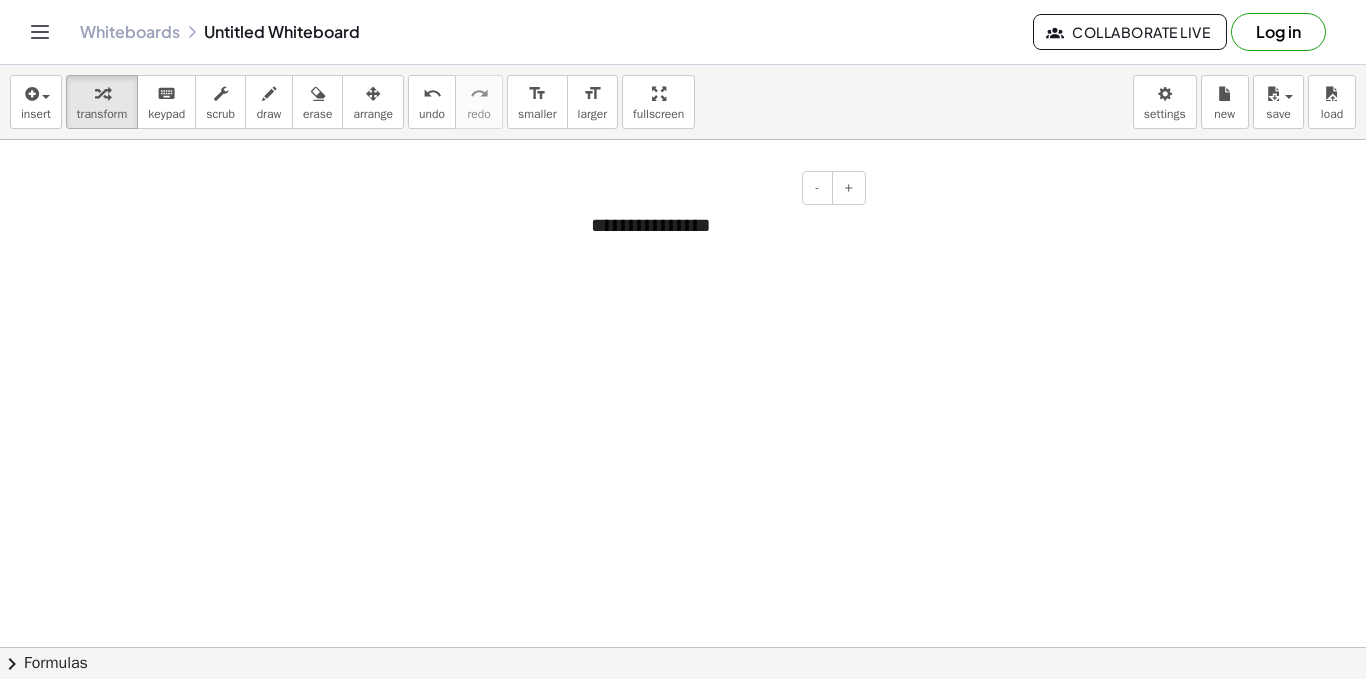 type 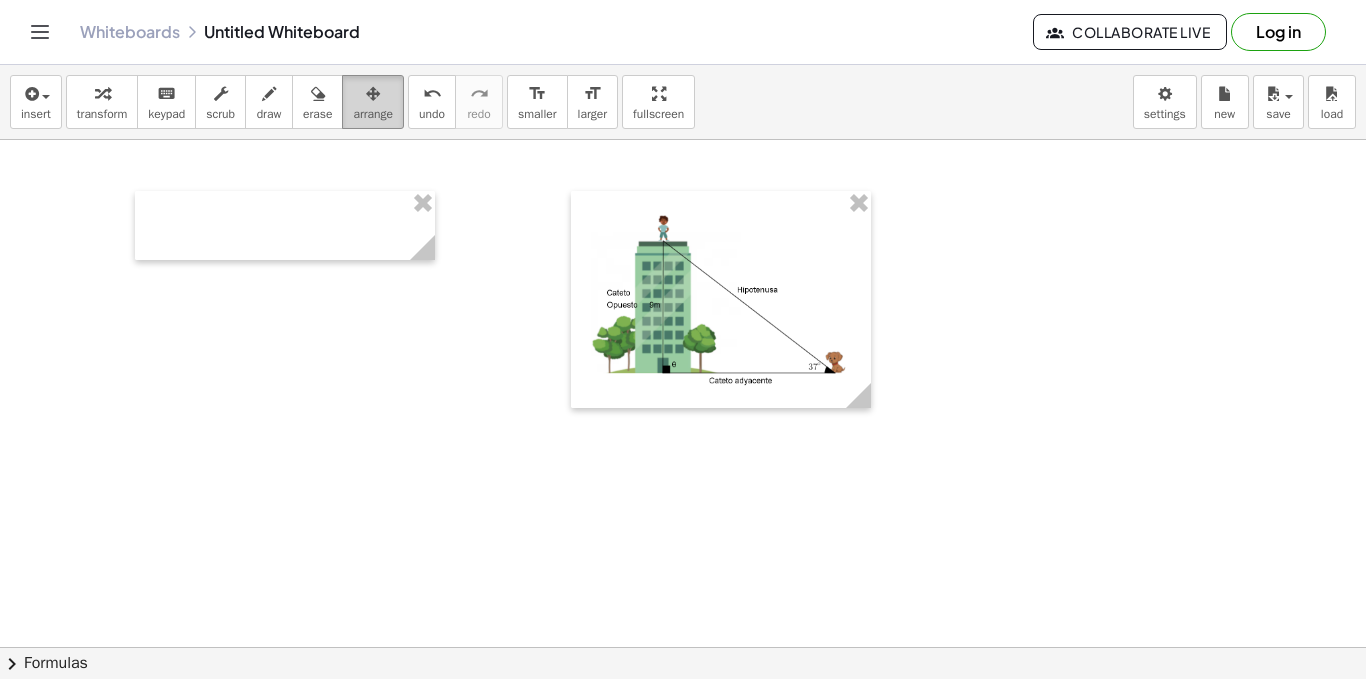 click at bounding box center [373, 93] 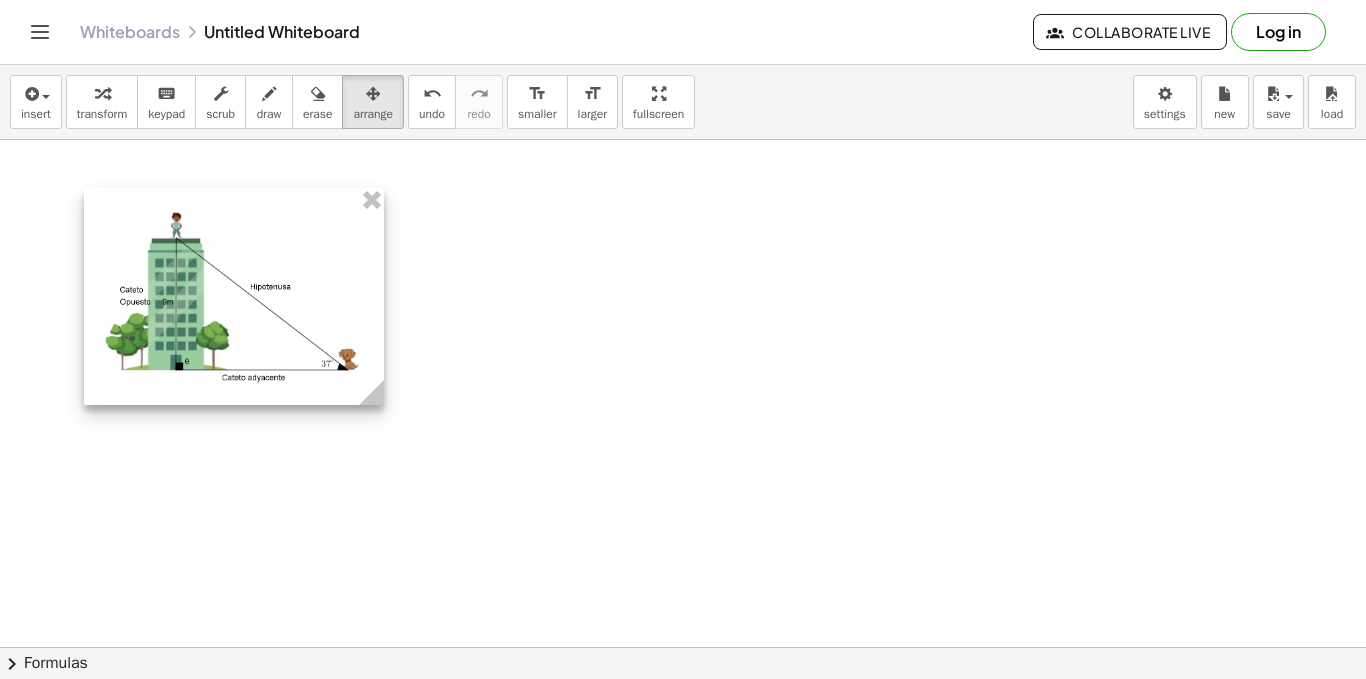 drag, startPoint x: 621, startPoint y: 268, endPoint x: 140, endPoint y: 284, distance: 481.26605 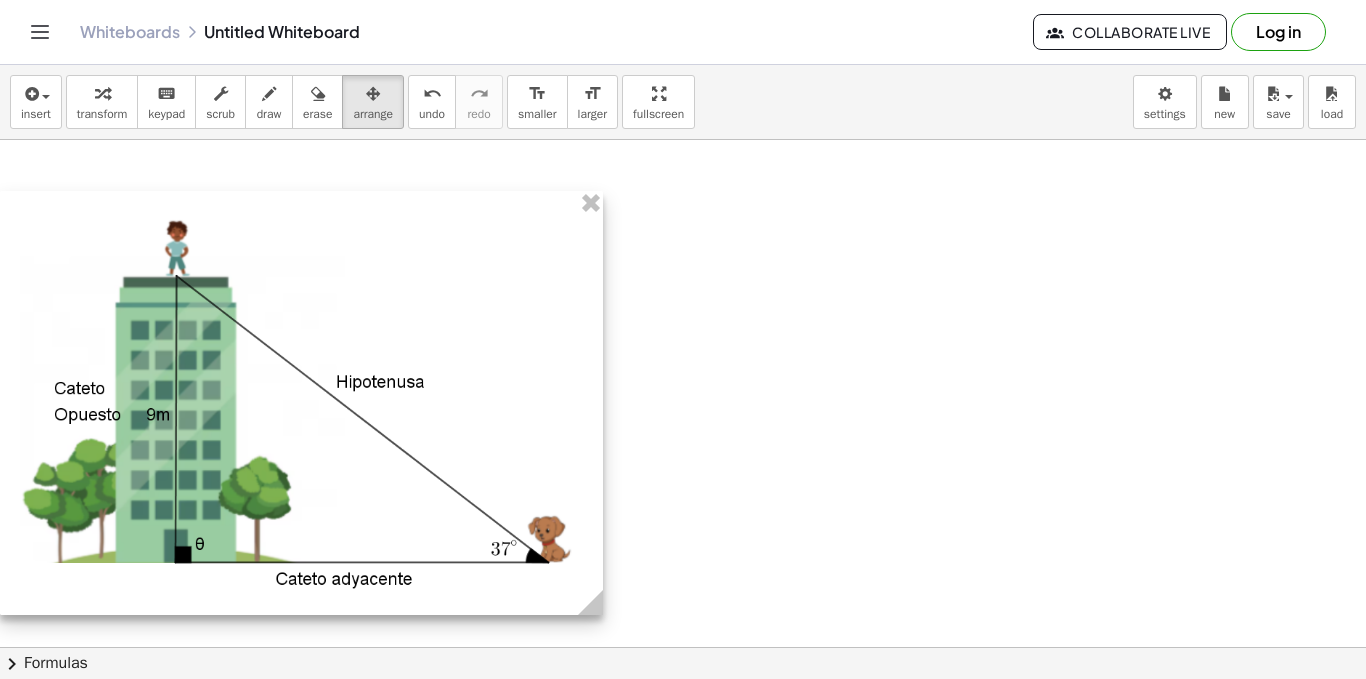 drag, startPoint x: 292, startPoint y: 405, endPoint x: 592, endPoint y: 508, distance: 317.1892 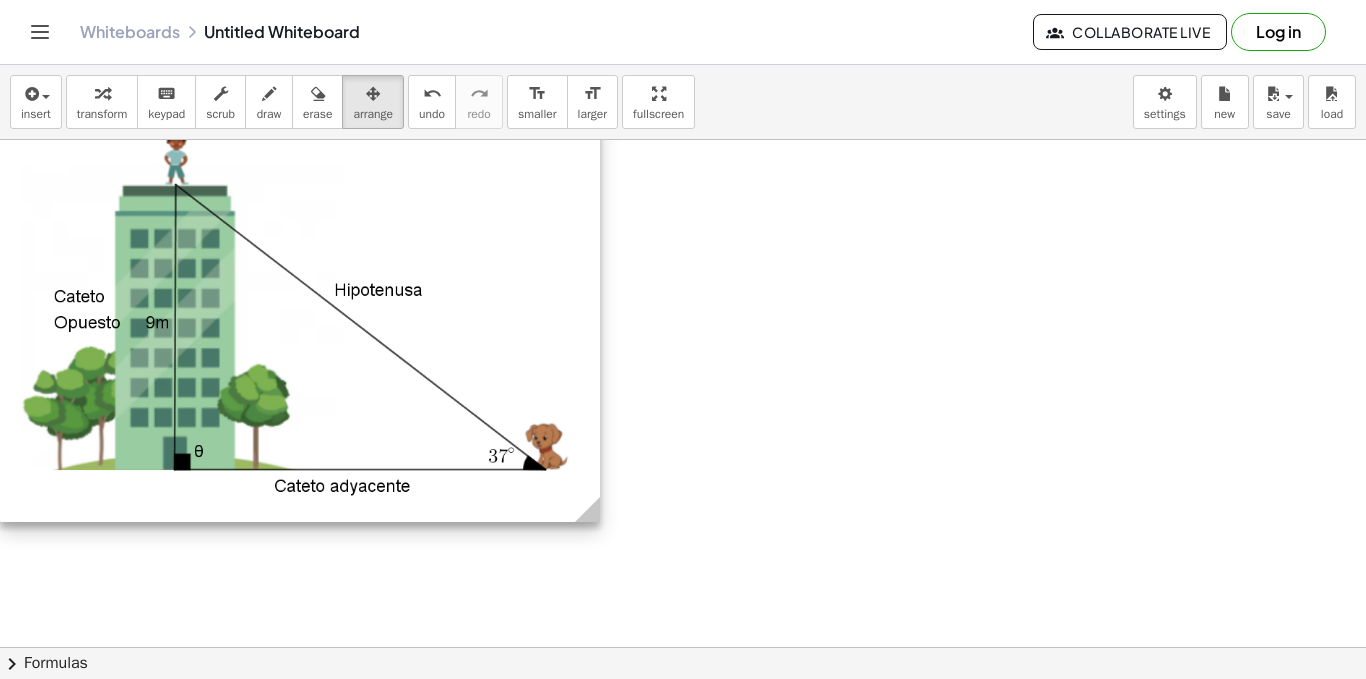 drag, startPoint x: 554, startPoint y: 498, endPoint x: 500, endPoint y: 390, distance: 120.74767 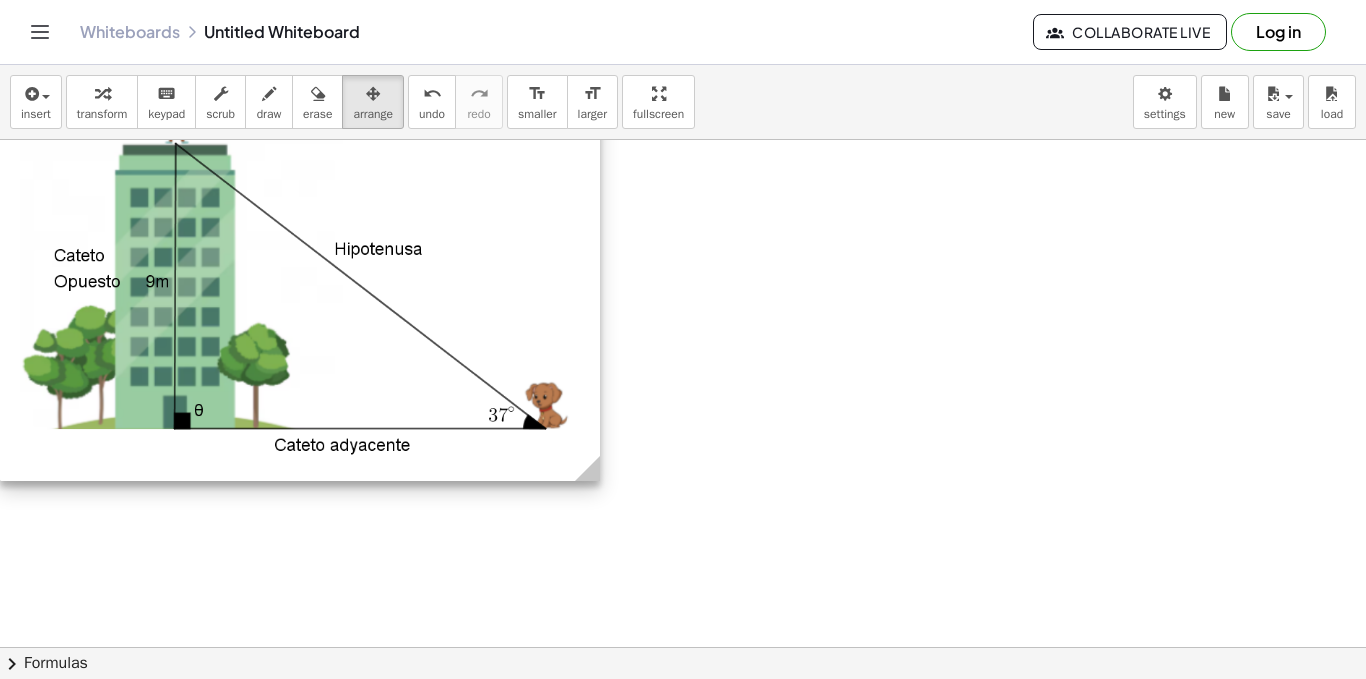 scroll, scrollTop: 0, scrollLeft: 0, axis: both 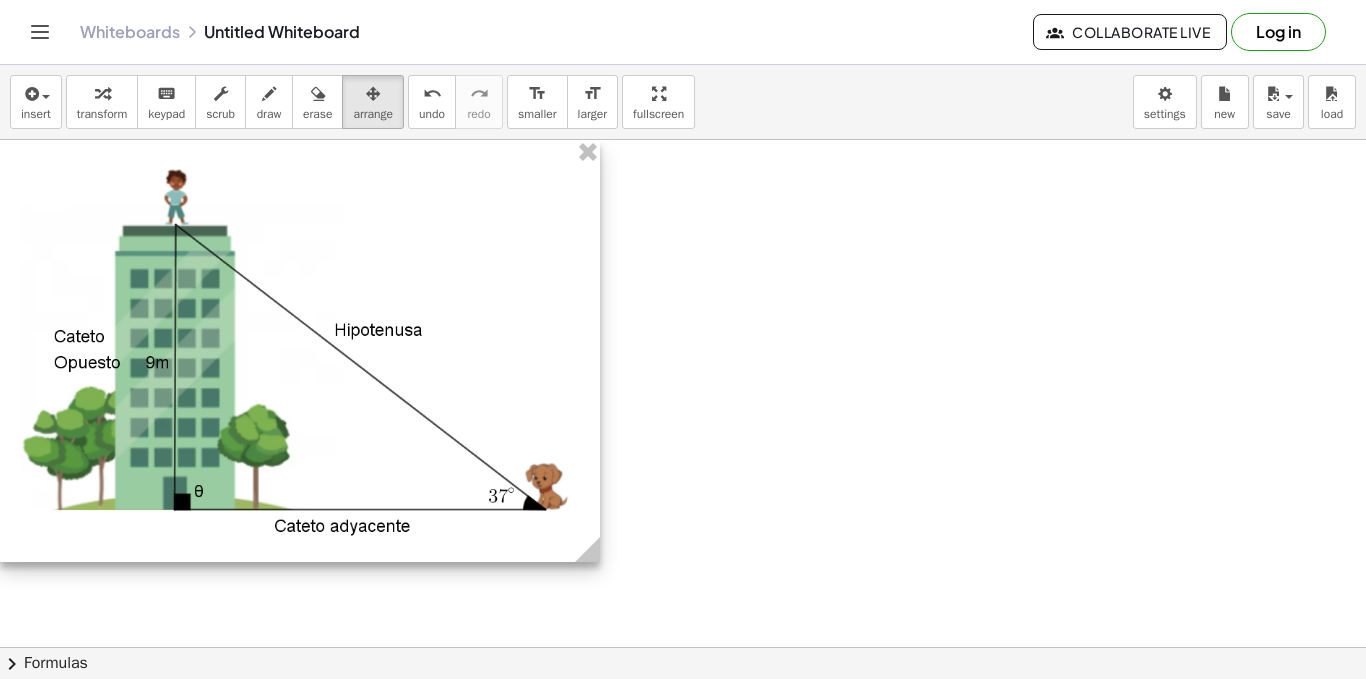 drag, startPoint x: 320, startPoint y: 263, endPoint x: 318, endPoint y: 226, distance: 37.054016 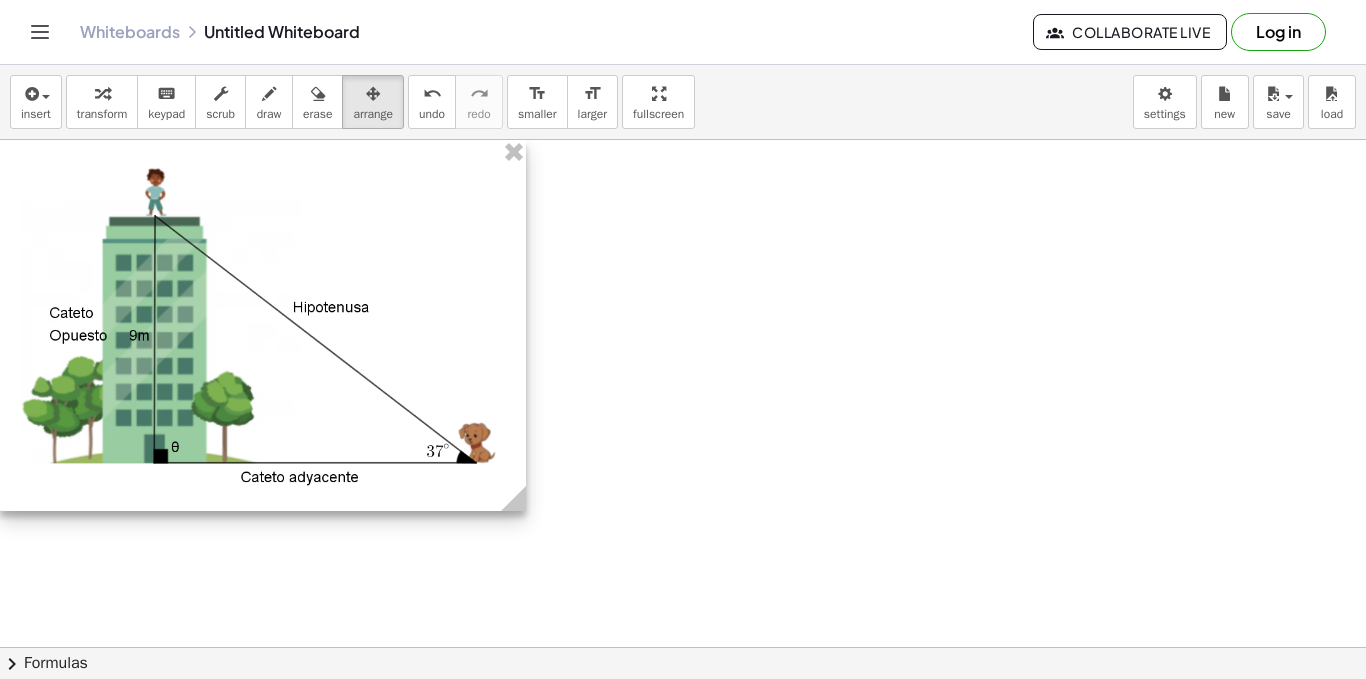 drag, startPoint x: 594, startPoint y: 549, endPoint x: 520, endPoint y: 512, distance: 82.73451 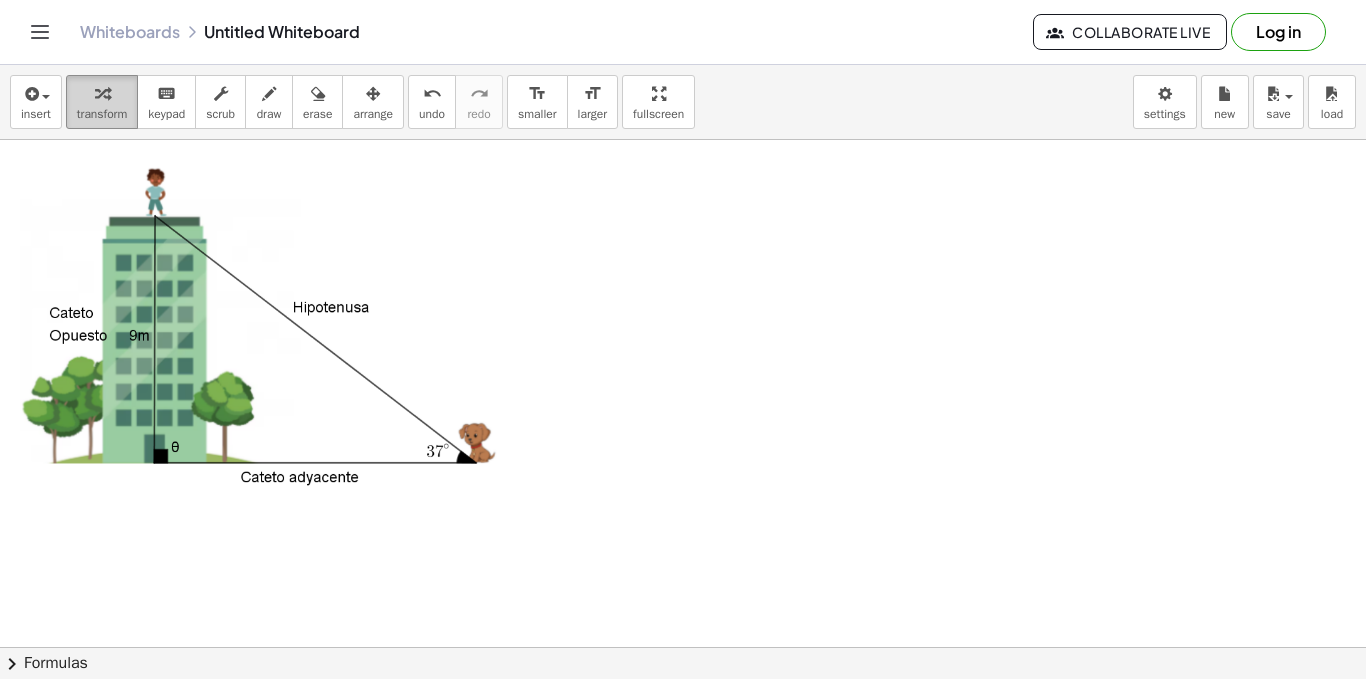 click on "transform" at bounding box center (102, 102) 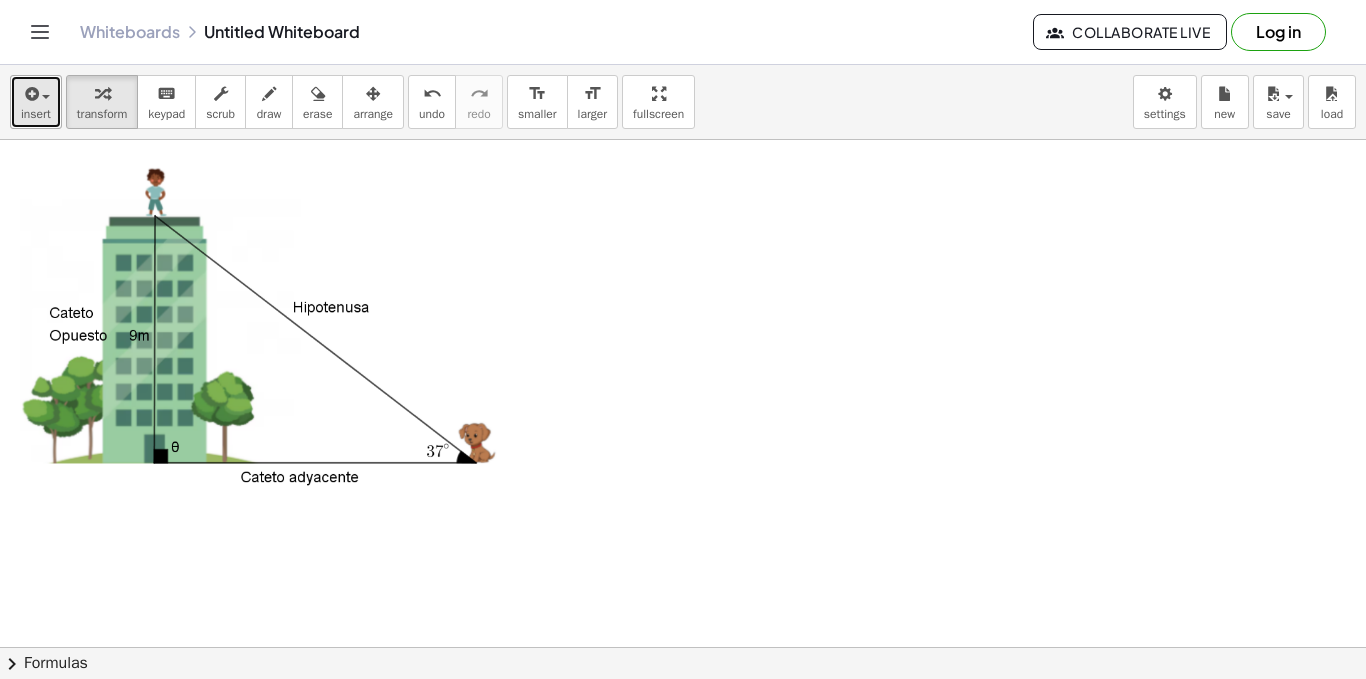 click on "insert" at bounding box center [36, 102] 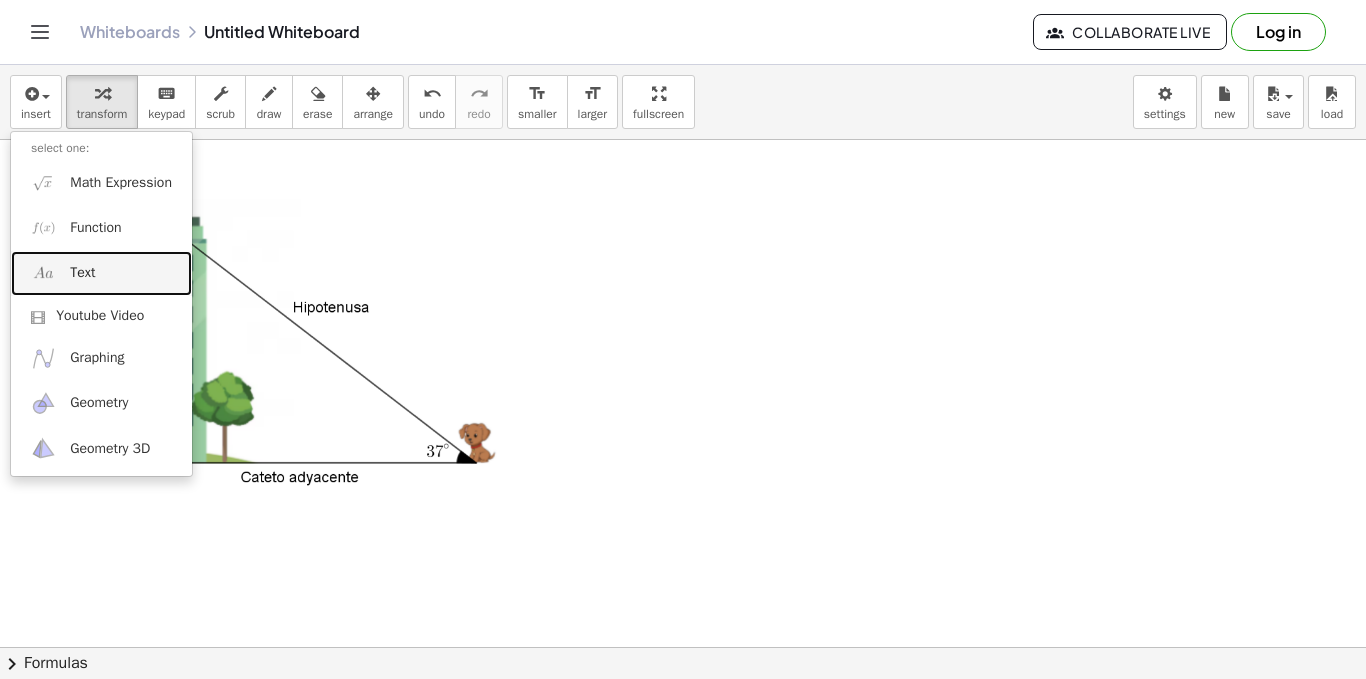 click on "Text" at bounding box center [82, 273] 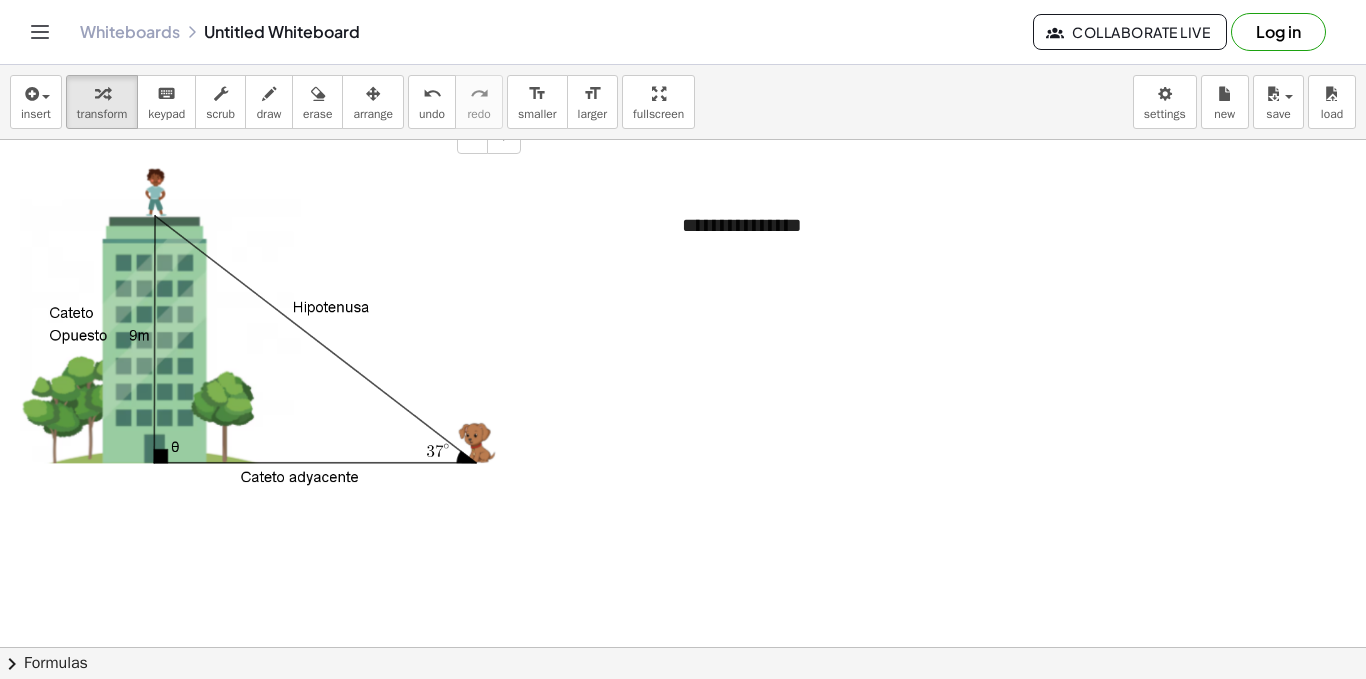 type 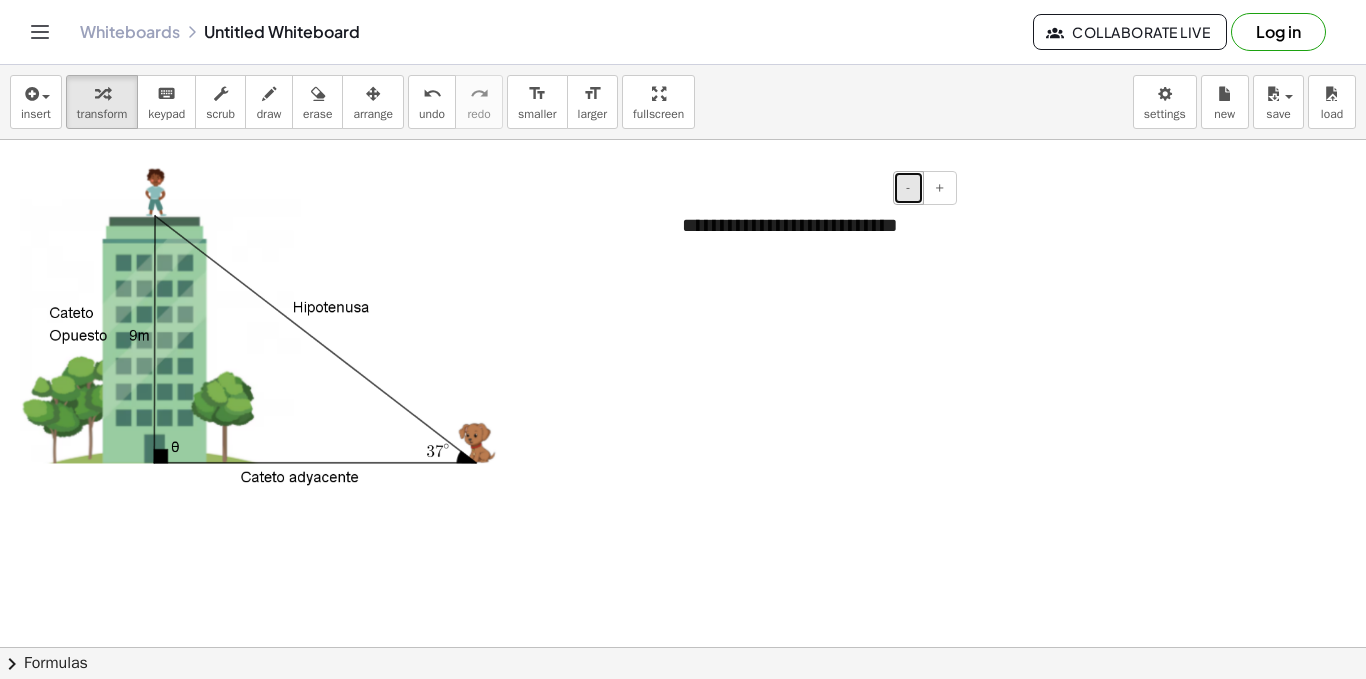 click on "-" at bounding box center (908, 188) 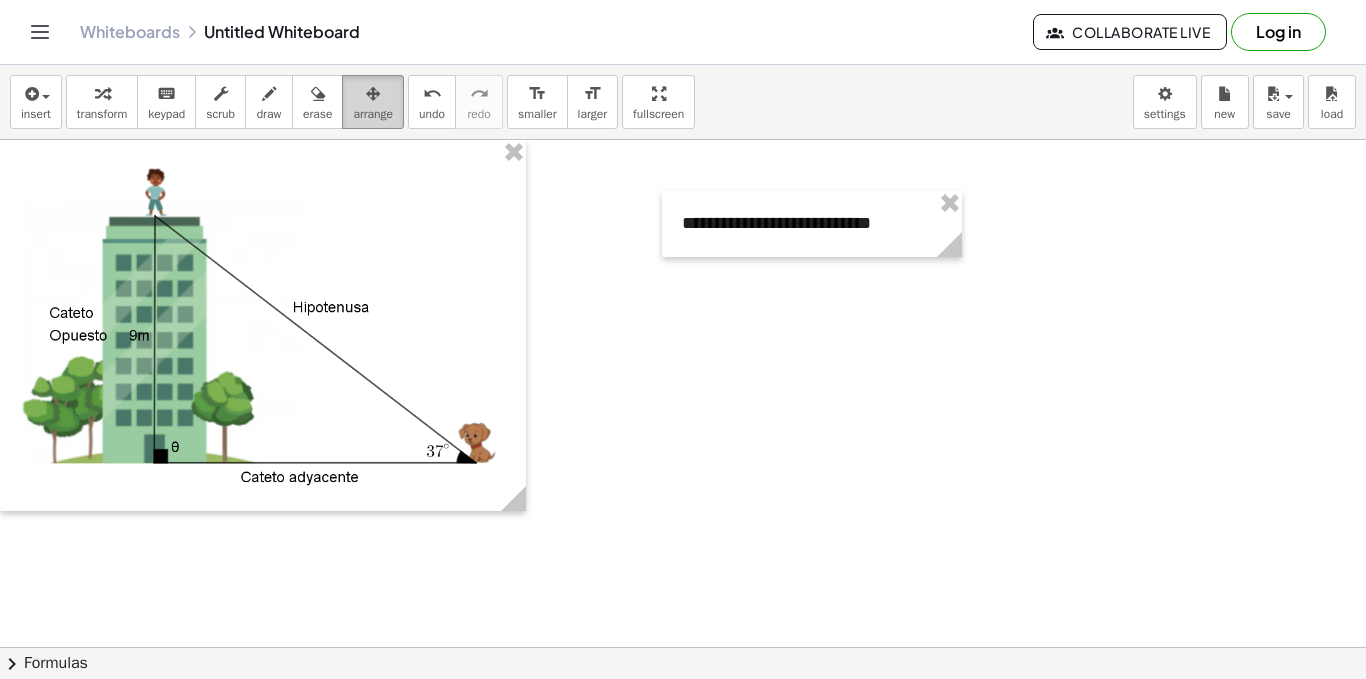 click at bounding box center (373, 93) 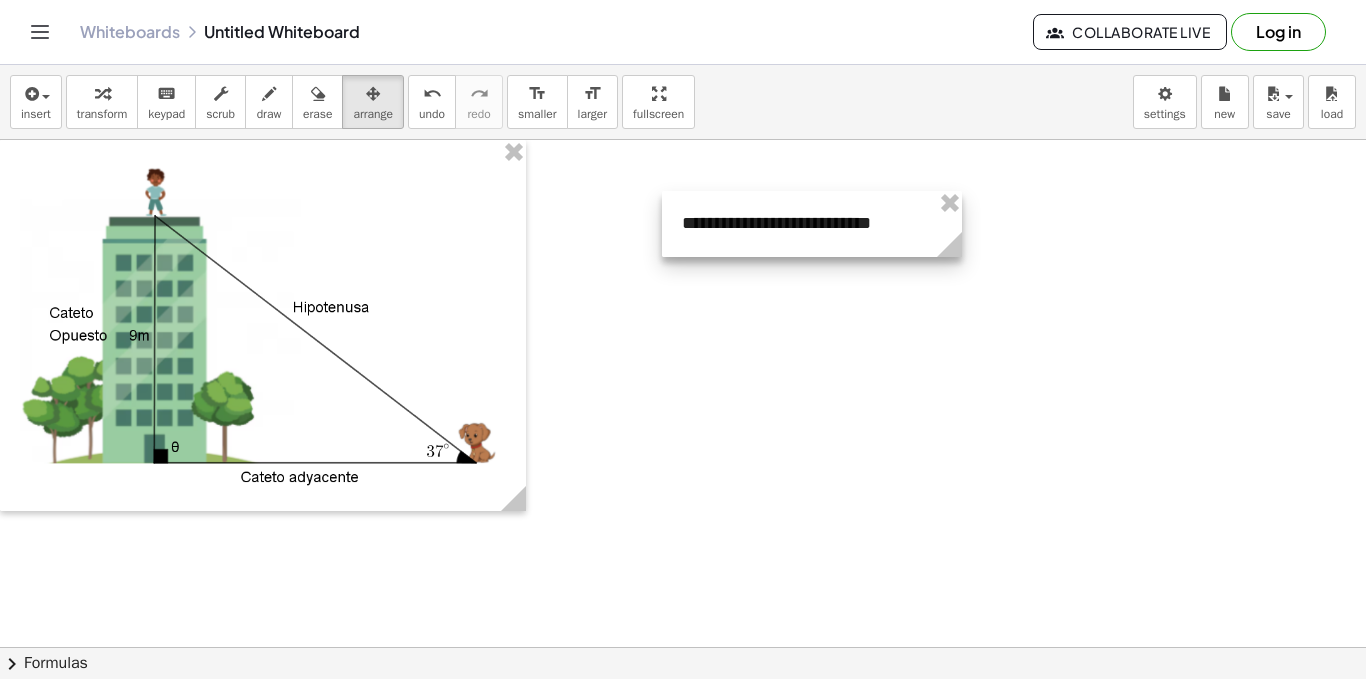 drag, startPoint x: 789, startPoint y: 225, endPoint x: 654, endPoint y: 179, distance: 142.62187 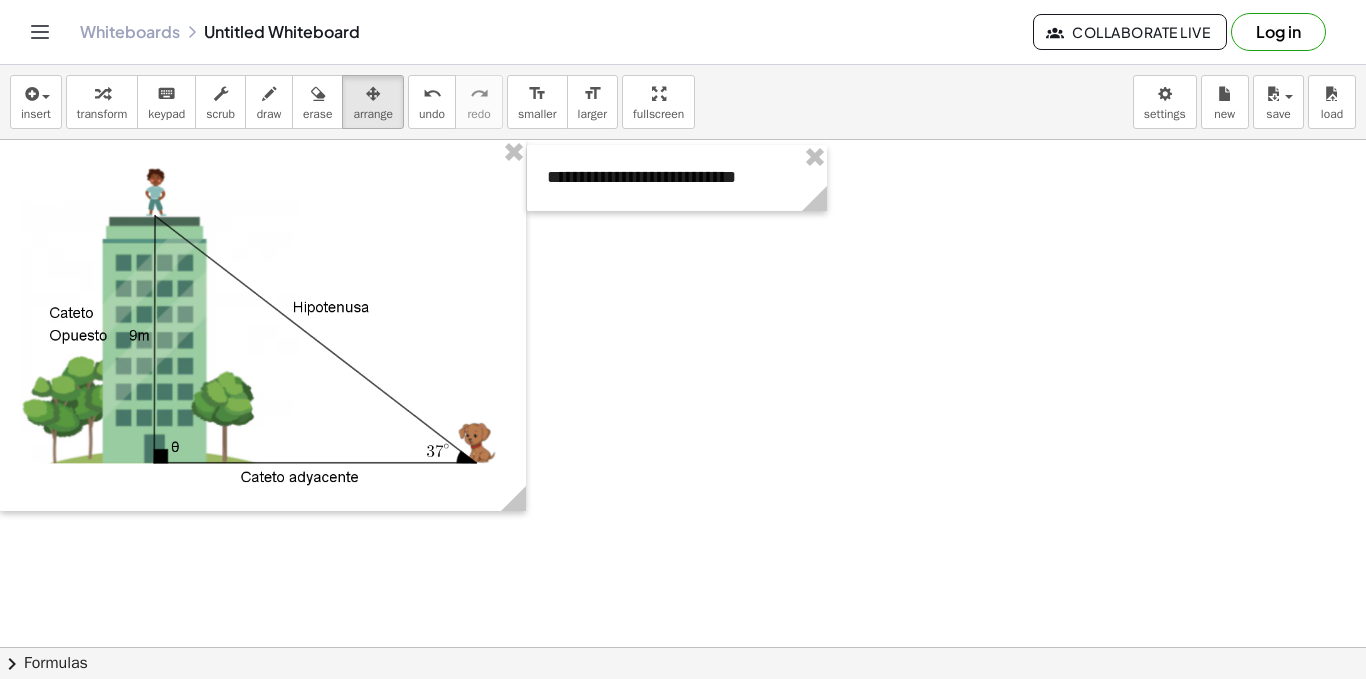 click on "**********" at bounding box center [683, 372] 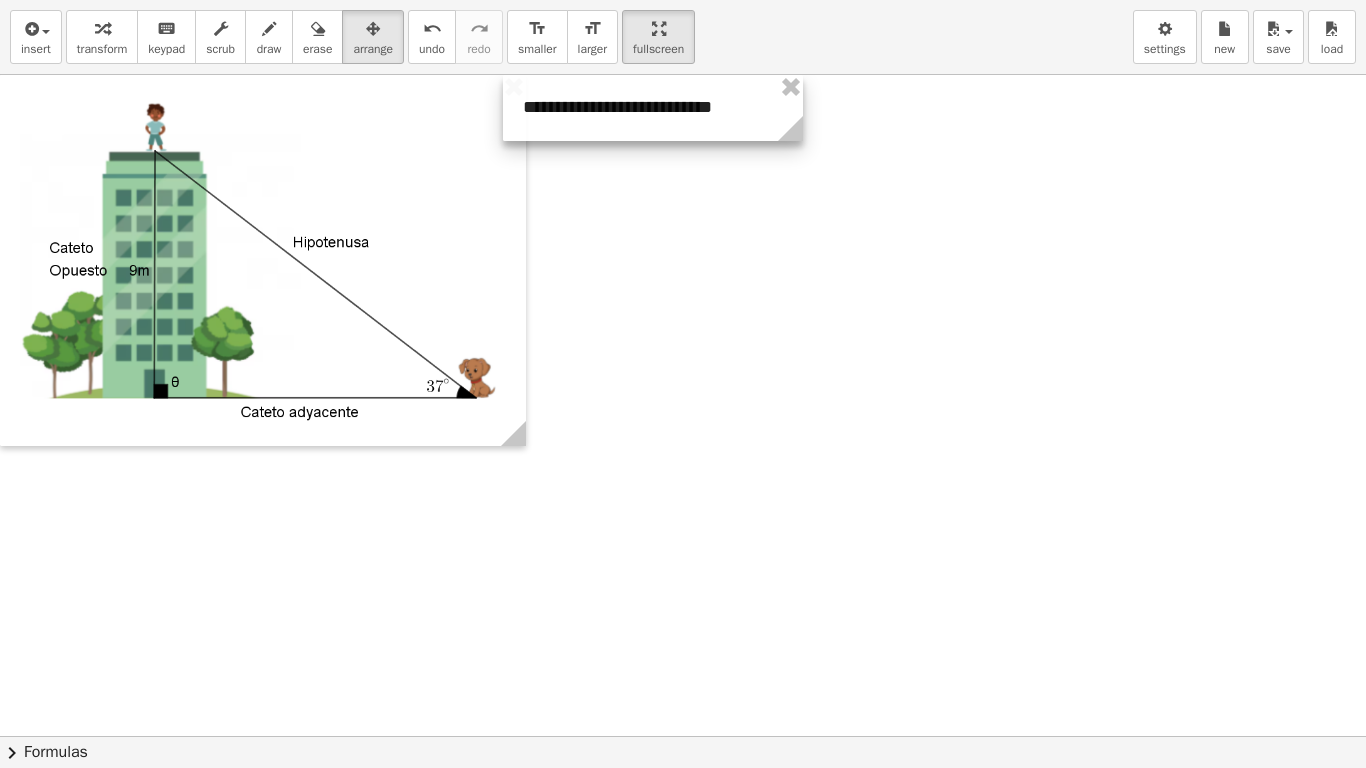 drag, startPoint x: 588, startPoint y: 127, endPoint x: 564, endPoint y: 113, distance: 27.784887 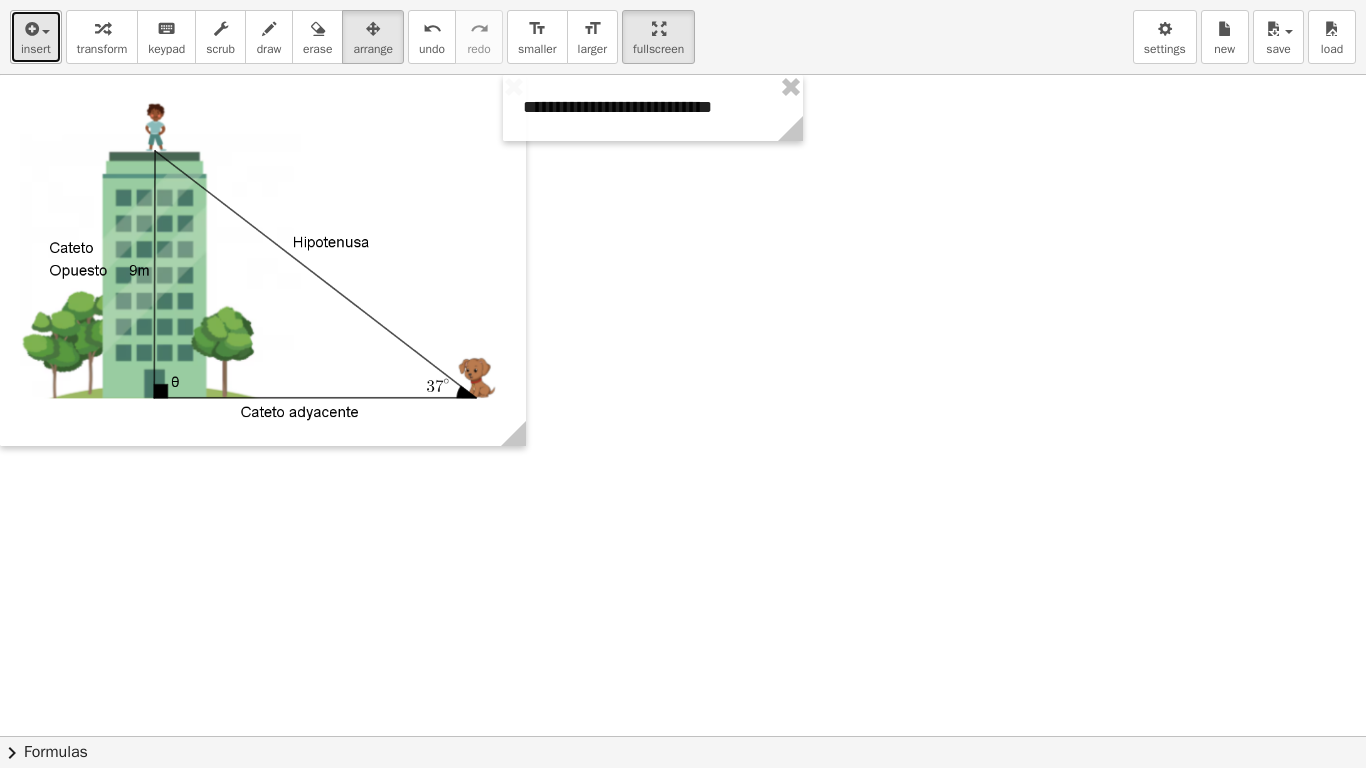 click at bounding box center [36, 28] 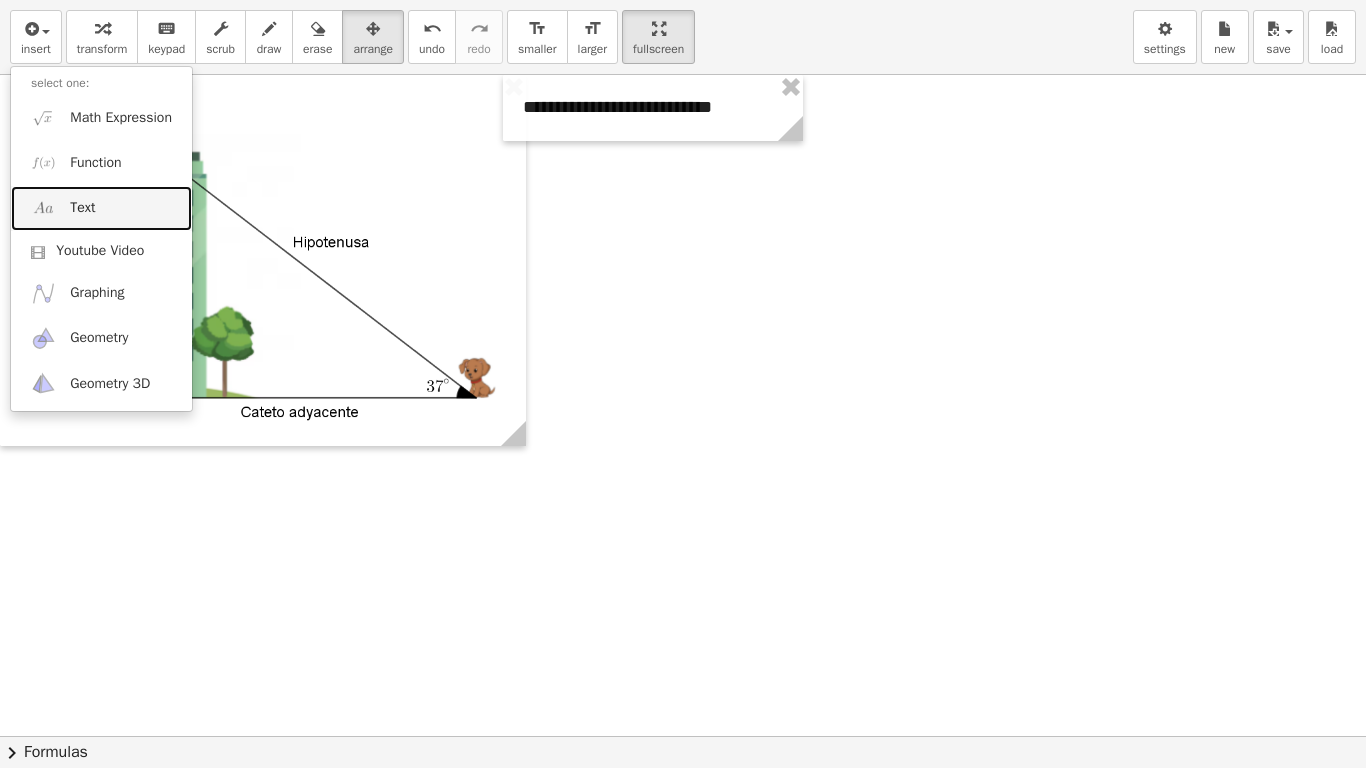 click on "Text" at bounding box center (82, 208) 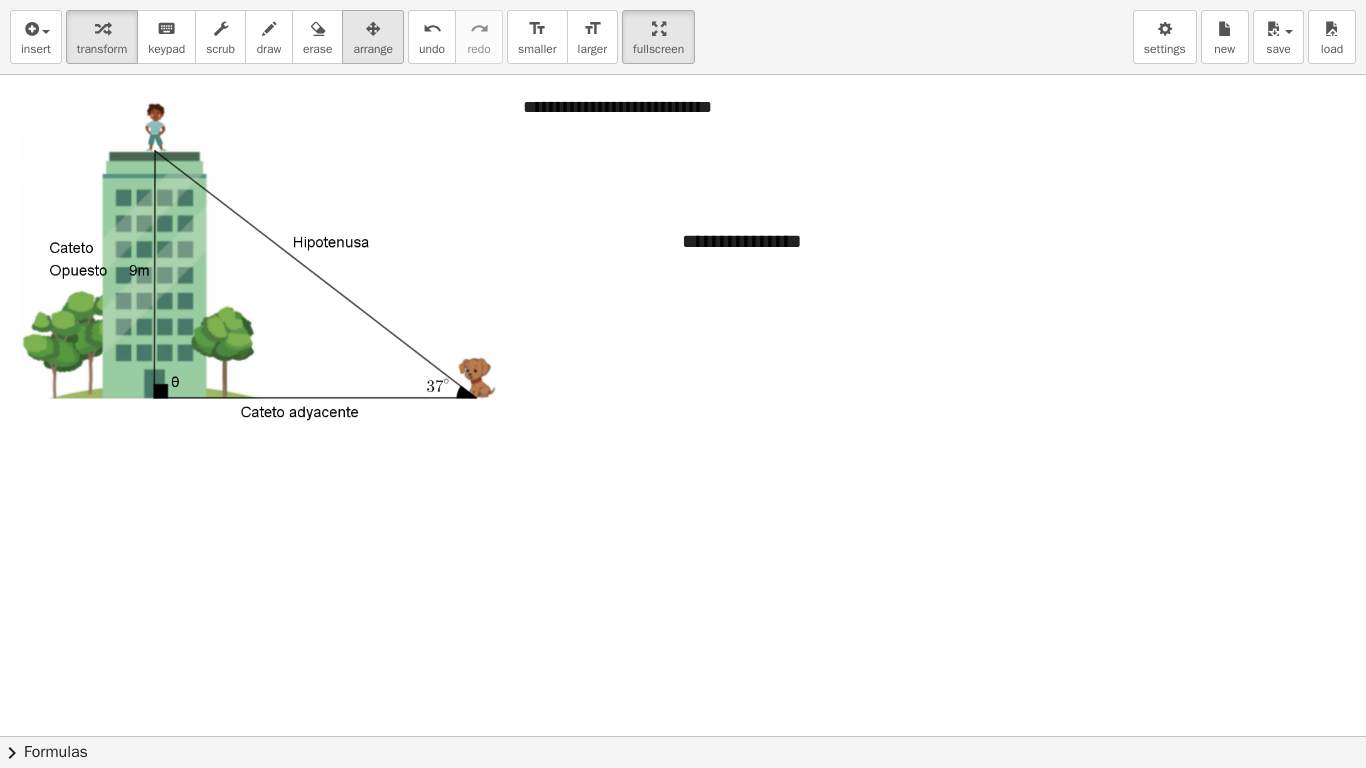 click on "arrange" at bounding box center [373, 37] 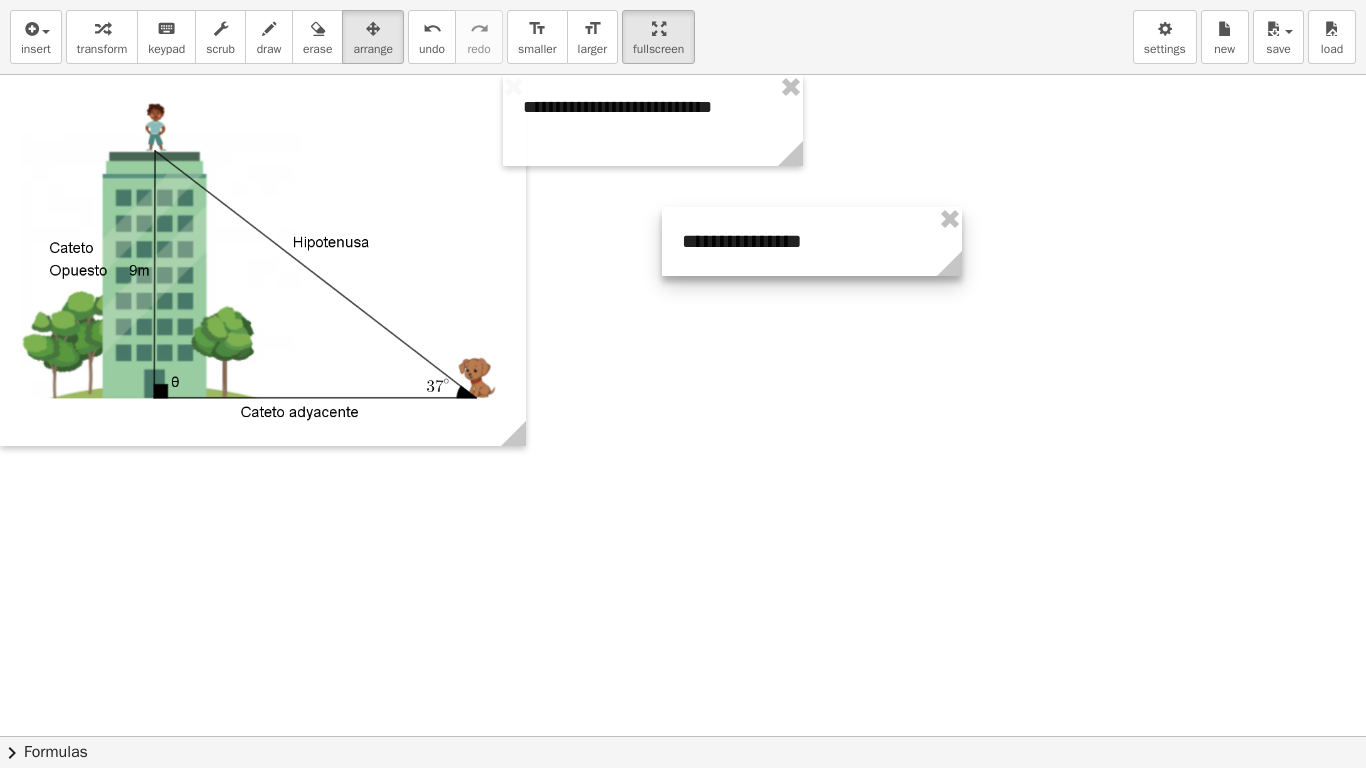 click at bounding box center [683, 736] 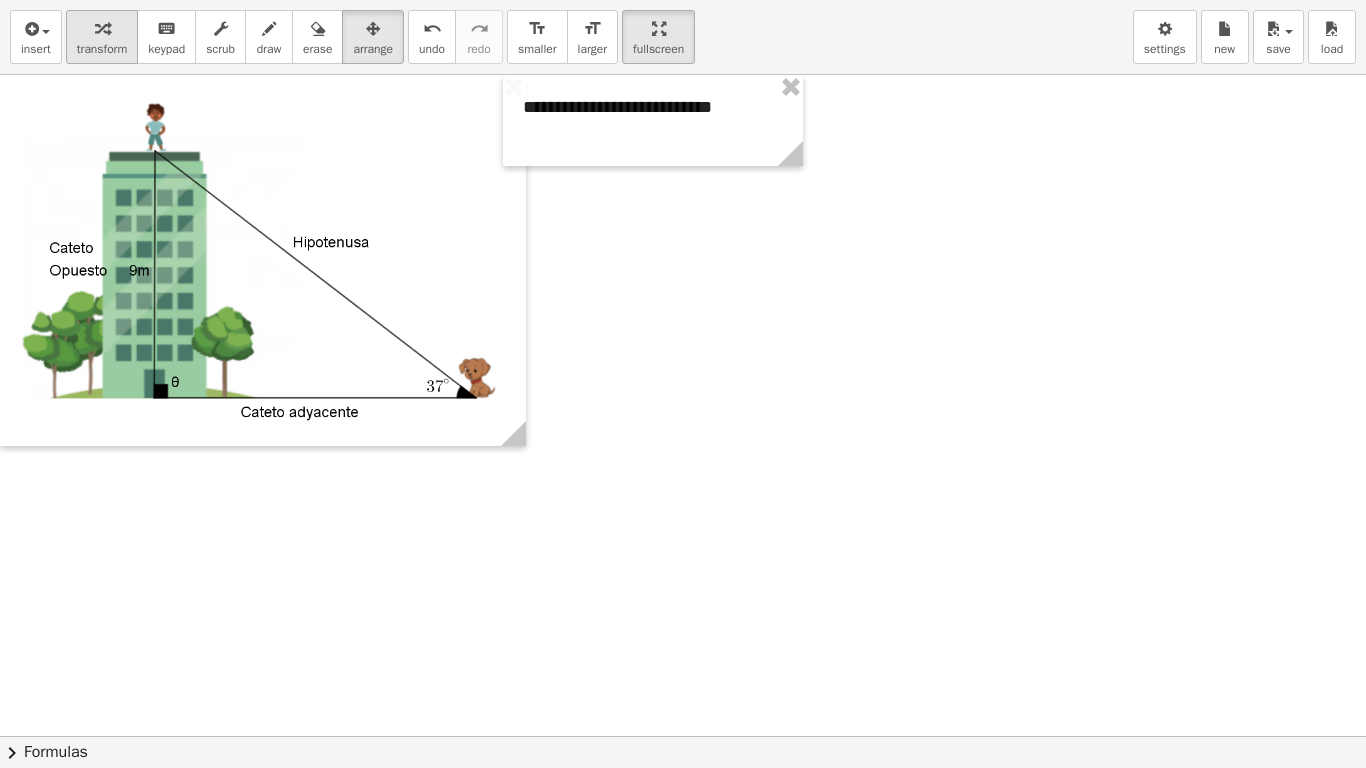 click at bounding box center (102, 29) 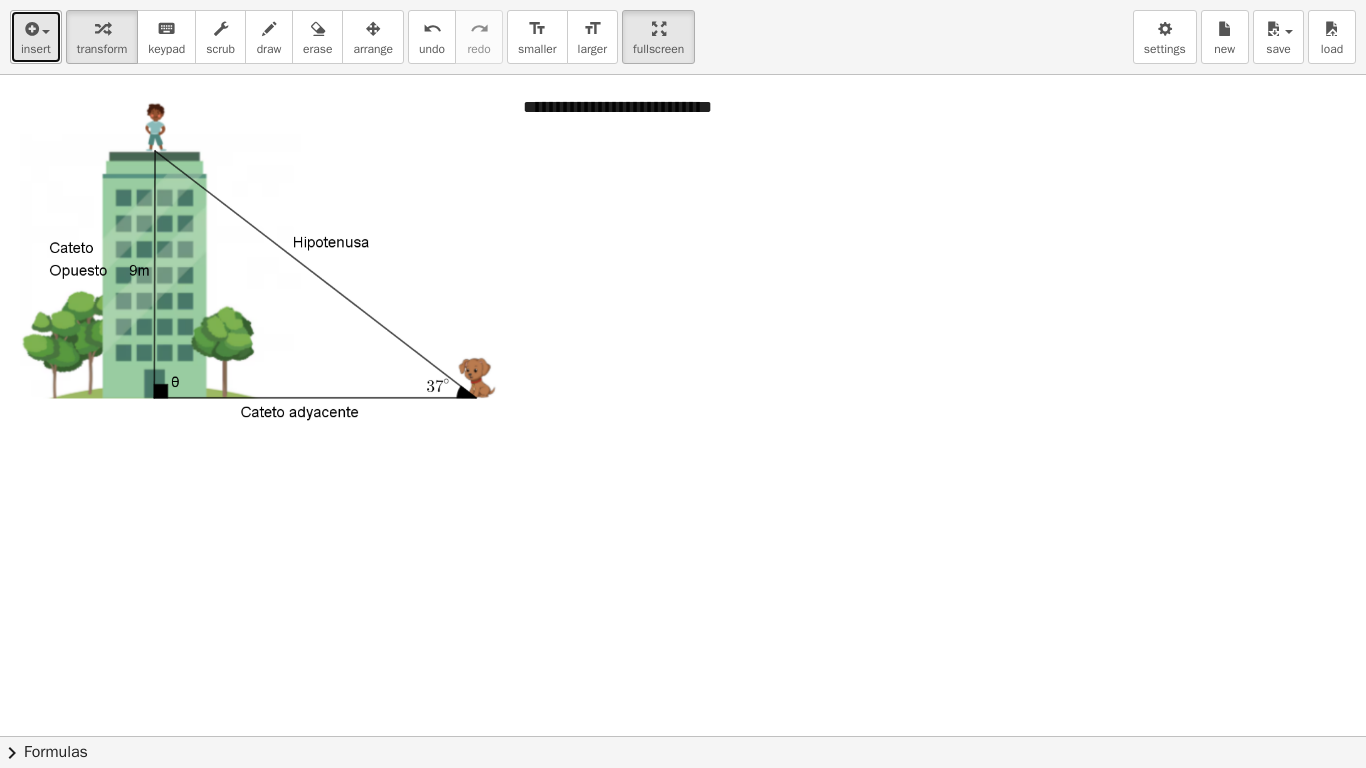 click on "insert" at bounding box center [36, 37] 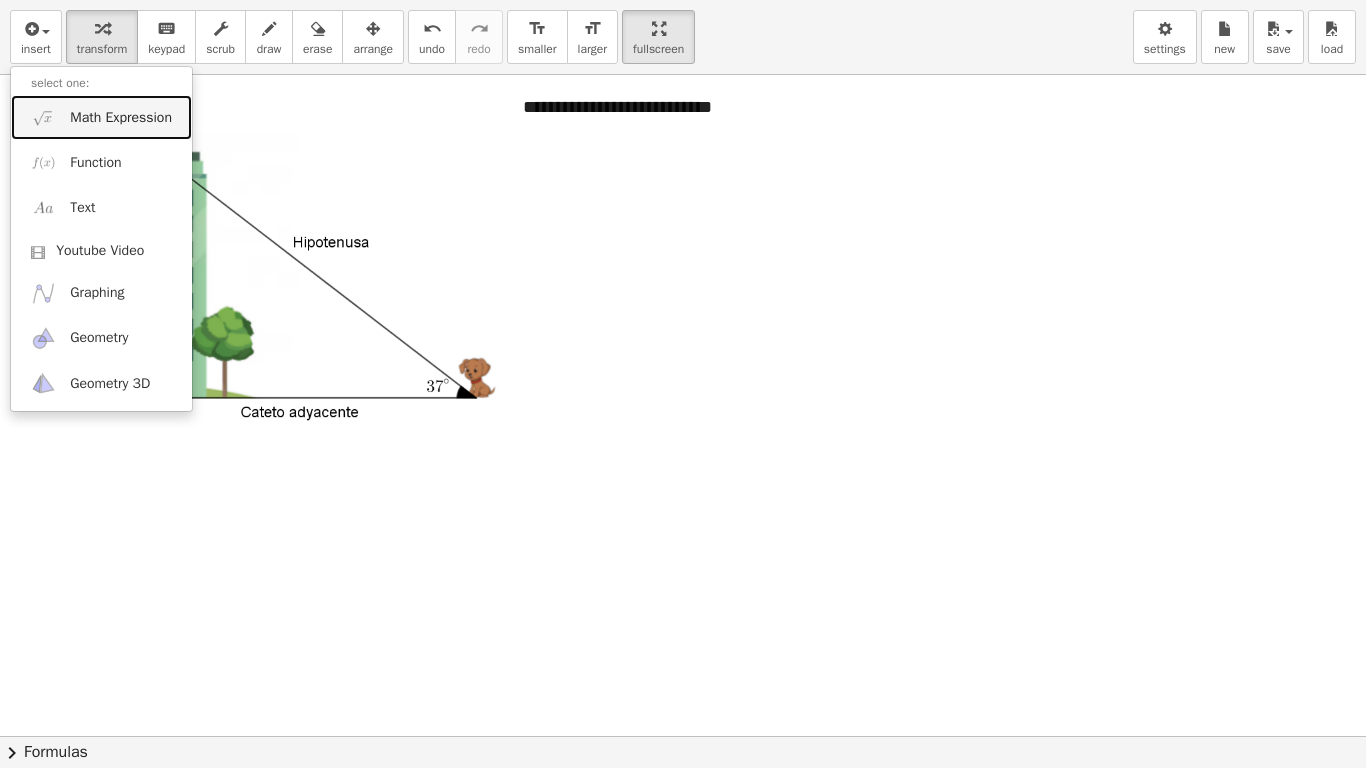 click on "Math Expression" at bounding box center (101, 117) 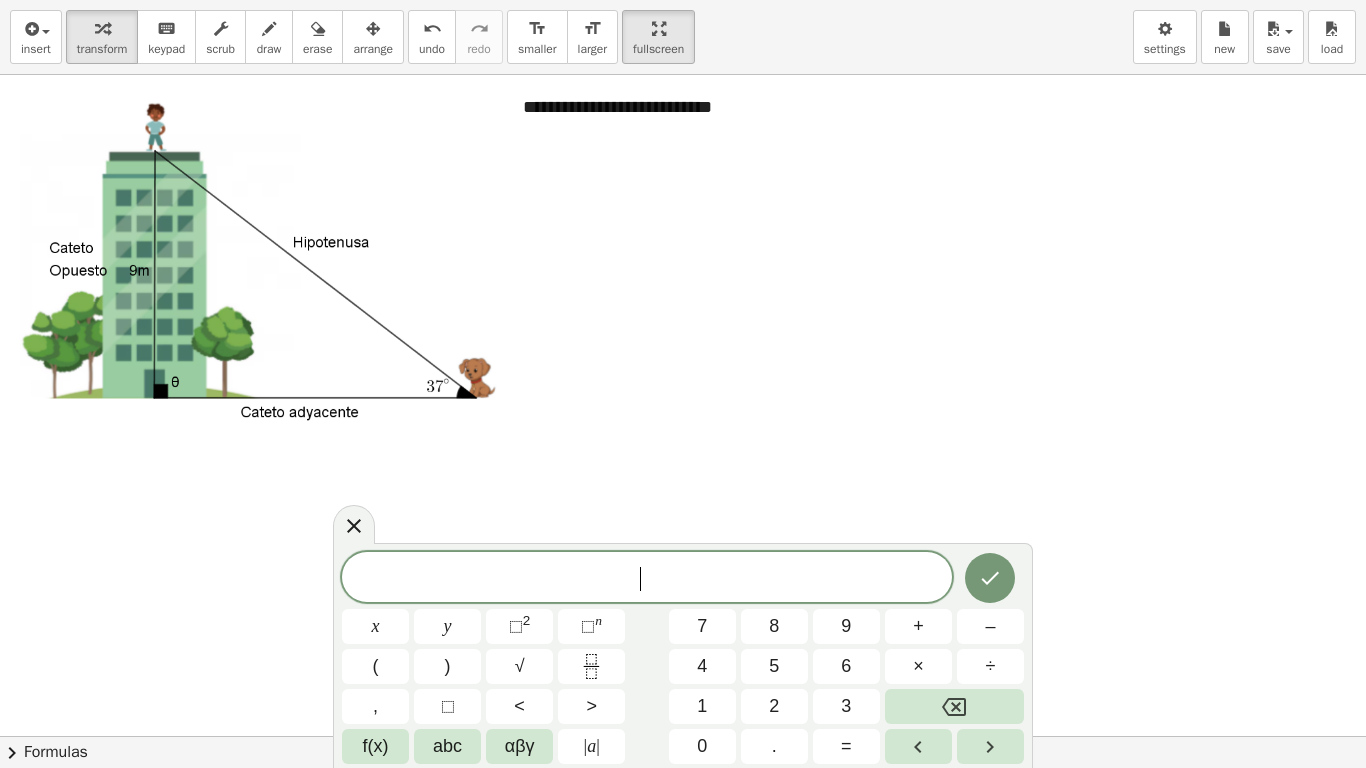 click on "​ x y ⬚ 2 ⬚ n 7 8 9 + – ( ) √ 4 5 6 × ÷ , ⬚ < > 1 2 3 f(x) abc αβγ | a | 0 . =" at bounding box center (683, 658) 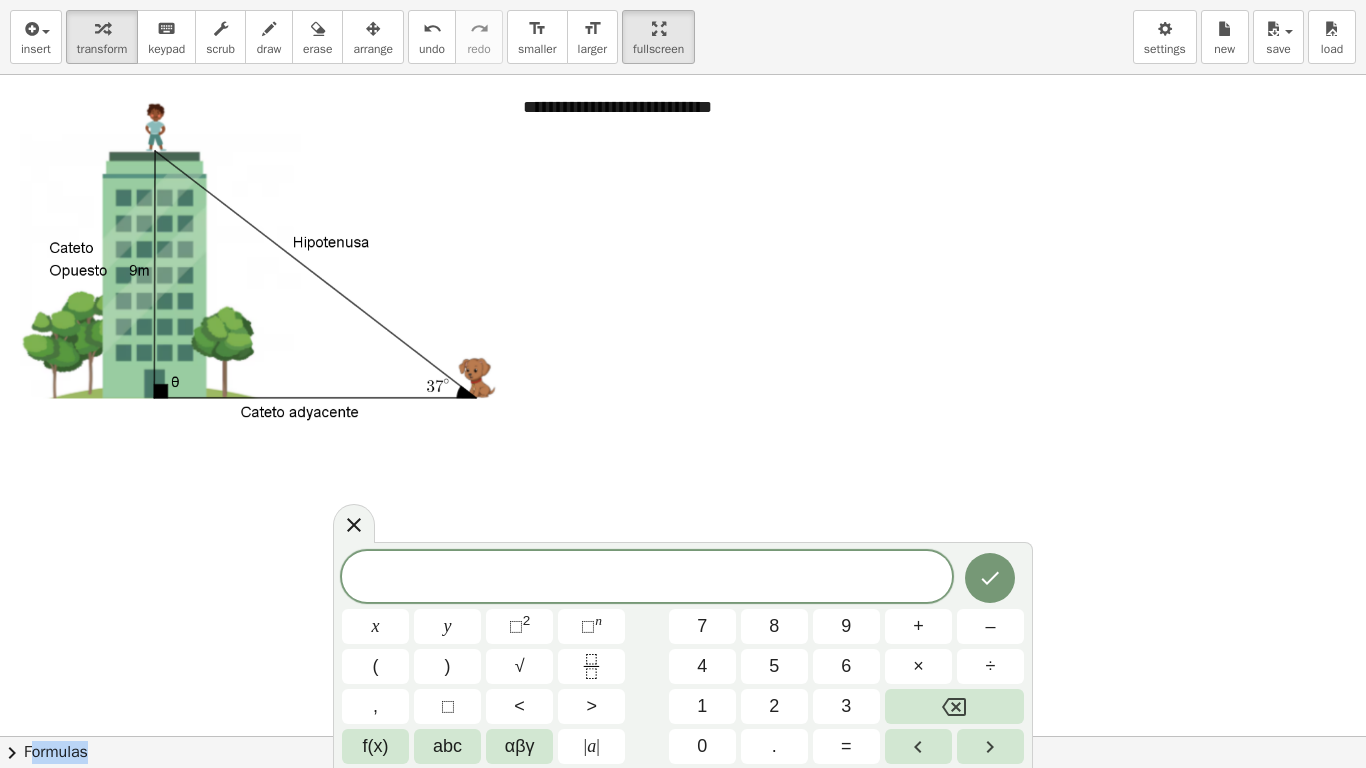 click on "x y ⬚ 2 ⬚ n 7 8 9 + – ( ) √ 4 5 6 × ÷ , ⬚ < > 1 2 3 f(x) abc αβγ | a | 0 . =" at bounding box center (683, 657) 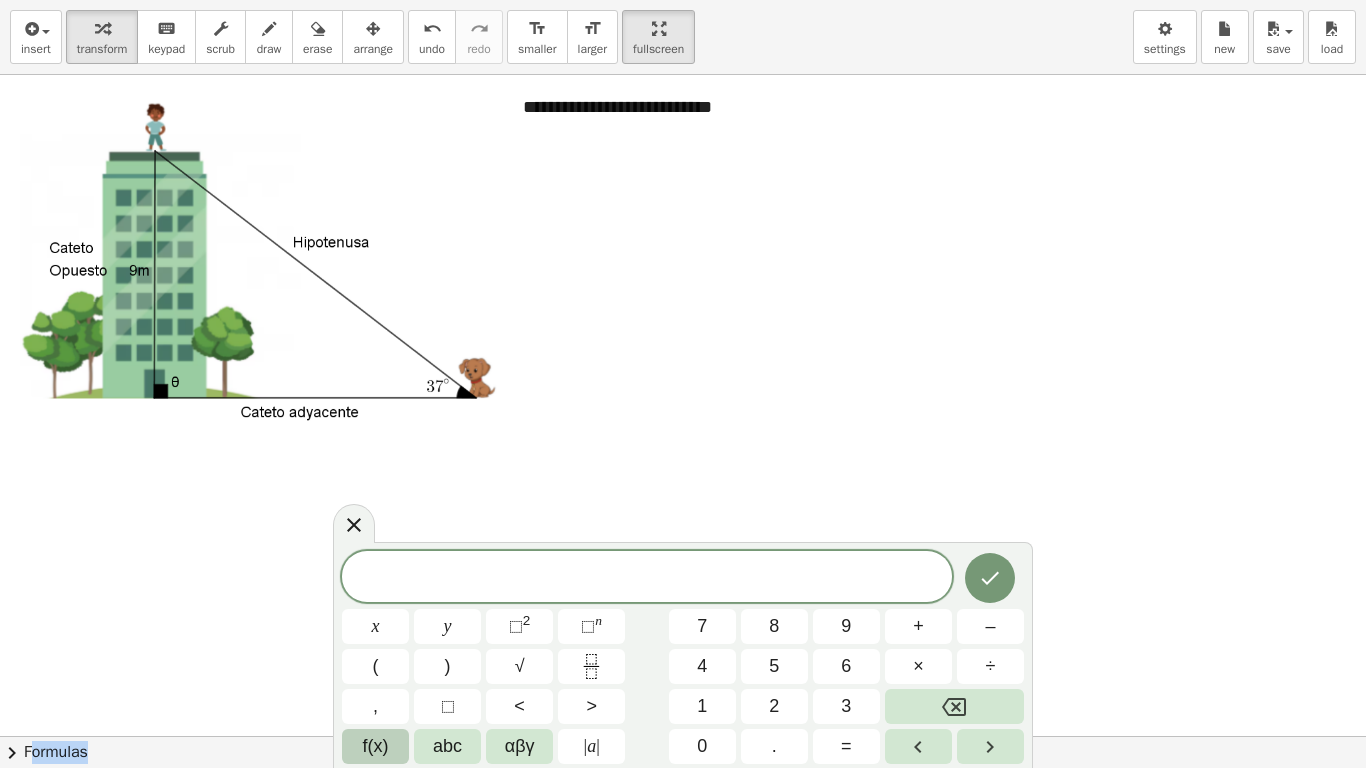 click on "f(x)" at bounding box center (376, 746) 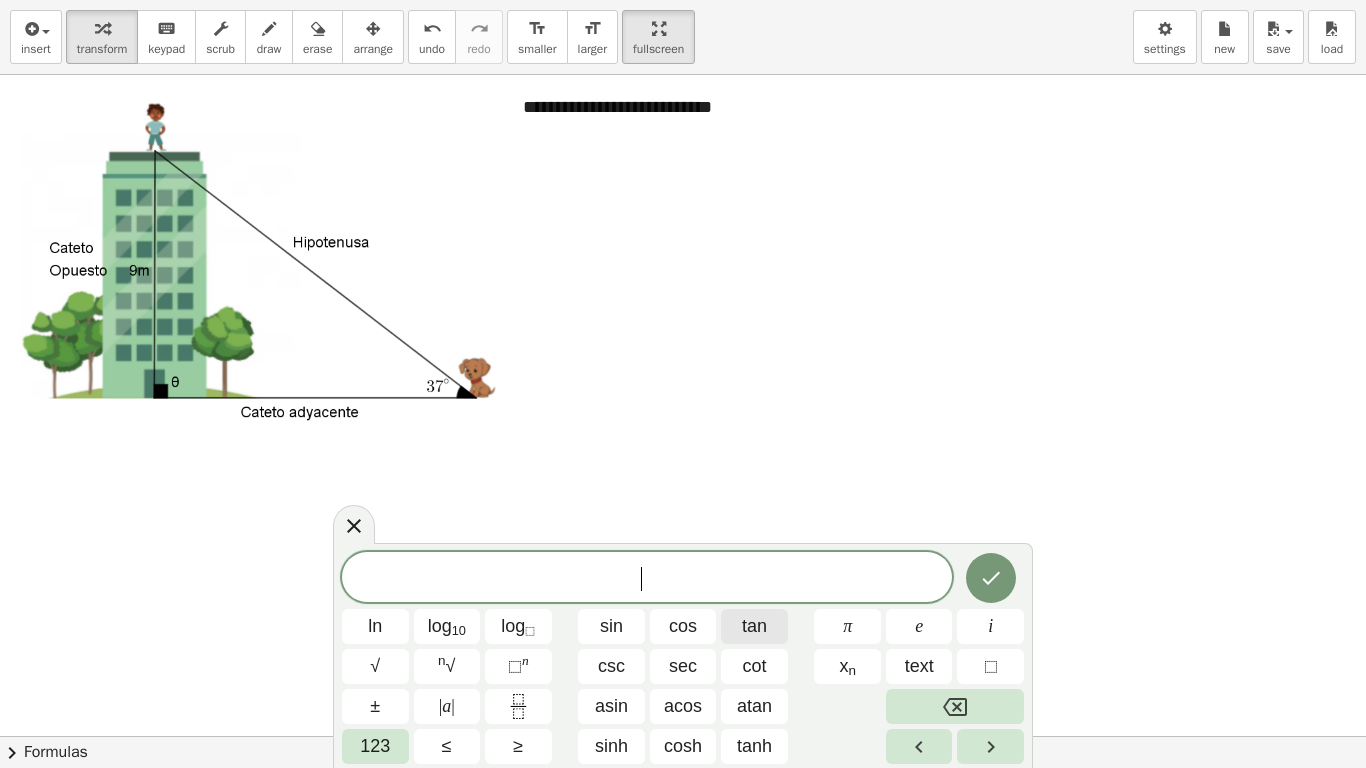 click on "tan" at bounding box center (754, 626) 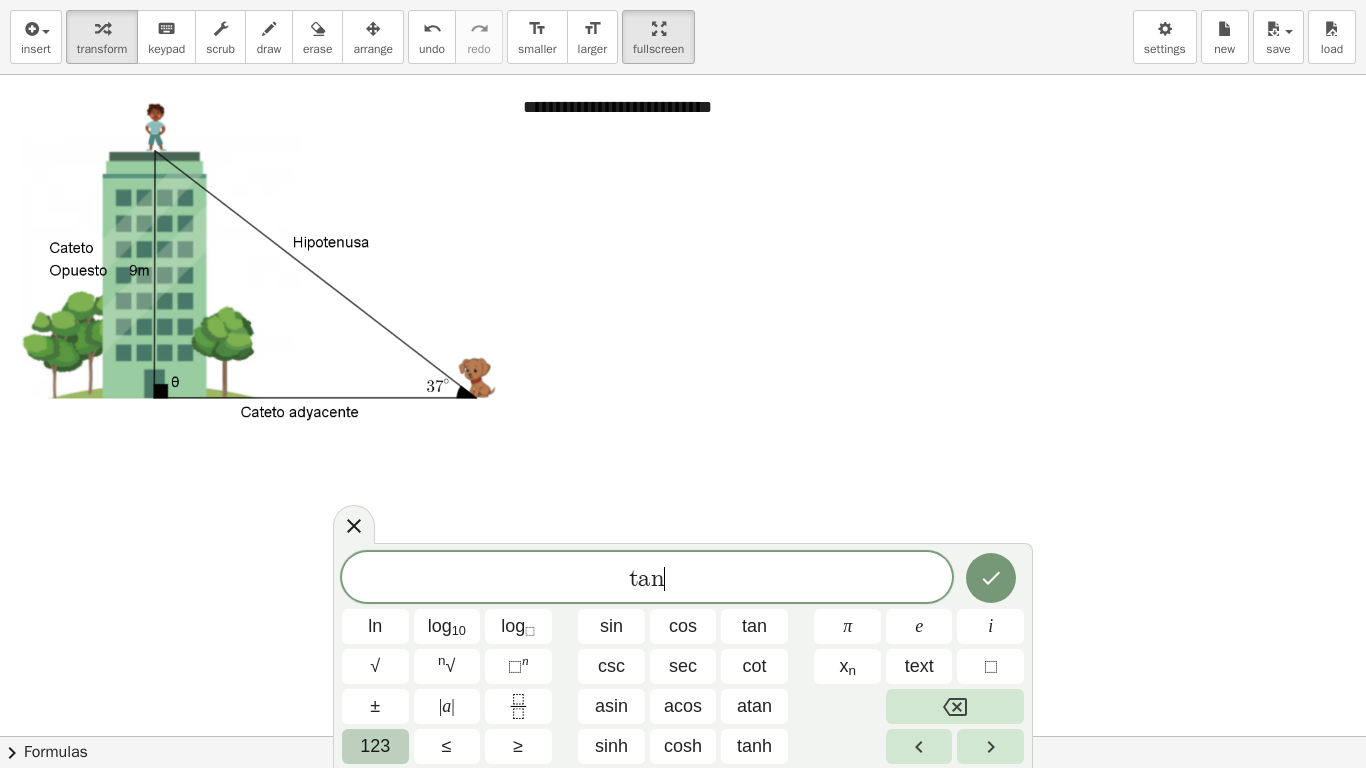 click on "123" at bounding box center (375, 746) 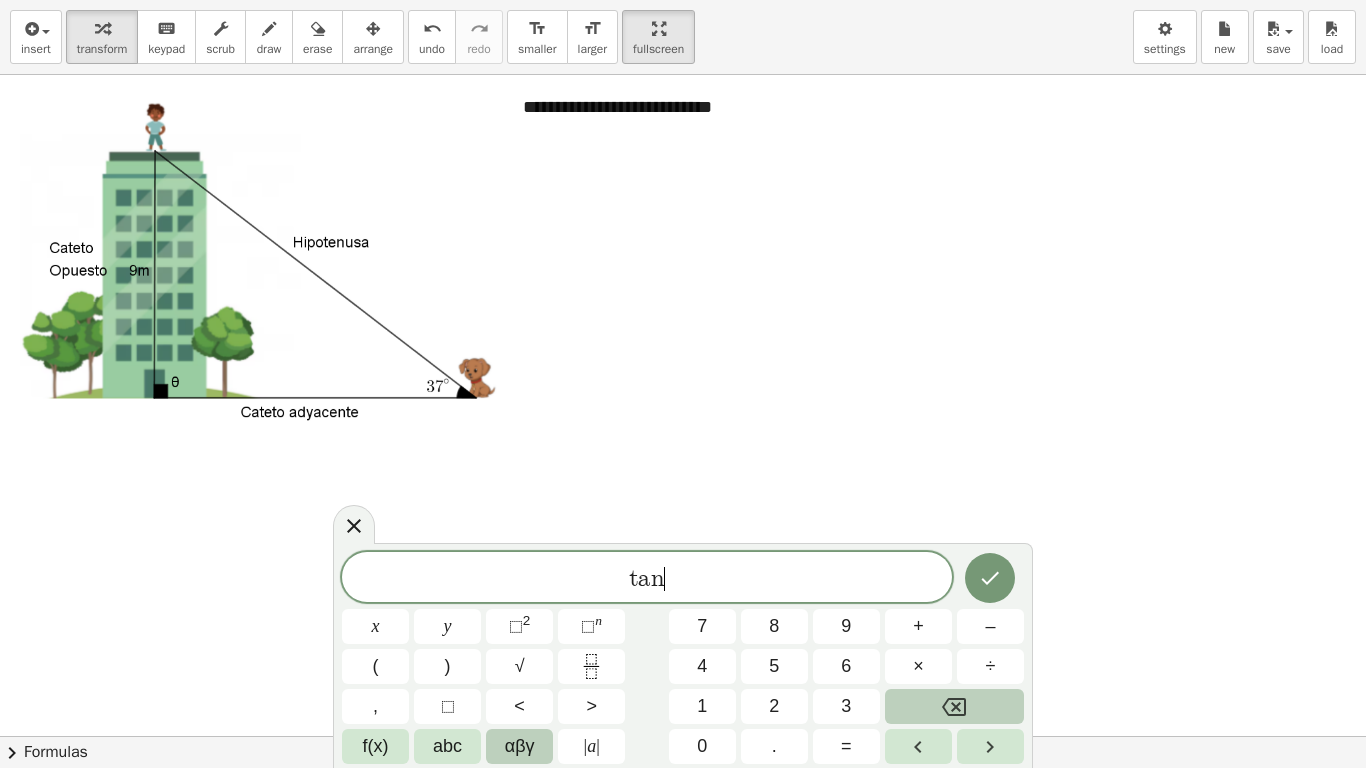 click on "αβγ" at bounding box center (520, 746) 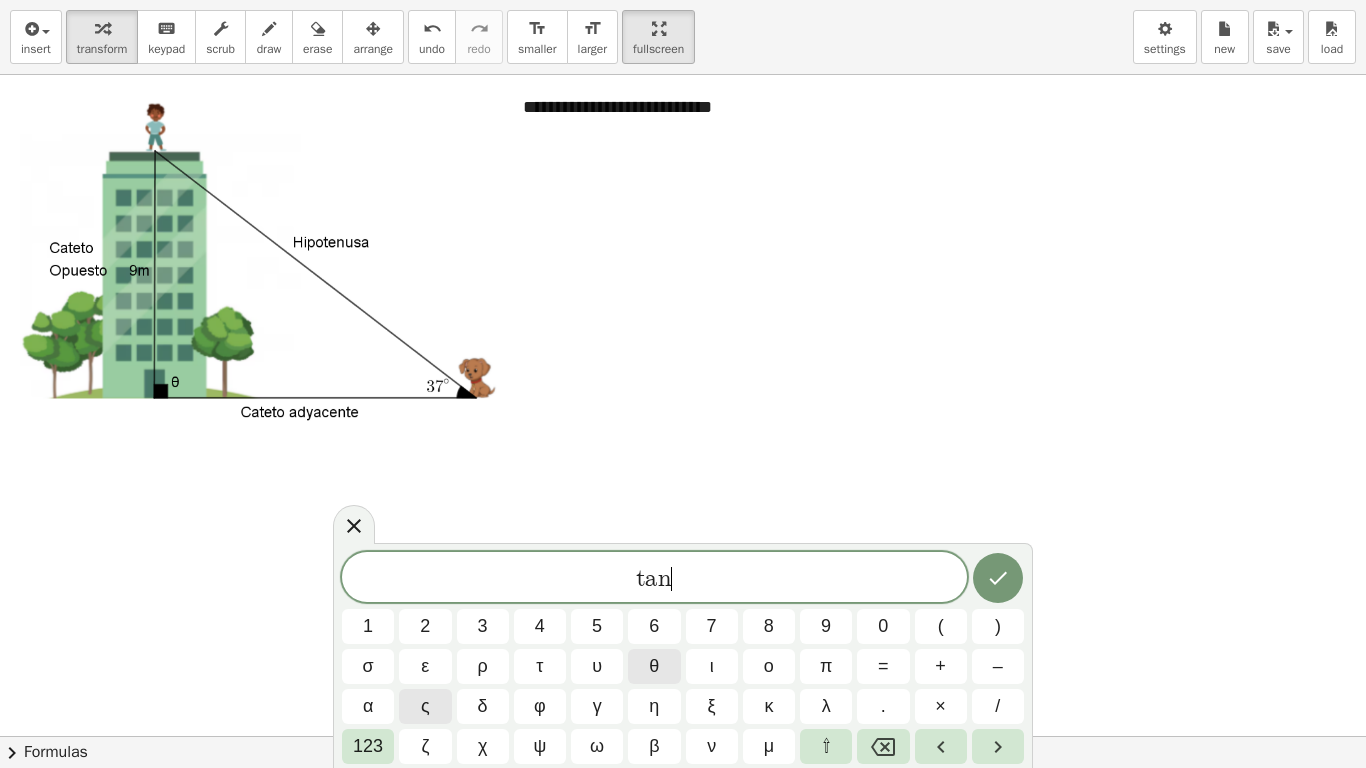 click on "θ" at bounding box center [654, 666] 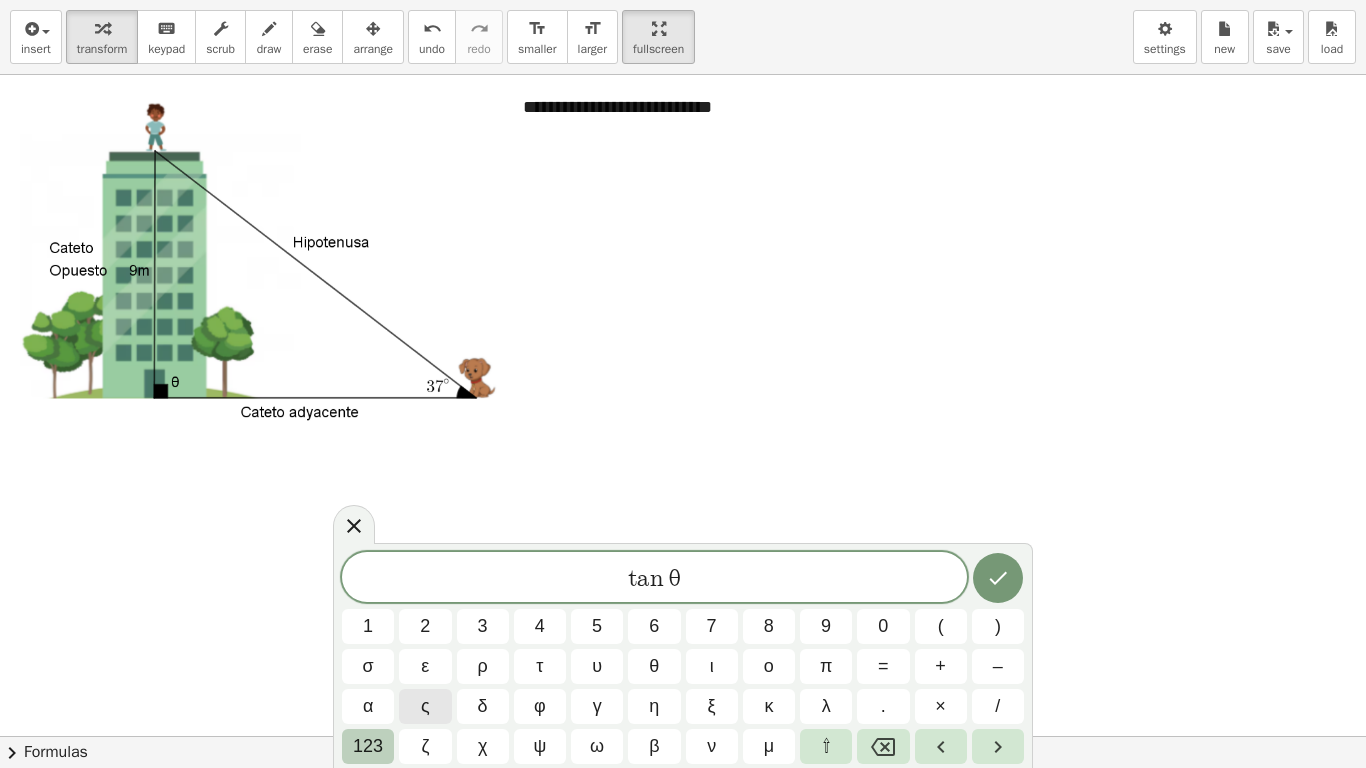 click on "123" at bounding box center [368, 746] 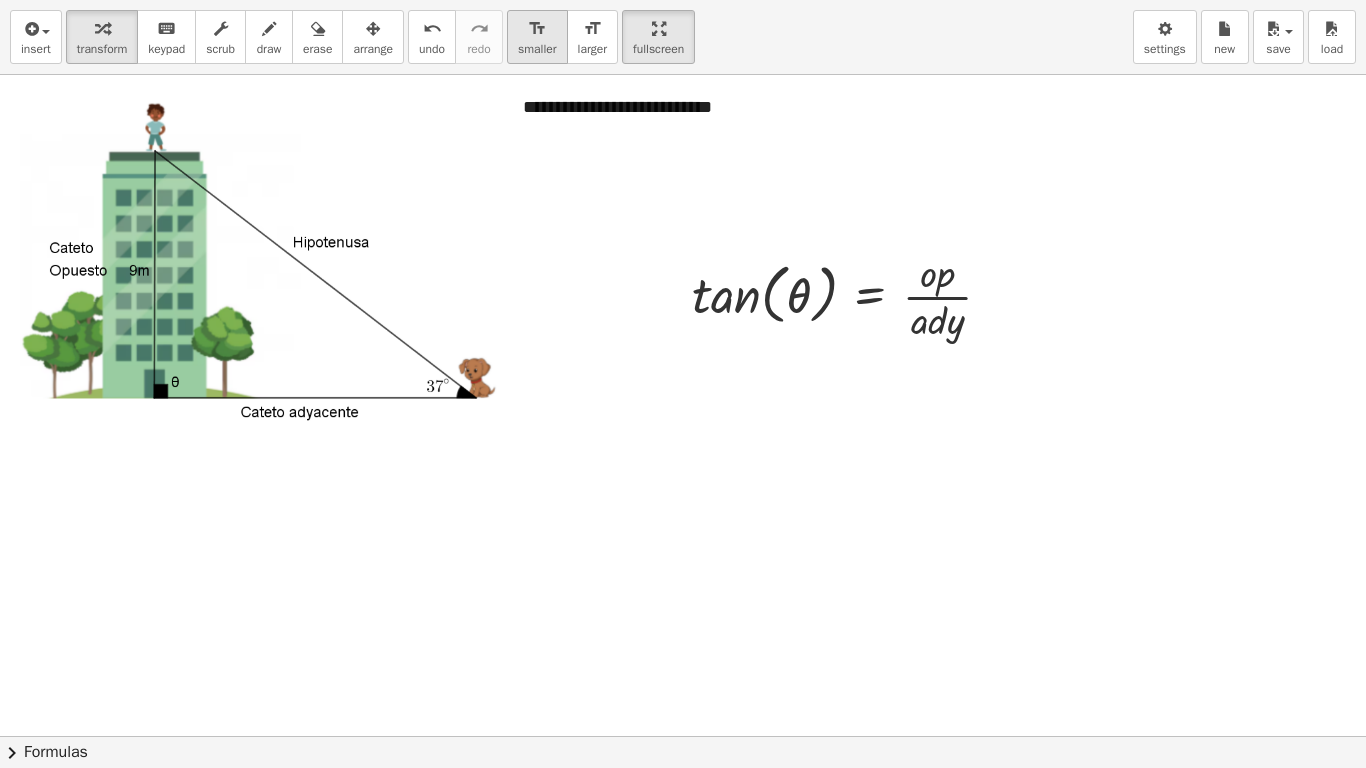 click on "smaller" at bounding box center [537, 49] 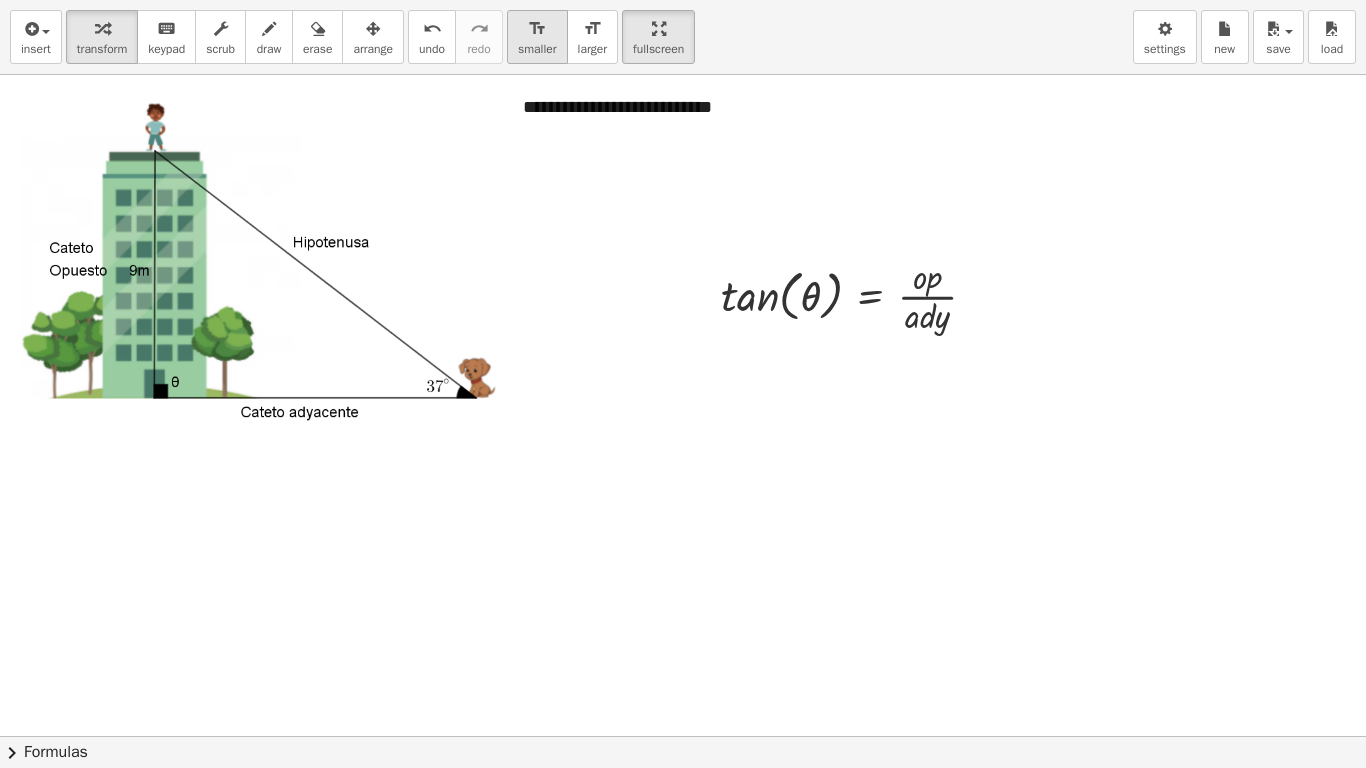 click on "smaller" at bounding box center [537, 49] 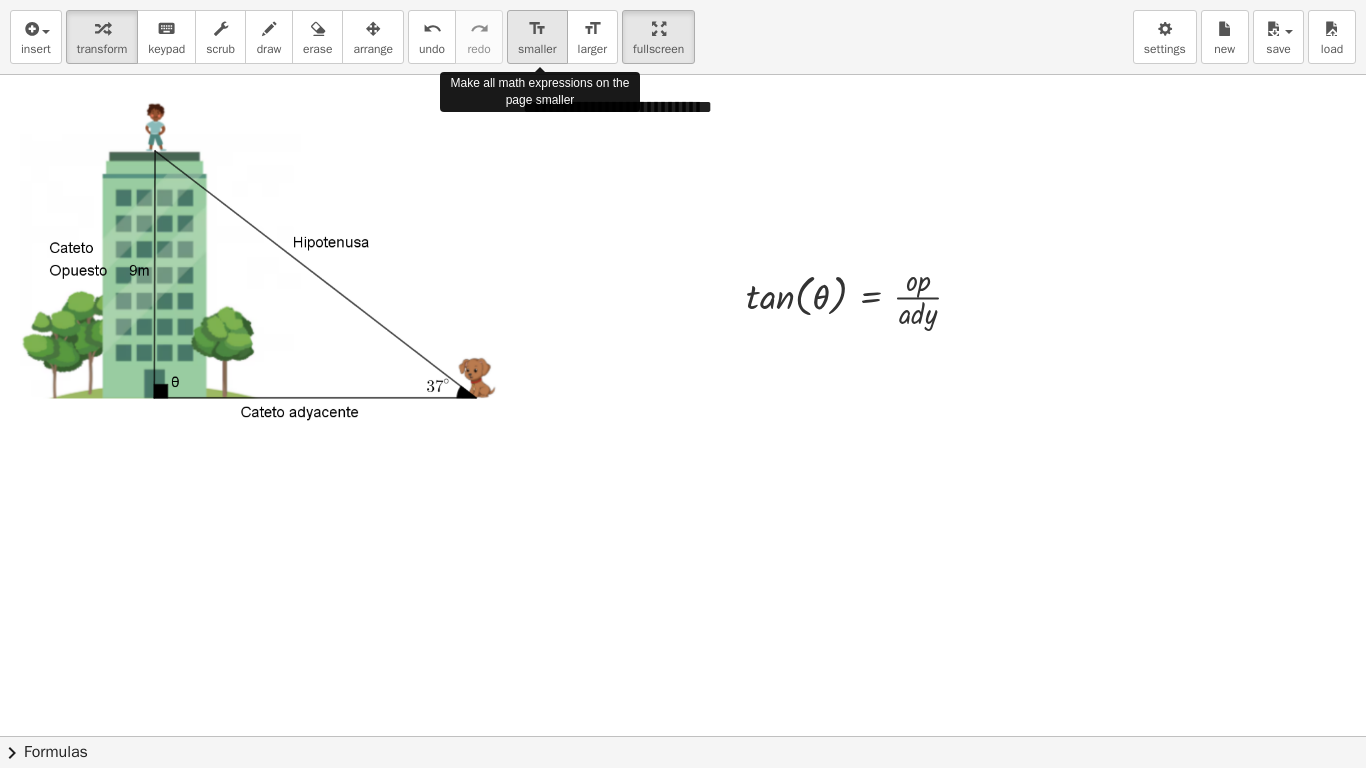click on "smaller" at bounding box center [537, 49] 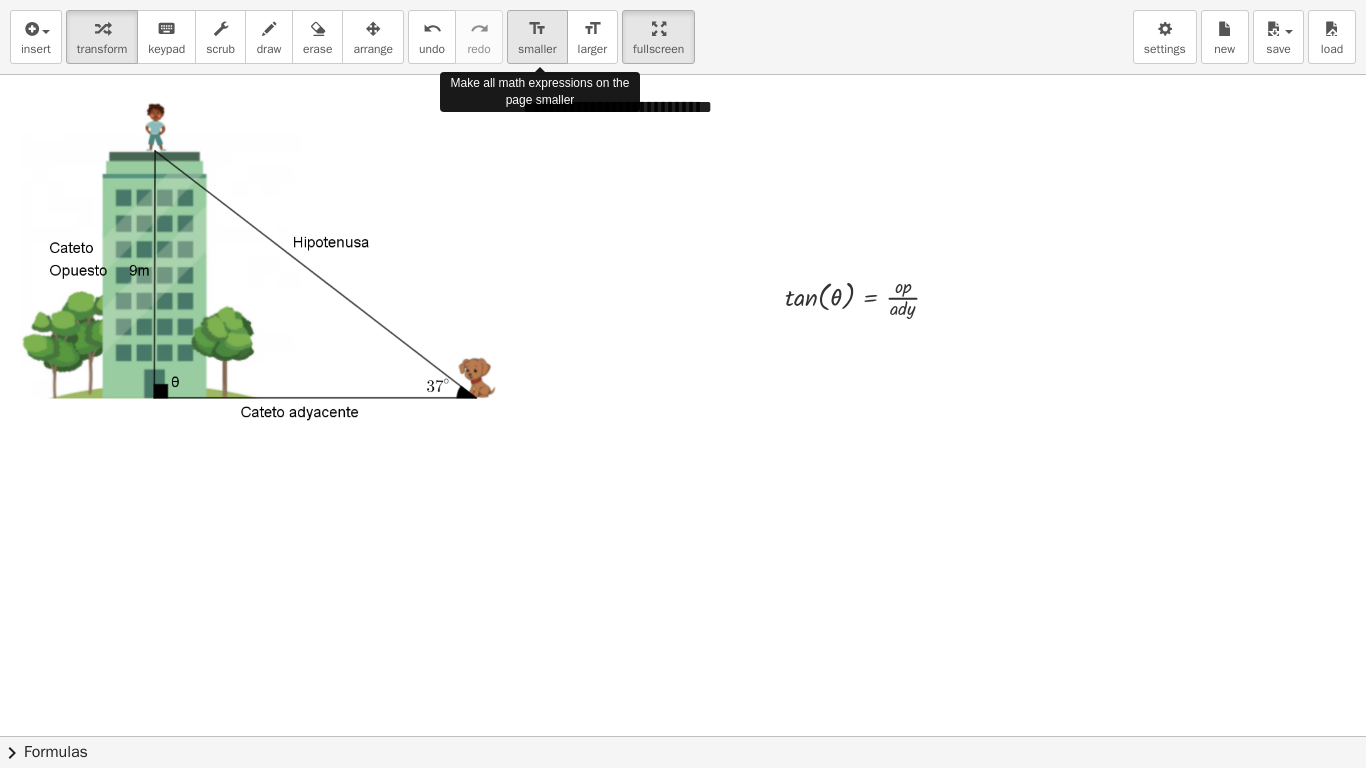 click on "smaller" at bounding box center (537, 49) 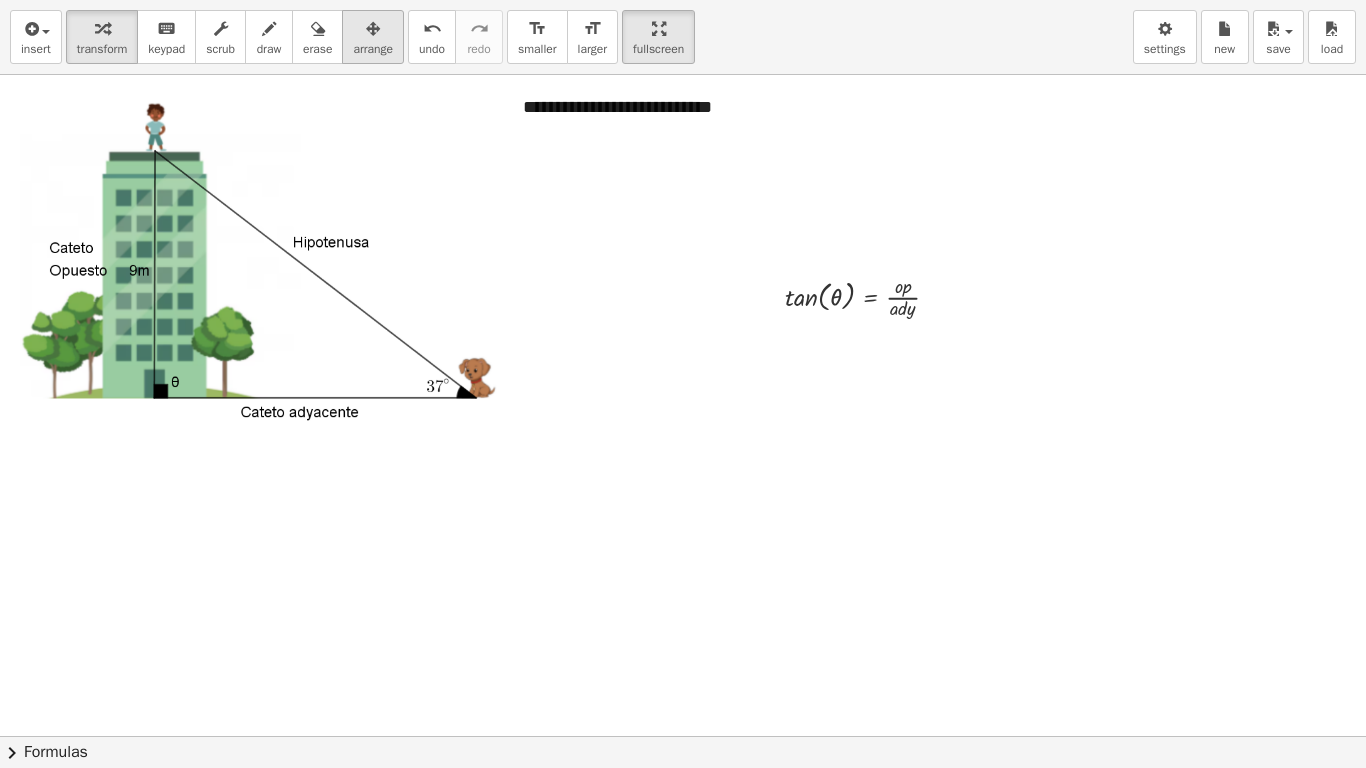 click on "arrange" at bounding box center [373, 37] 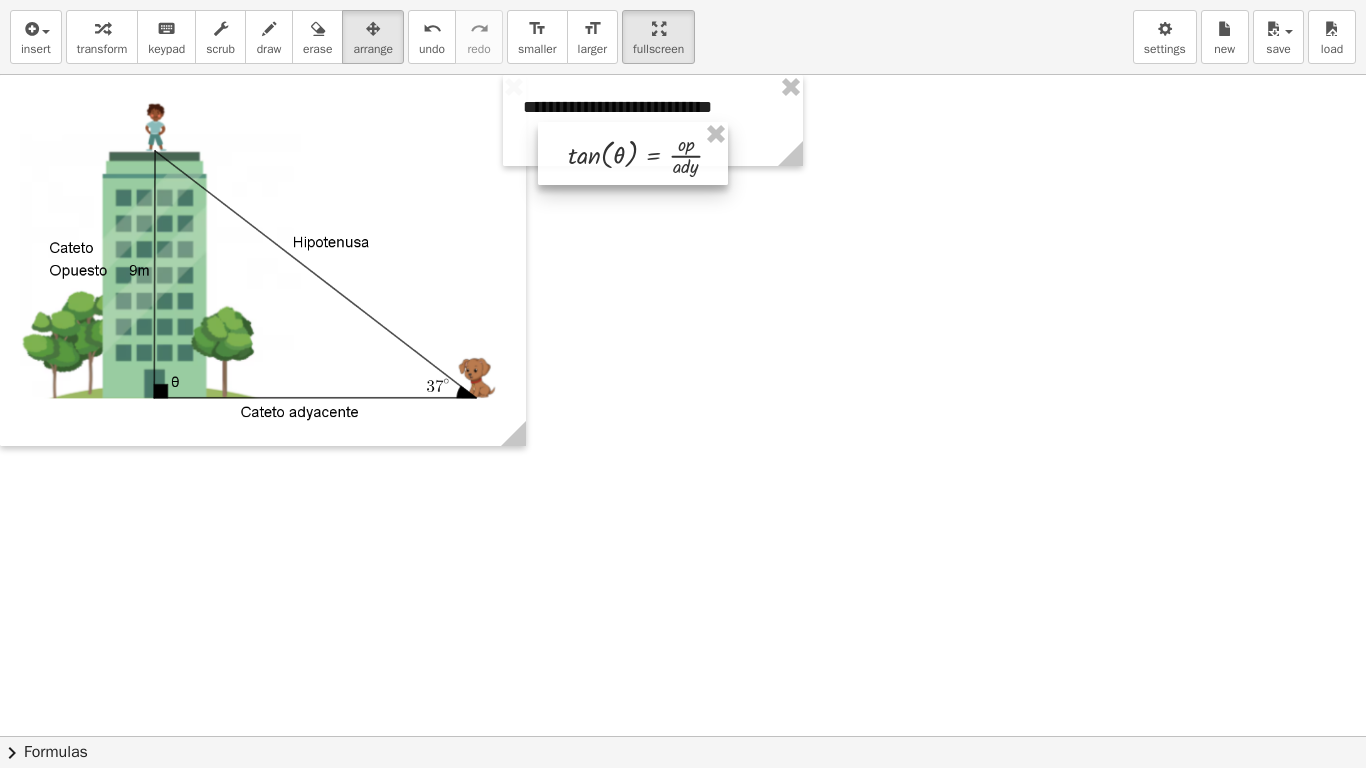 drag, startPoint x: 844, startPoint y: 269, endPoint x: 627, endPoint y: 126, distance: 259.88074 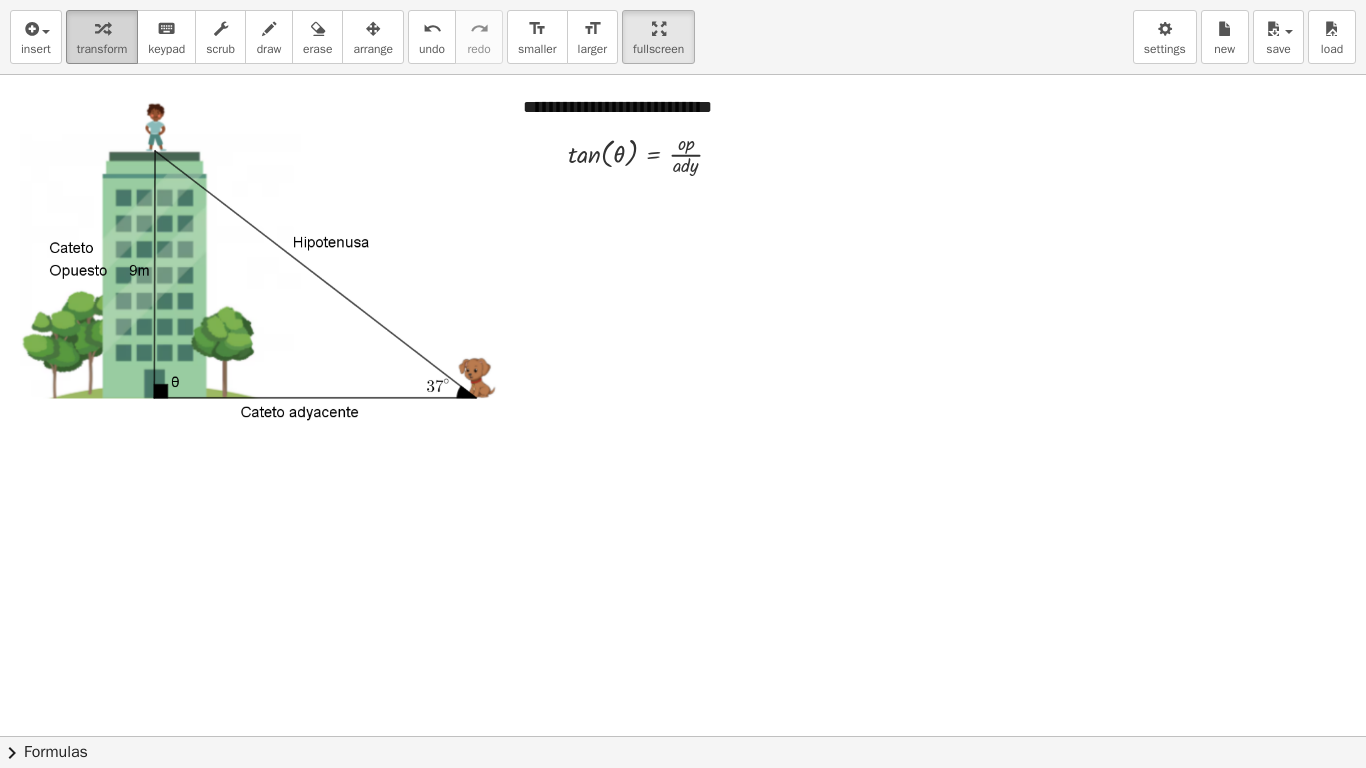click at bounding box center (102, 29) 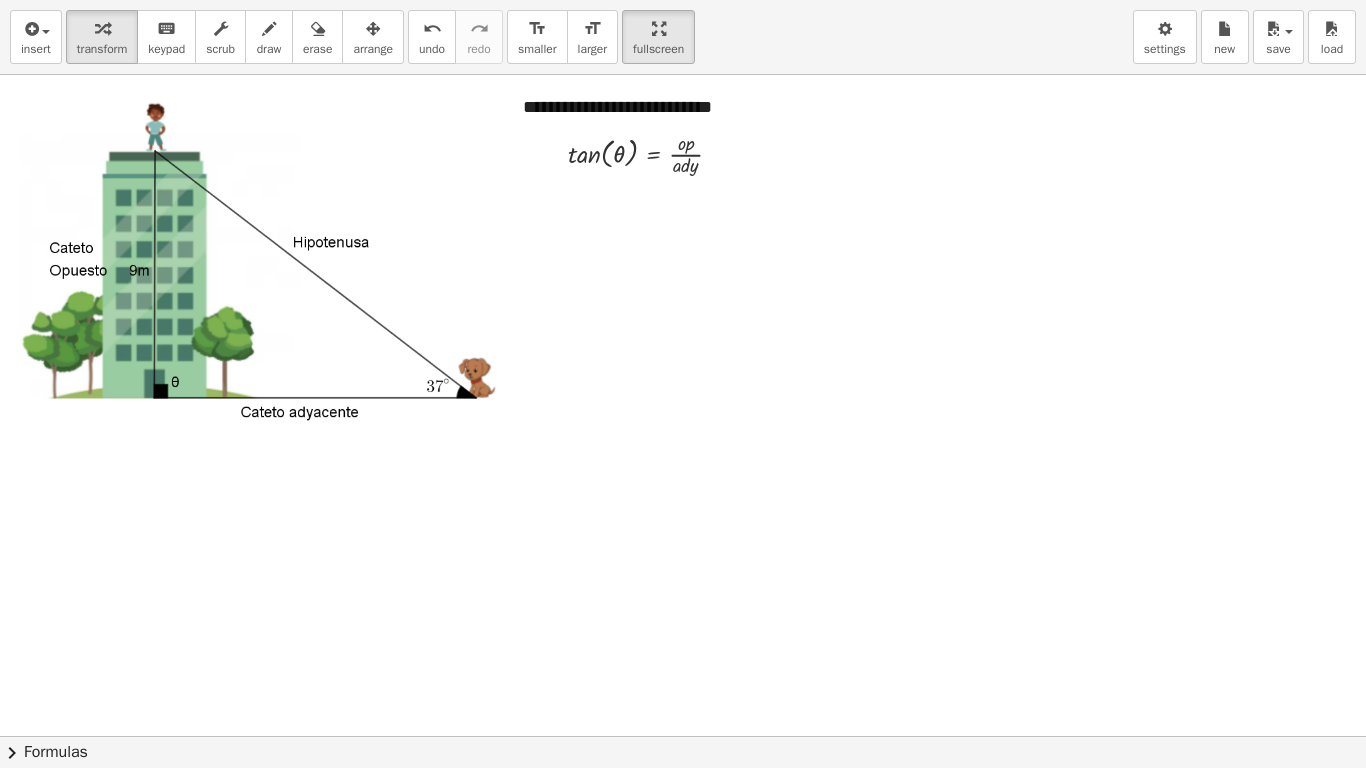 click at bounding box center (683, 736) 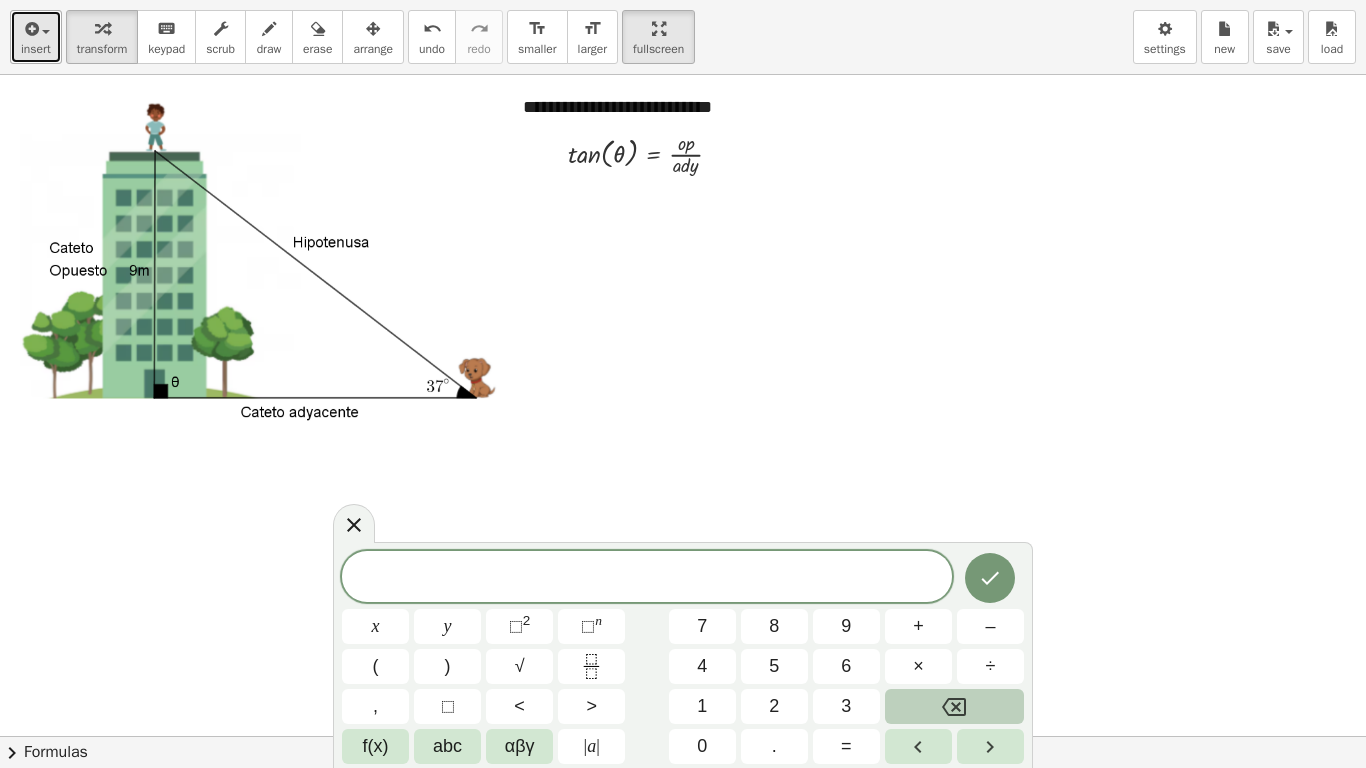 click on "insert" at bounding box center [36, 49] 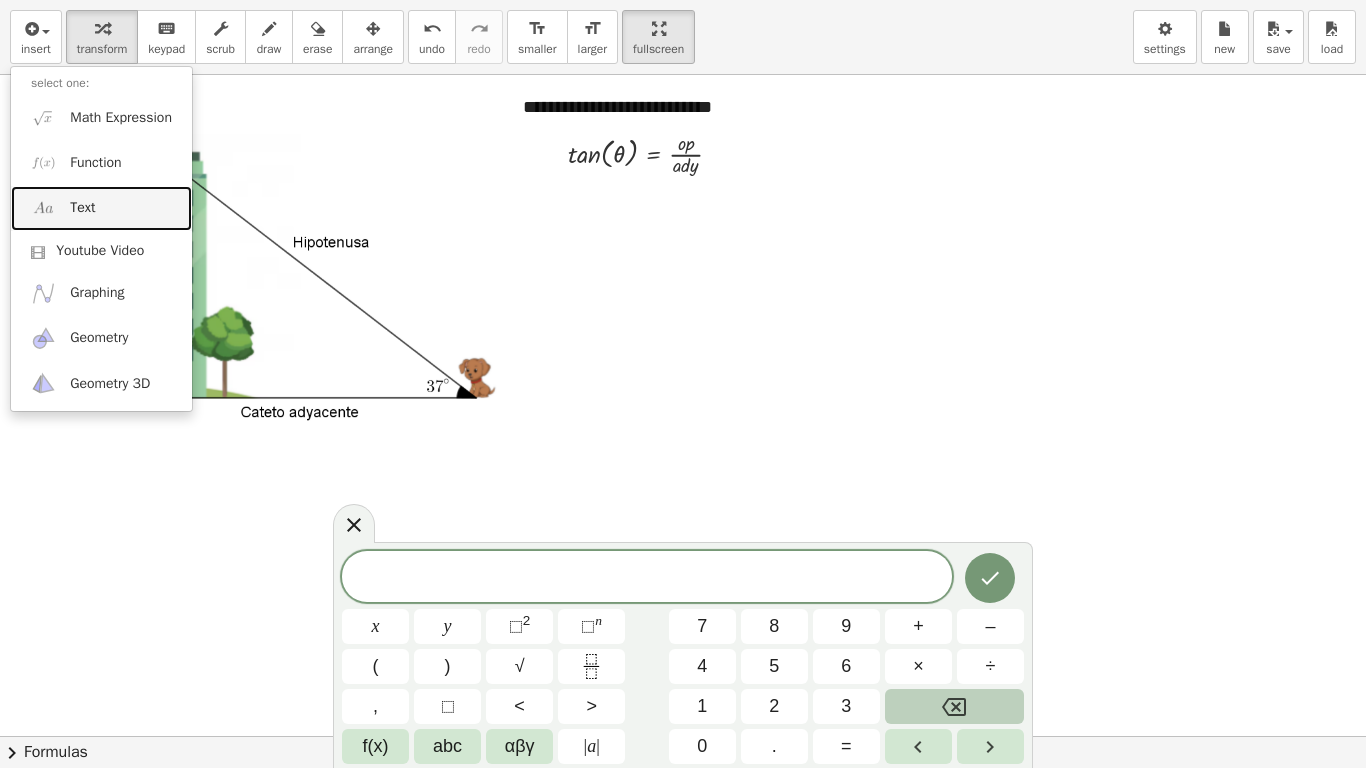 click on "Text" at bounding box center (101, 208) 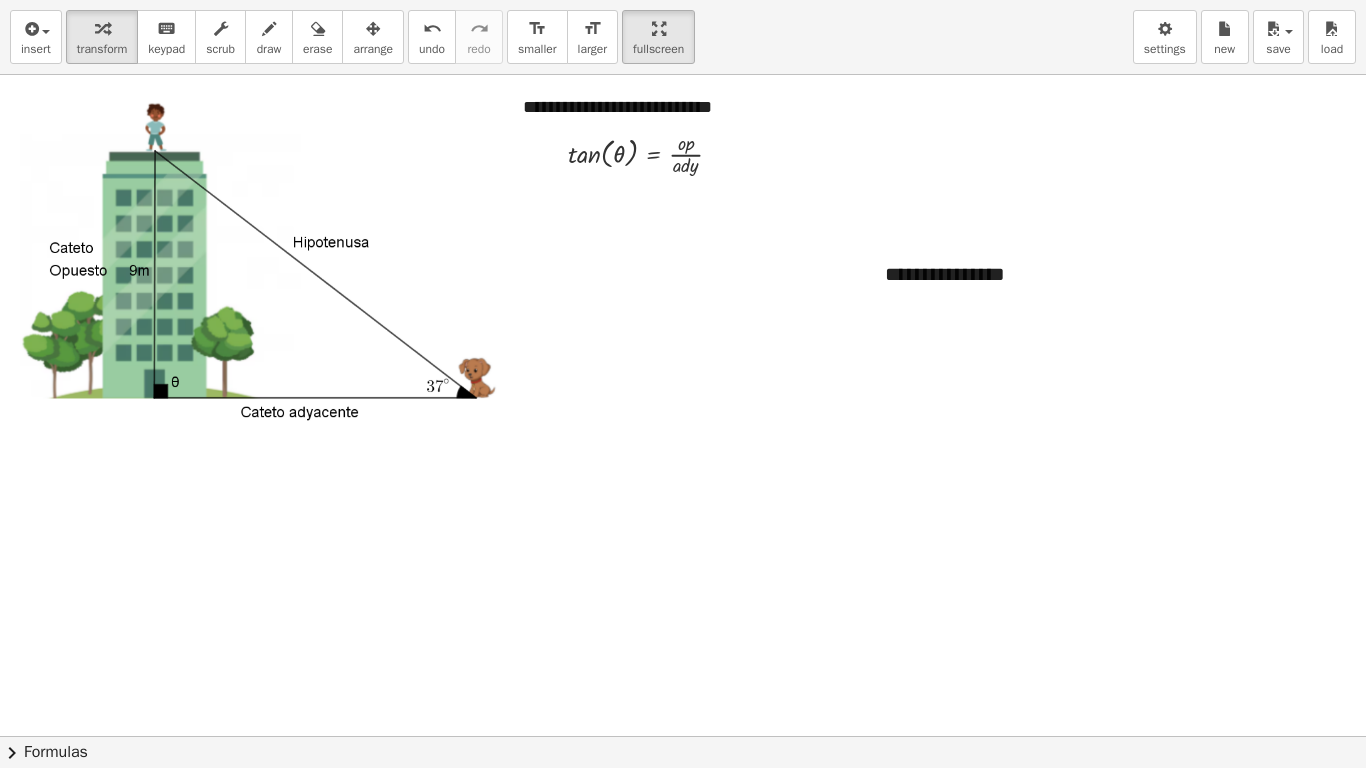 type 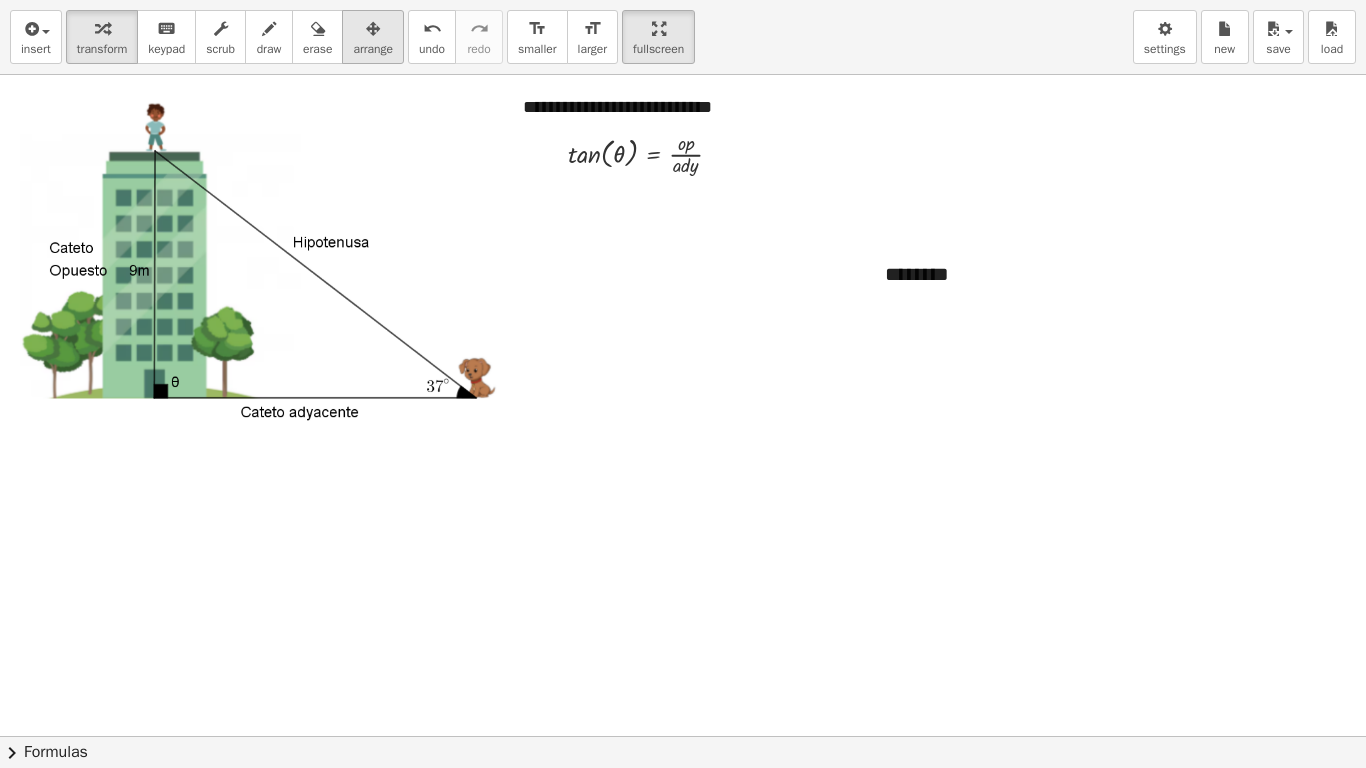 click at bounding box center (373, 28) 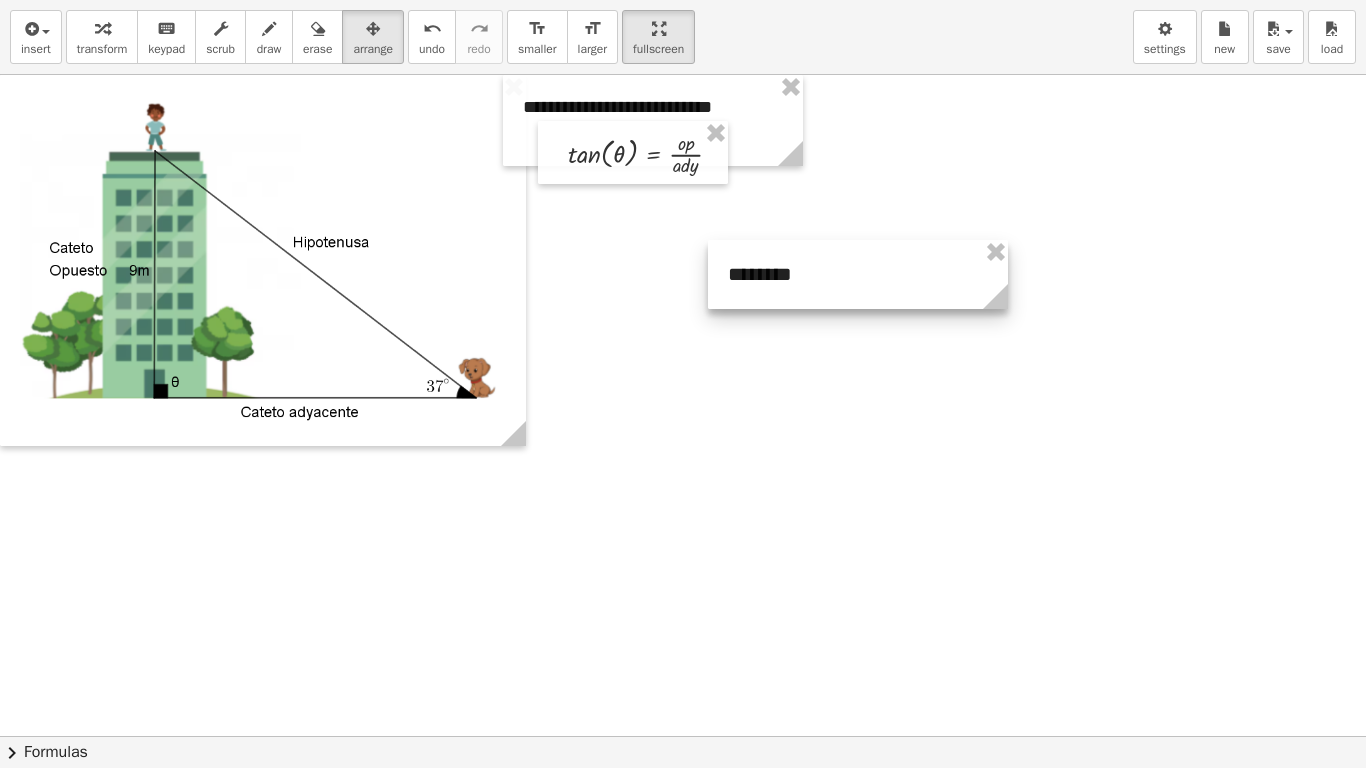 drag, startPoint x: 1023, startPoint y: 271, endPoint x: 848, endPoint y: 271, distance: 175 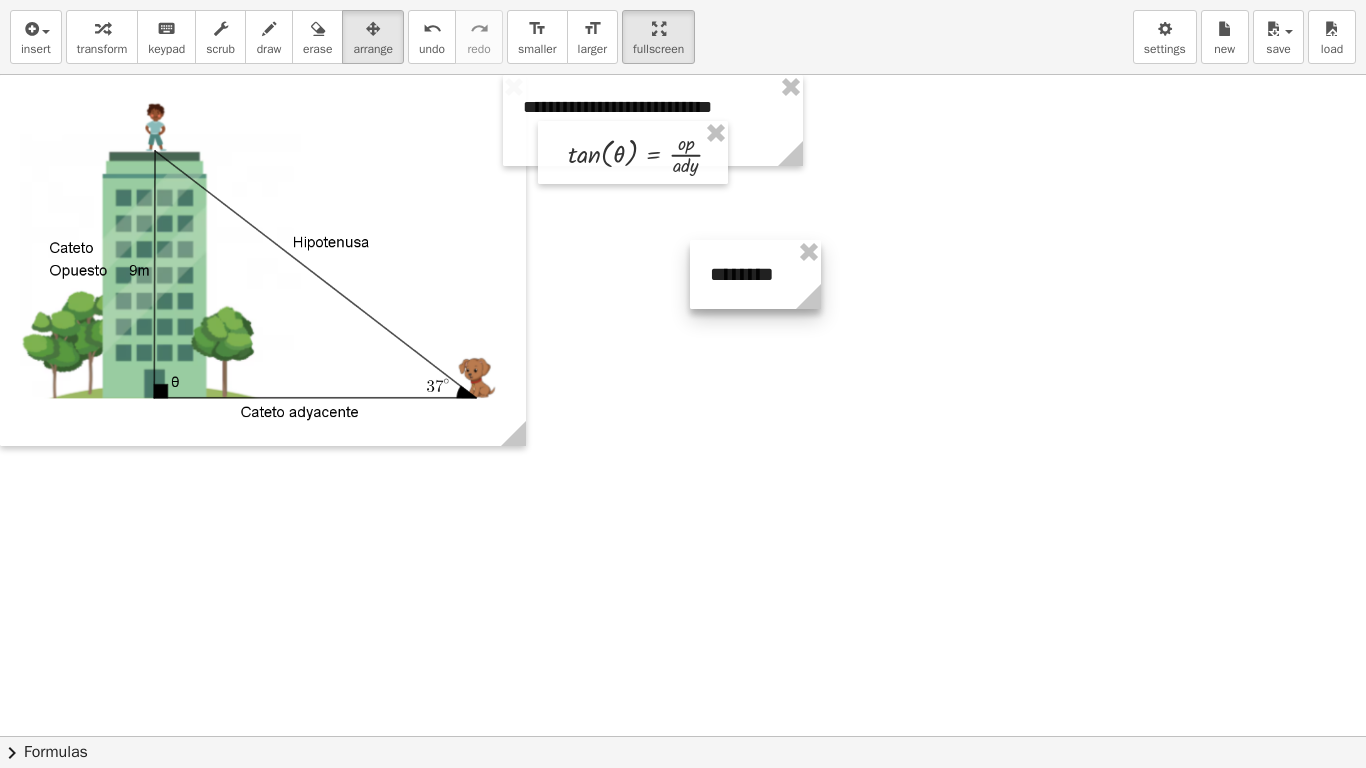 drag, startPoint x: 984, startPoint y: 301, endPoint x: 815, endPoint y: 297, distance: 169.04733 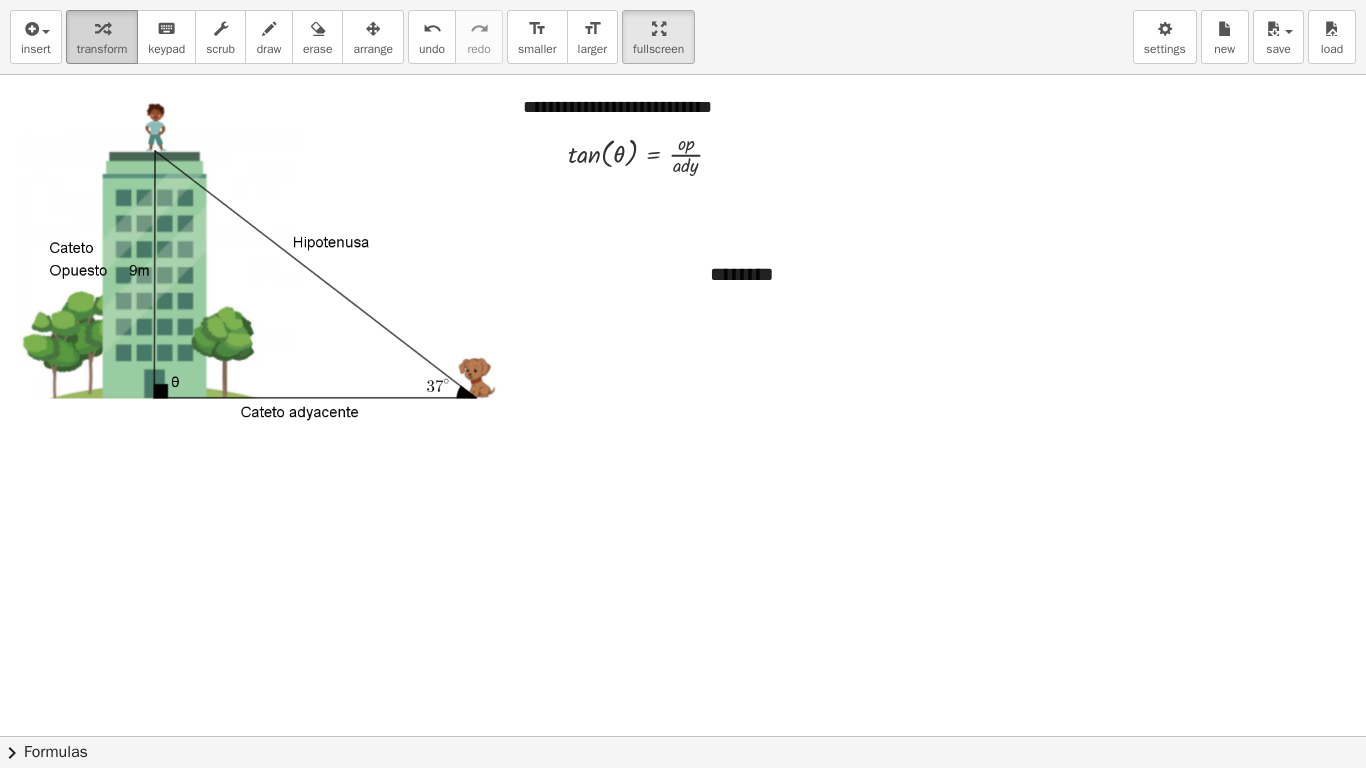click on "transform" at bounding box center [102, 49] 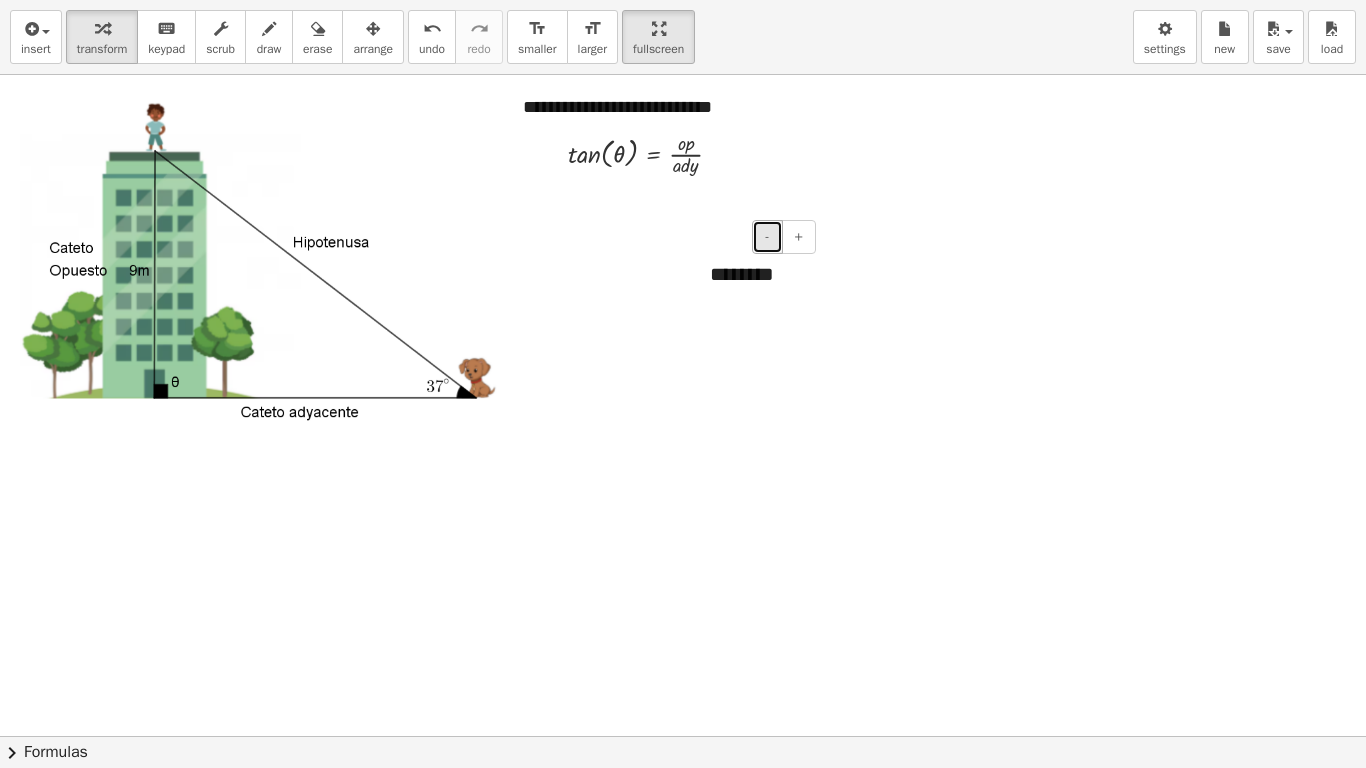 click on "-" at bounding box center (767, 236) 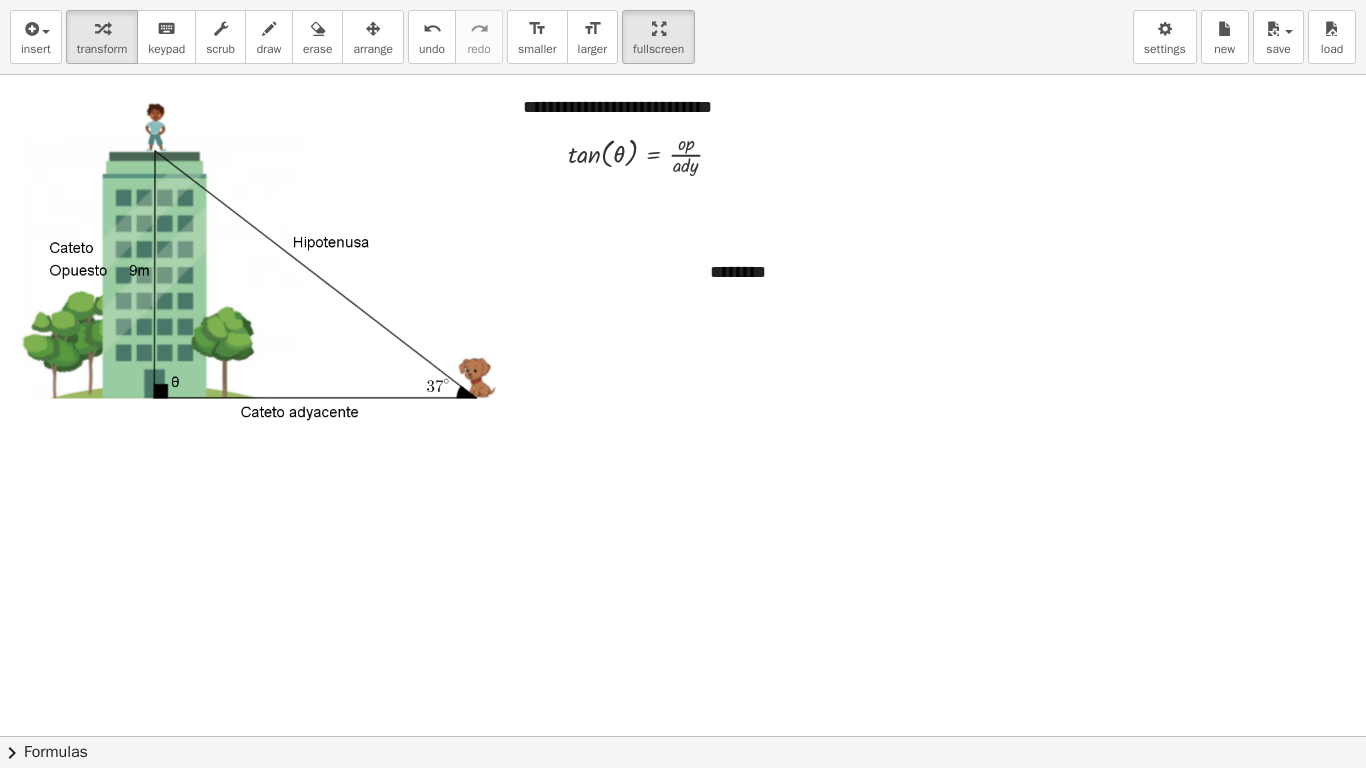 click at bounding box center [373, 28] 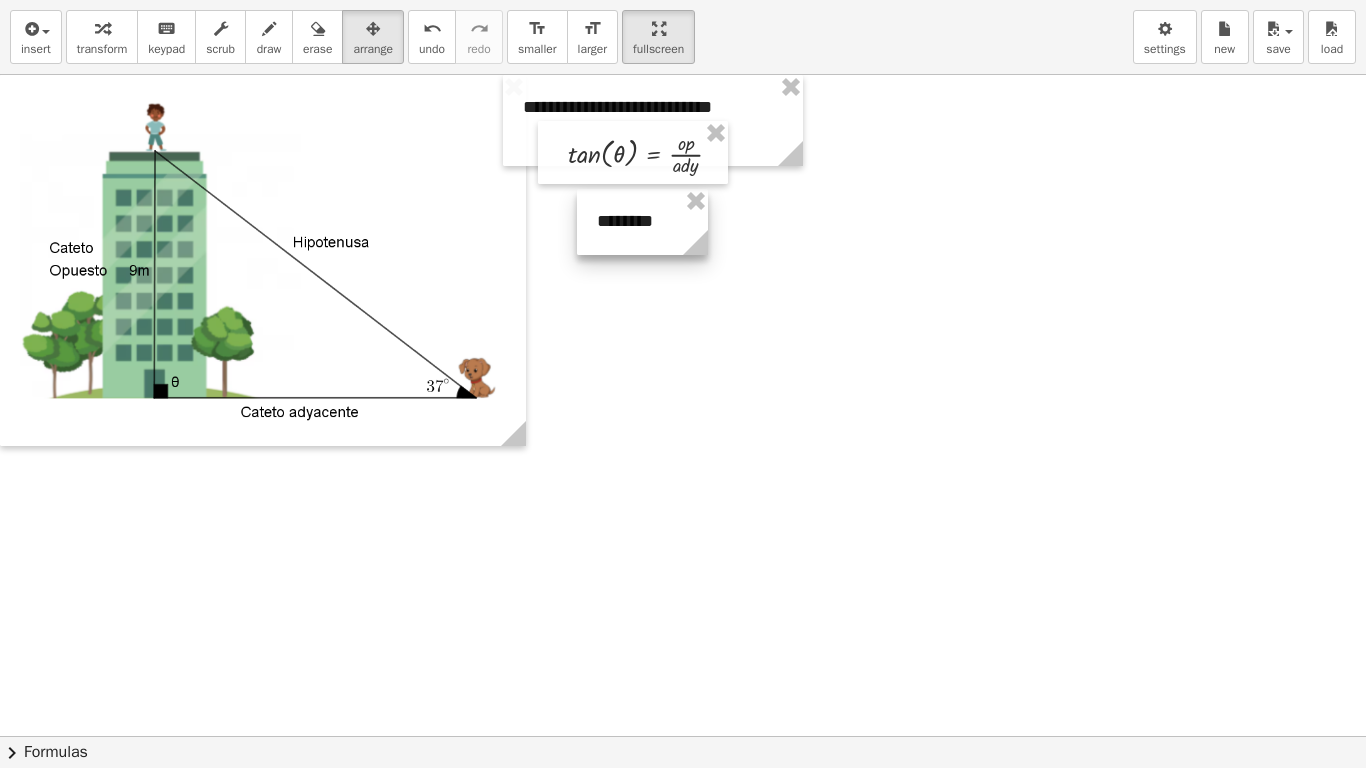 drag, startPoint x: 772, startPoint y: 292, endPoint x: 659, endPoint y: 241, distance: 123.97581 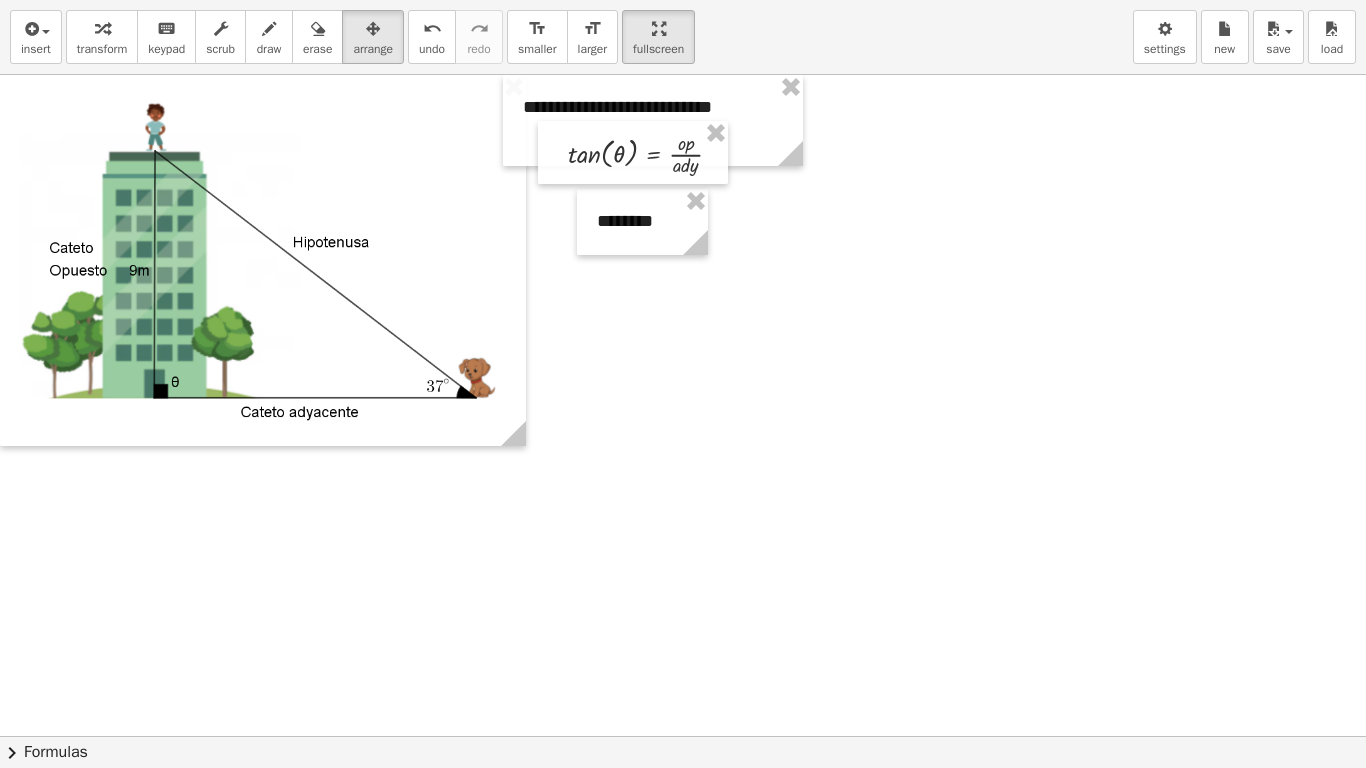 click on "insert select one: Math Expression Function Text Youtube Video Graphing Geometry Geometry 3D transform keyboard keypad scrub draw erase arrange undo undo redo redo format_size smaller format_size larger fullscreen load   save new settings" at bounding box center [683, 37] 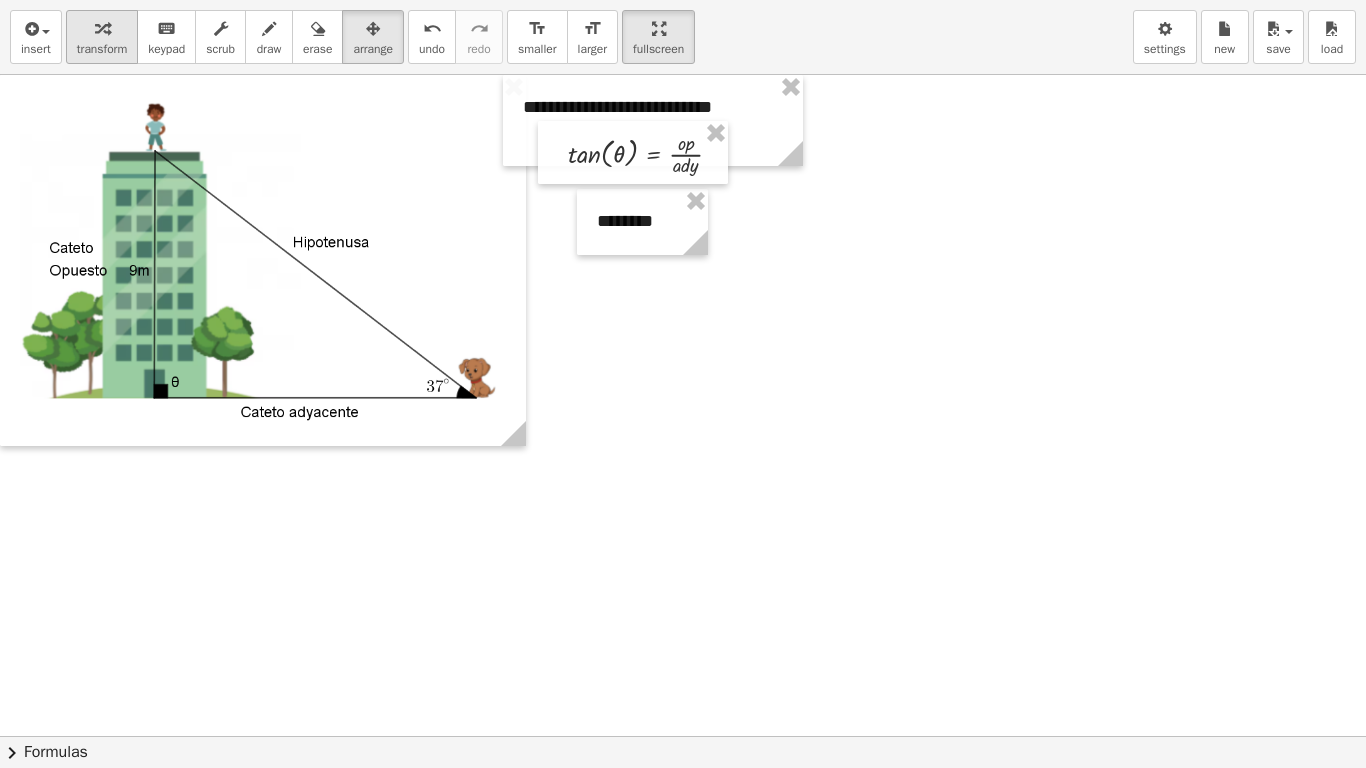 click at bounding box center [102, 28] 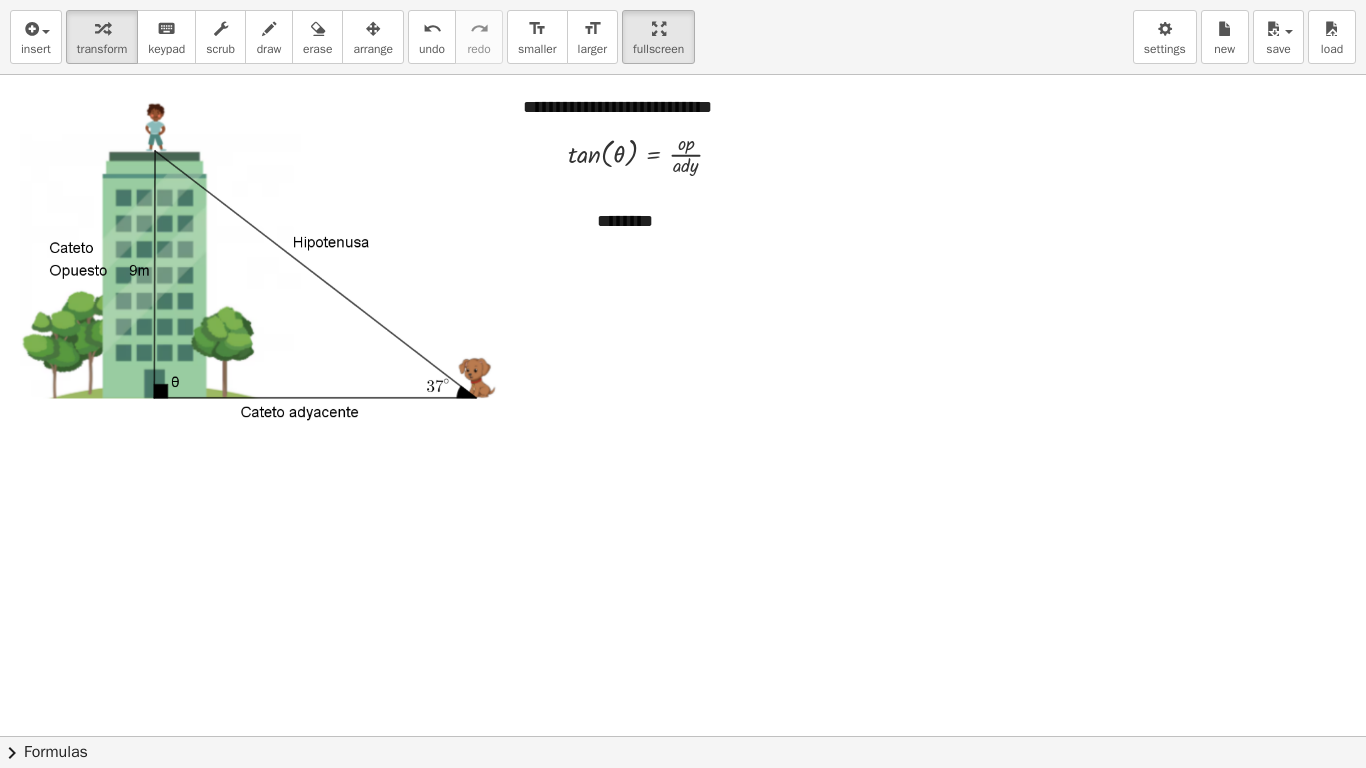 click at bounding box center [683, 736] 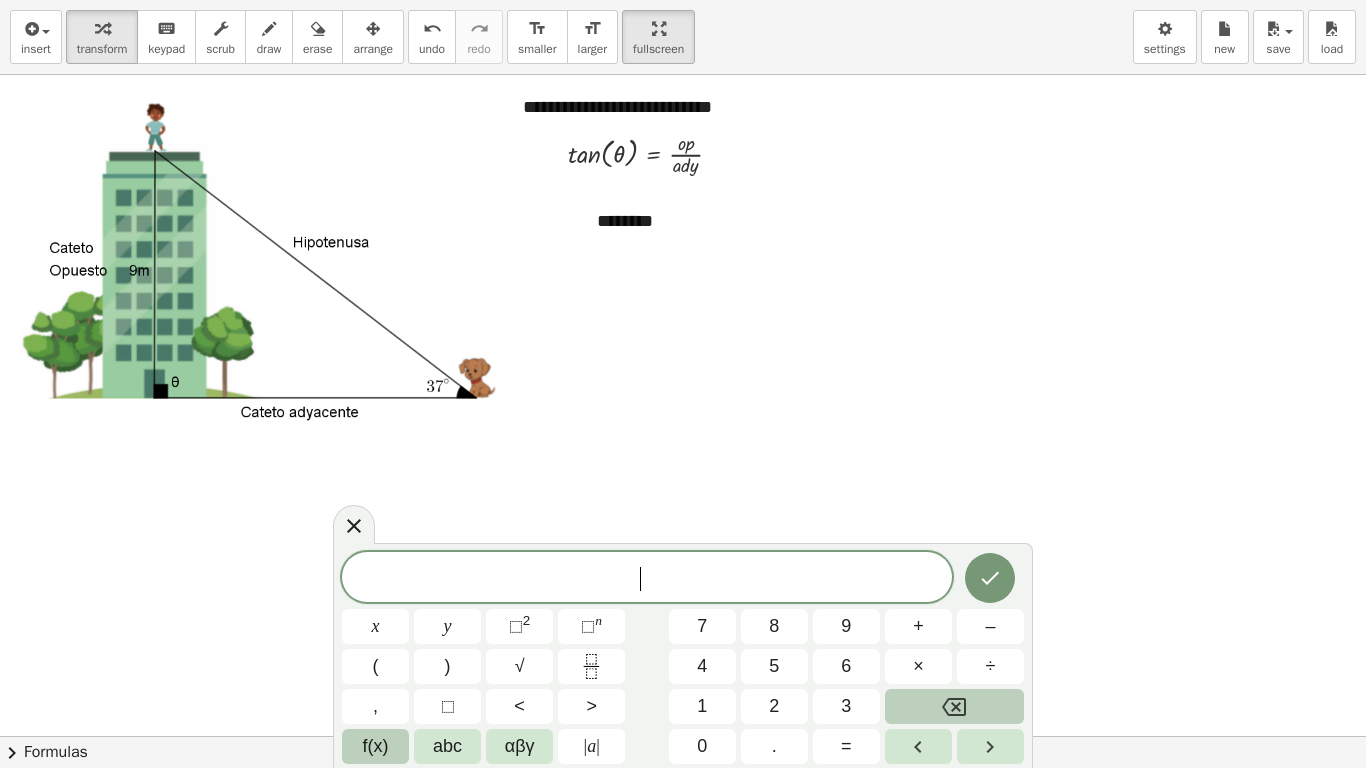 click on "f(x)" at bounding box center [375, 746] 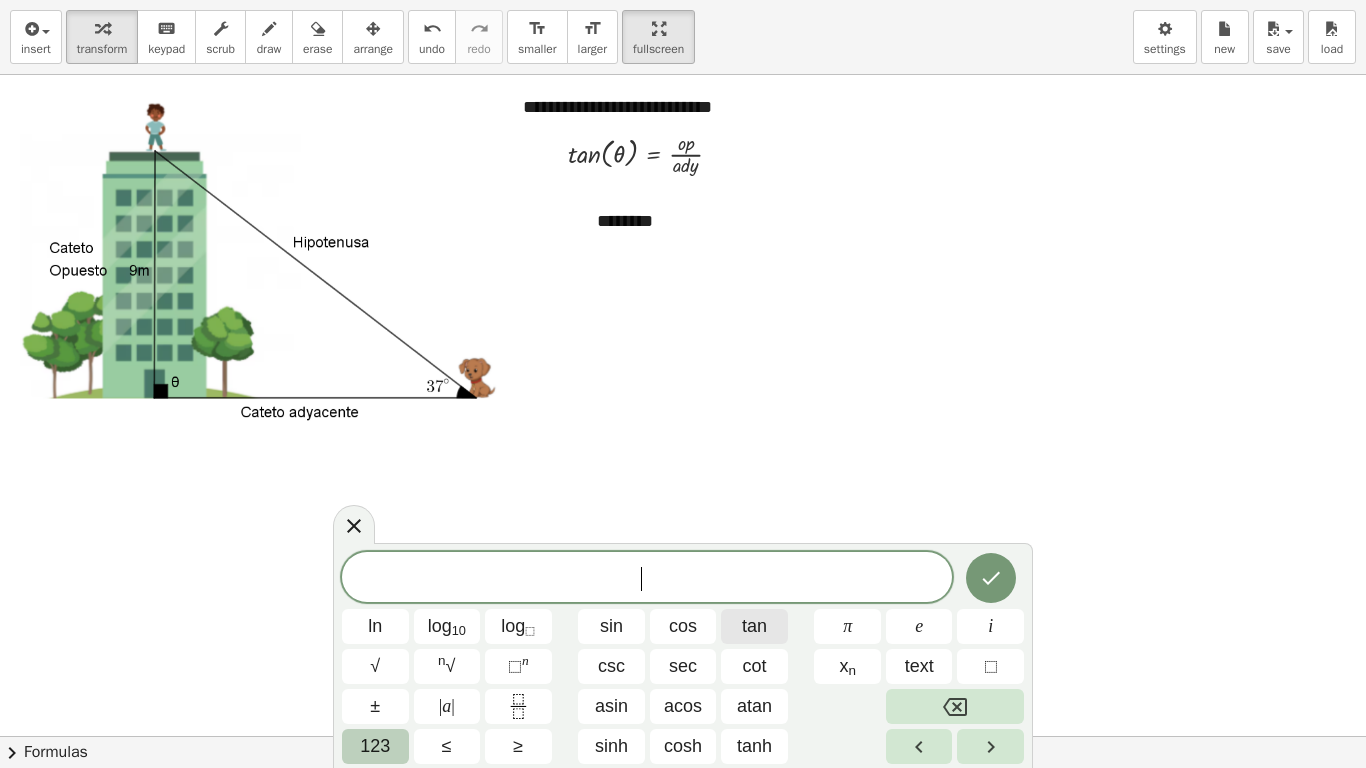click on "tan" at bounding box center [754, 626] 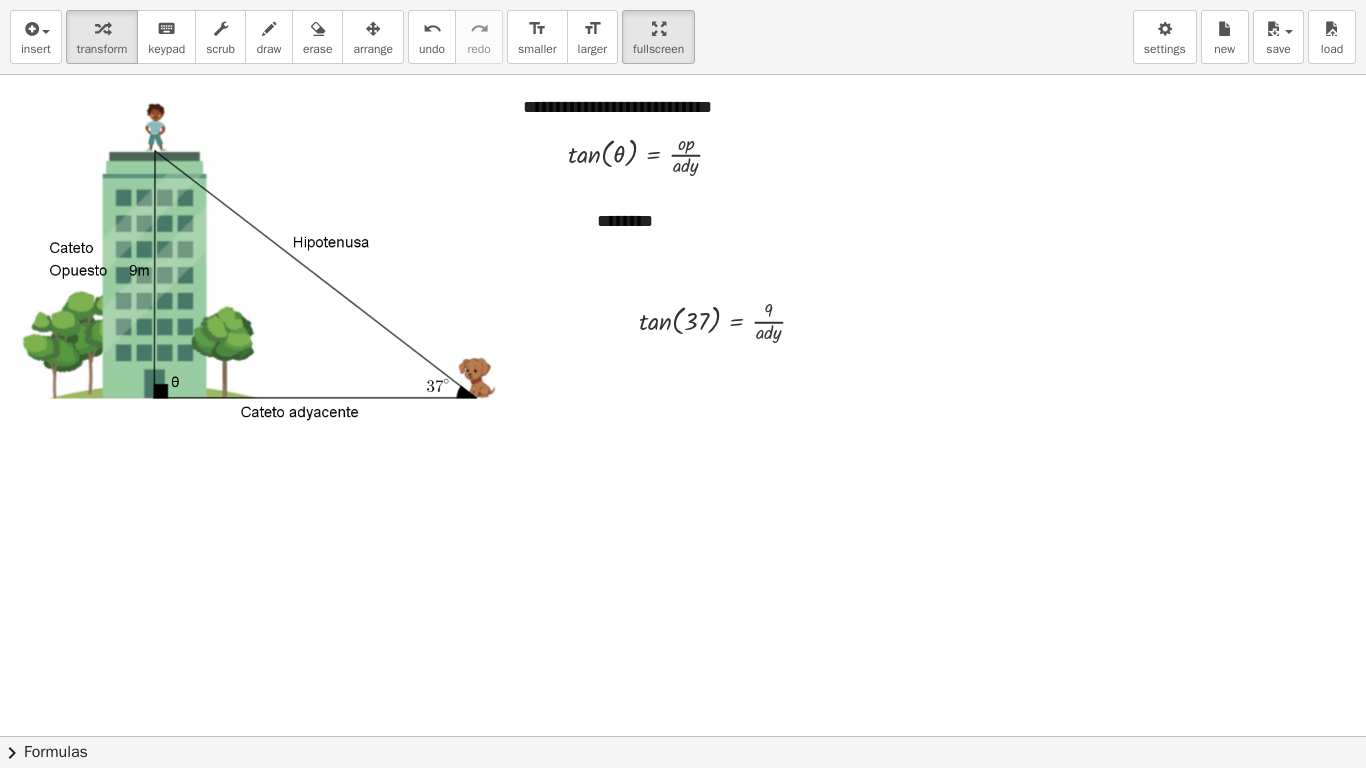 click on "arrange" at bounding box center [373, 49] 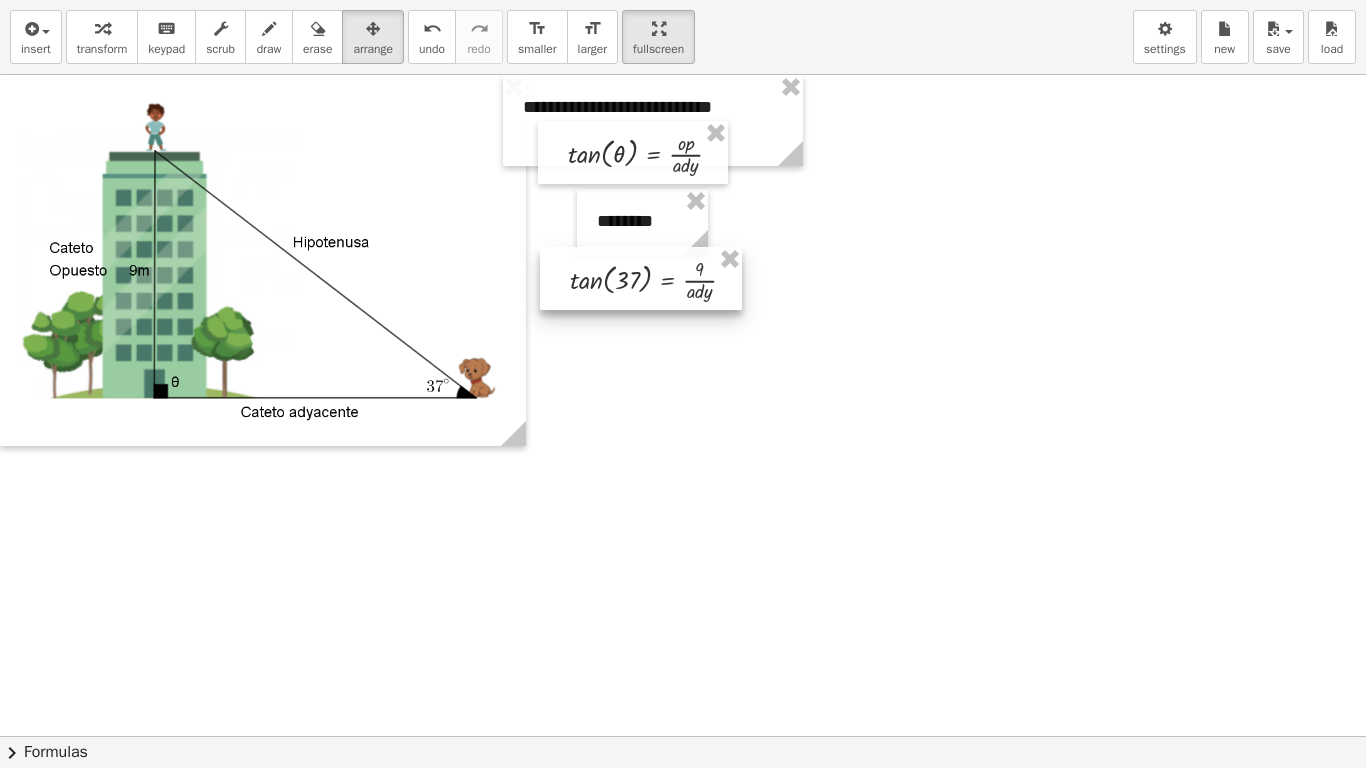 drag, startPoint x: 704, startPoint y: 324, endPoint x: 635, endPoint y: 283, distance: 80.26207 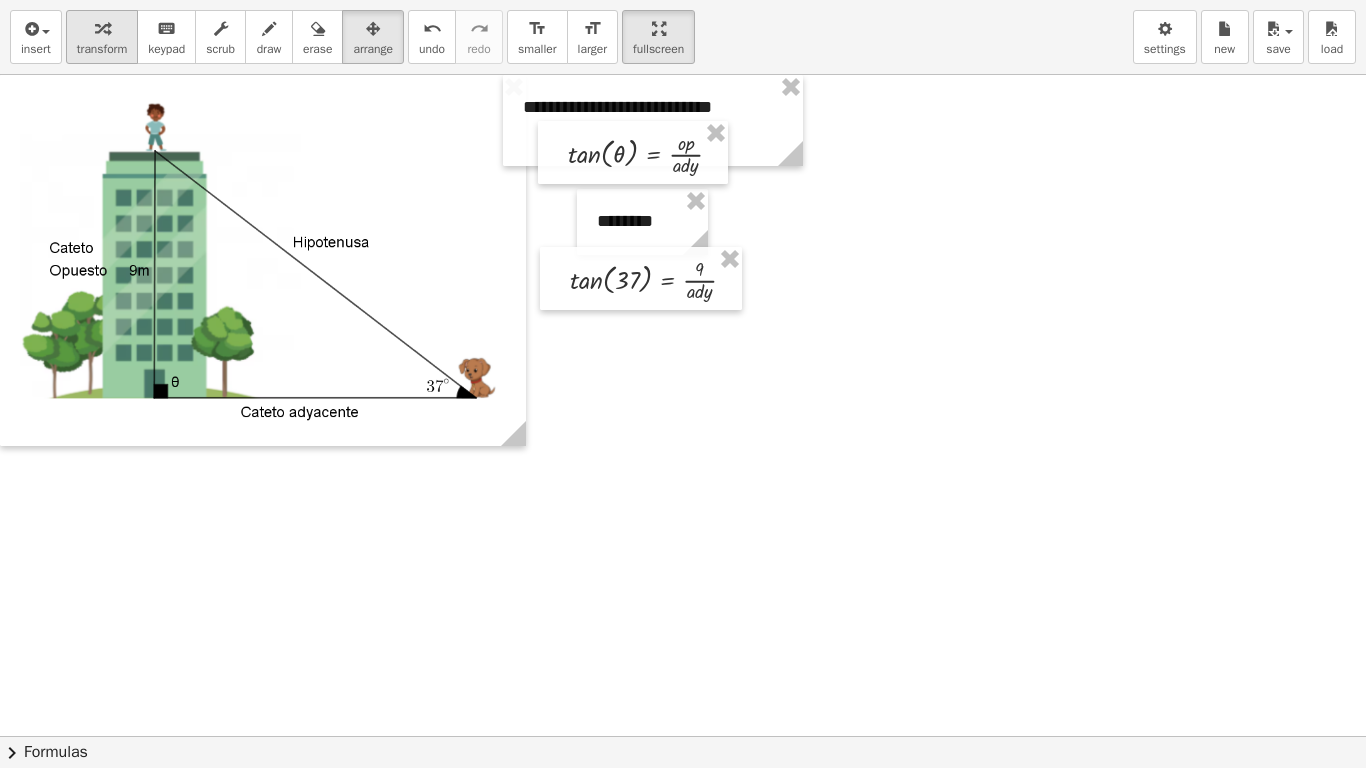 click at bounding box center (102, 28) 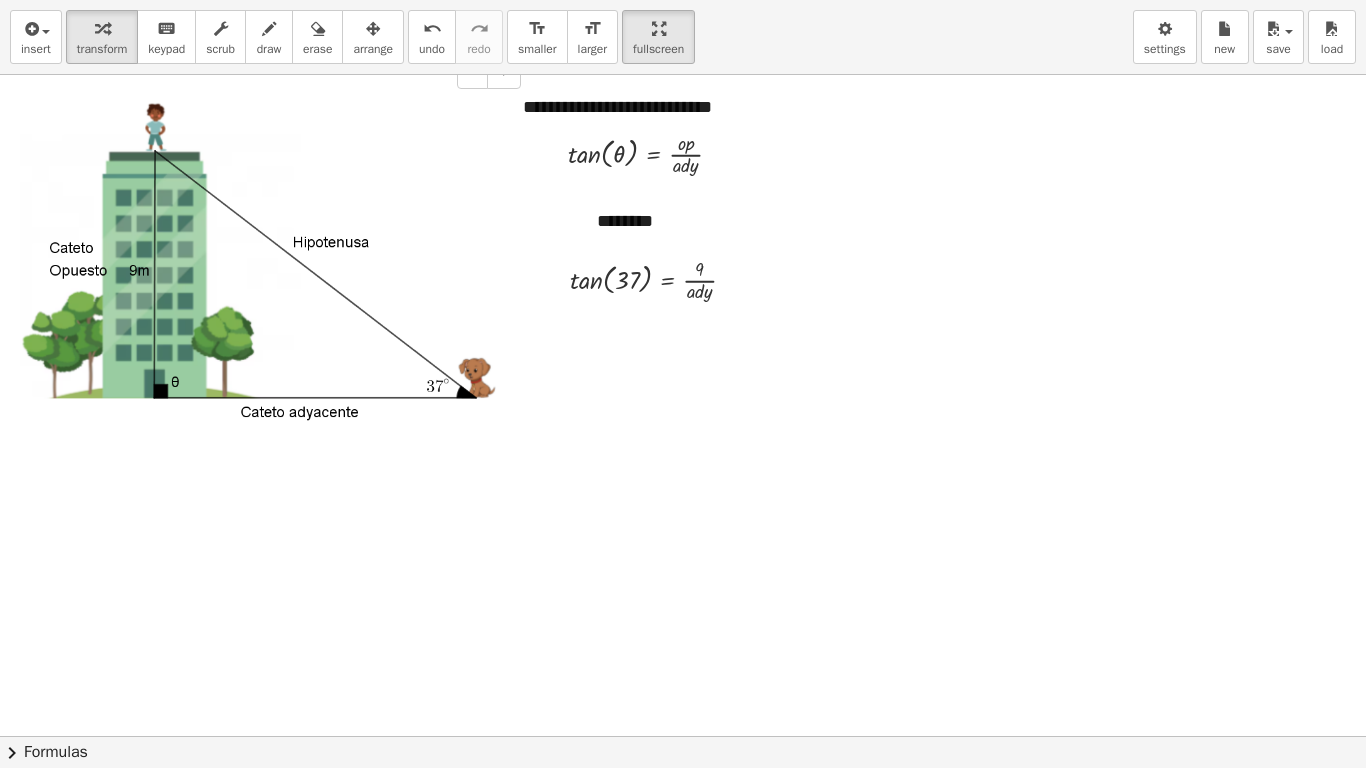 click at bounding box center (263, 260) 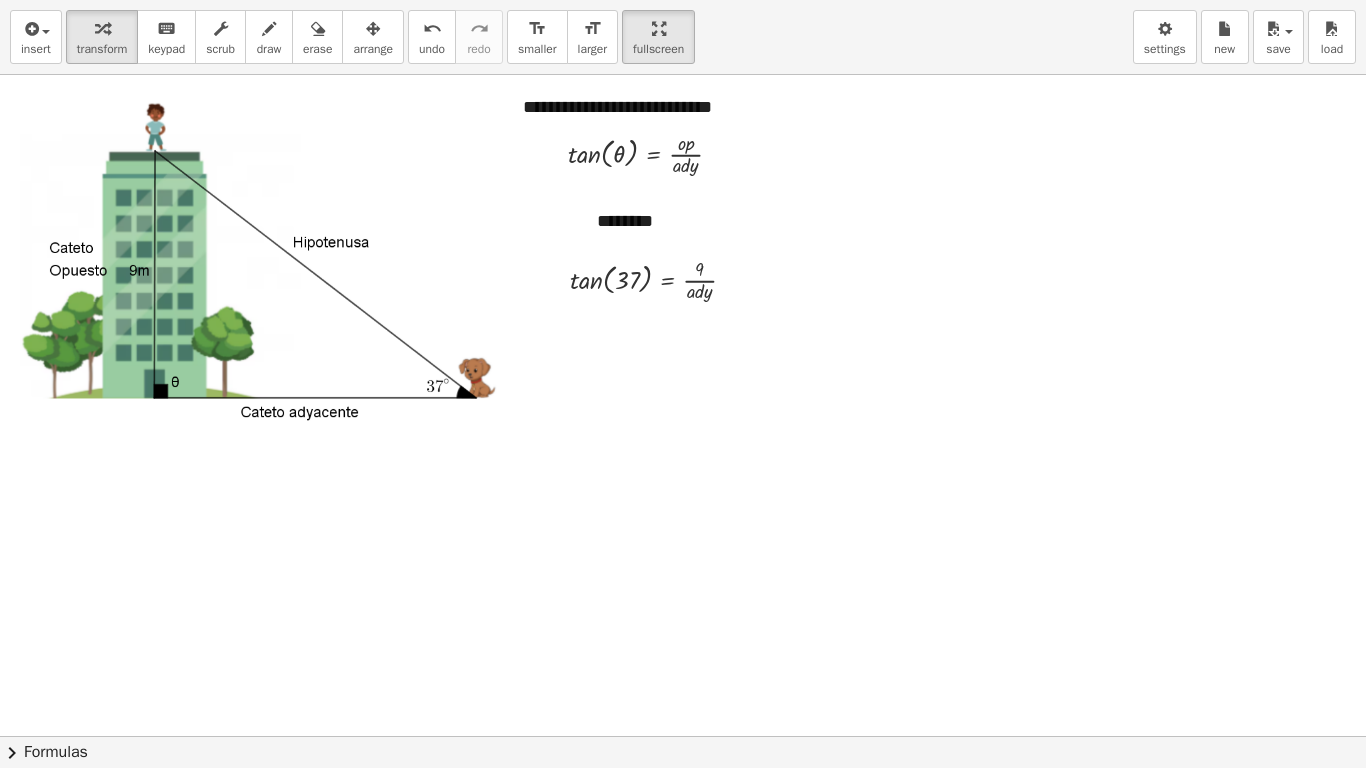 click at bounding box center [683, 736] 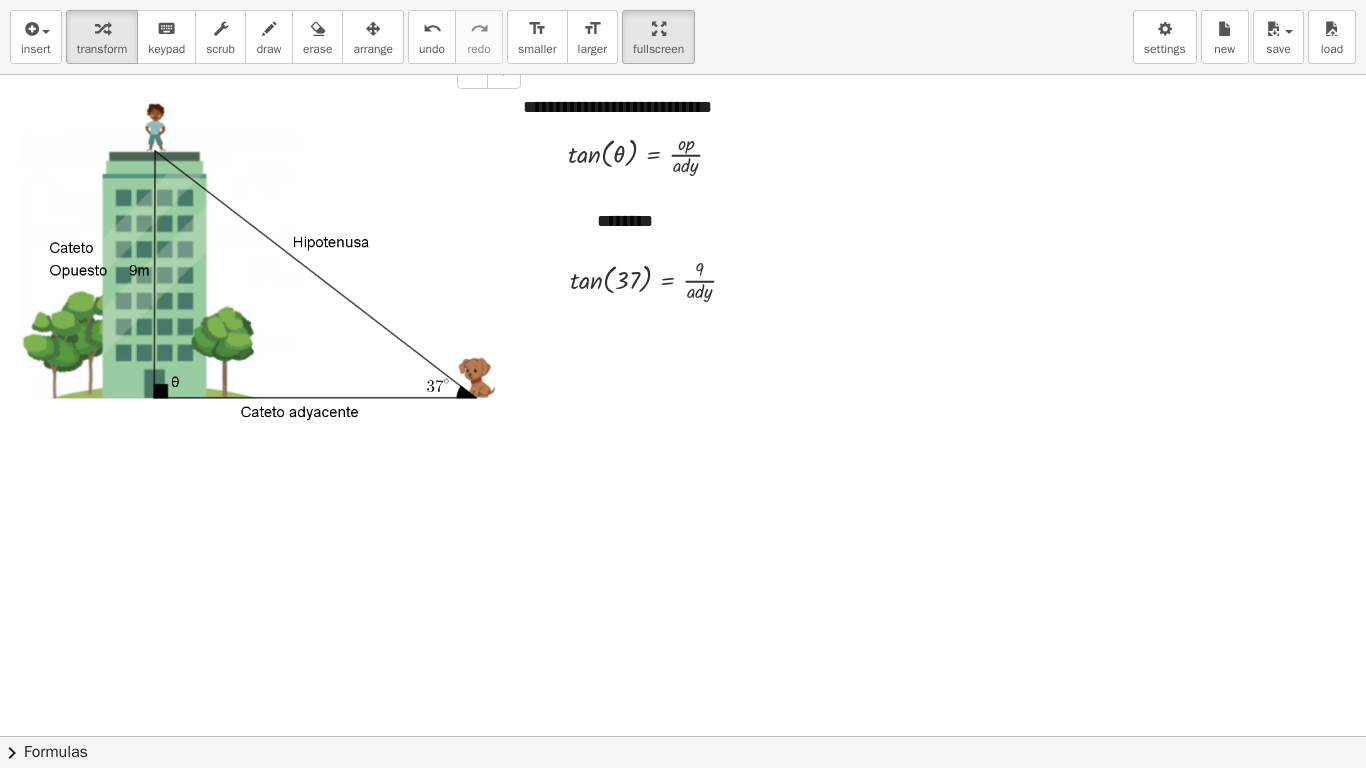 click at bounding box center (683, 736) 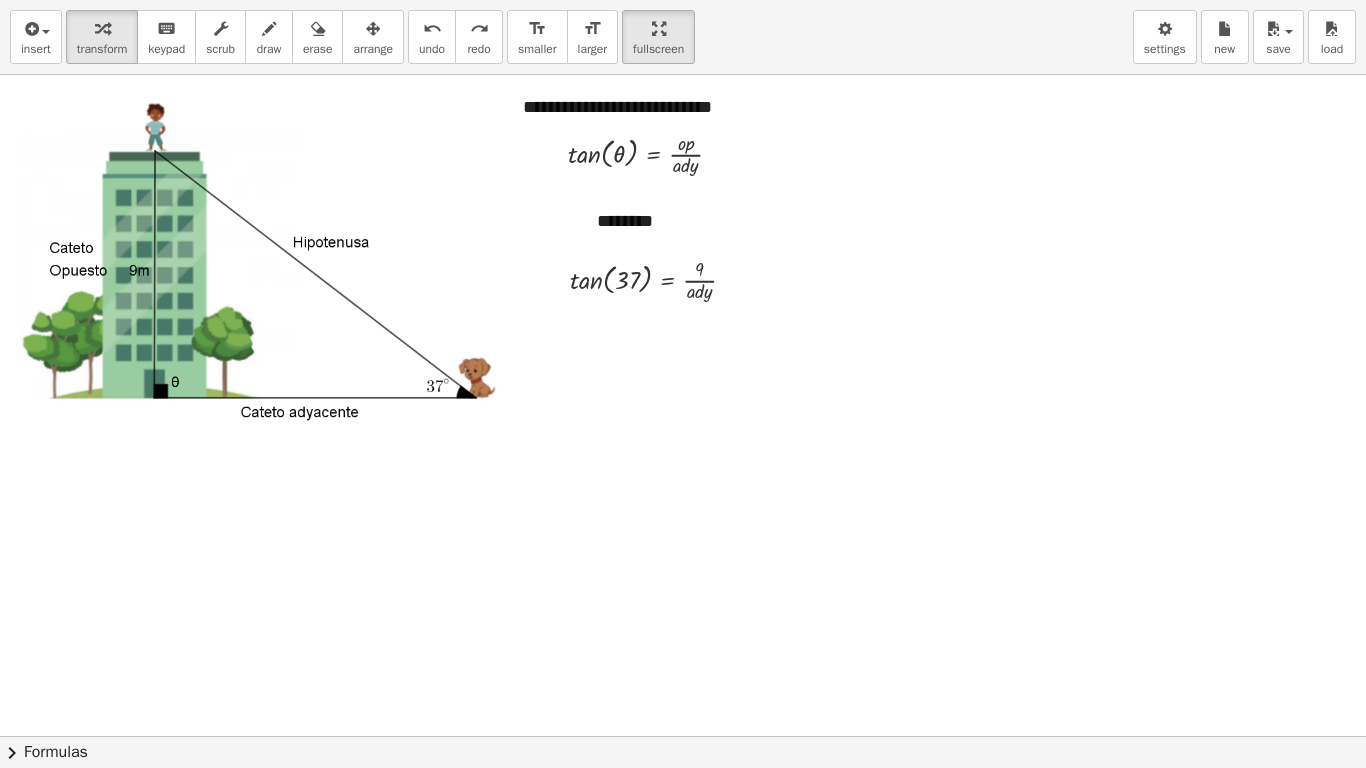 click at bounding box center [683, 736] 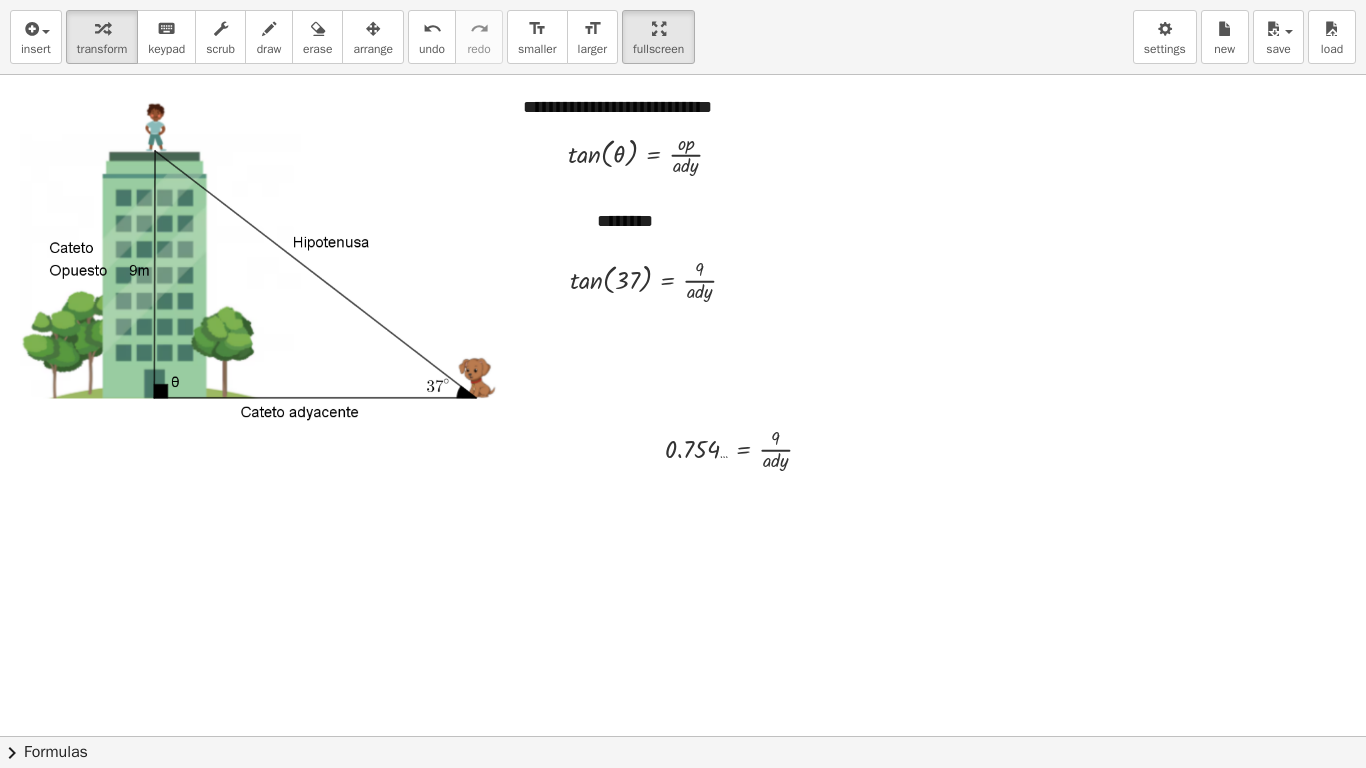 click at bounding box center (373, 29) 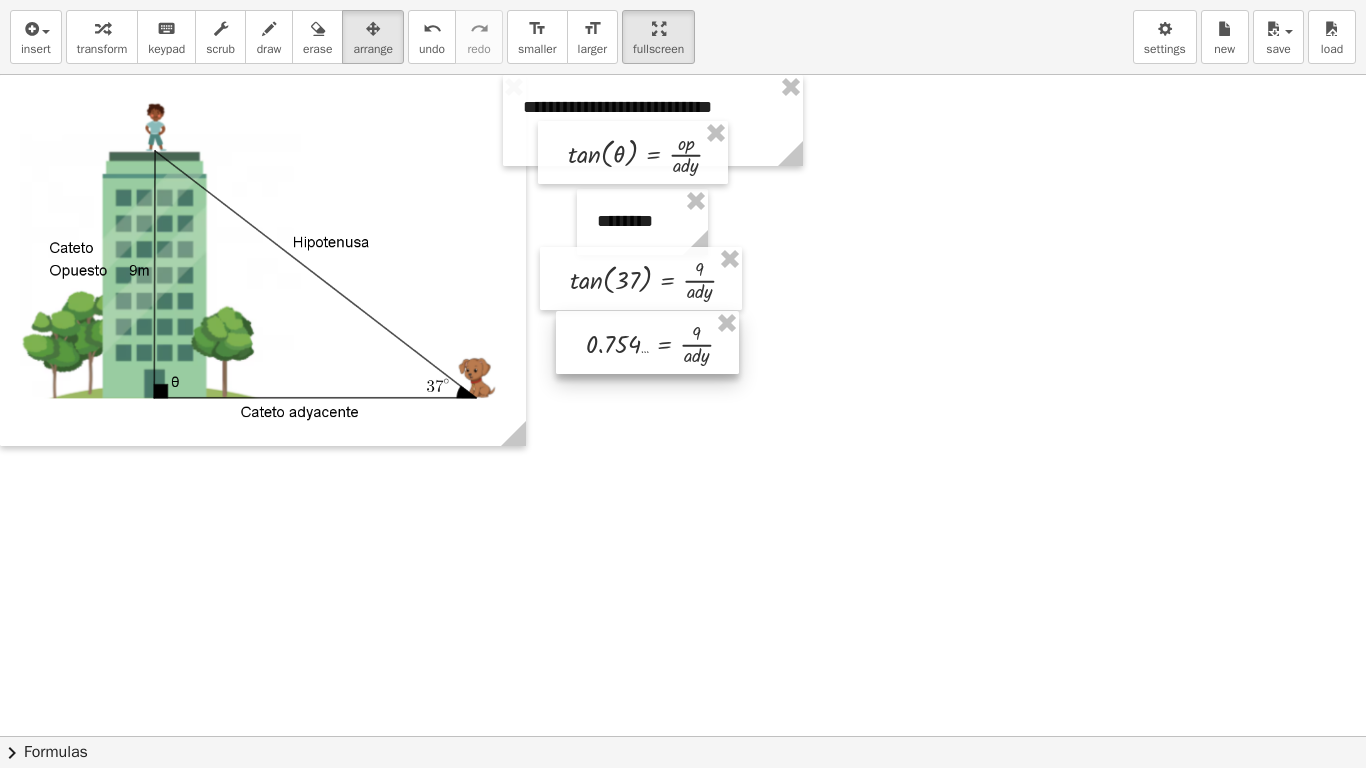 drag, startPoint x: 748, startPoint y: 469, endPoint x: 669, endPoint y: 364, distance: 131.40015 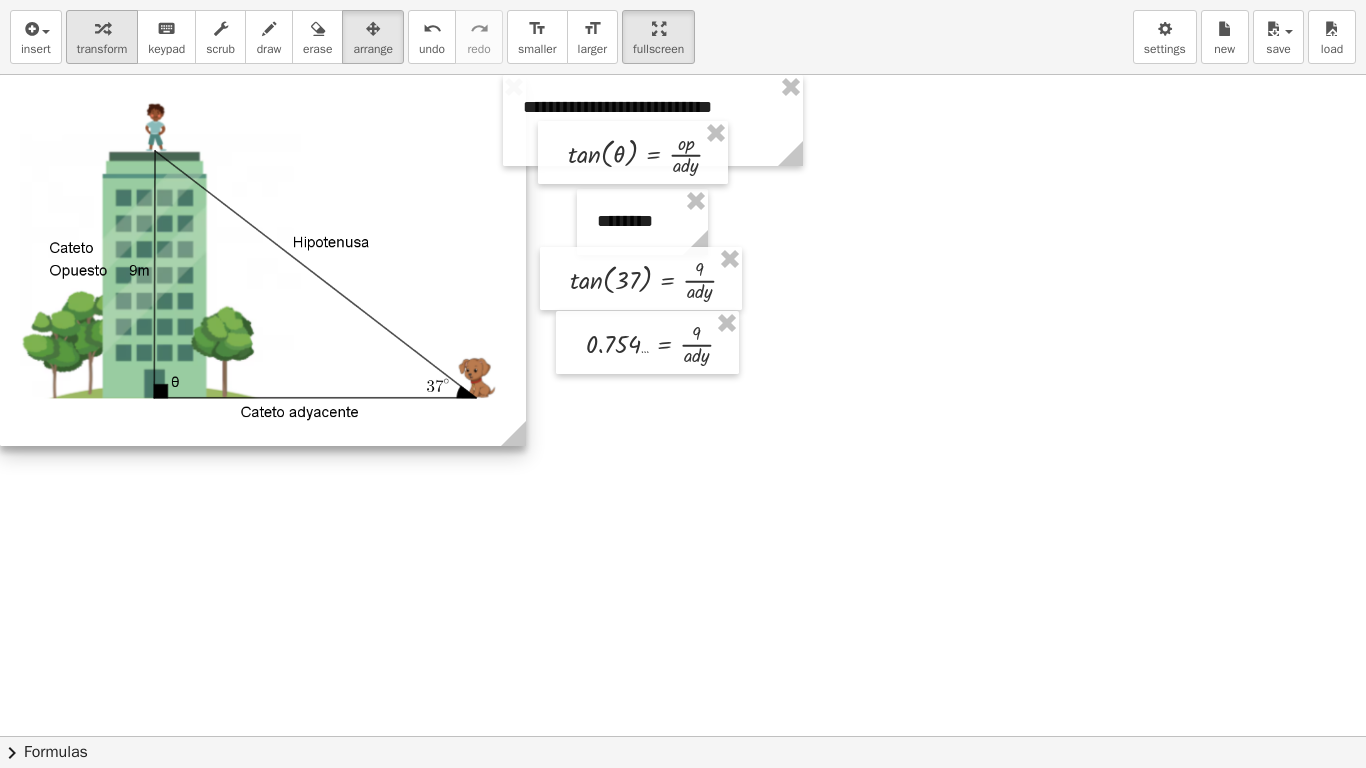click on "transform" at bounding box center [102, 37] 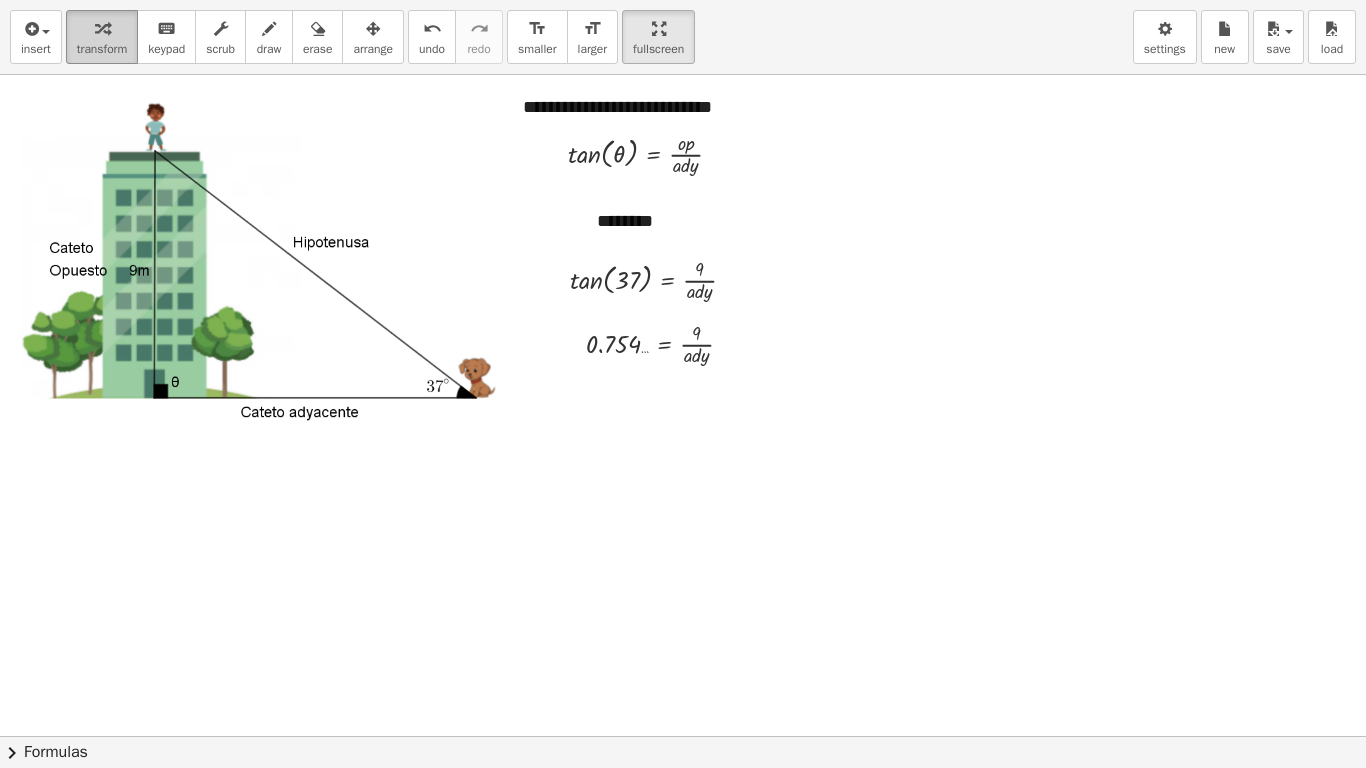 click on "transform" at bounding box center [102, 49] 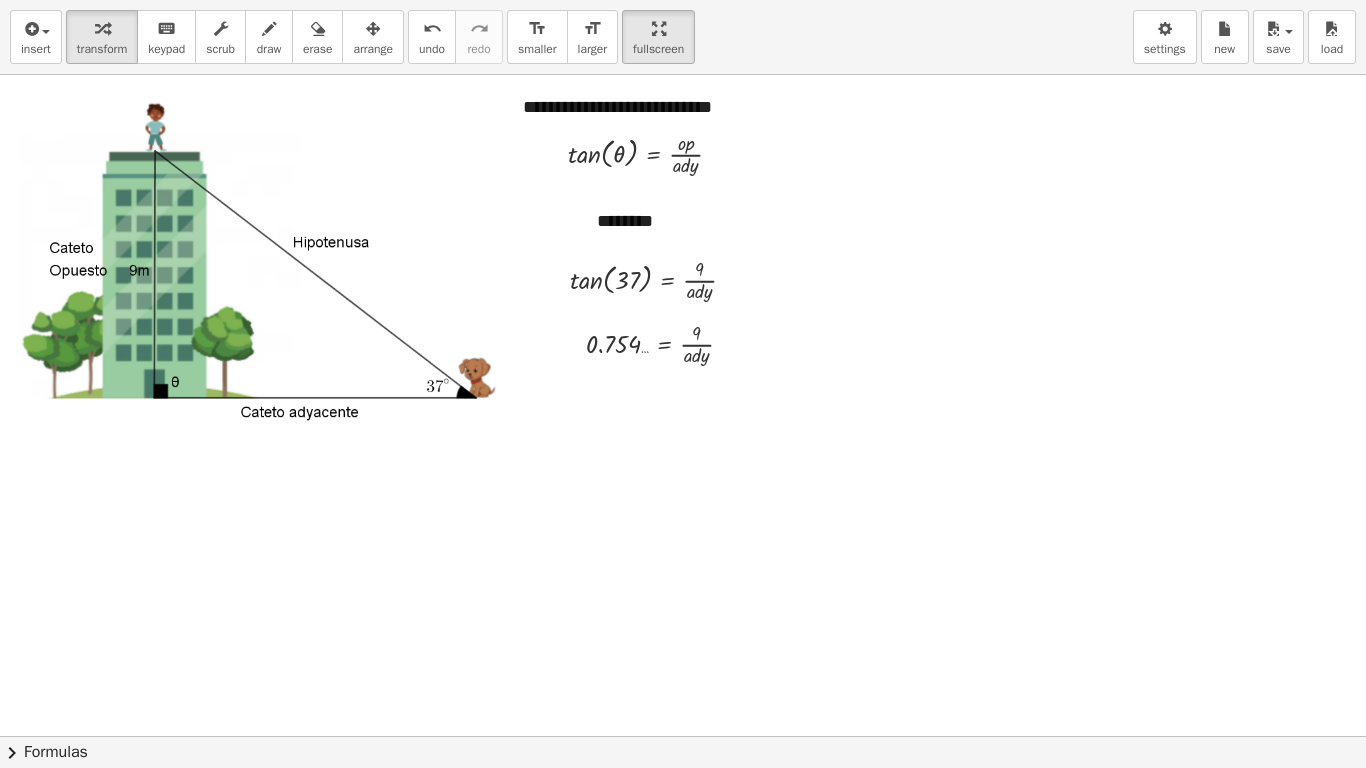 click at bounding box center [683, 736] 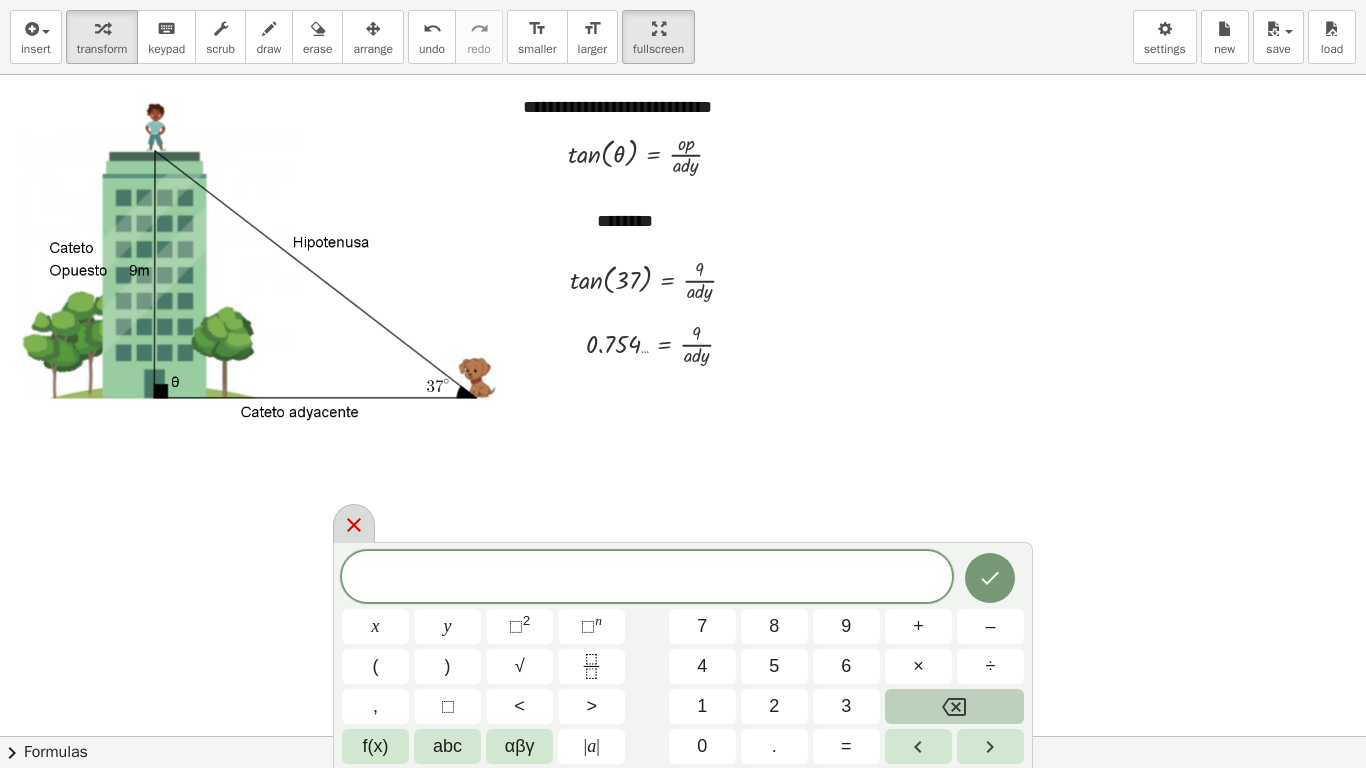 click at bounding box center [354, 523] 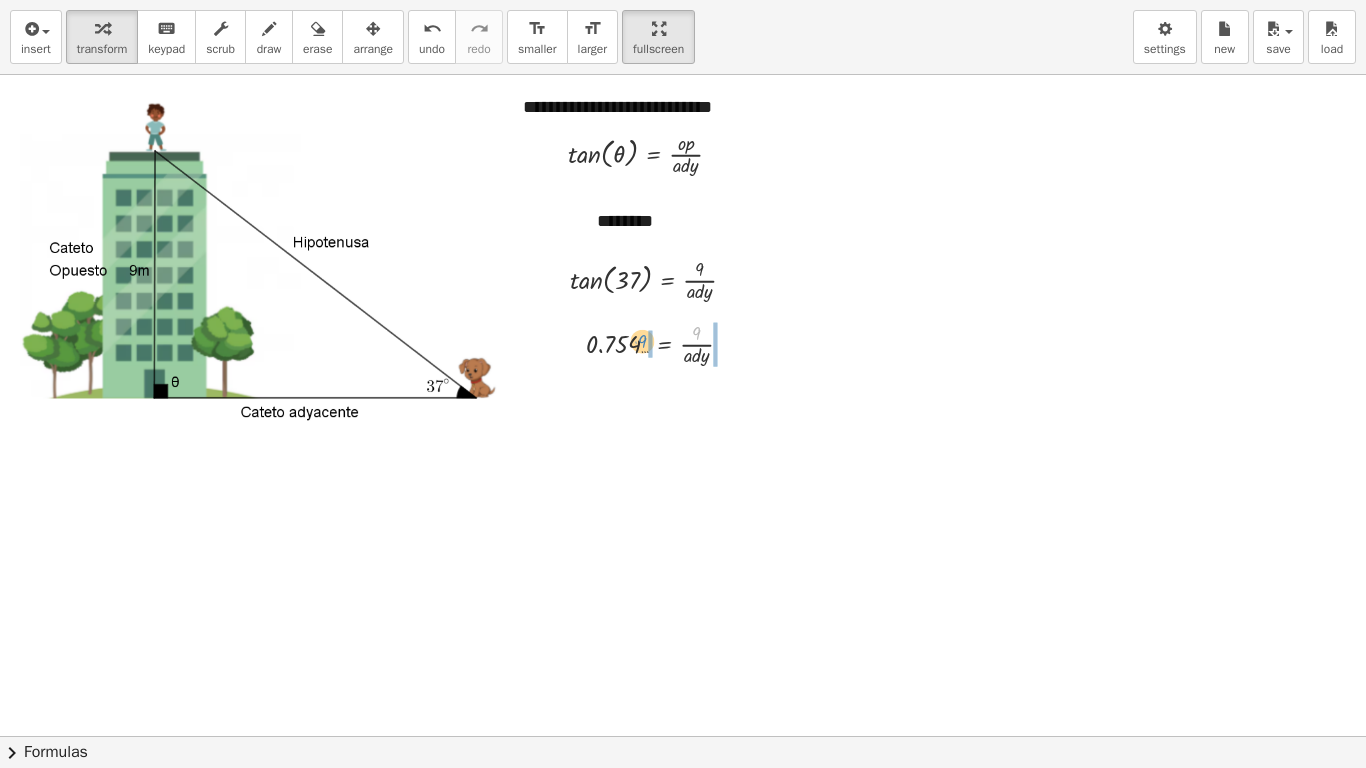 drag, startPoint x: 697, startPoint y: 334, endPoint x: 648, endPoint y: 340, distance: 49.365982 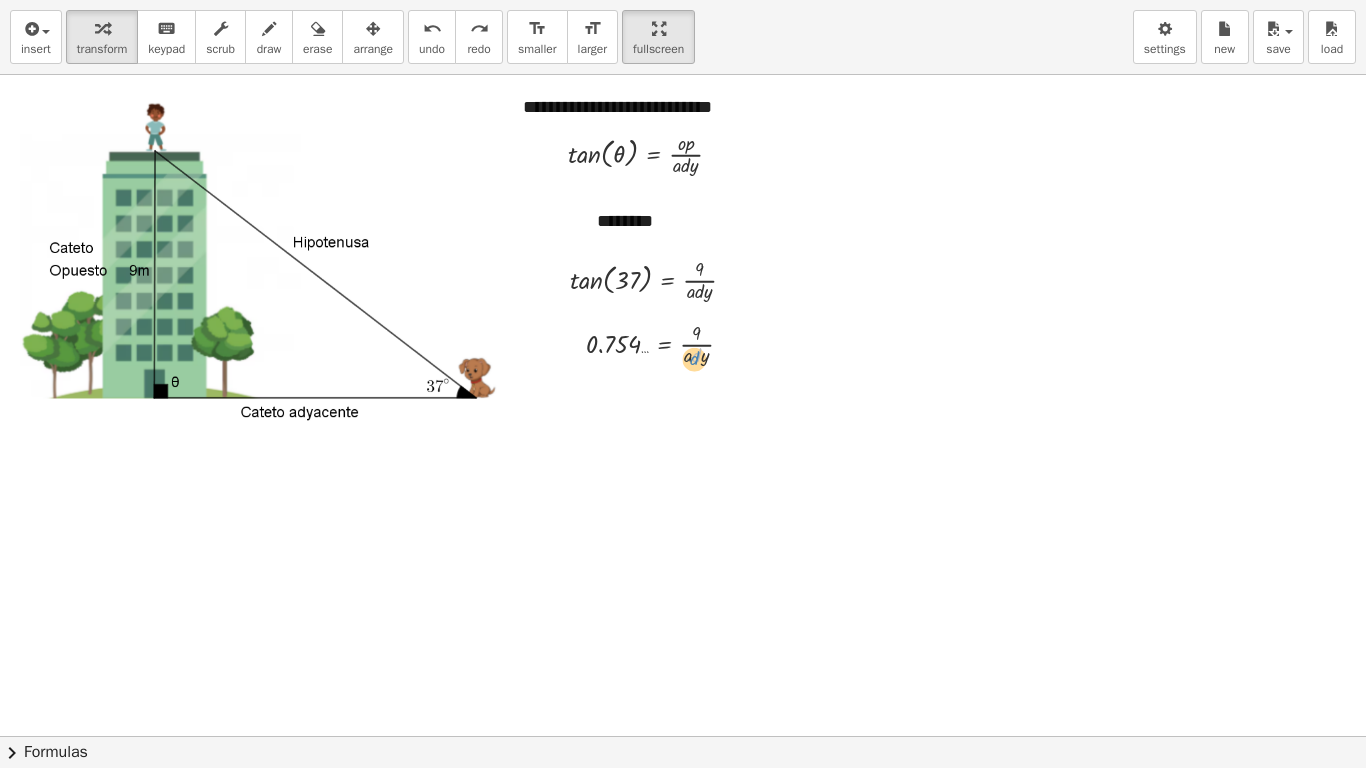 click at bounding box center (667, 342) 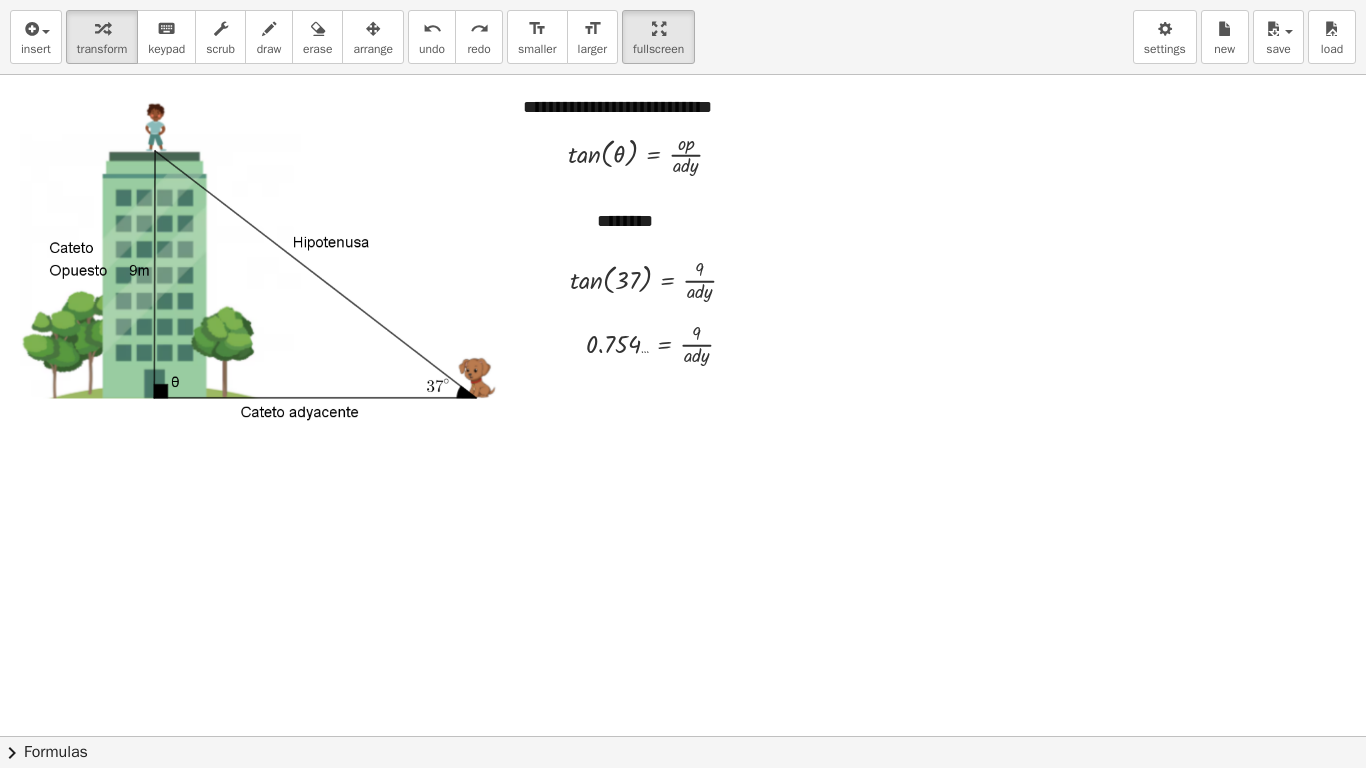click at bounding box center [683, 736] 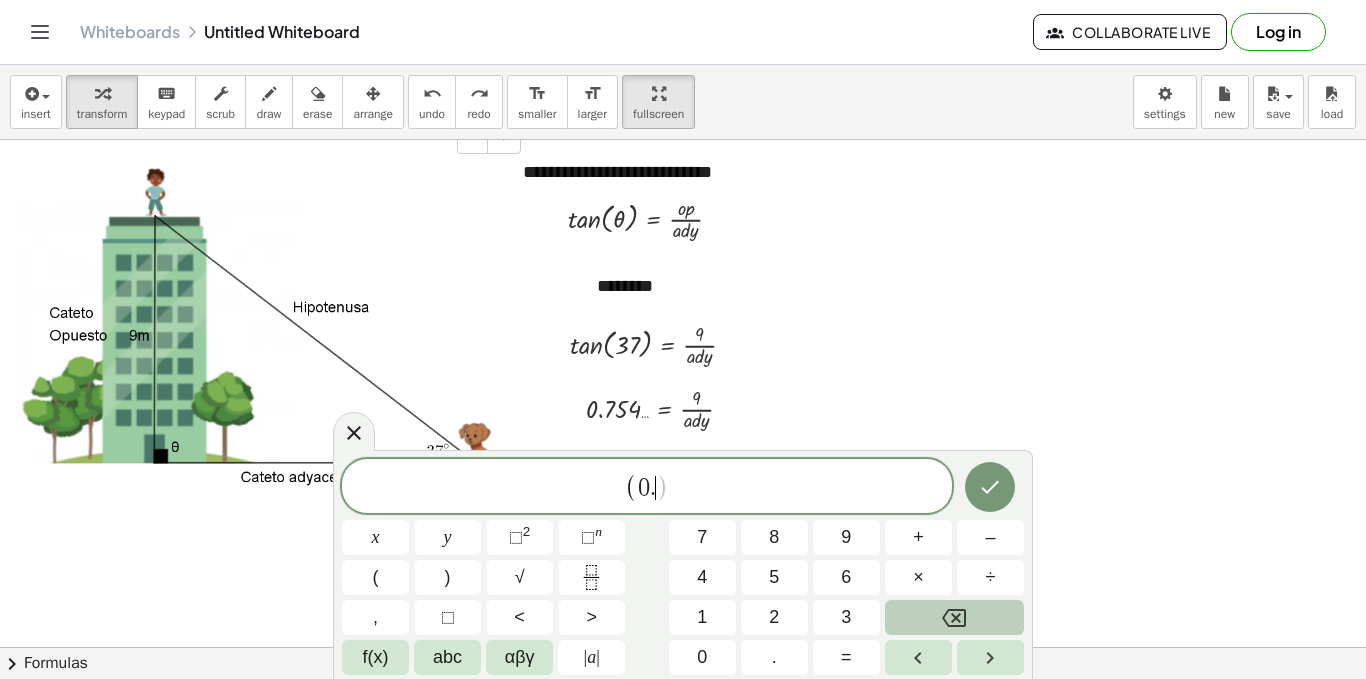 click at bounding box center [263, 325] 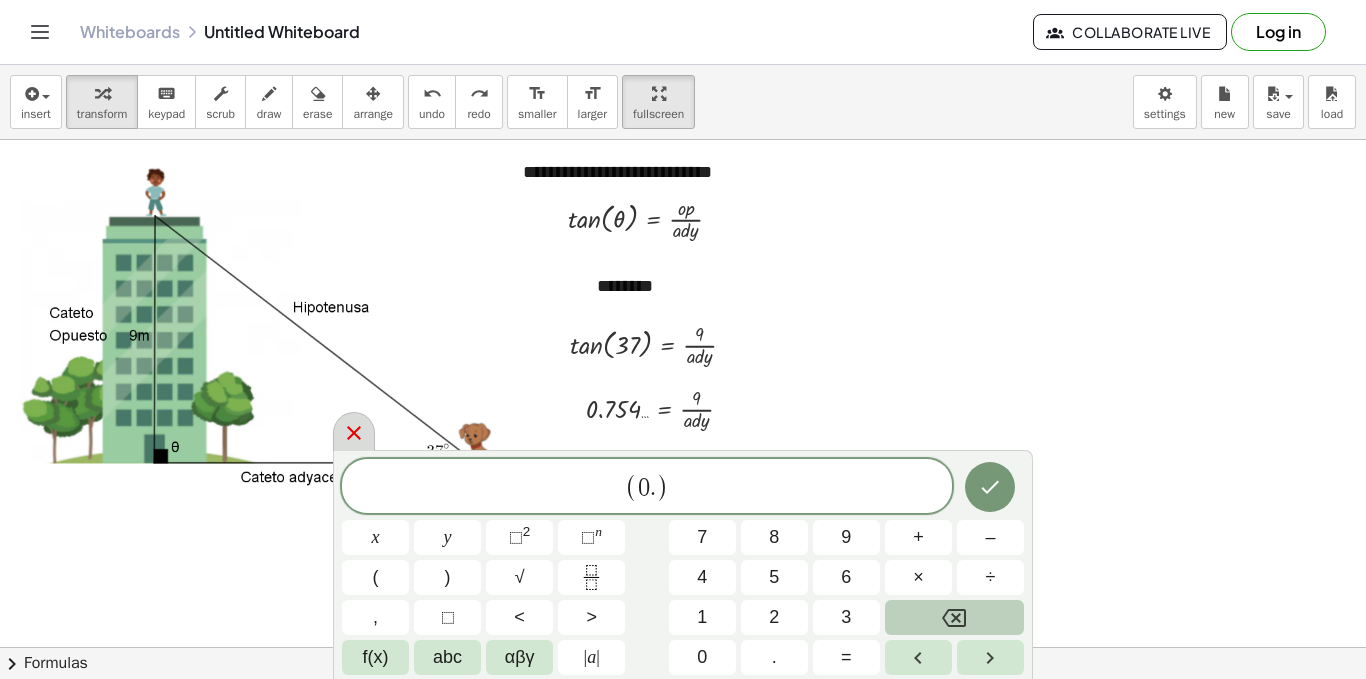 click at bounding box center (354, 431) 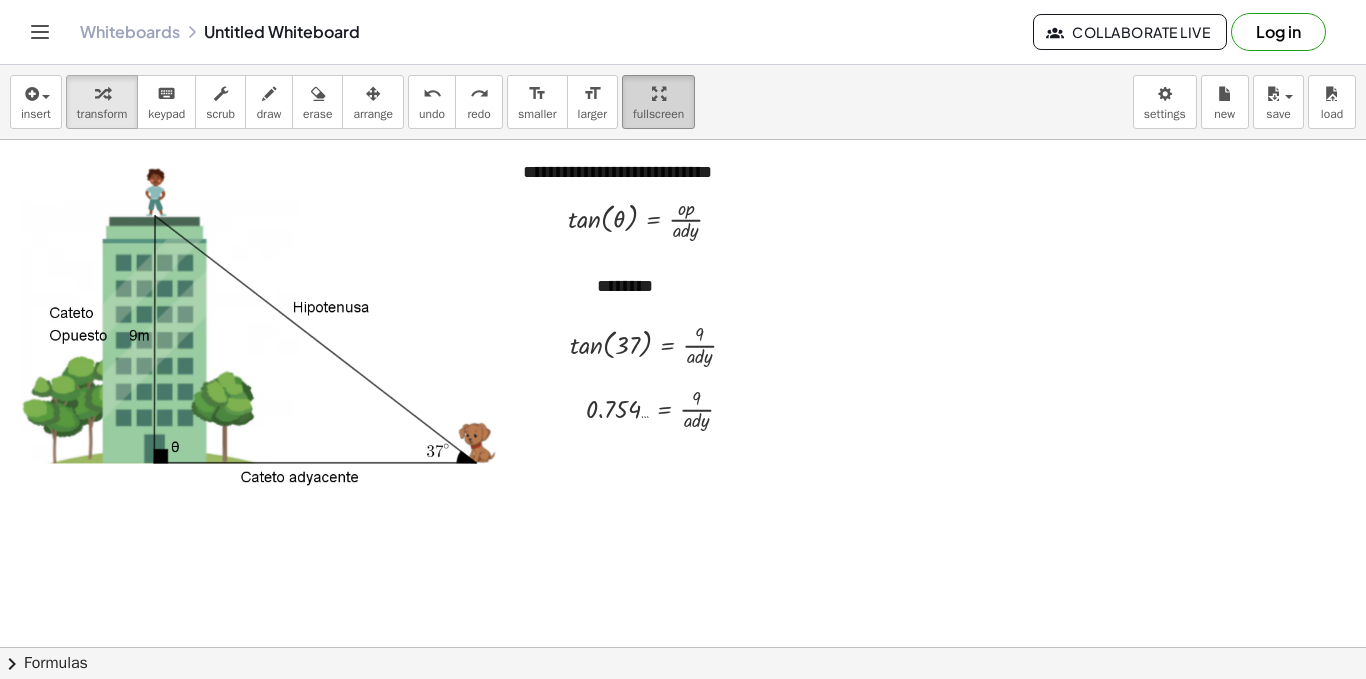 click at bounding box center [658, 93] 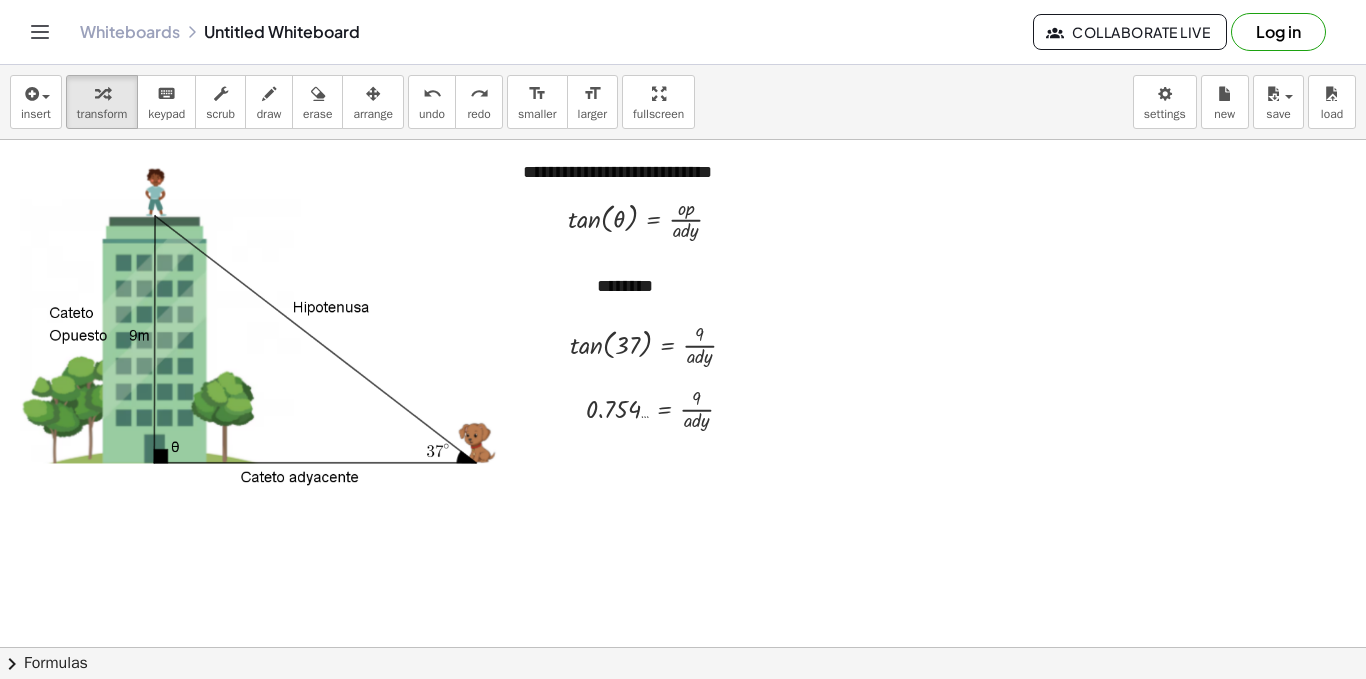click on "**********" at bounding box center (683, 372) 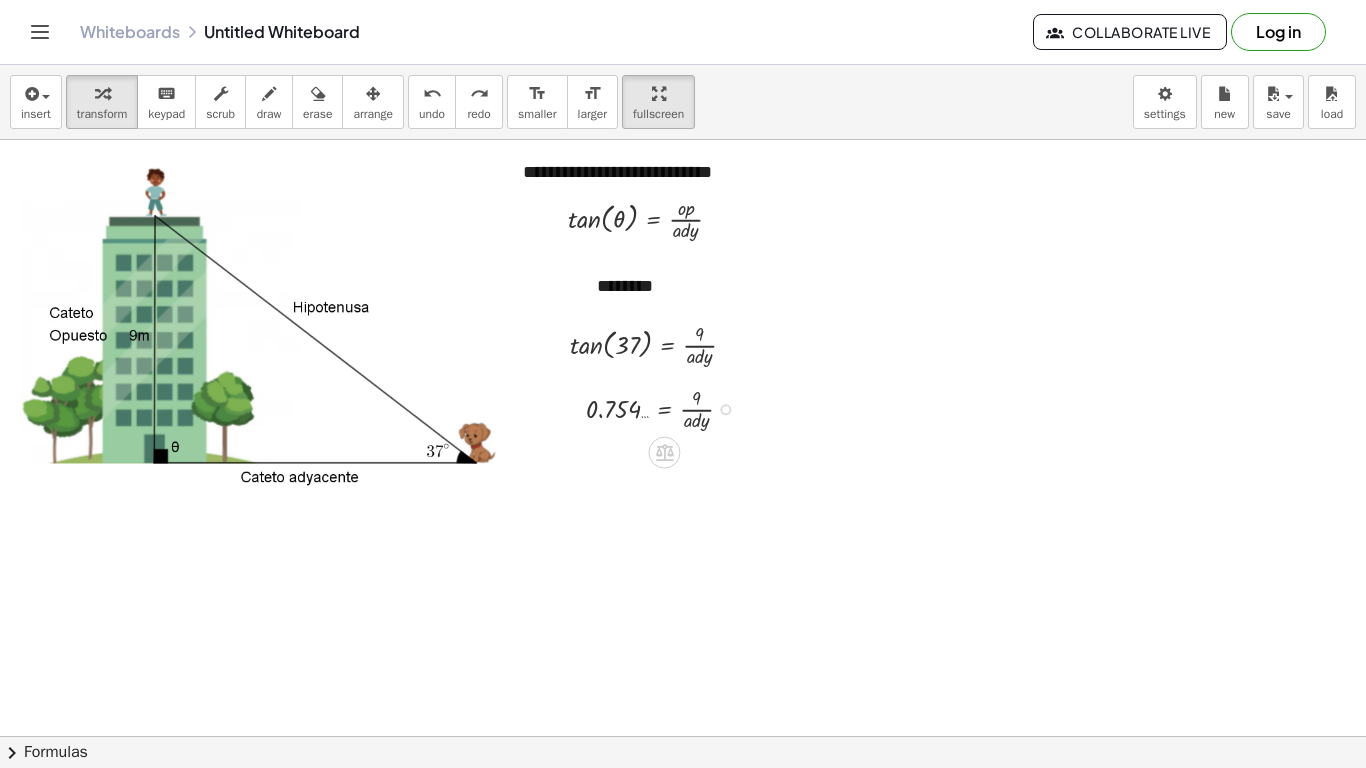 click at bounding box center [667, 407] 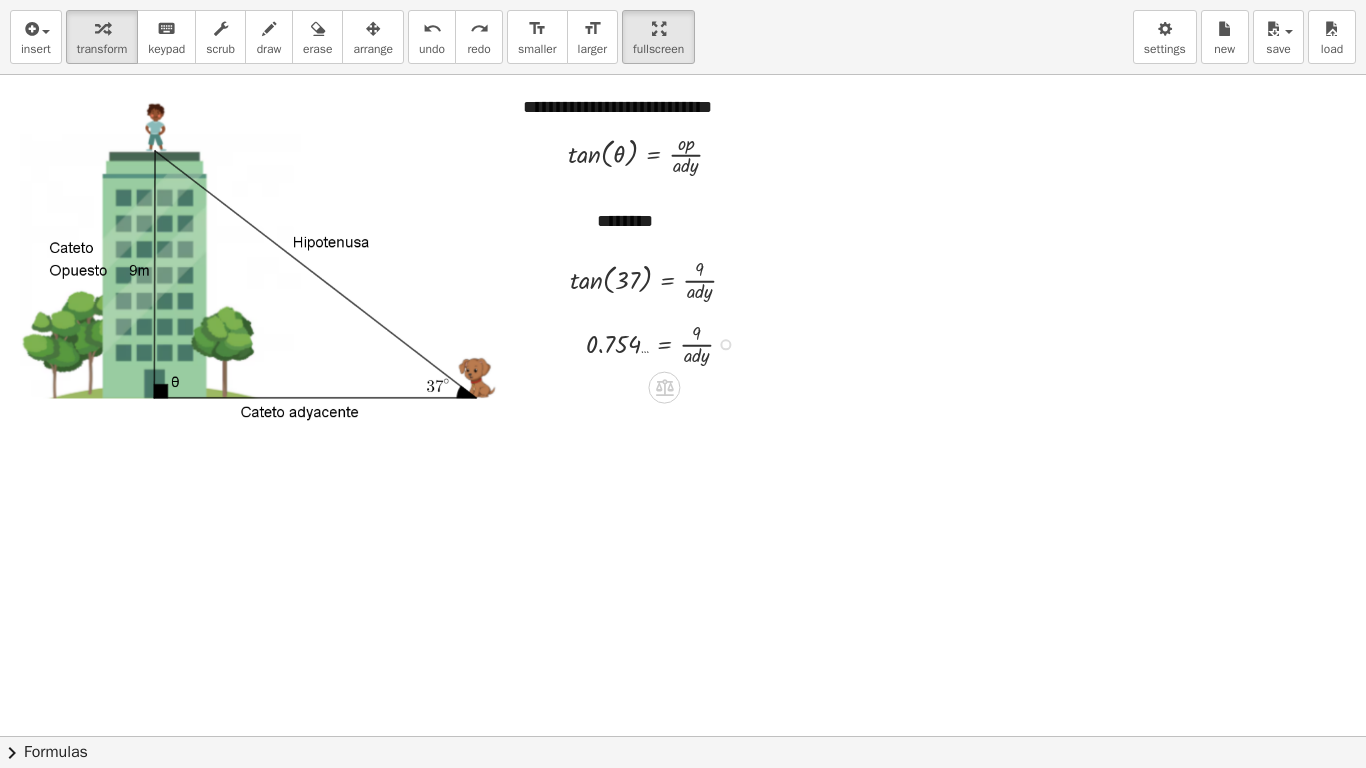 click at bounding box center (725, 344) 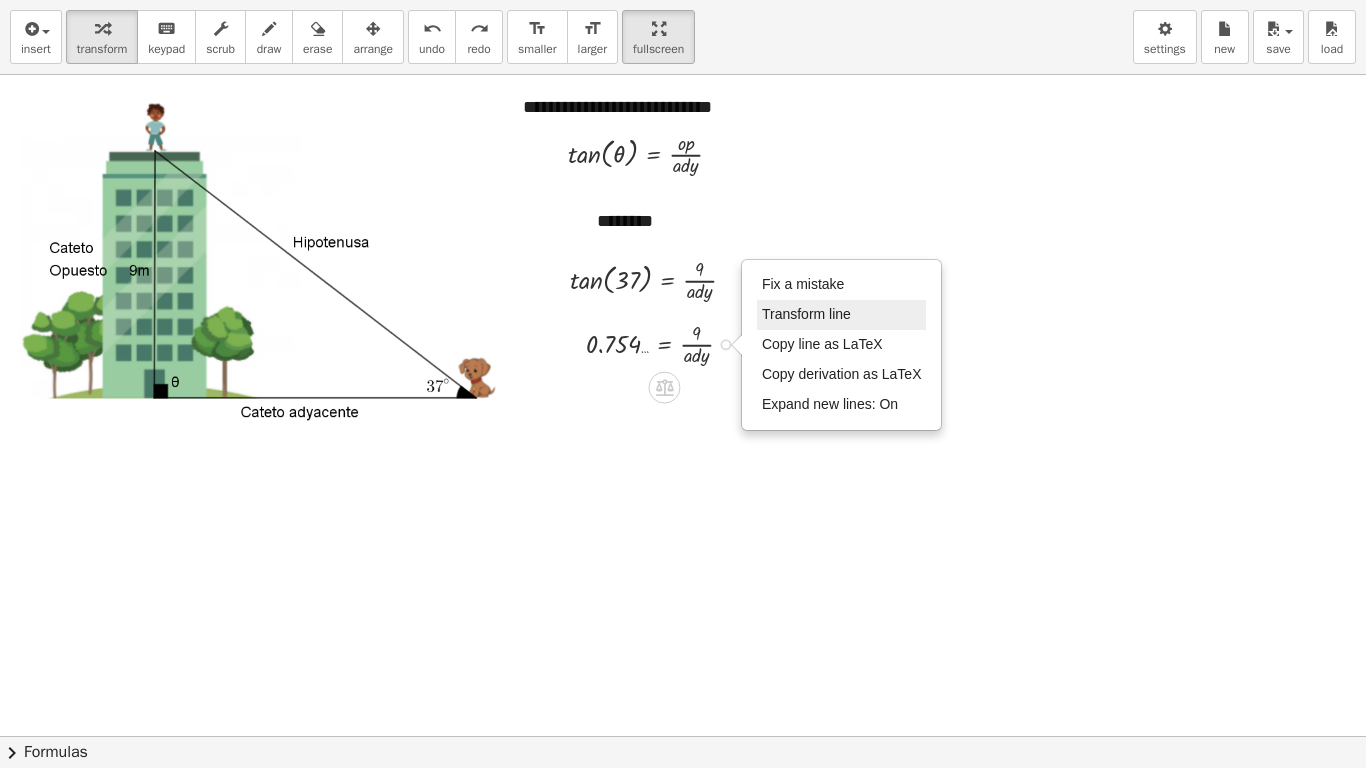 click on "Transform line" at bounding box center (806, 314) 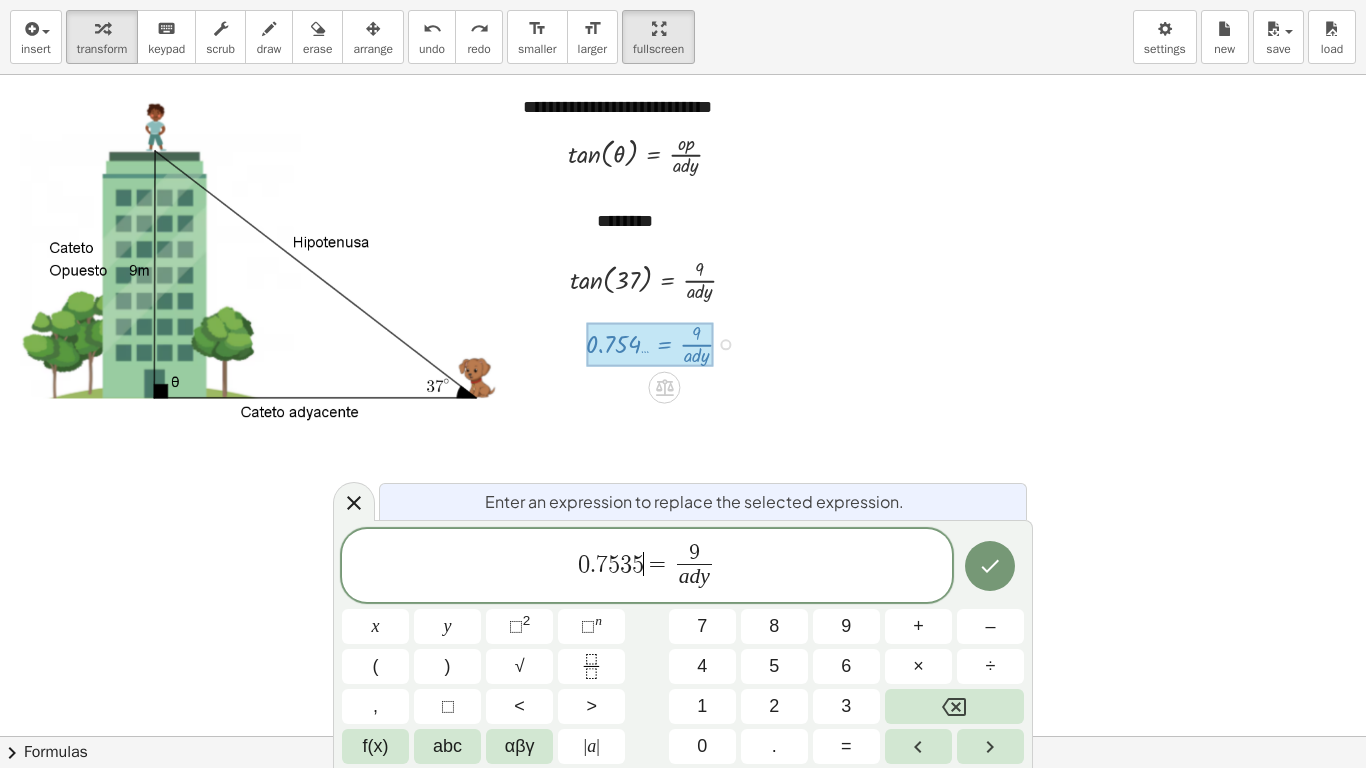 click on "0 . 7 5 3 5 ​ = 9 a d y ​" at bounding box center (647, 567) 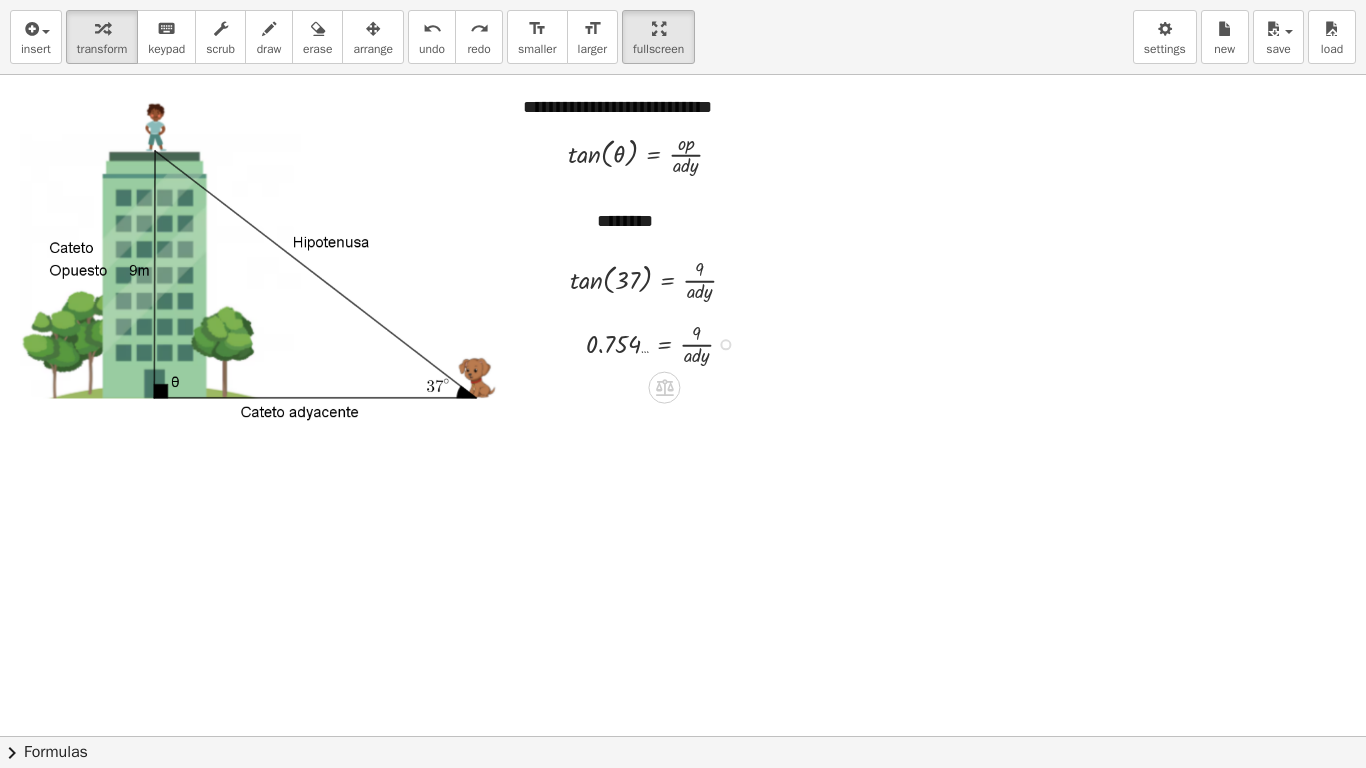 click at bounding box center (683, 736) 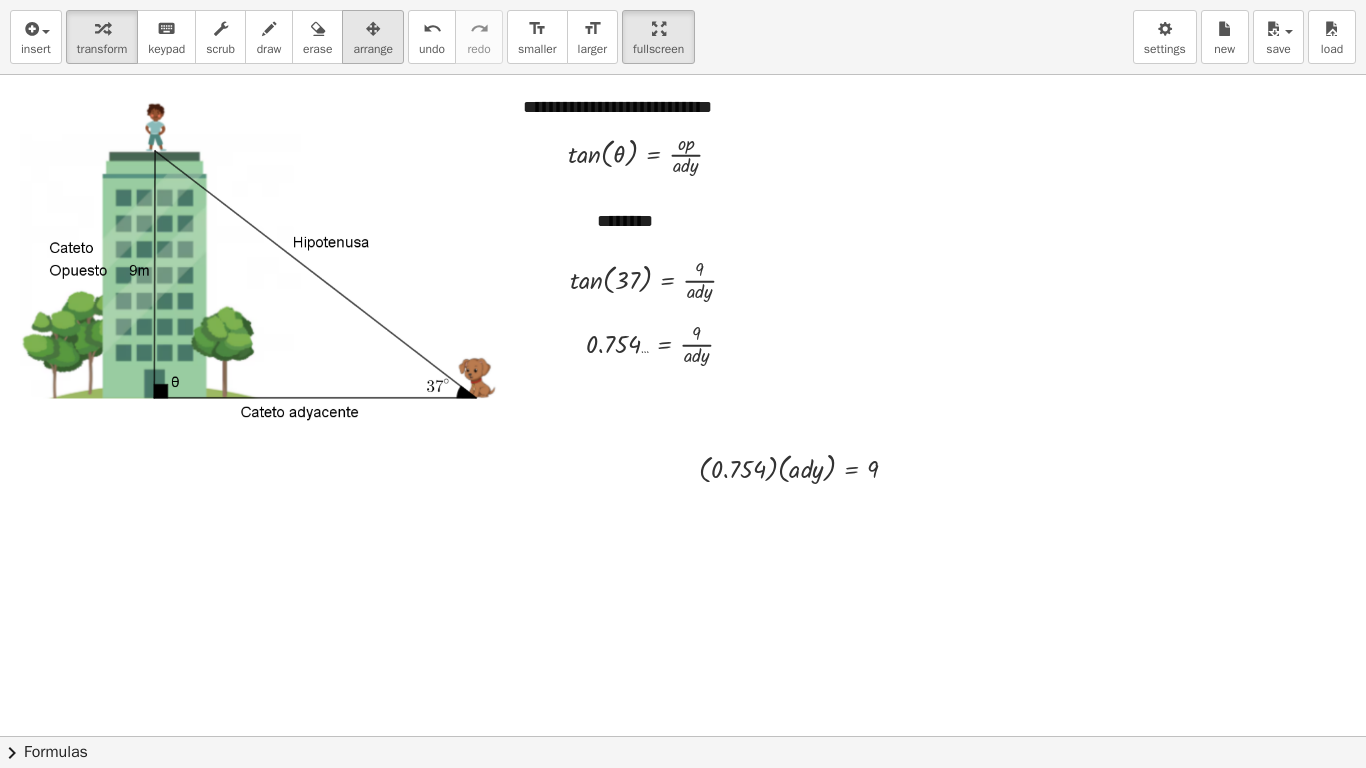 click on "arrange" at bounding box center [373, 37] 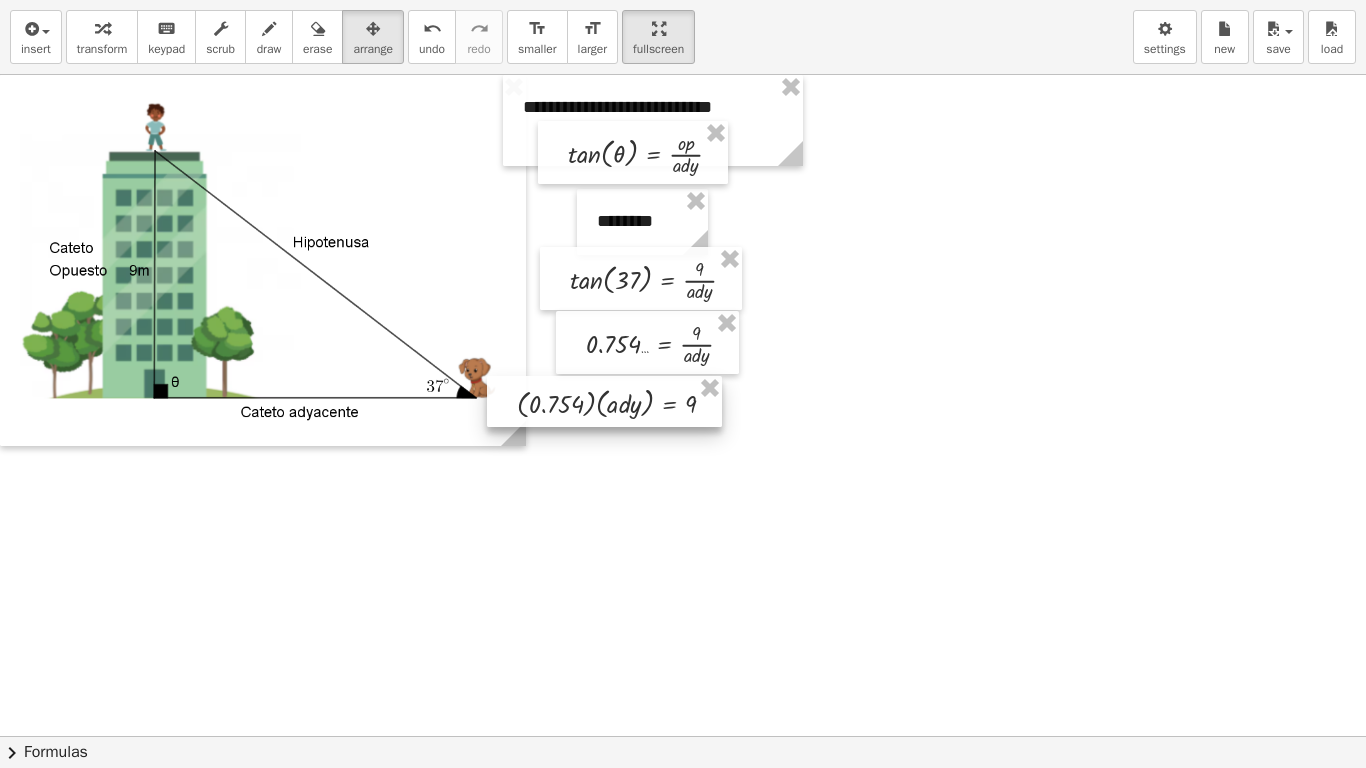 drag, startPoint x: 807, startPoint y: 482, endPoint x: 625, endPoint y: 417, distance: 193.2589 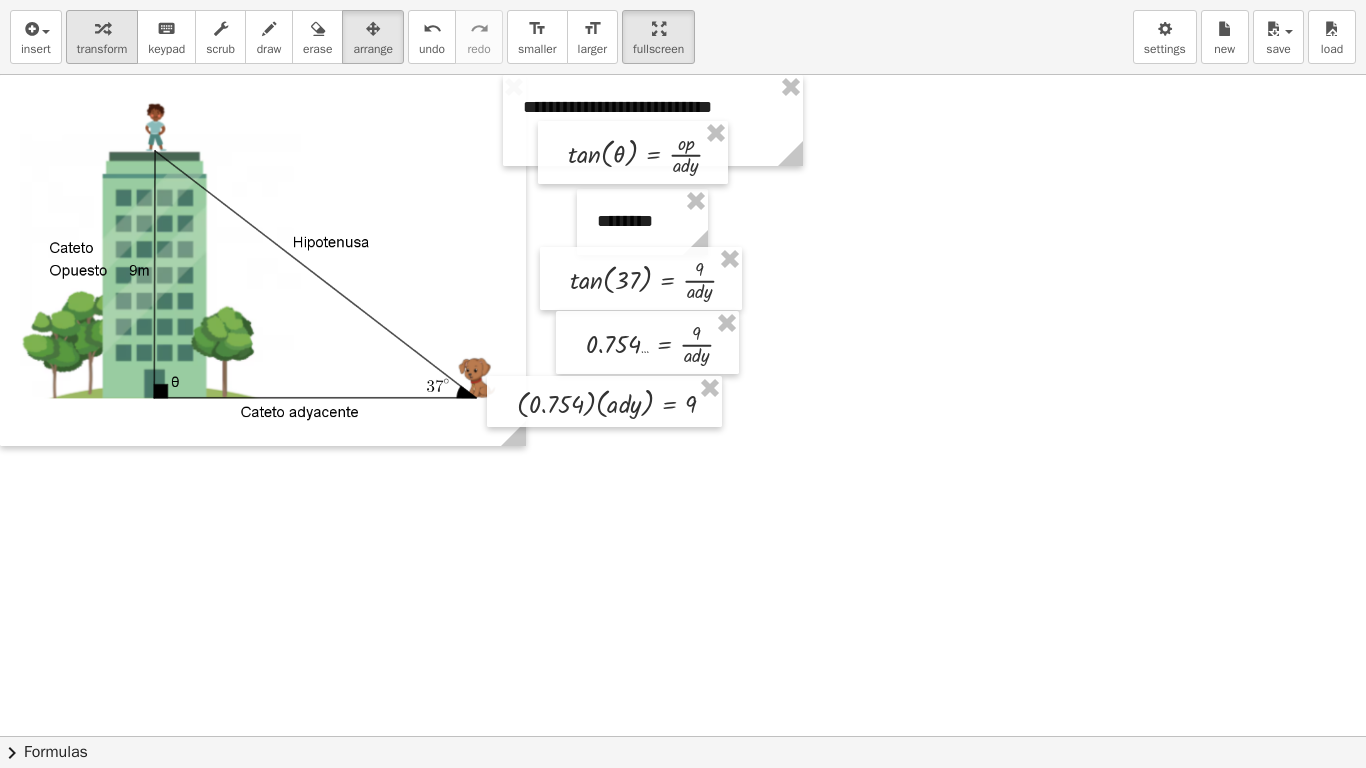 click on "transform" at bounding box center [102, 49] 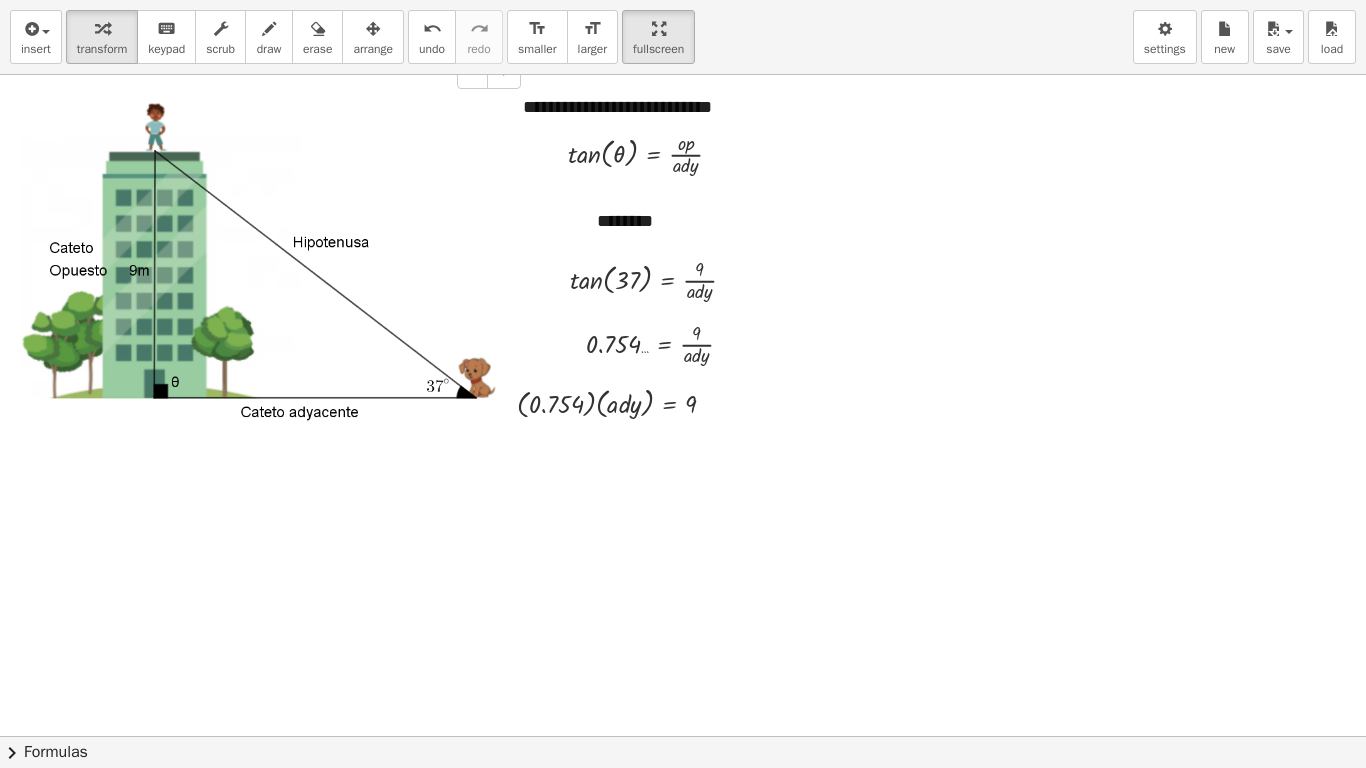 click at bounding box center [263, 260] 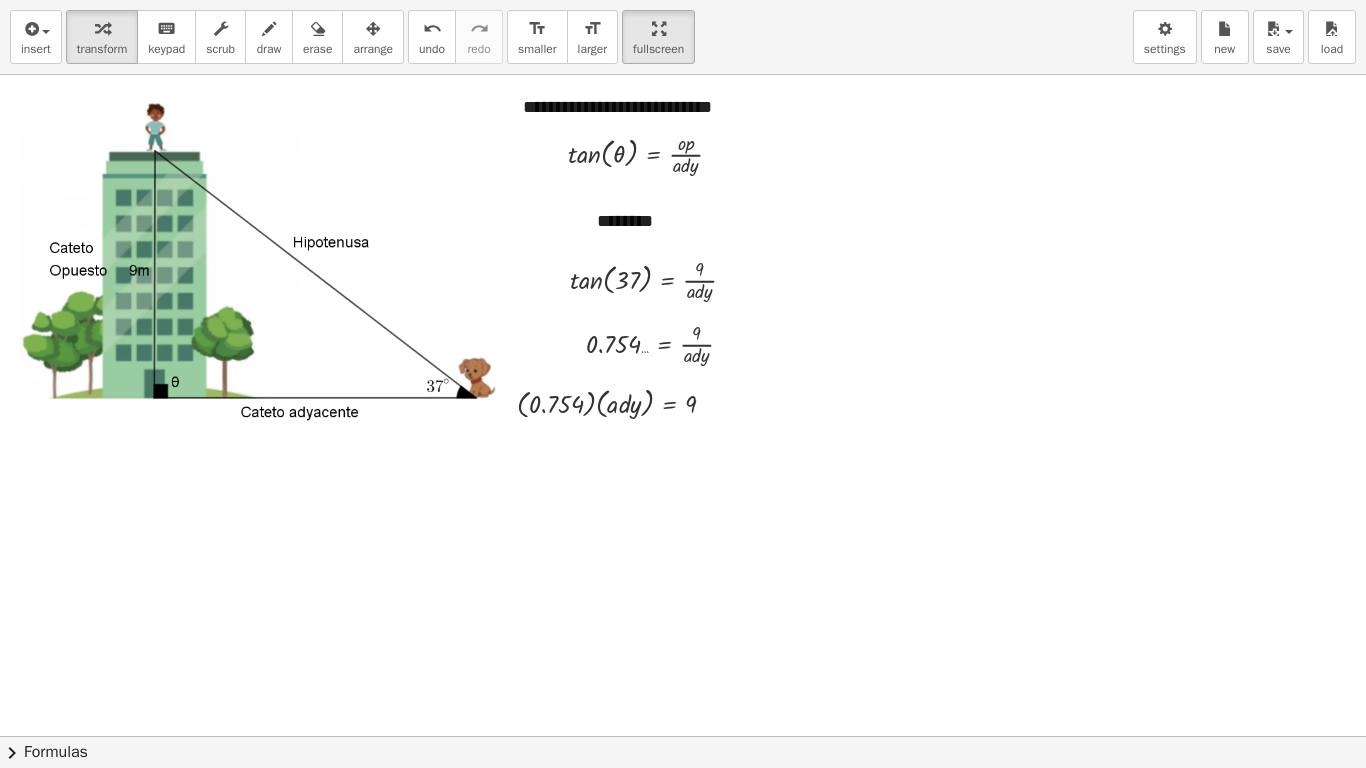 click at bounding box center (683, 736) 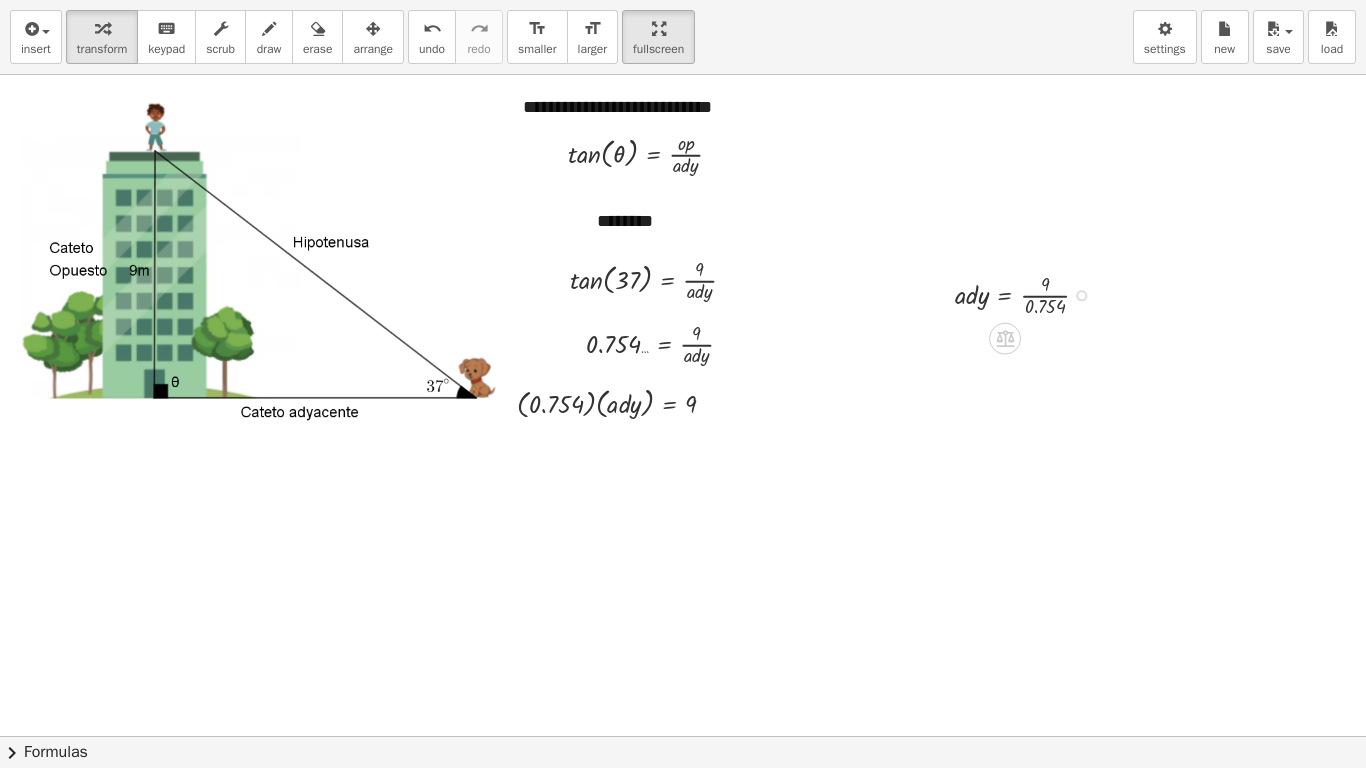 click at bounding box center [1030, 293] 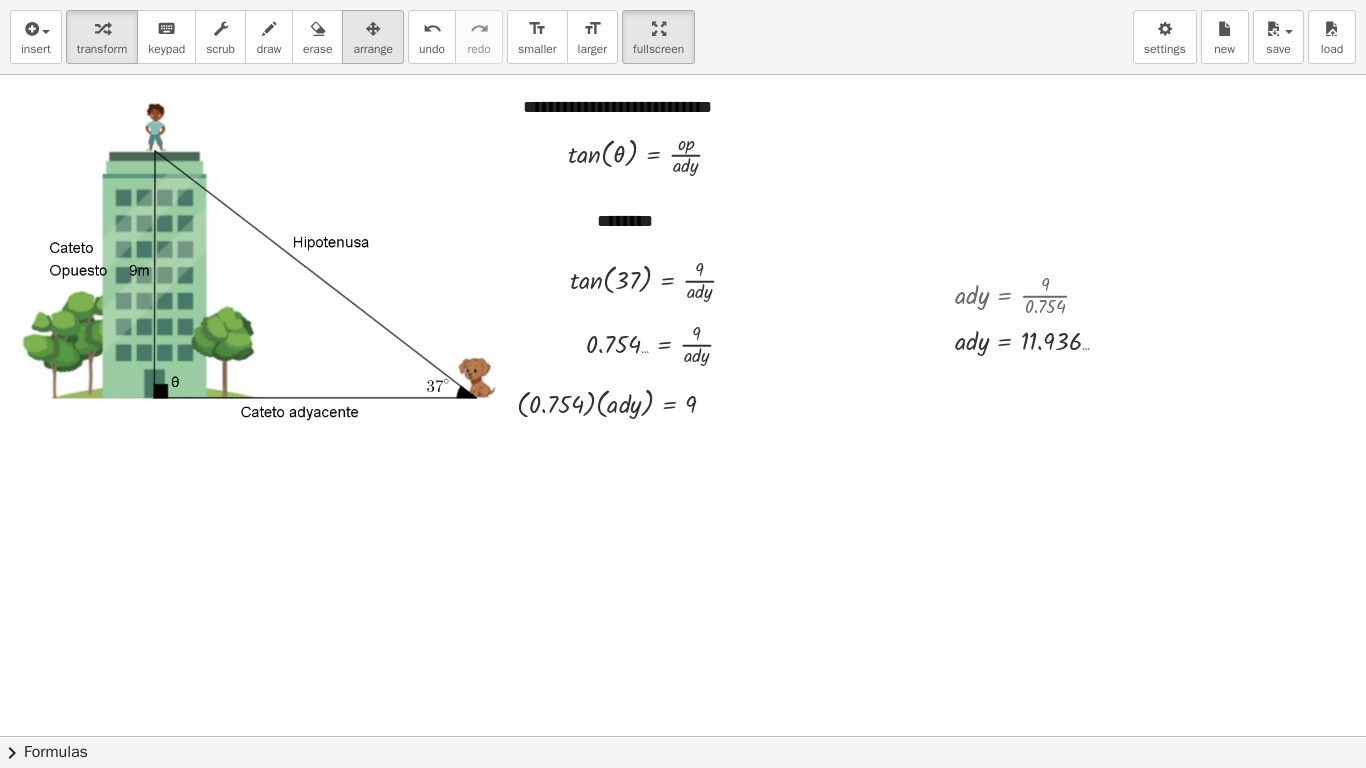 click on "arrange" at bounding box center [373, 49] 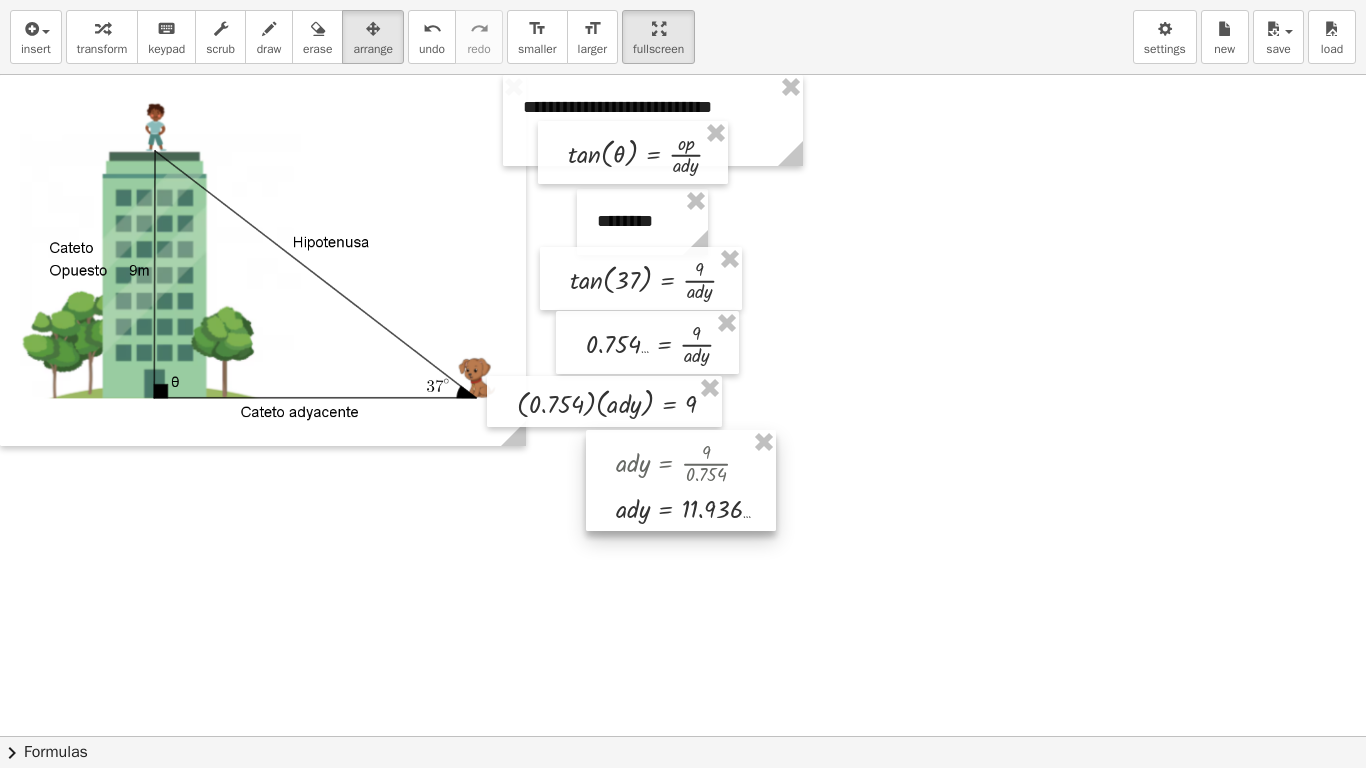 drag, startPoint x: 1069, startPoint y: 321, endPoint x: 730, endPoint y: 489, distance: 378.3451 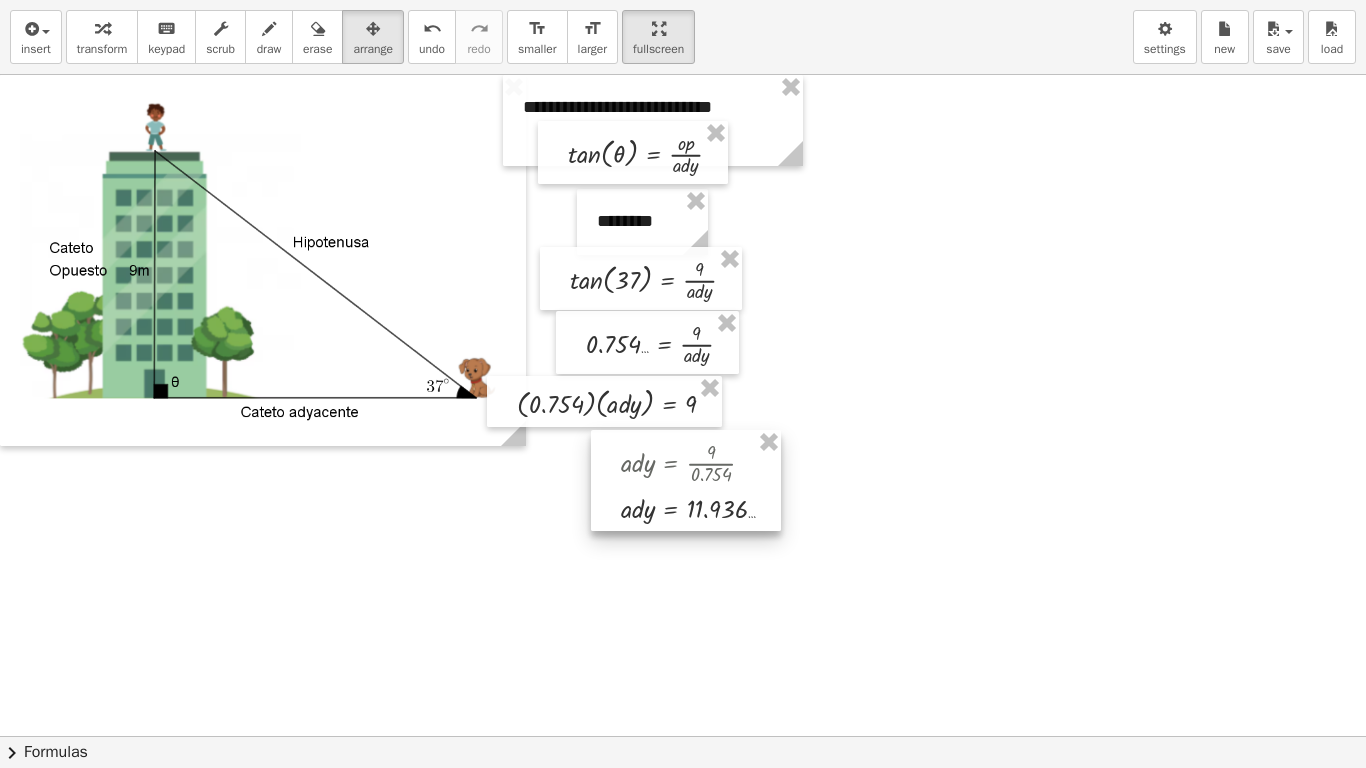 click at bounding box center [686, 480] 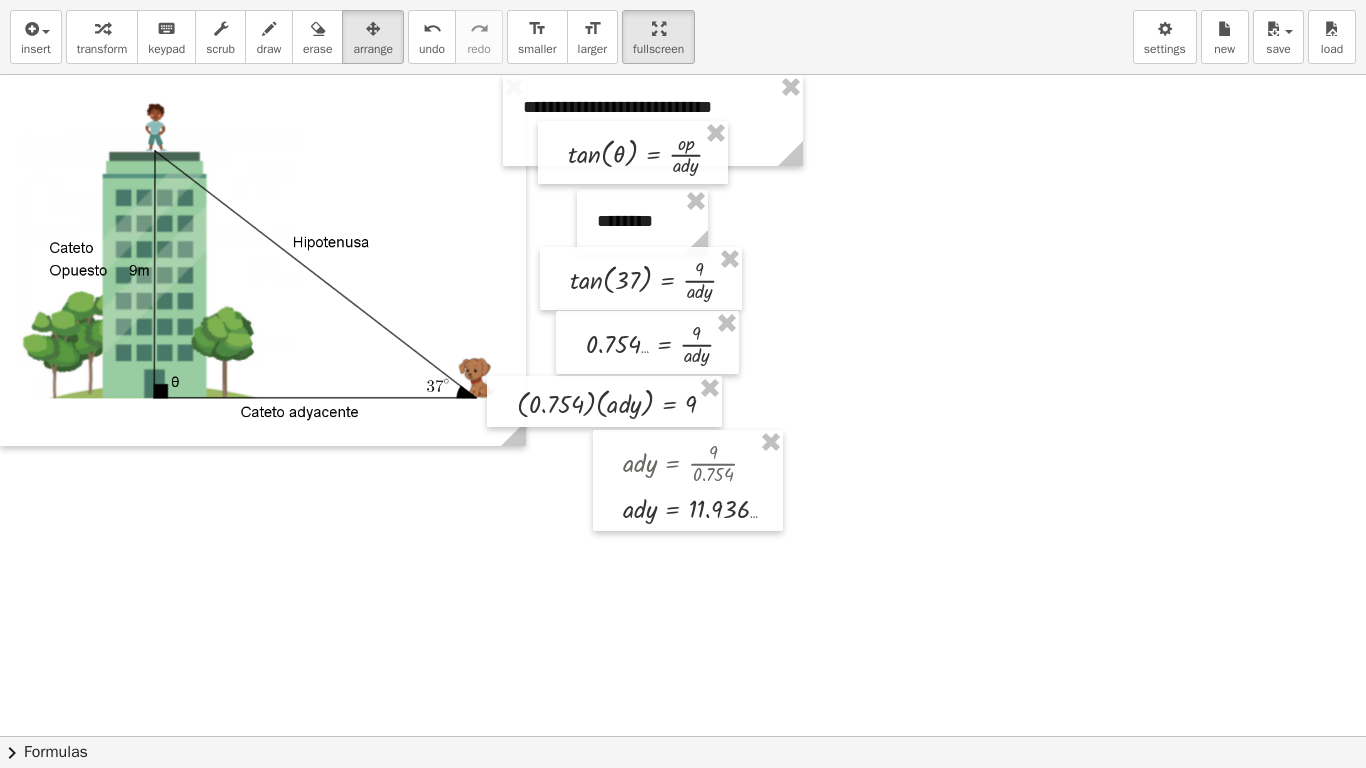click at bounding box center [102, 28] 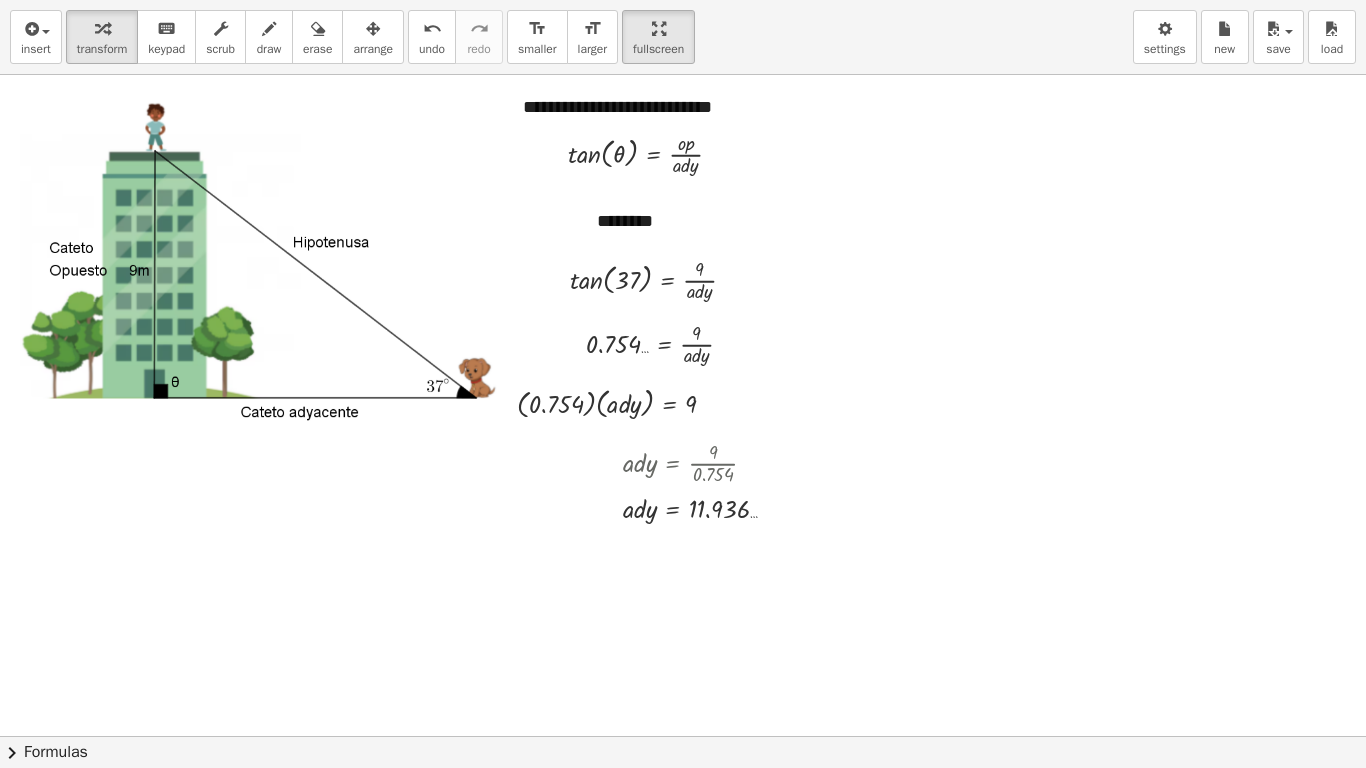 click at bounding box center [683, 736] 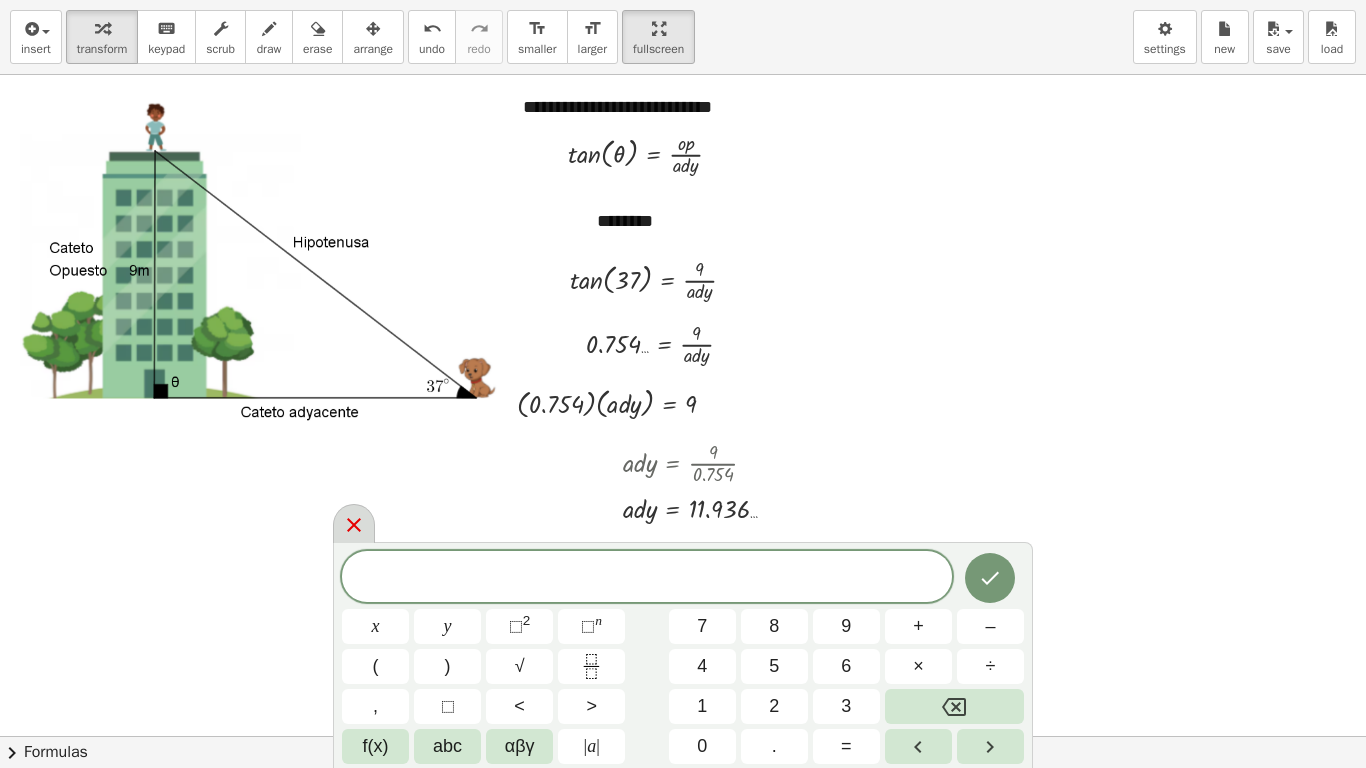 click 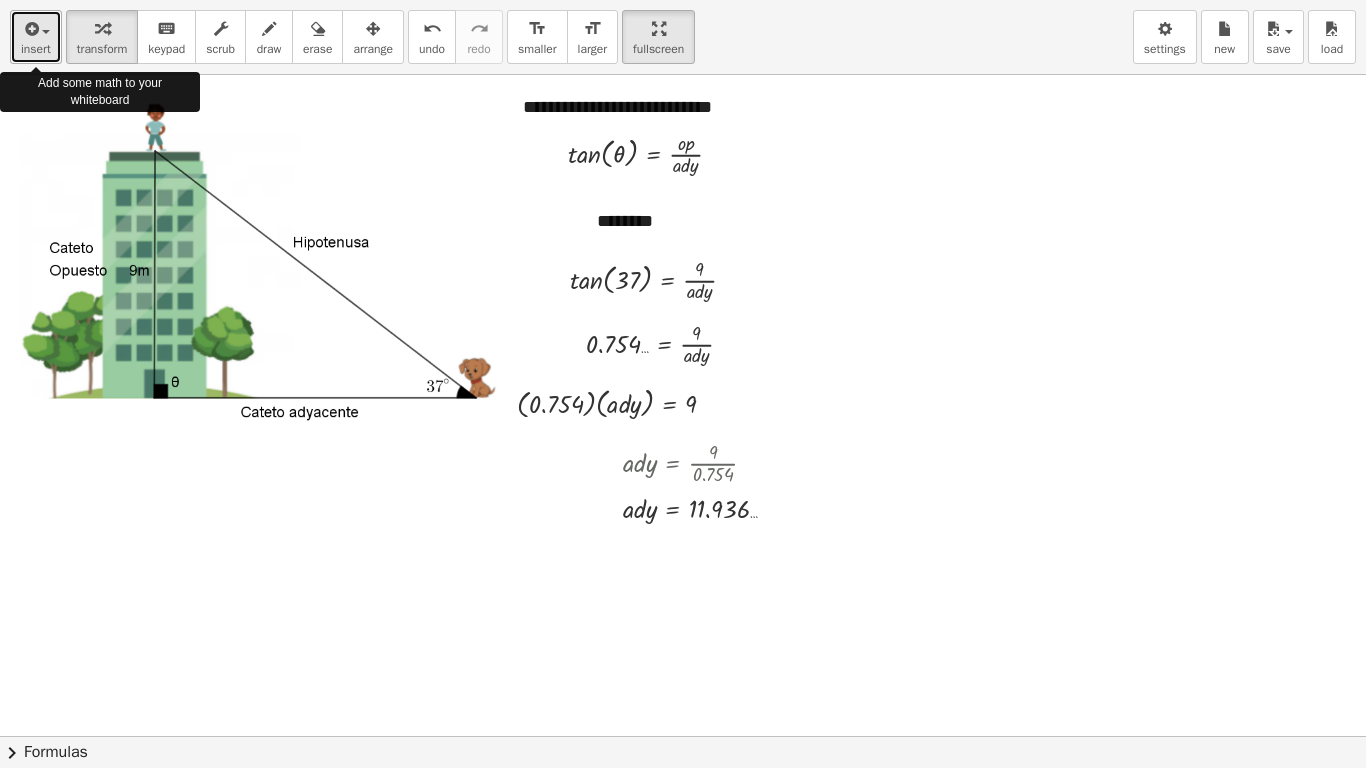 click on "insert" at bounding box center [36, 49] 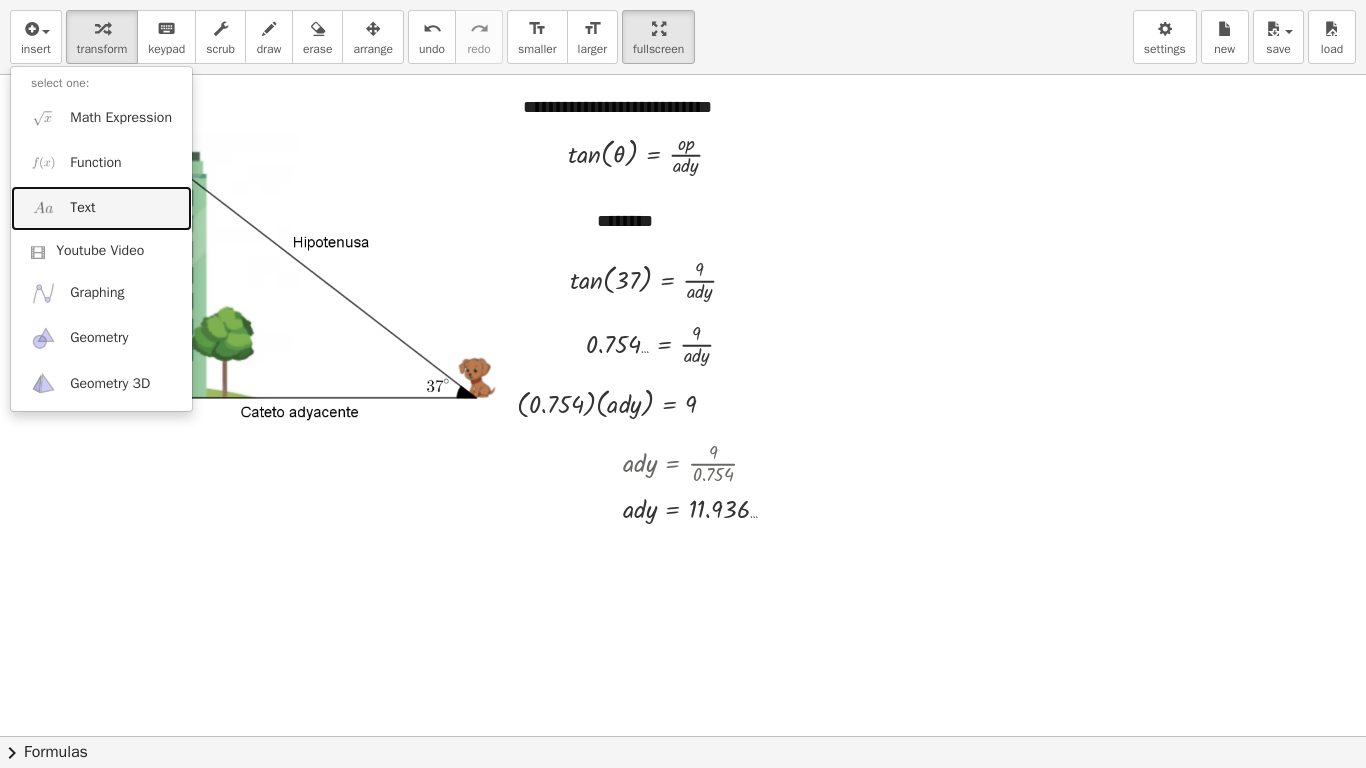 click on "Text" at bounding box center [101, 208] 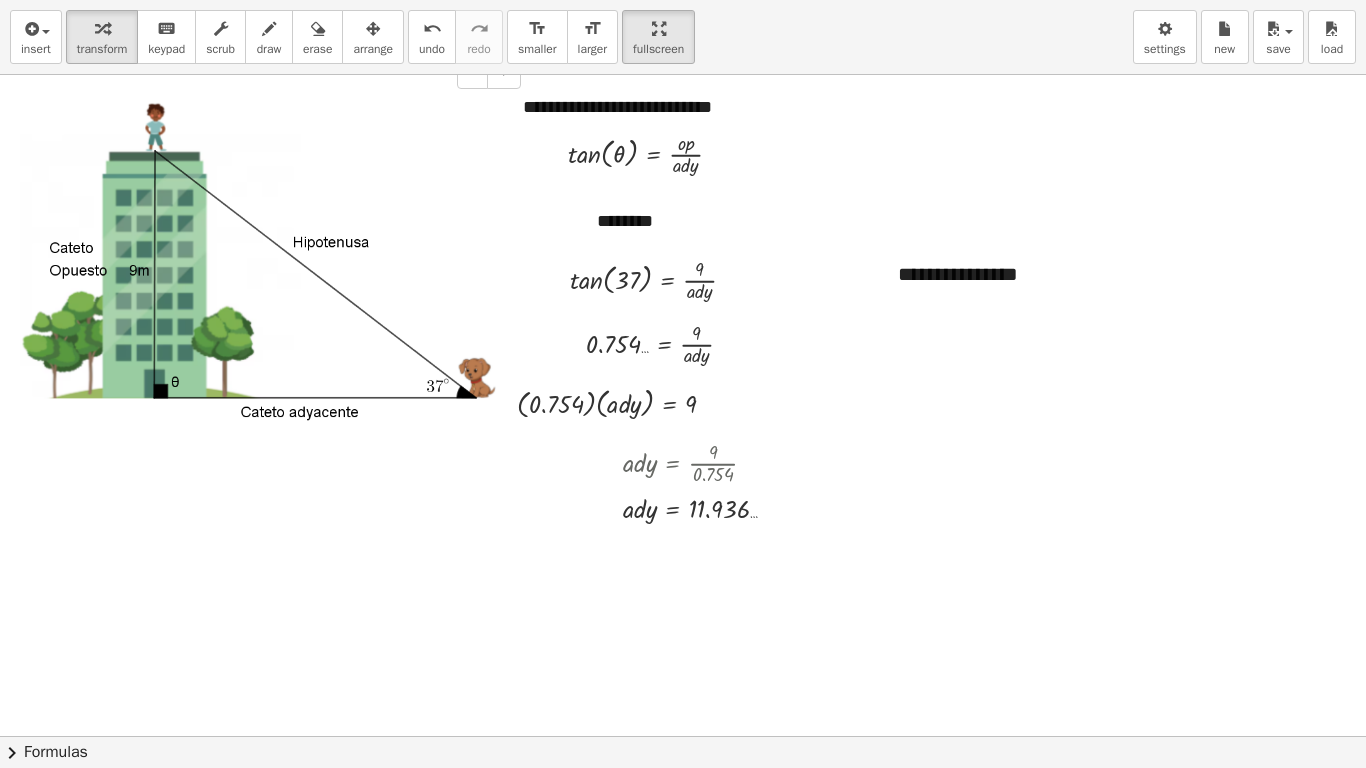 type 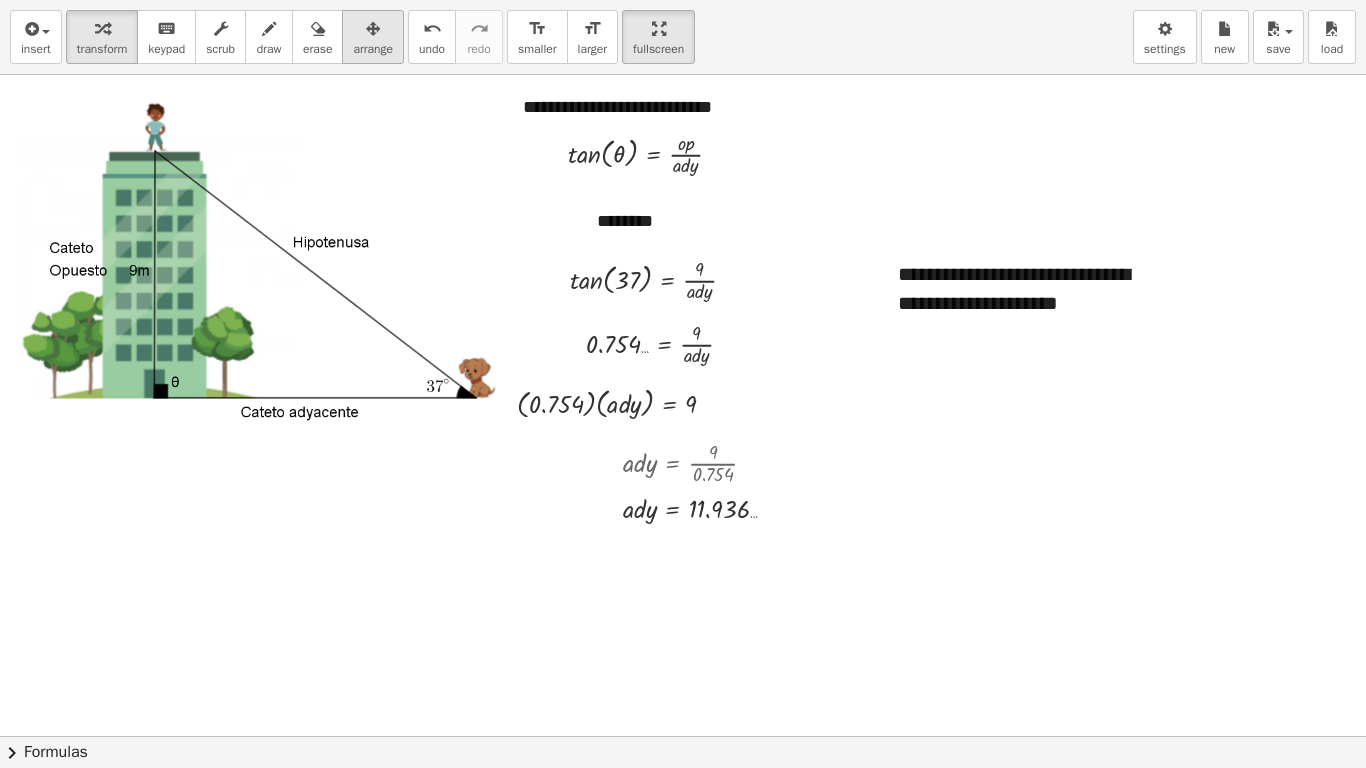 click at bounding box center [373, 28] 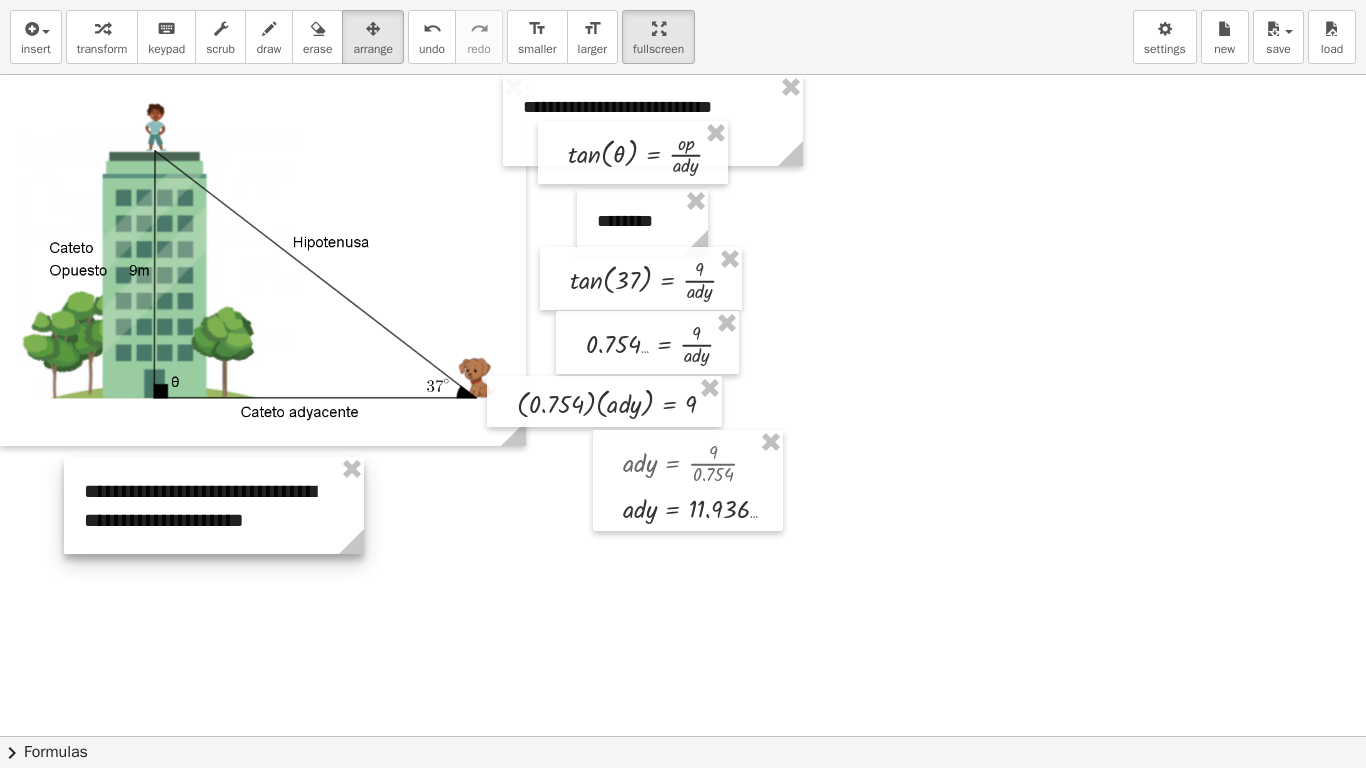 drag, startPoint x: 959, startPoint y: 277, endPoint x: 145, endPoint y: 494, distance: 842.42804 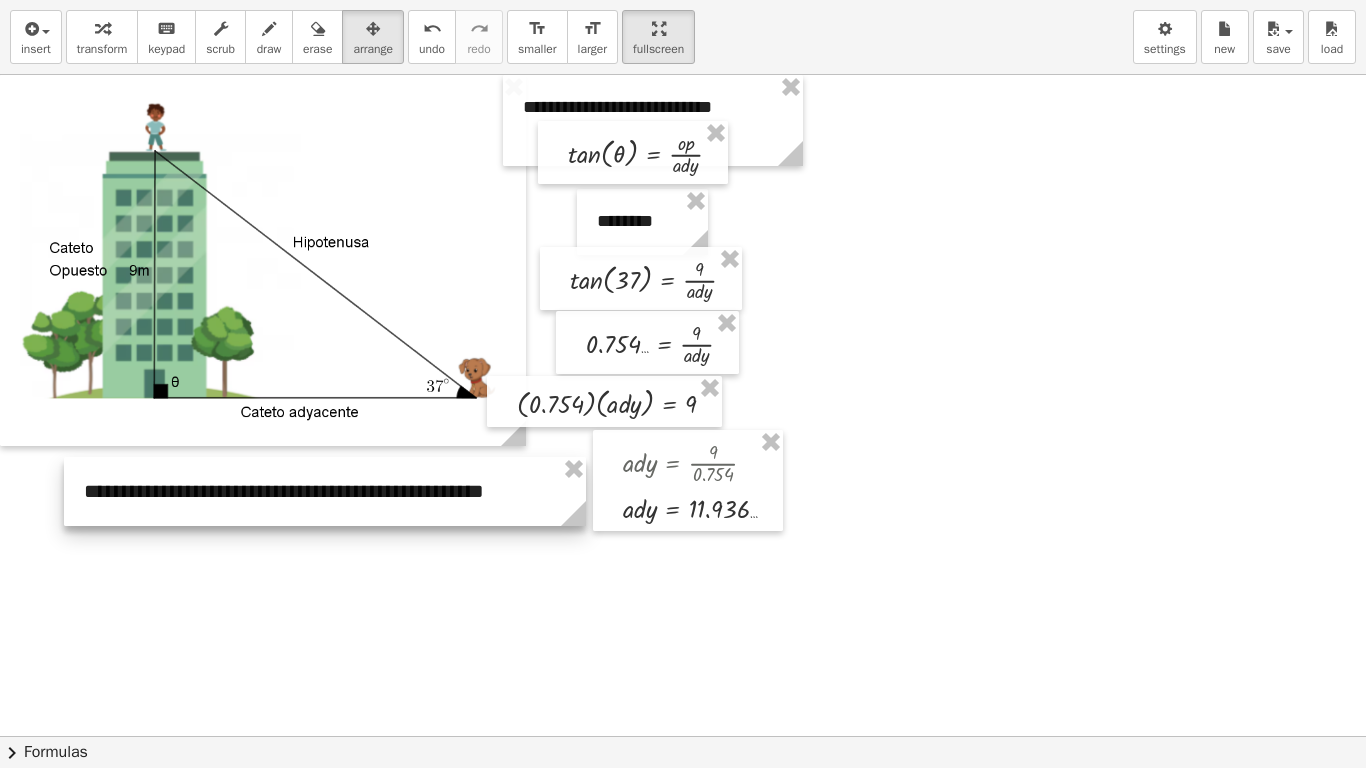 drag, startPoint x: 358, startPoint y: 551, endPoint x: 580, endPoint y: 554, distance: 222.02026 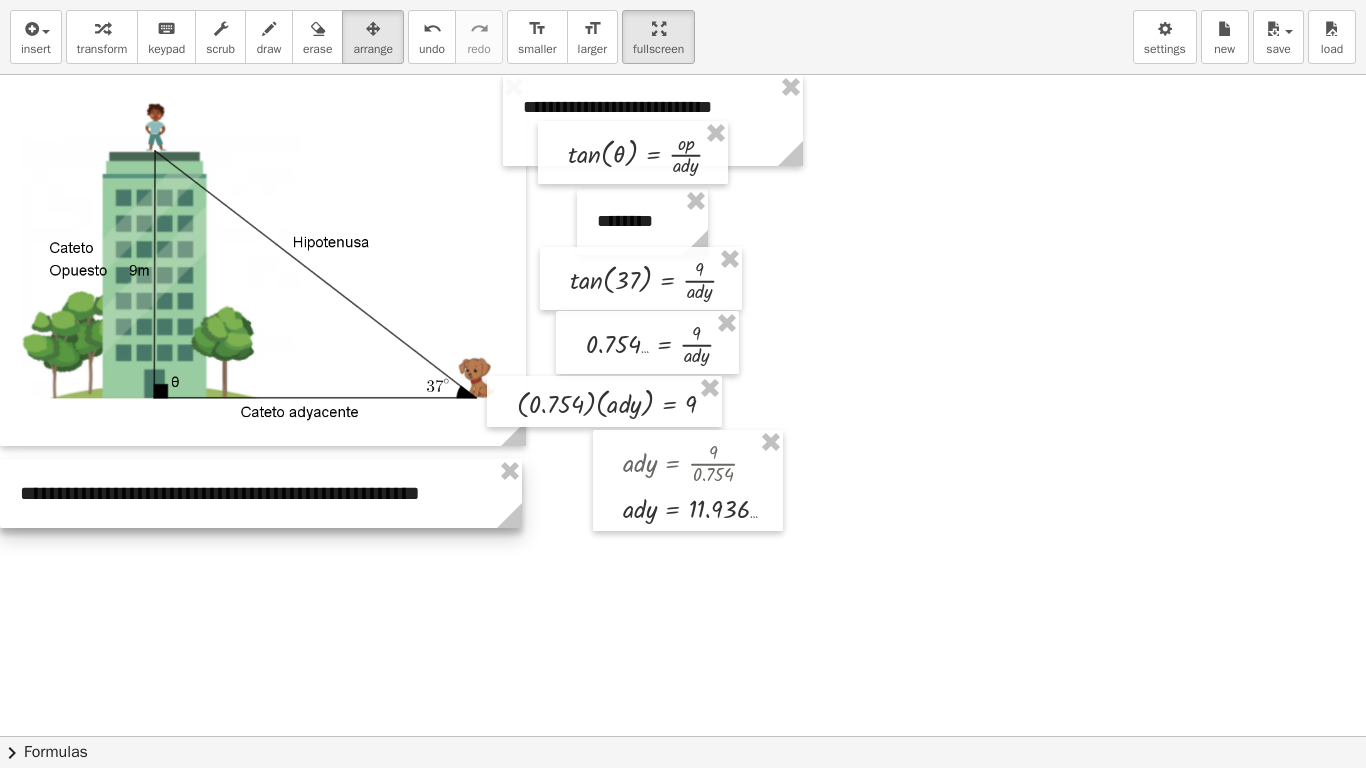 drag, startPoint x: 339, startPoint y: 506, endPoint x: 241, endPoint y: 508, distance: 98.02041 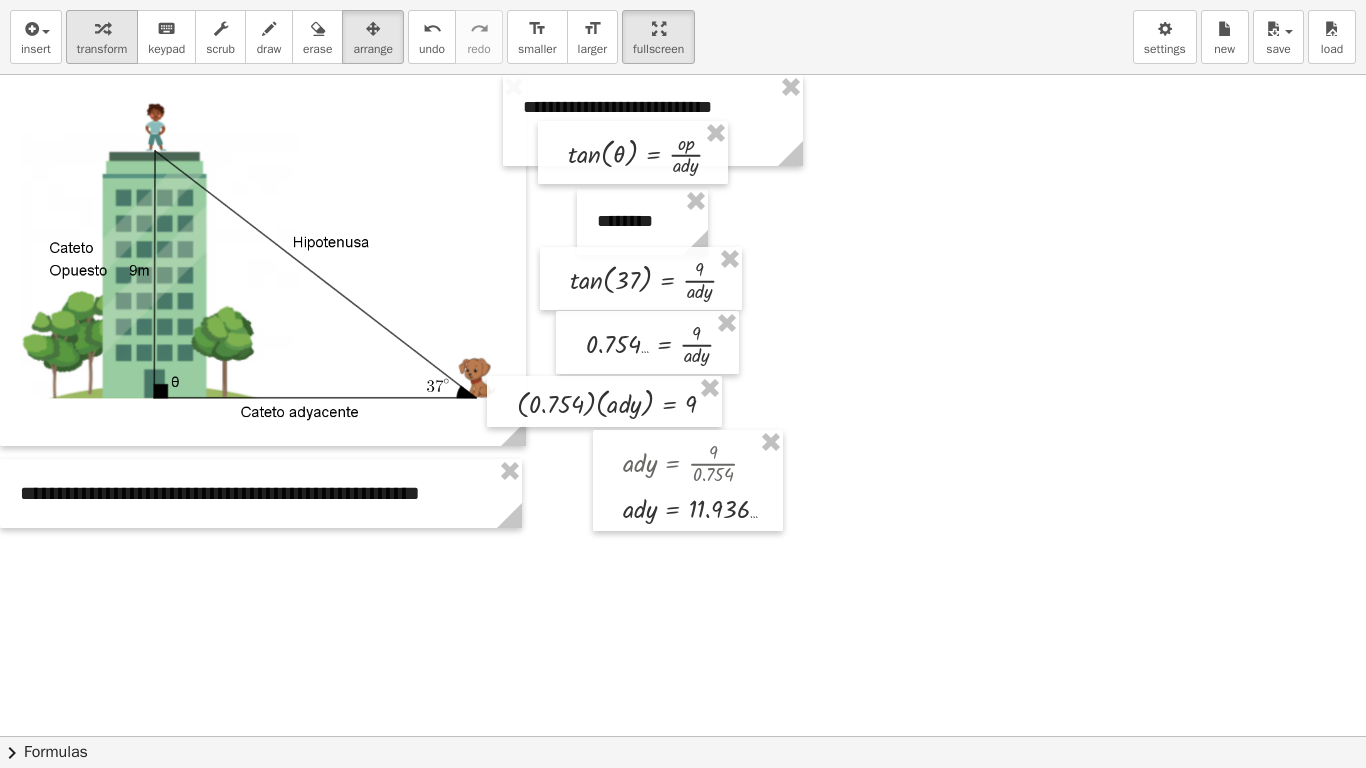 click at bounding box center (102, 29) 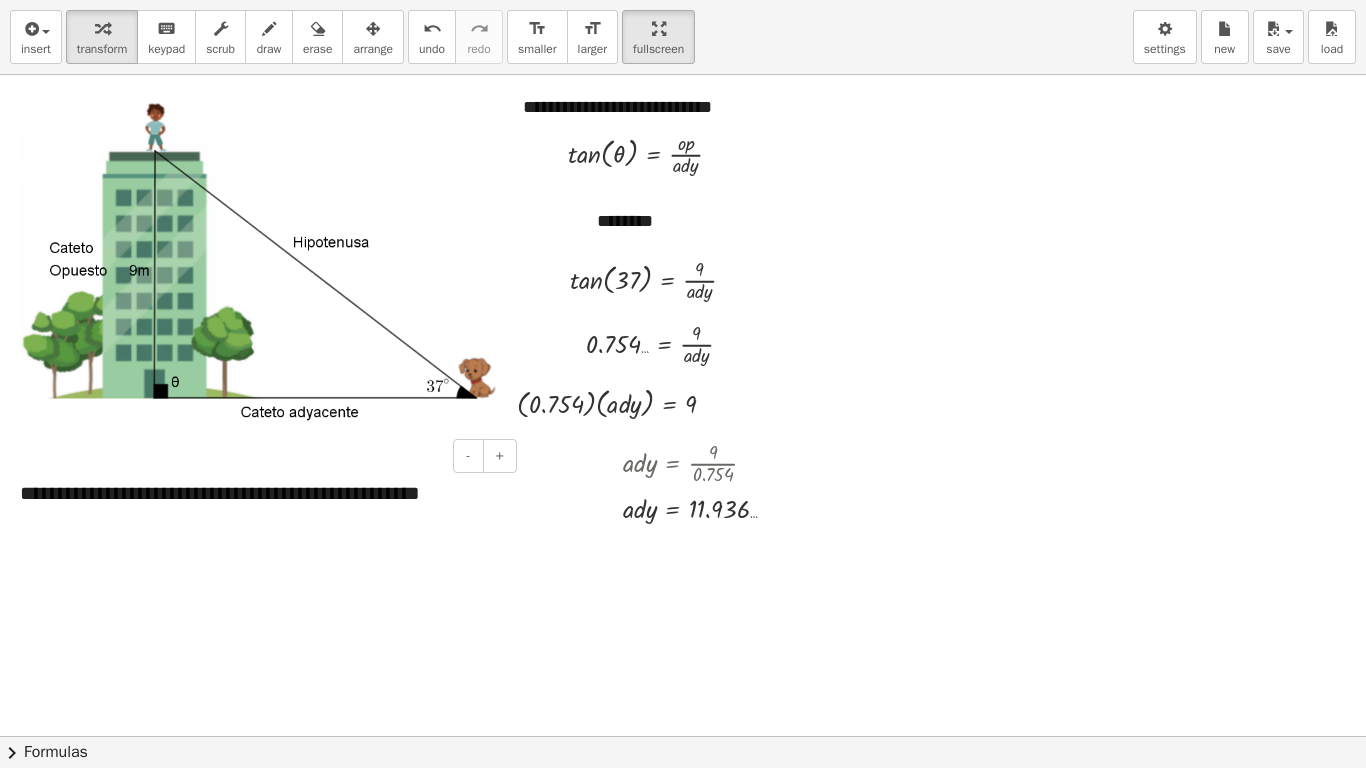 click at bounding box center (683, 736) 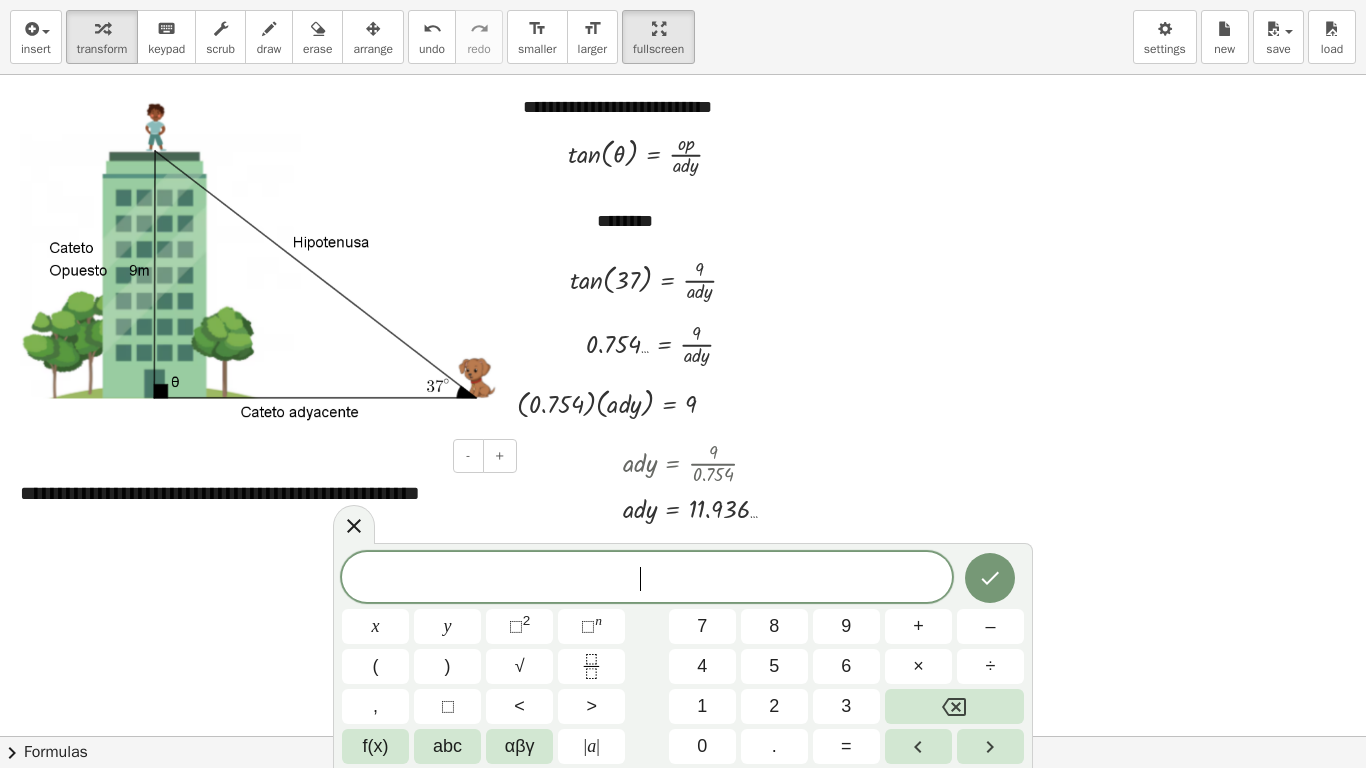 click on "**********" at bounding box center [261, 493] 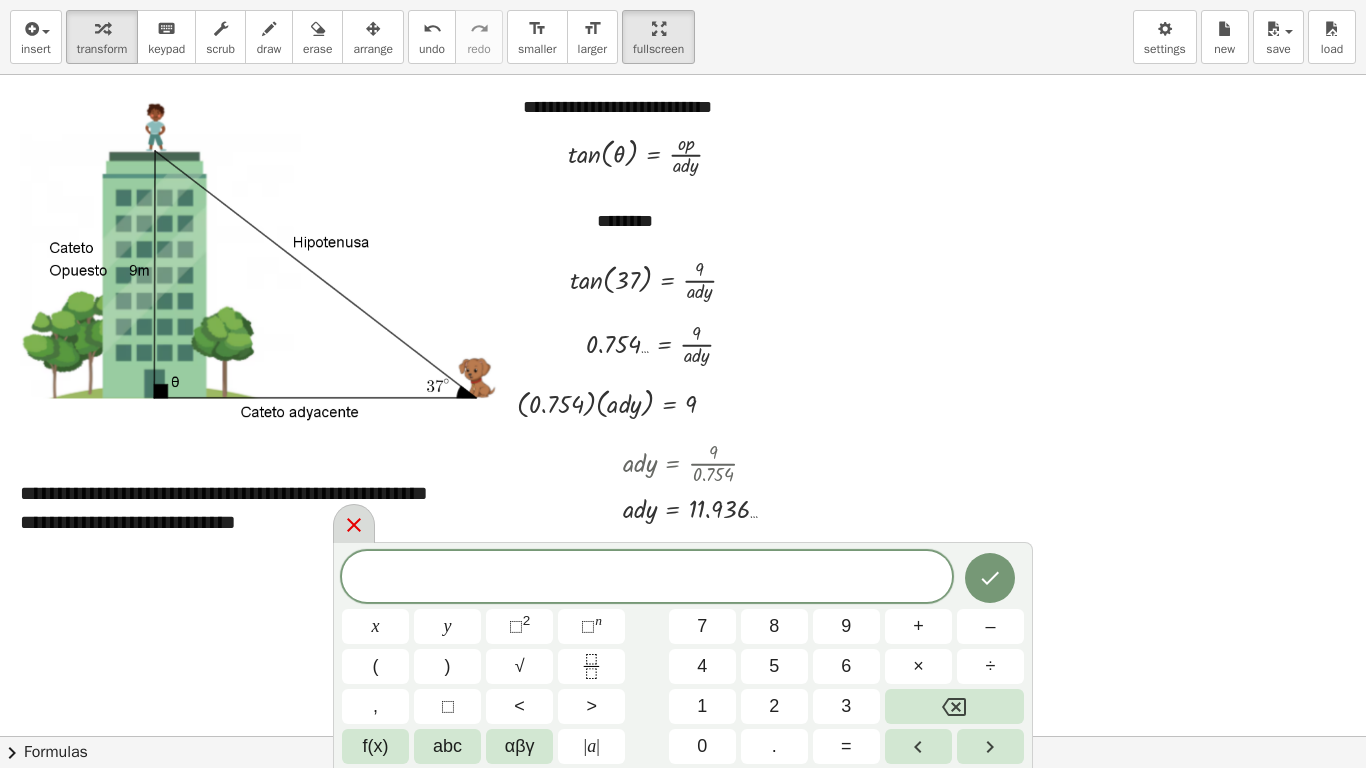 click 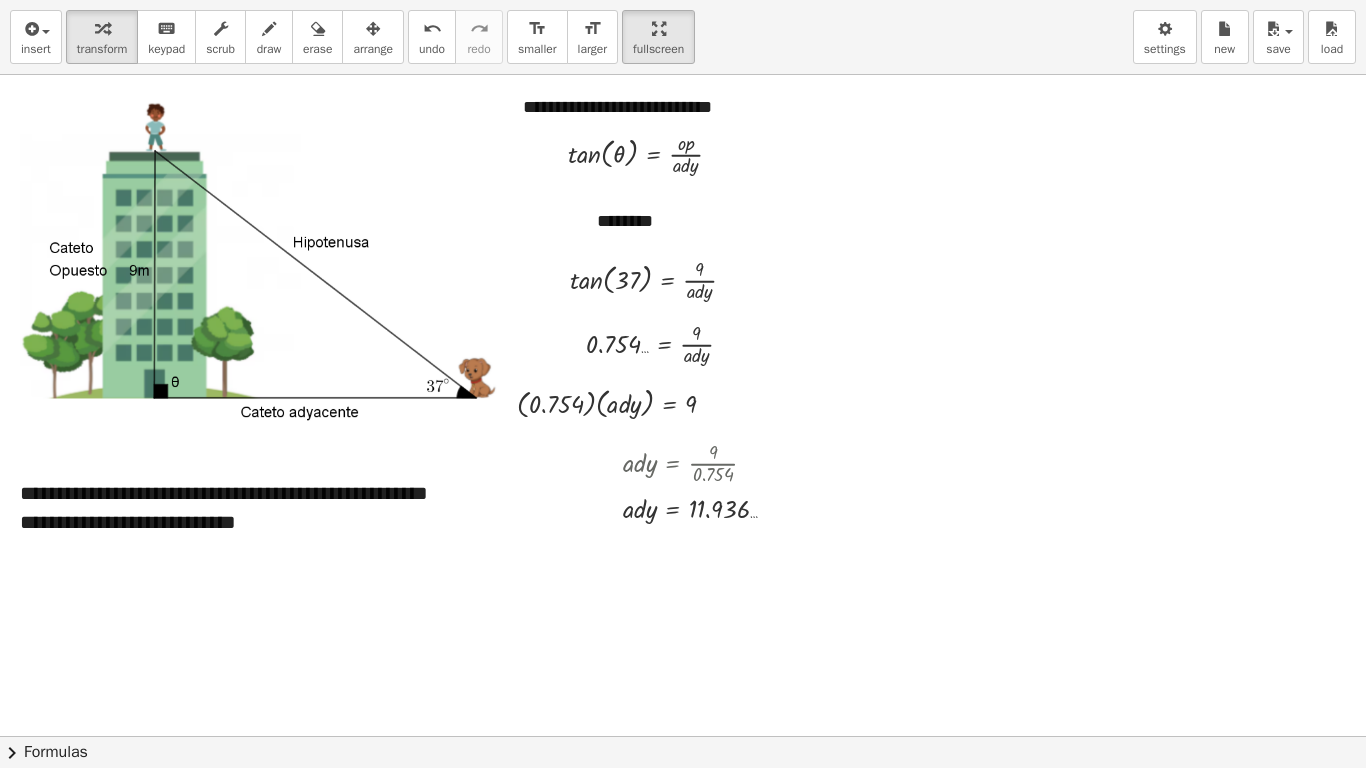 click at bounding box center [683, 736] 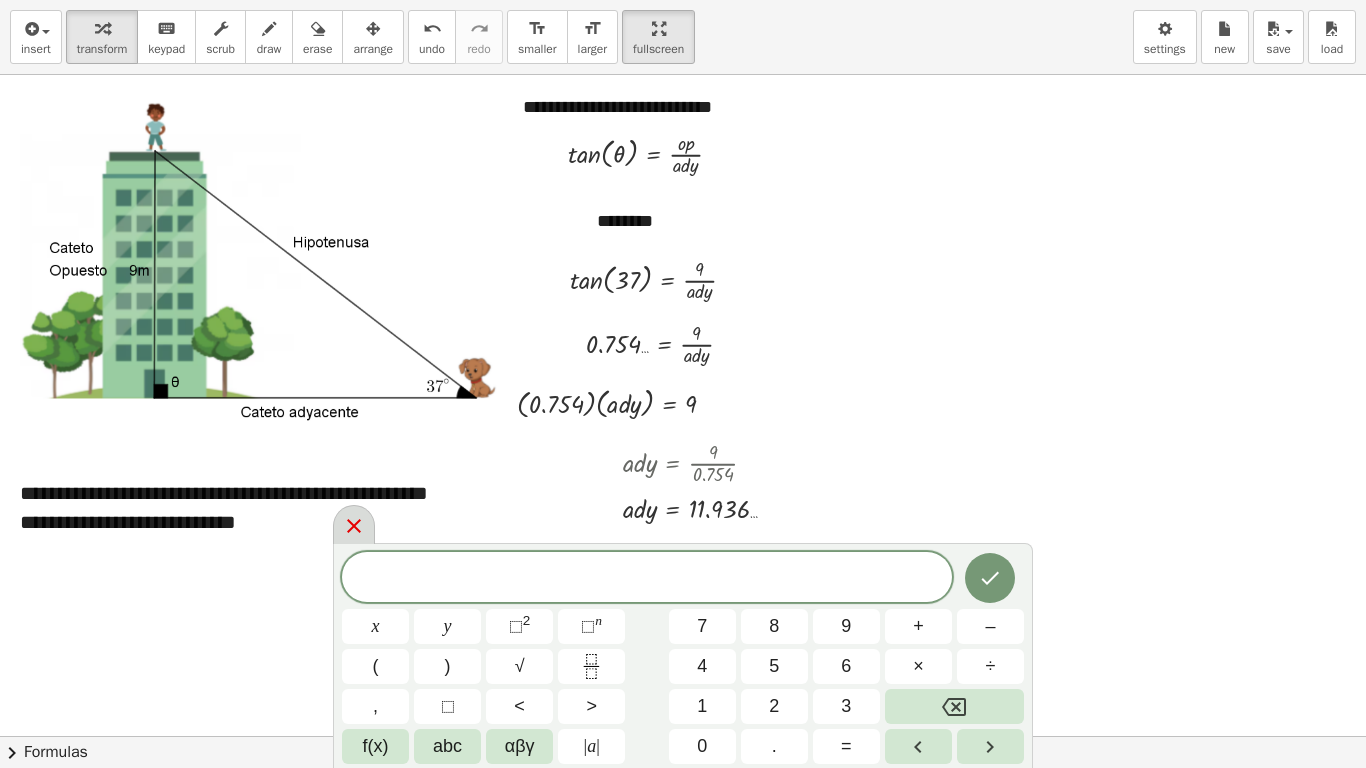 click at bounding box center (354, 524) 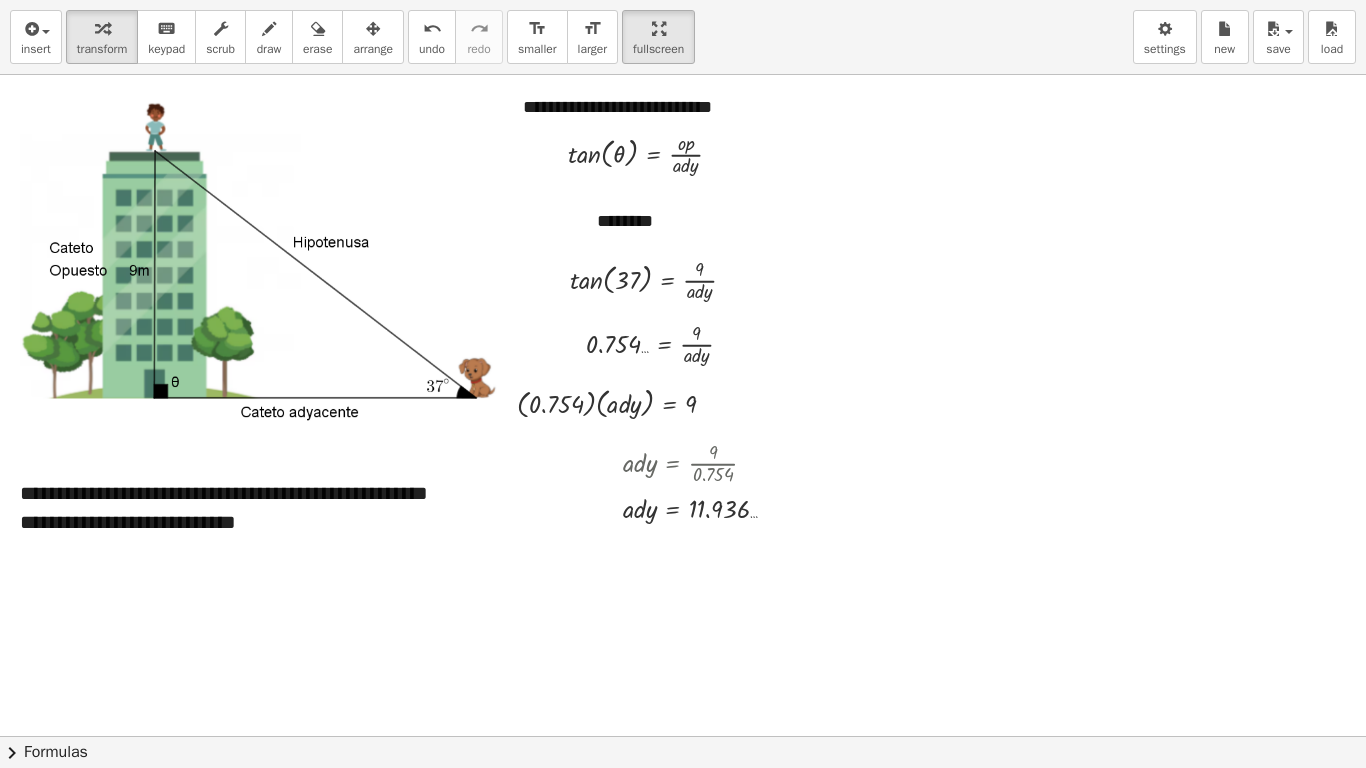 click on "**********" at bounding box center [683, 384] 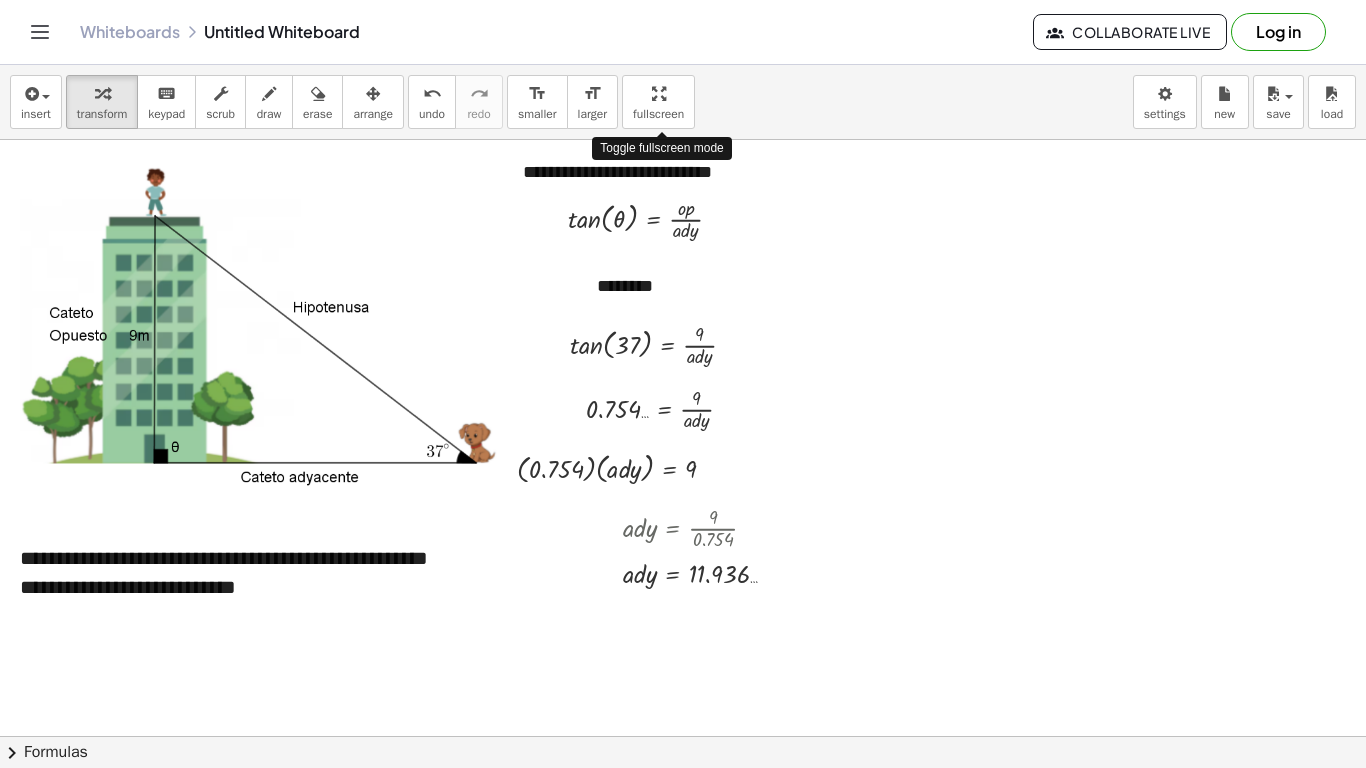 drag, startPoint x: 692, startPoint y: 115, endPoint x: 692, endPoint y: 202, distance: 87 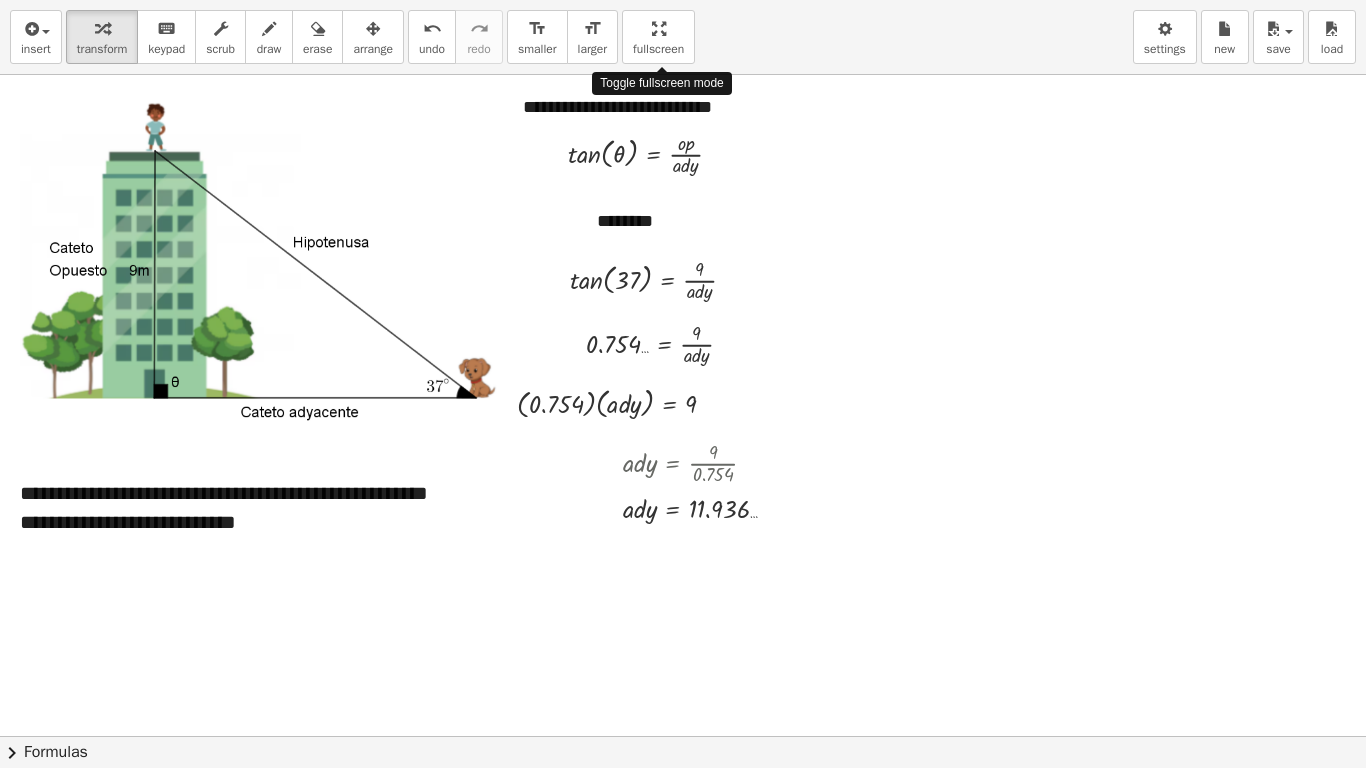 click on "**********" at bounding box center [683, 384] 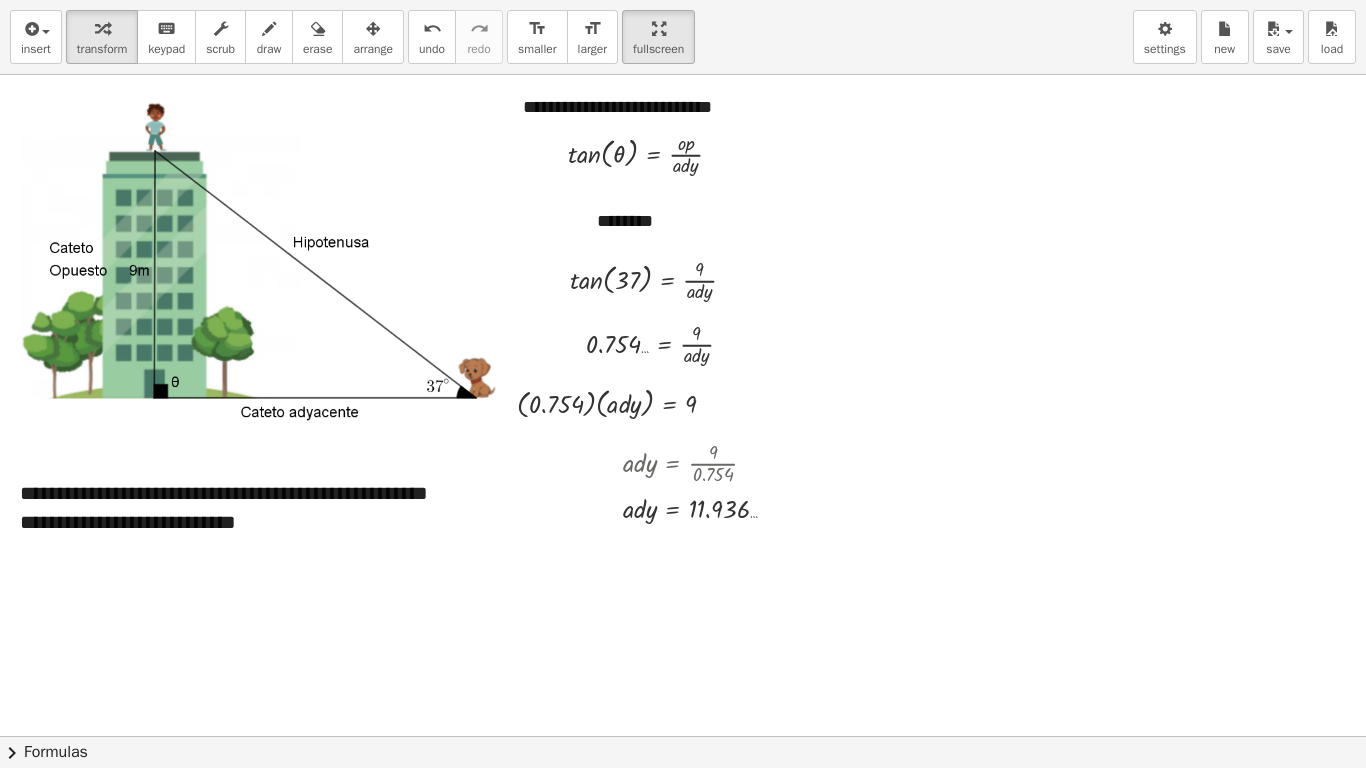 drag, startPoint x: 672, startPoint y: 30, endPoint x: 672, endPoint y: -57, distance: 87 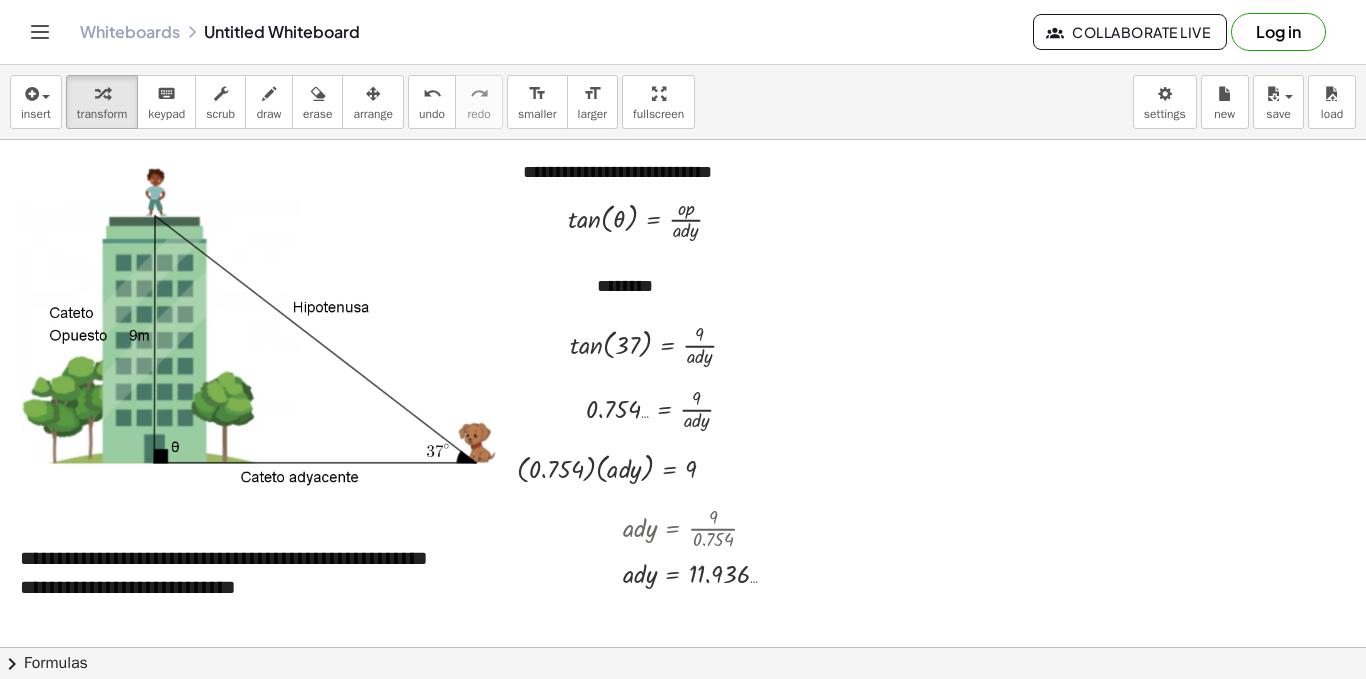 click on "**********" at bounding box center [683, 372] 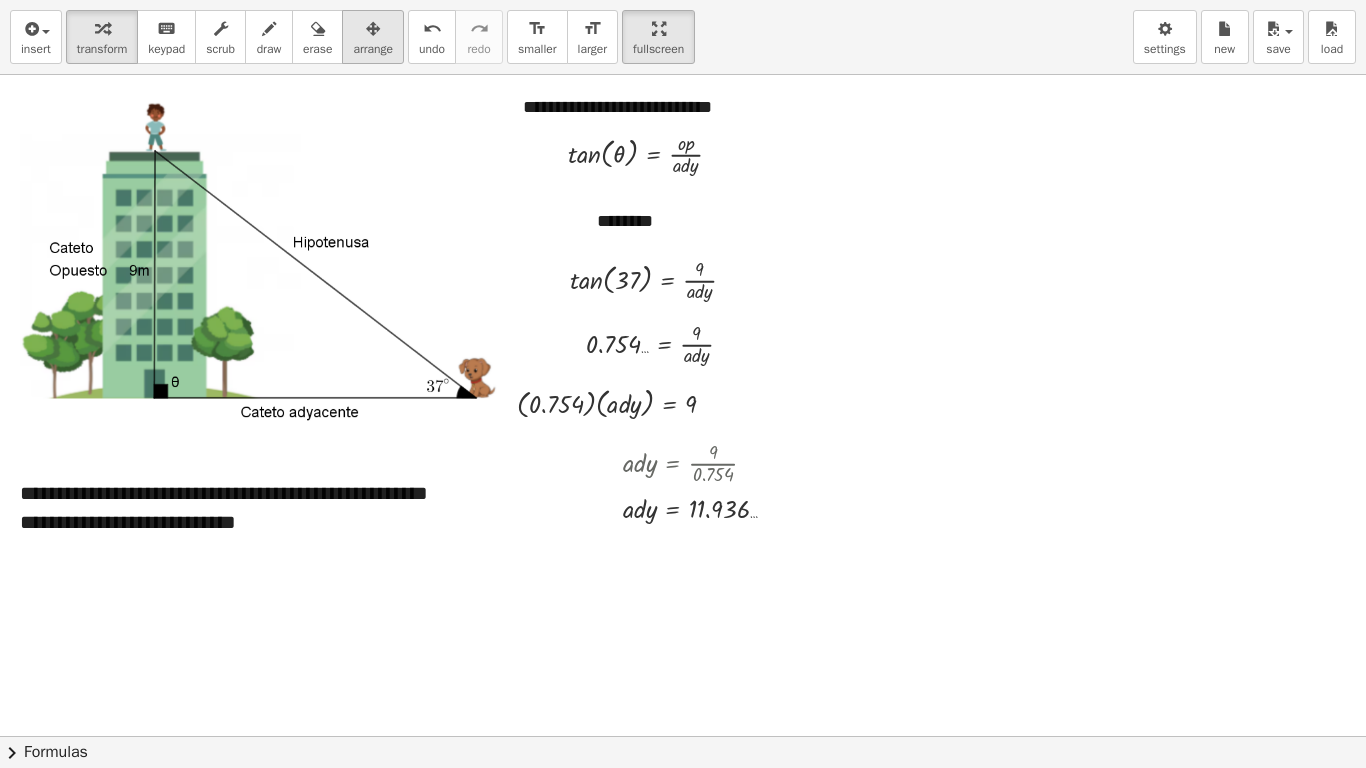 click on "arrange" at bounding box center [373, 37] 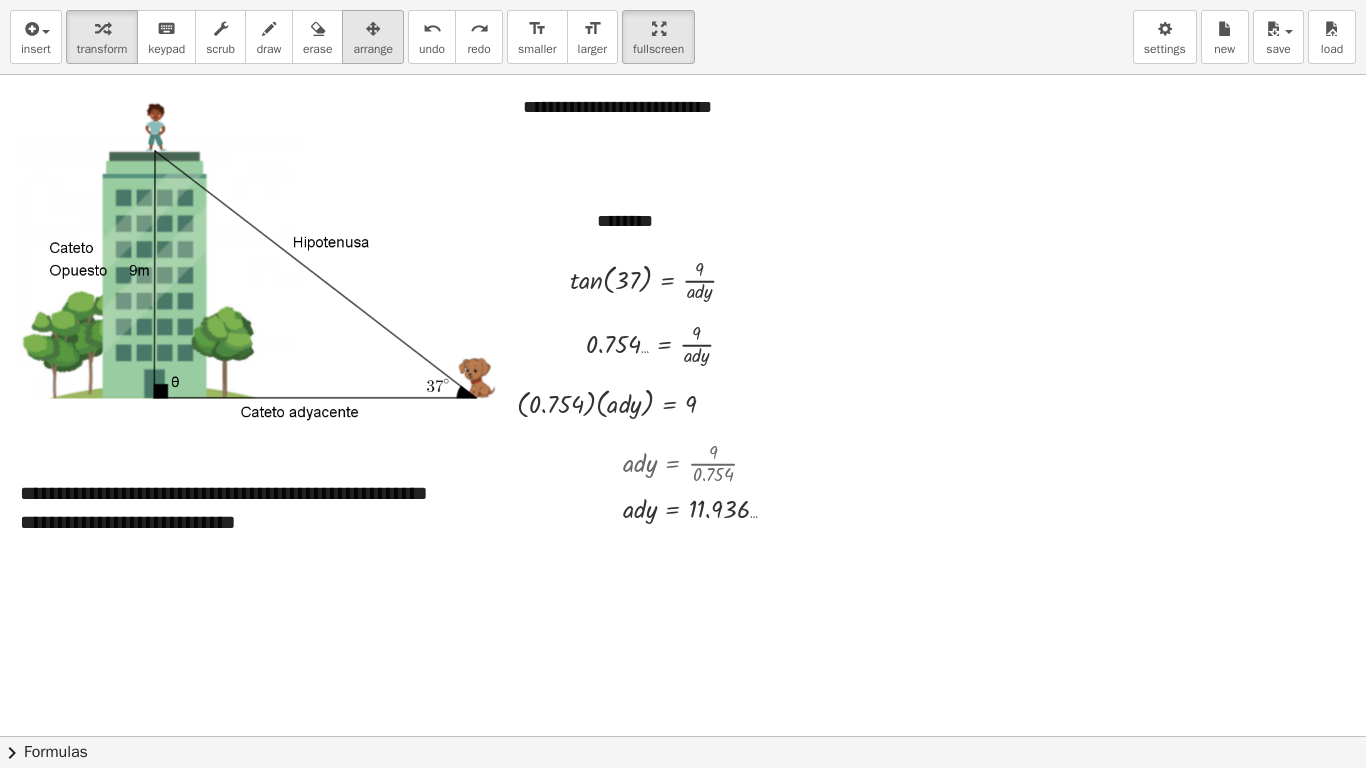 click at bounding box center (373, 28) 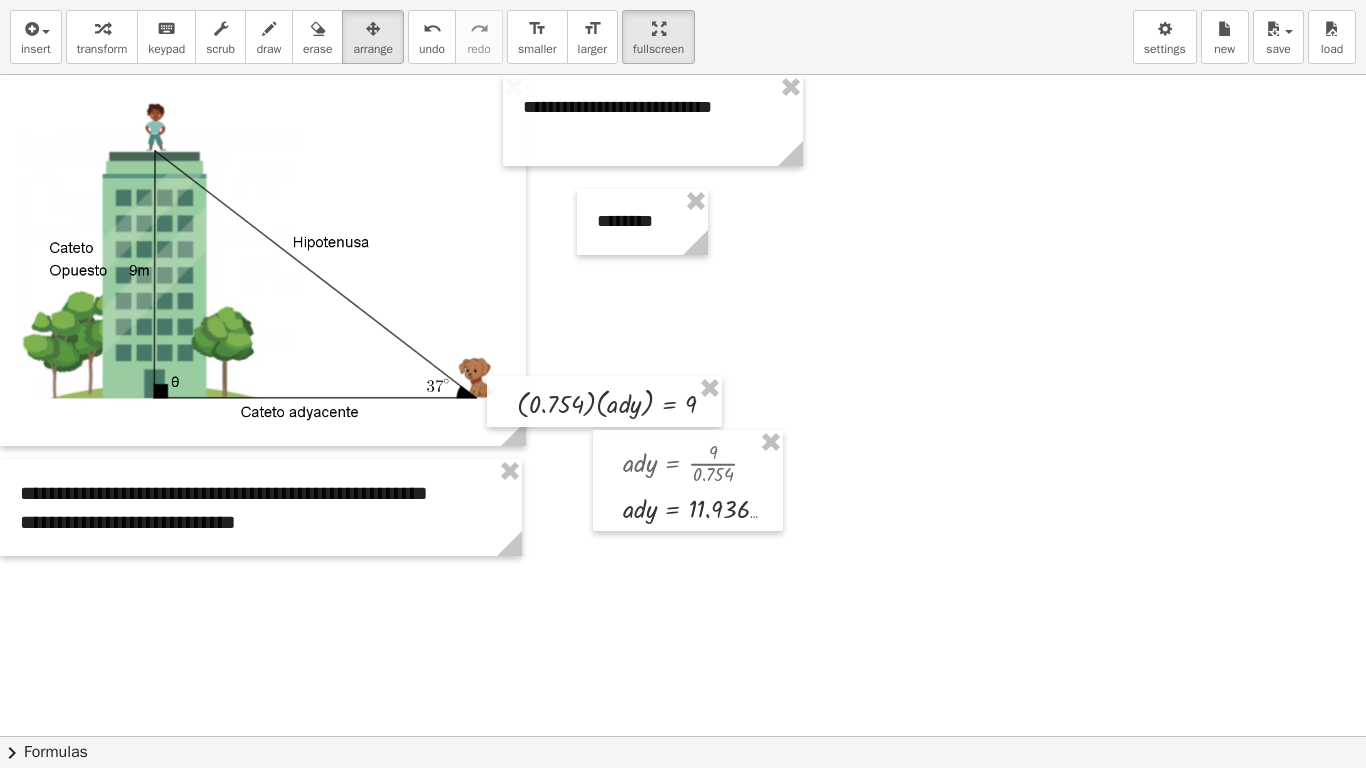 click at bounding box center [683, 736] 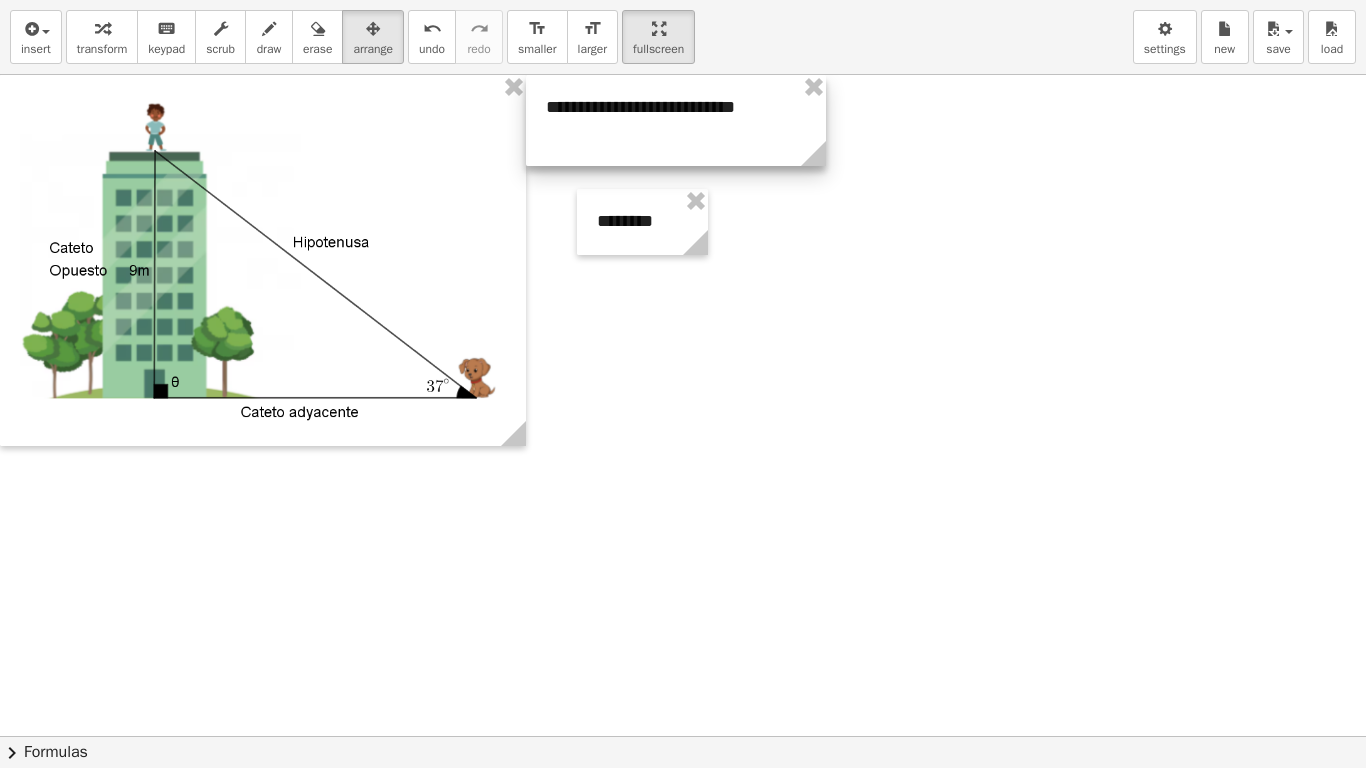 drag, startPoint x: 533, startPoint y: 113, endPoint x: 559, endPoint y: 104, distance: 27.513634 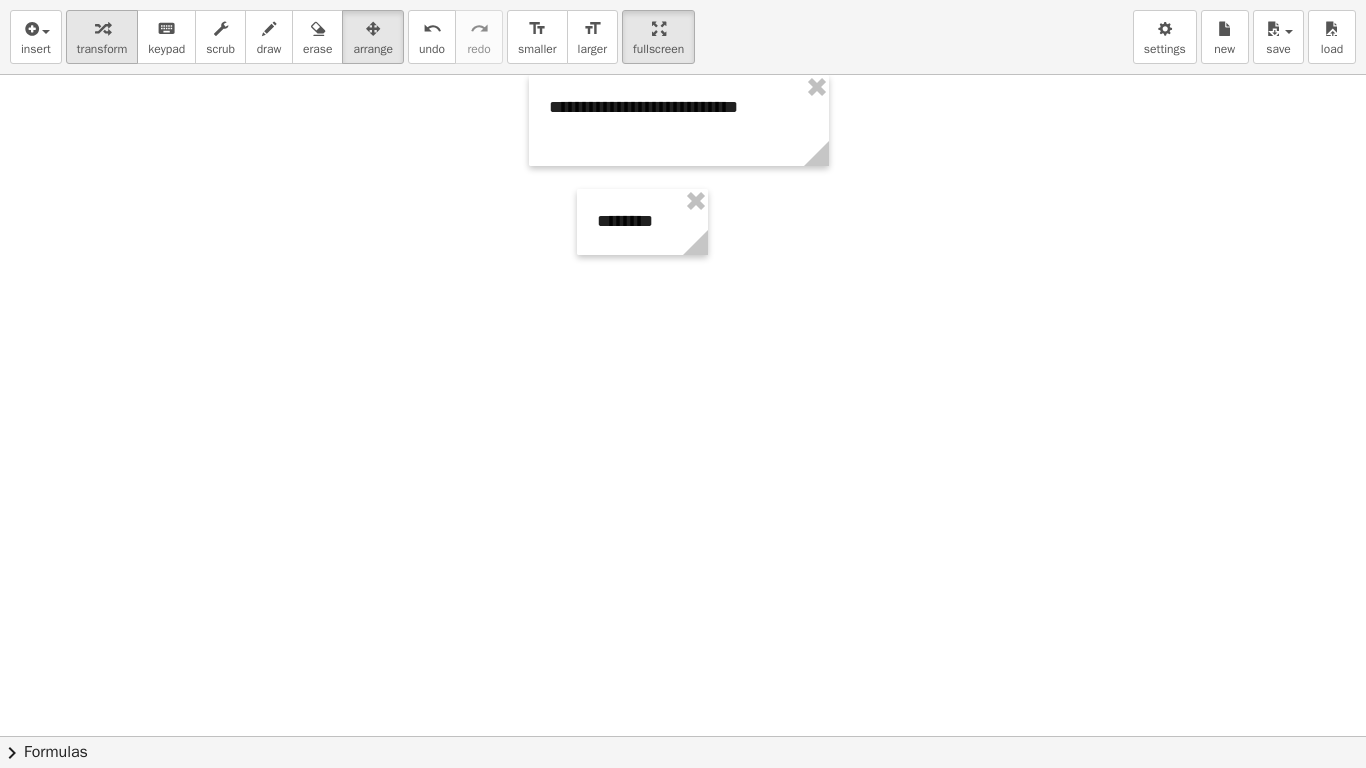 click on "transform" at bounding box center [102, 49] 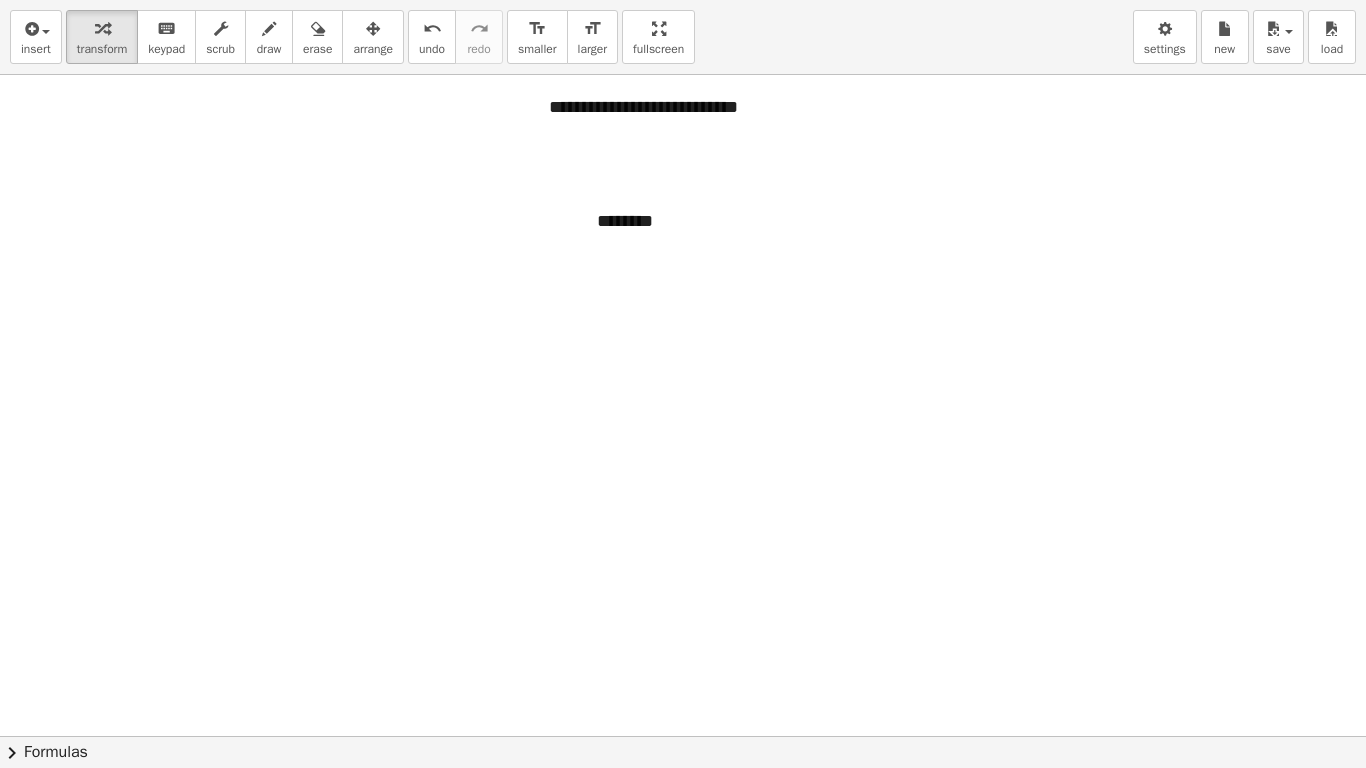 drag, startPoint x: 666, startPoint y: 24, endPoint x: 666, endPoint y: -63, distance: 87 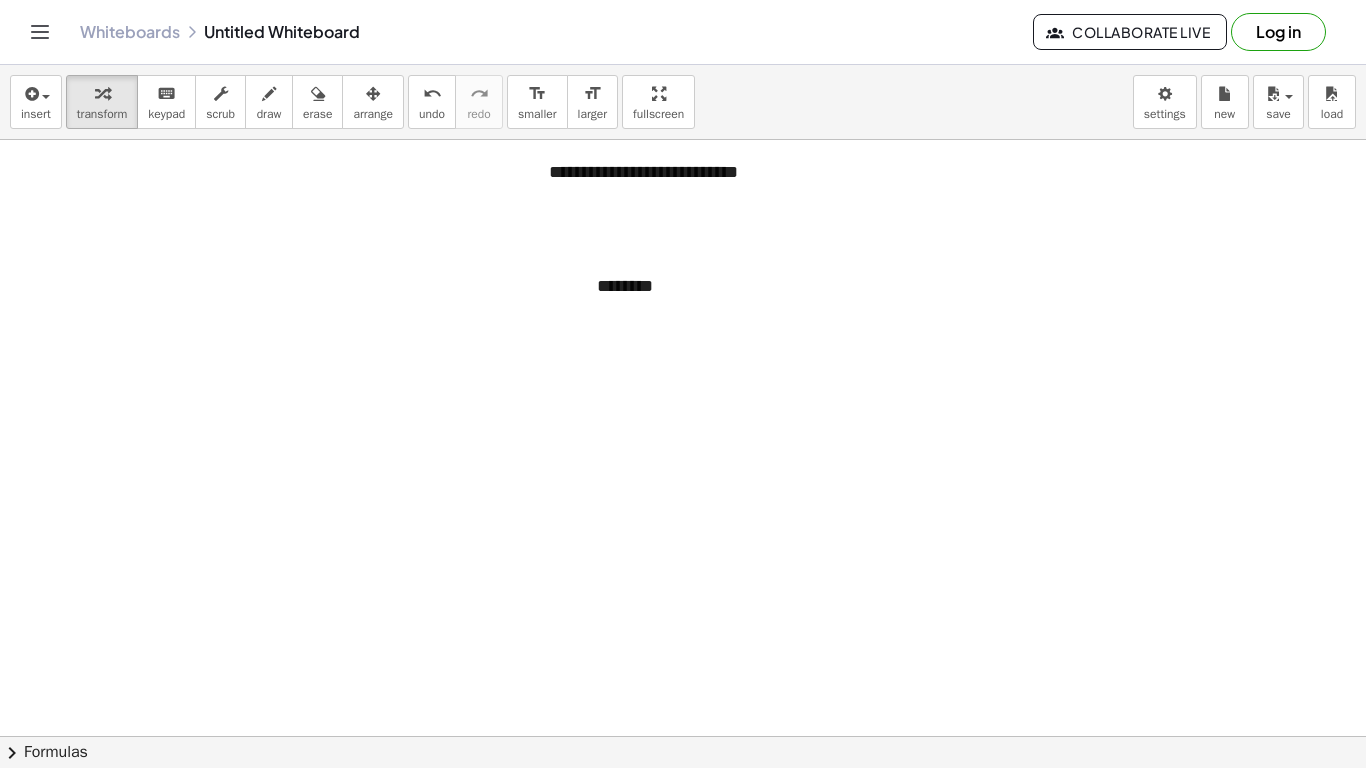 click on "**********" at bounding box center [683, 384] 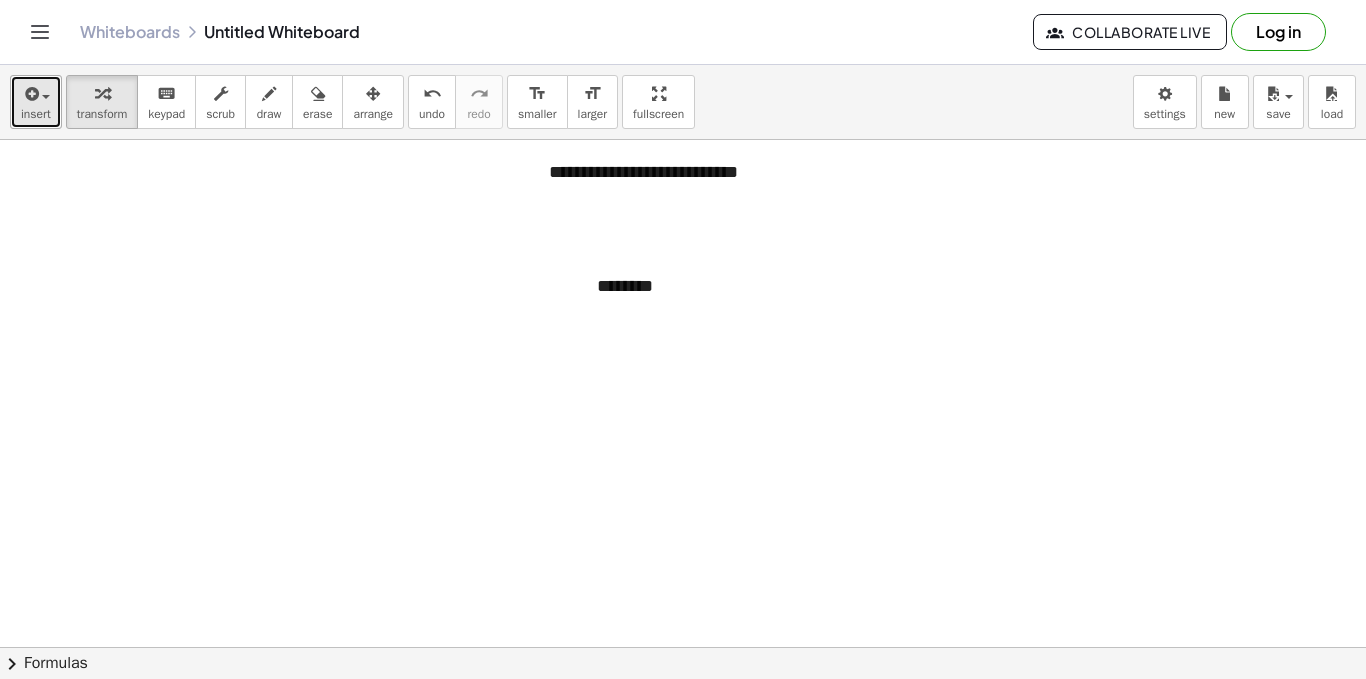 click on "insert" at bounding box center (36, 102) 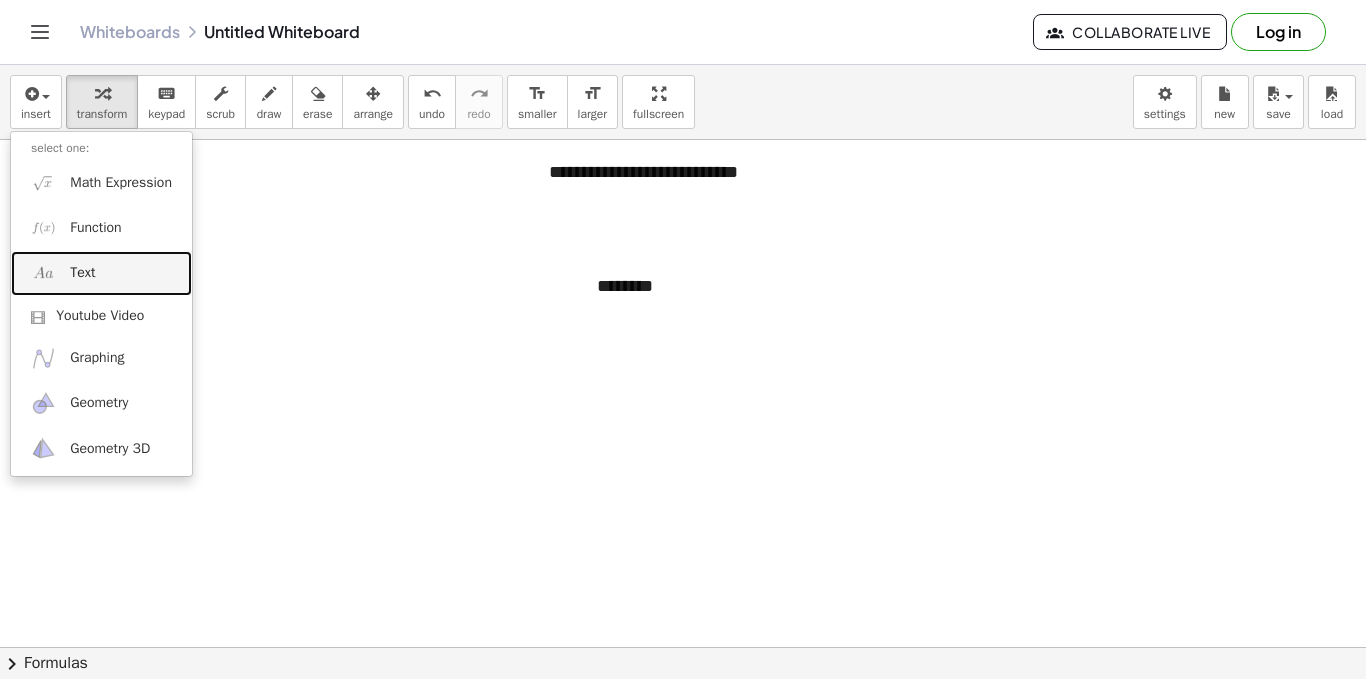 click on "Text" at bounding box center [101, 273] 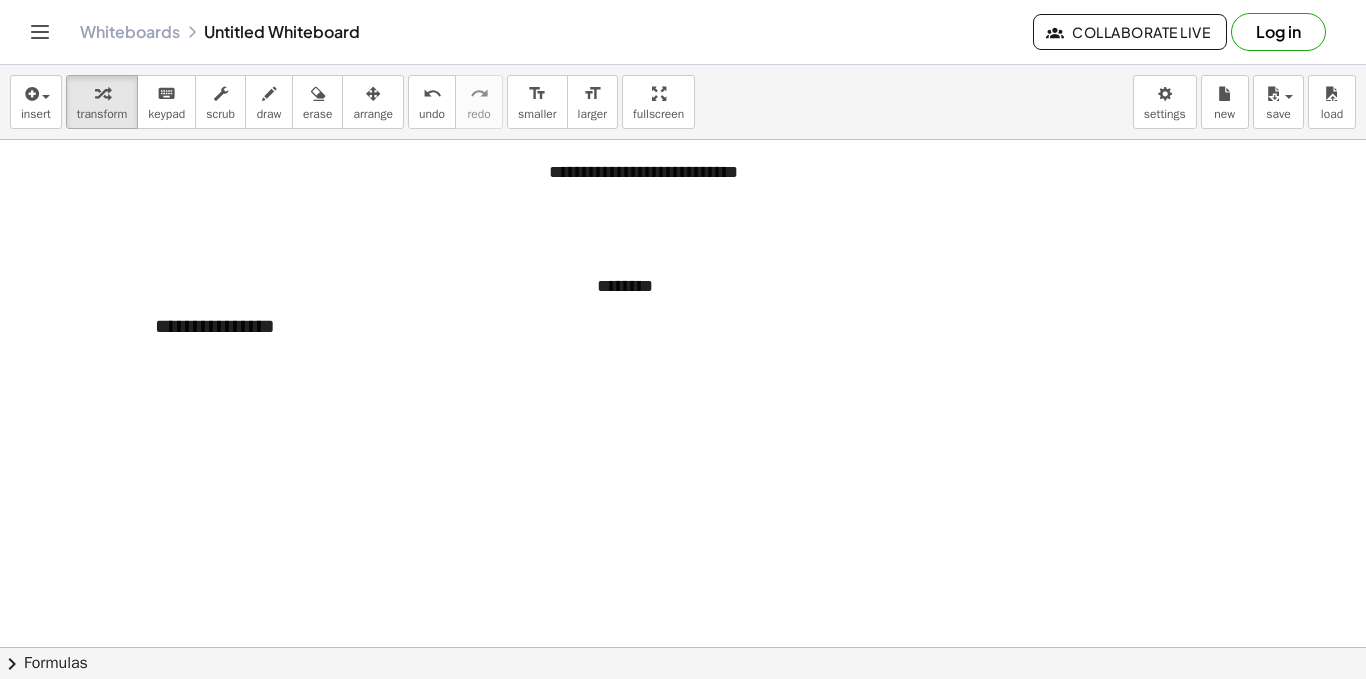 type 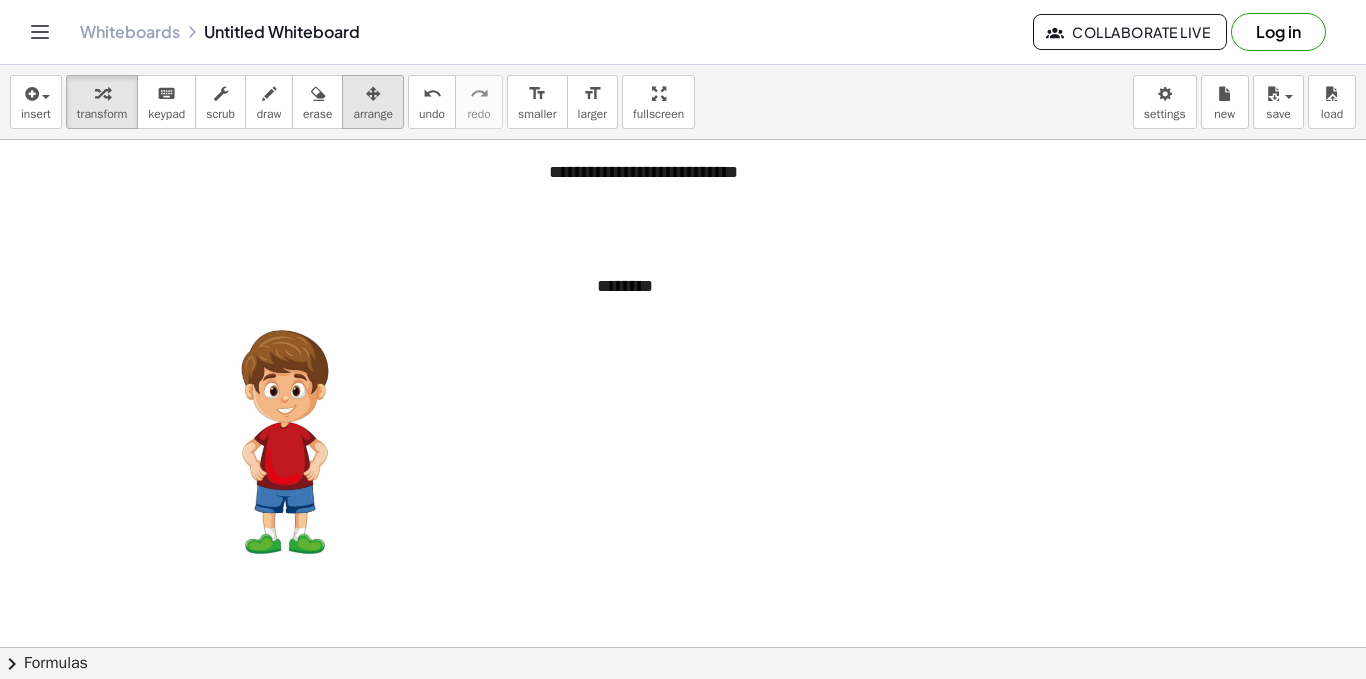 click on "arrange" at bounding box center (373, 114) 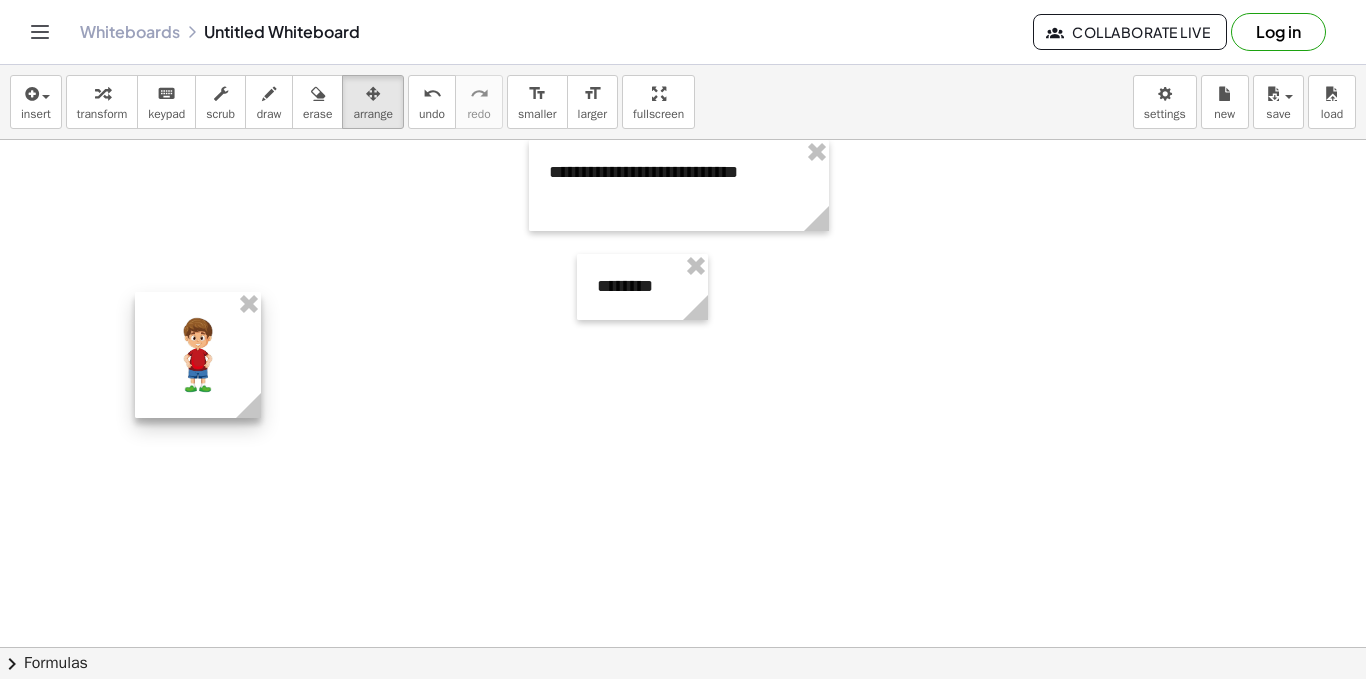 drag, startPoint x: 427, startPoint y: 328, endPoint x: 250, endPoint y: 335, distance: 177.13837 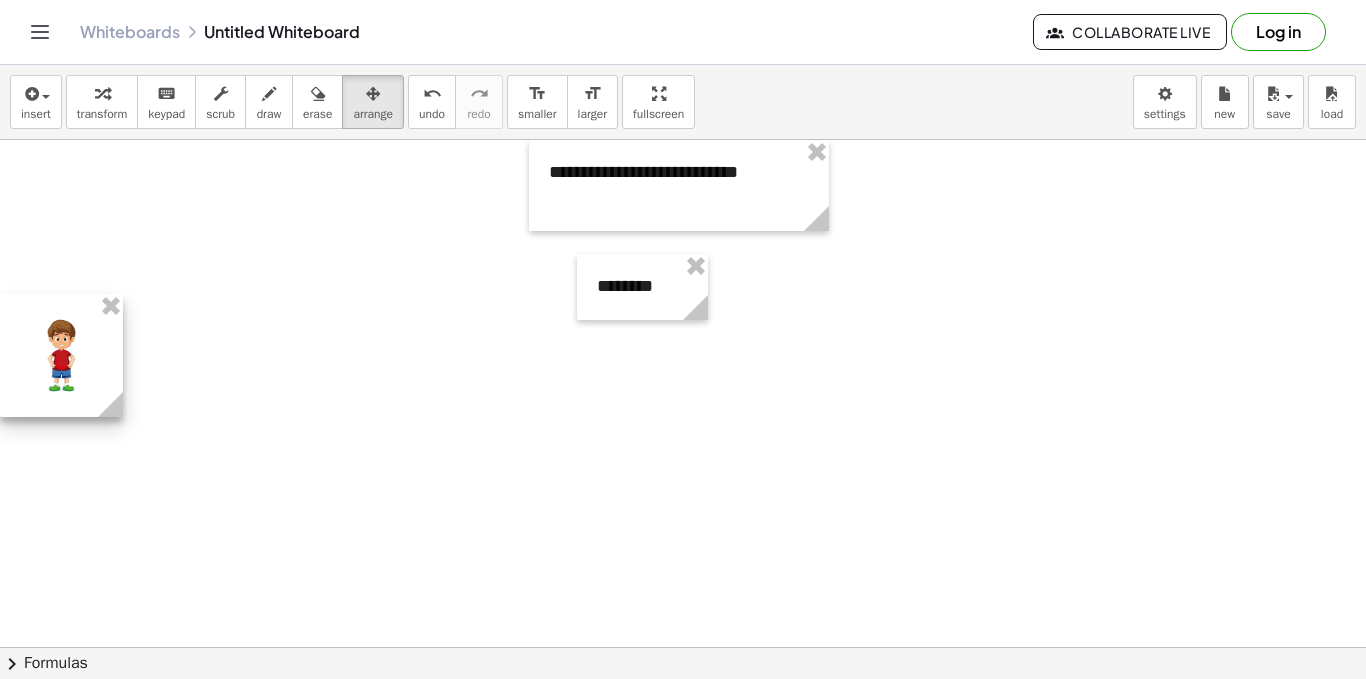 drag, startPoint x: 221, startPoint y: 361, endPoint x: 66, endPoint y: 363, distance: 155.01291 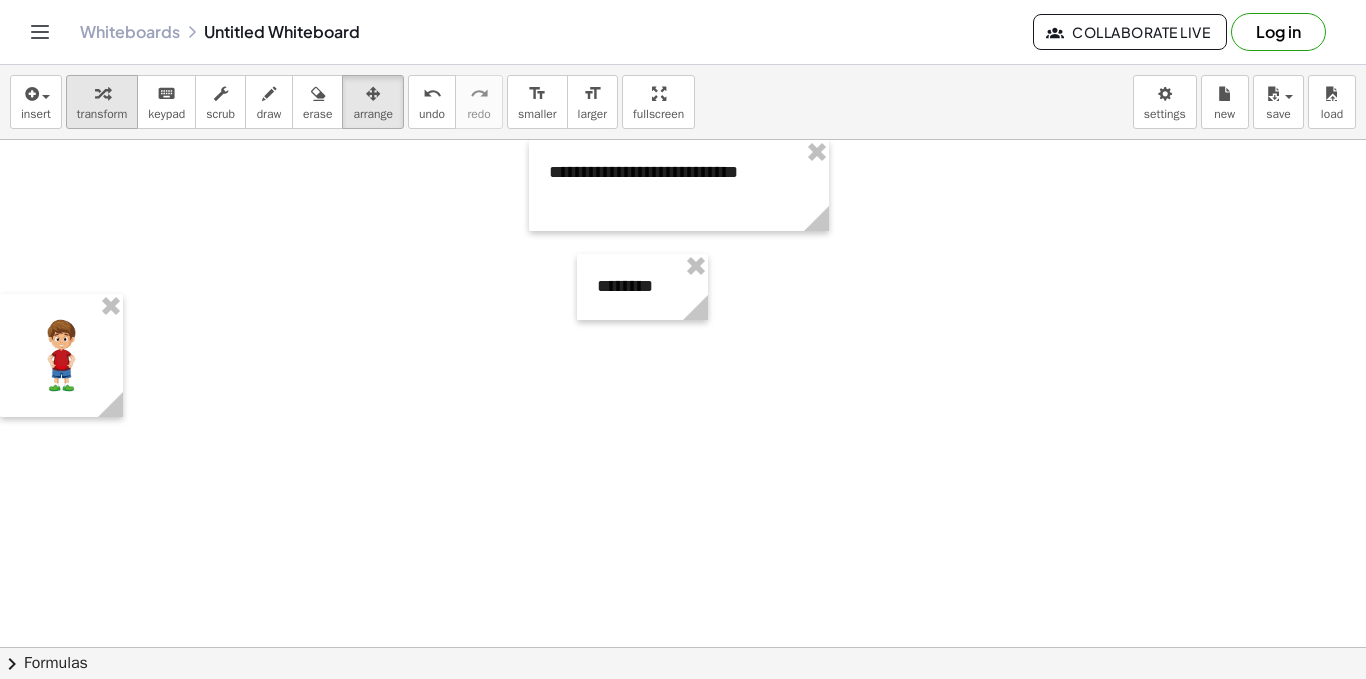 click at bounding box center [102, 94] 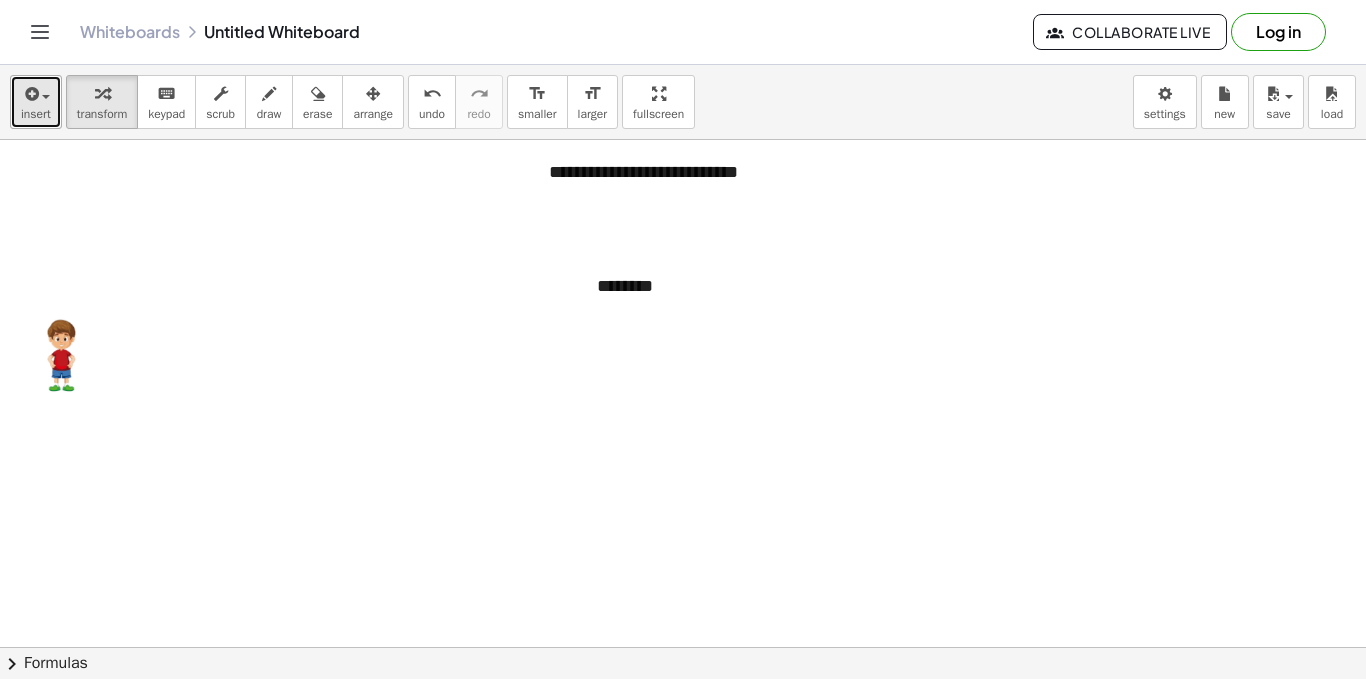 click on "insert" at bounding box center [36, 114] 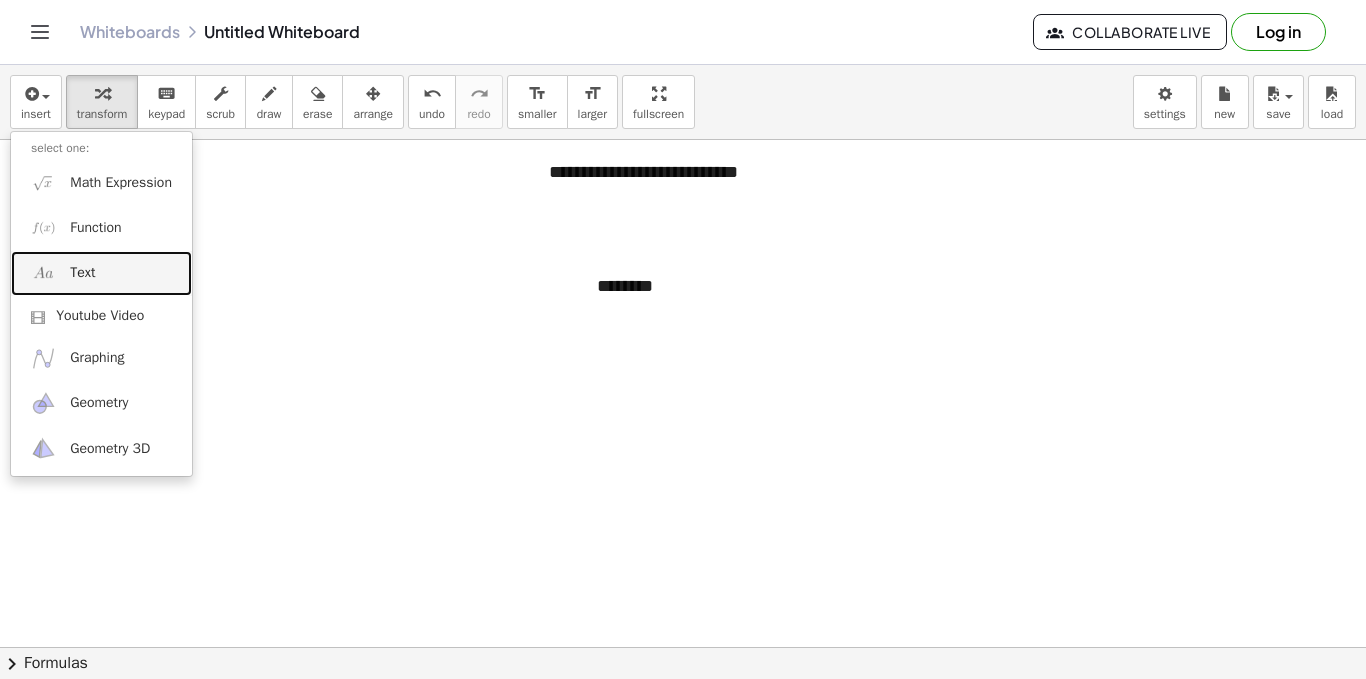 click on "Text" at bounding box center [101, 273] 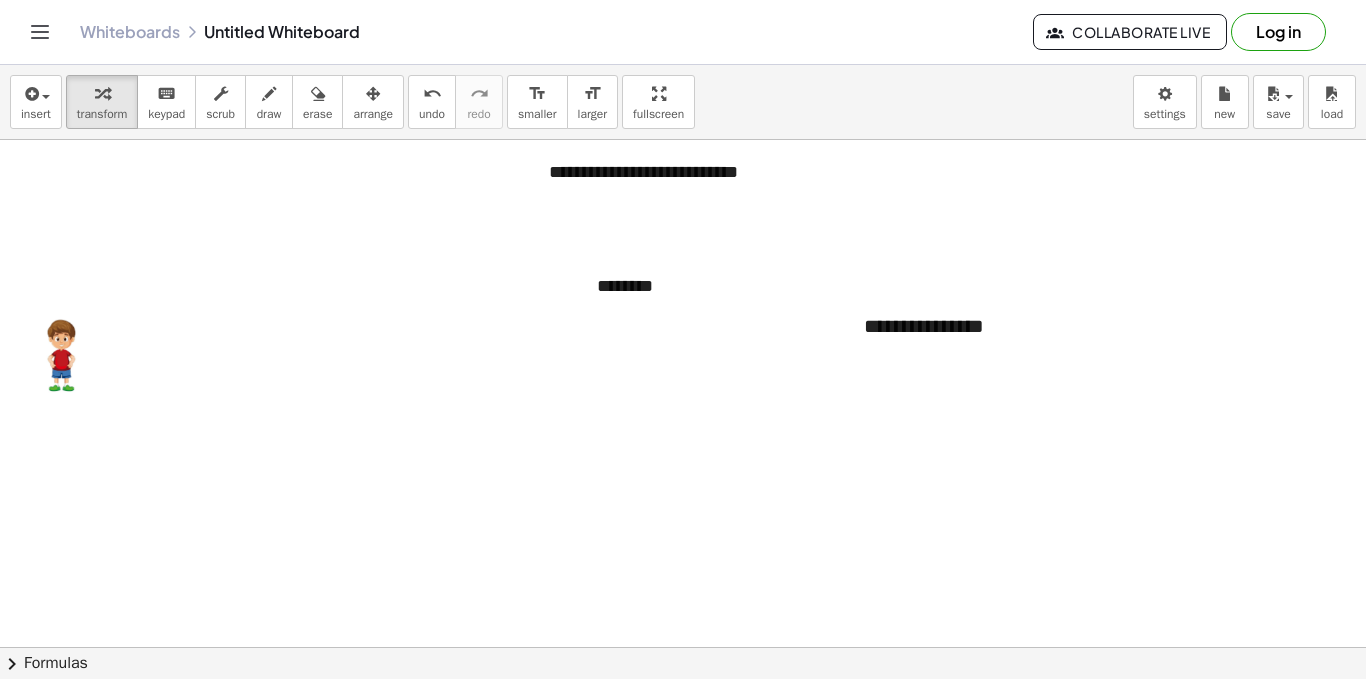type 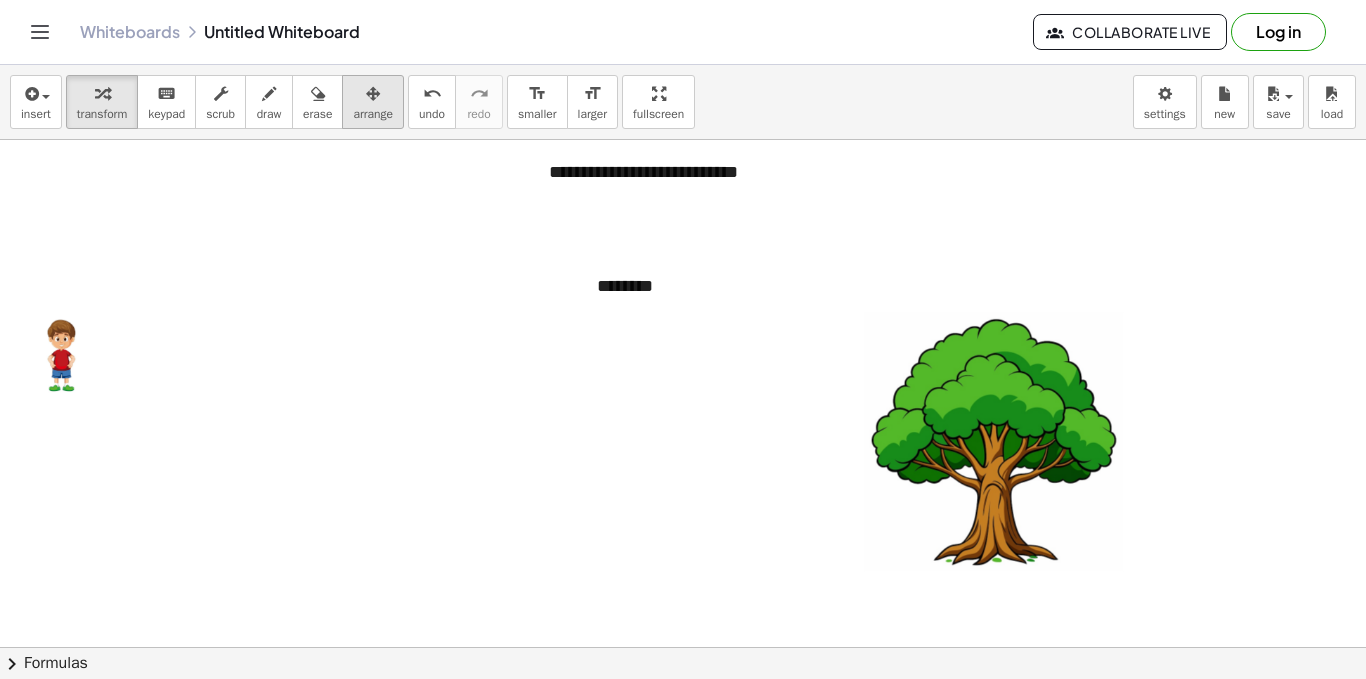 click on "arrange" at bounding box center [373, 102] 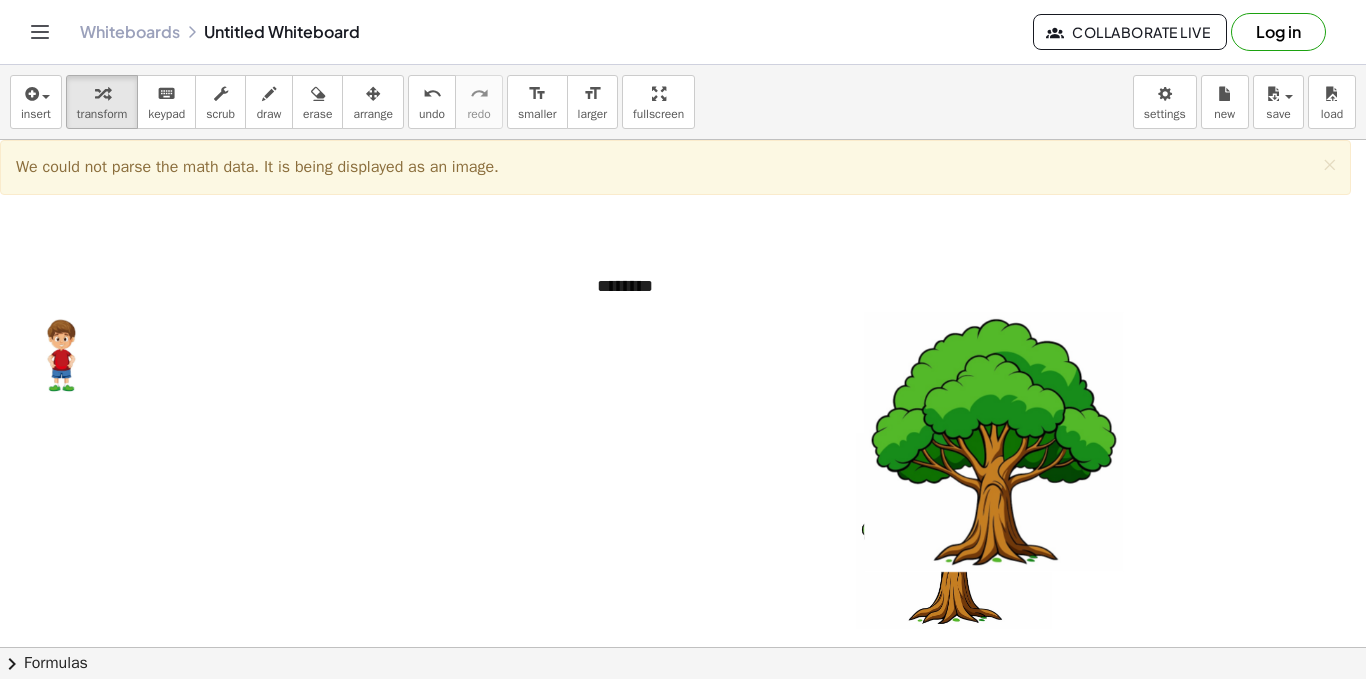 click at bounding box center [683, 647] 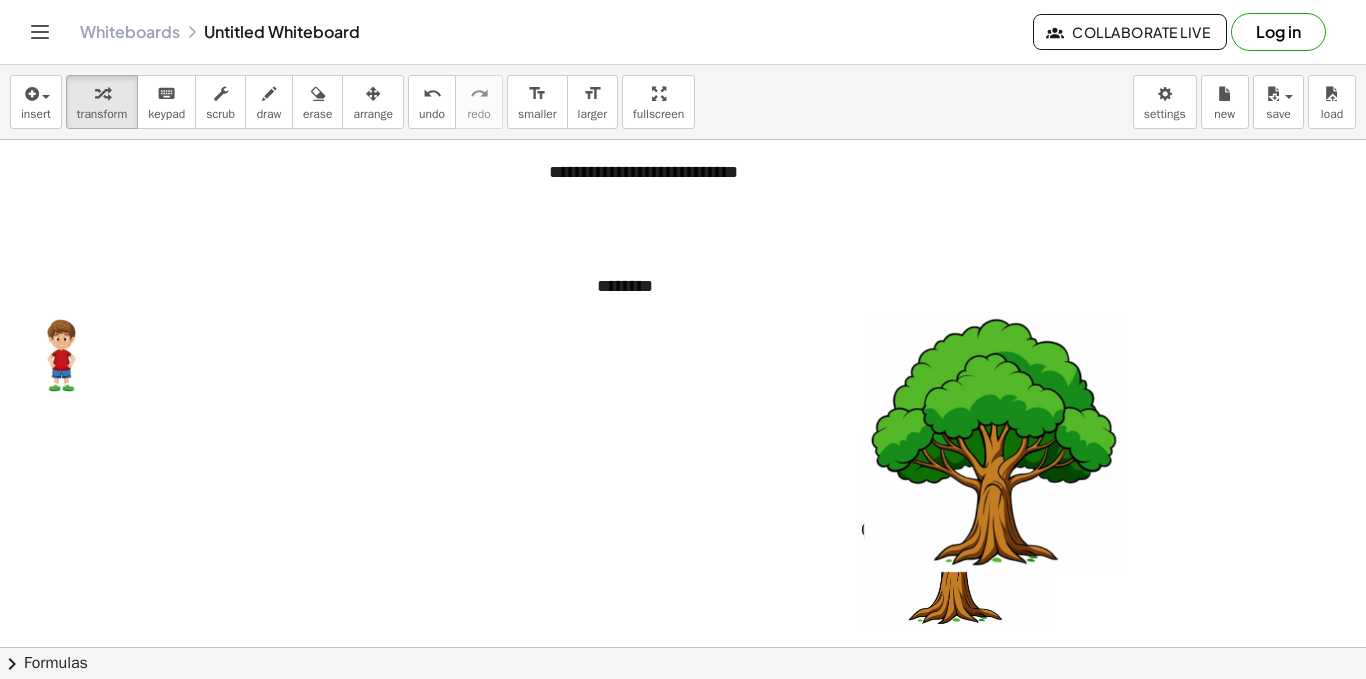 click at bounding box center (956, 533) 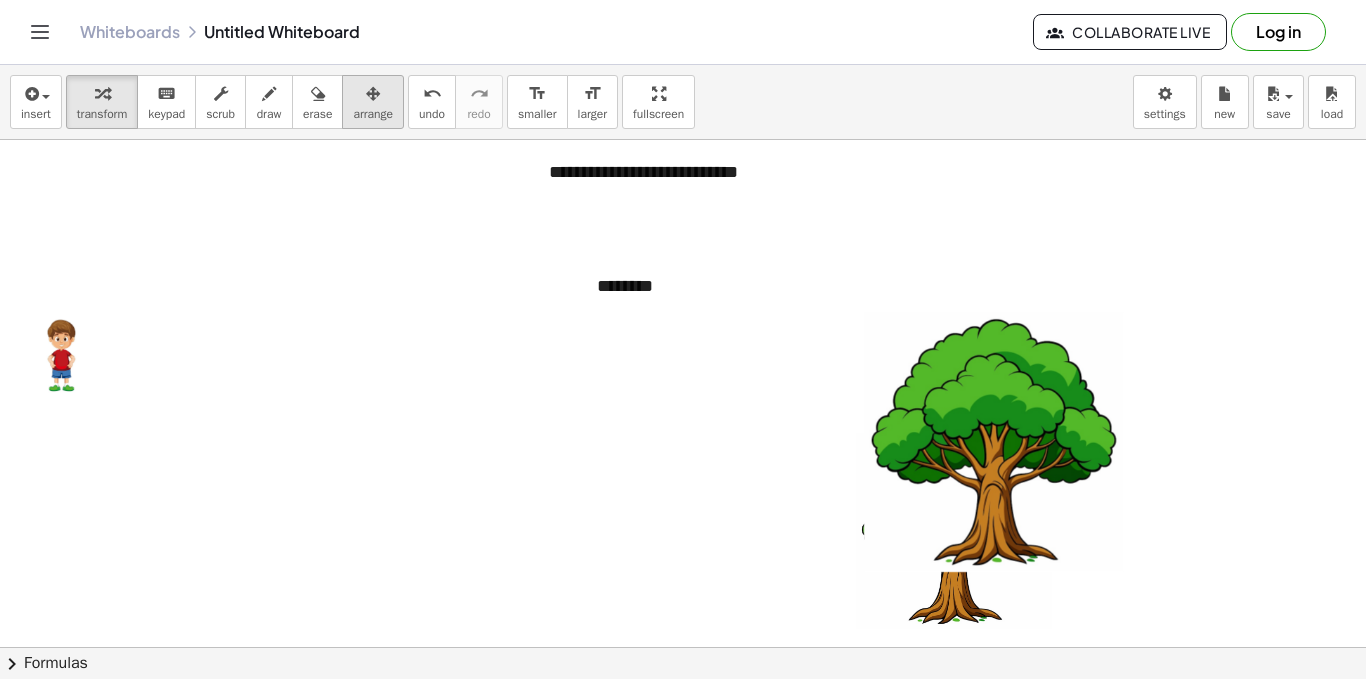 click on "arrange" at bounding box center [373, 114] 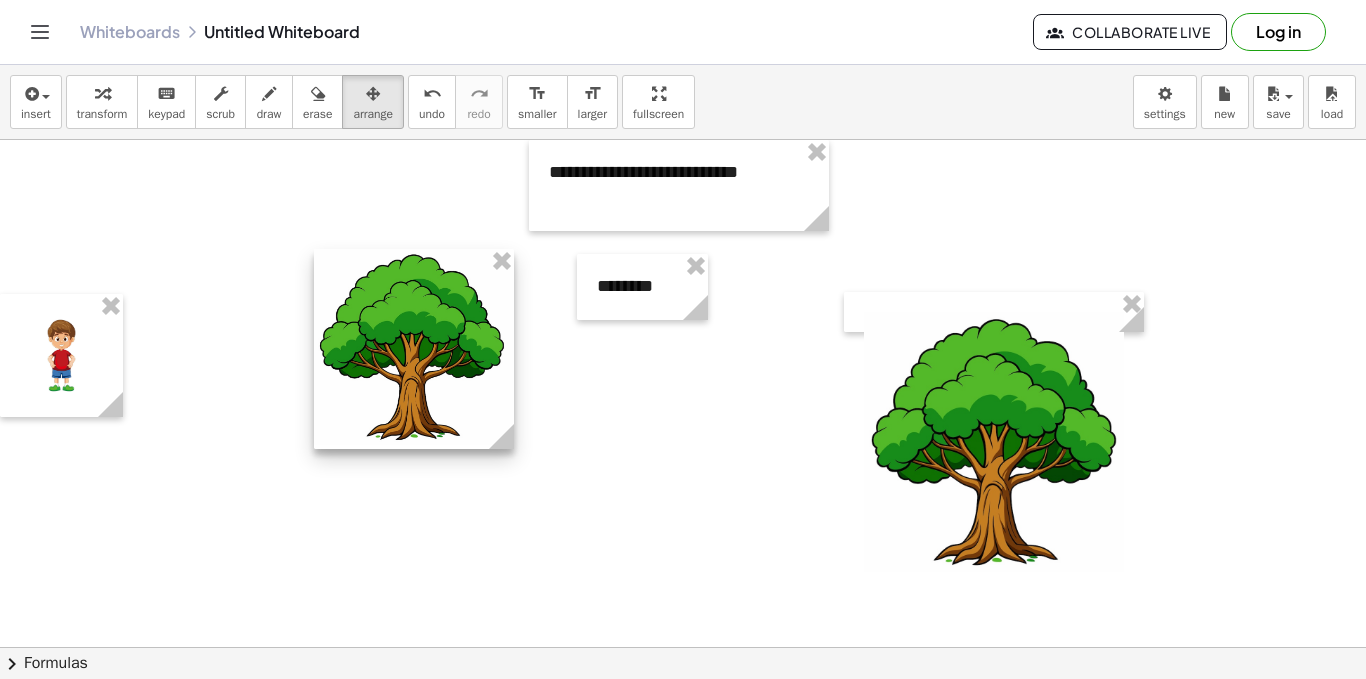 drag, startPoint x: 941, startPoint y: 611, endPoint x: 372, endPoint y: 423, distance: 599.2537 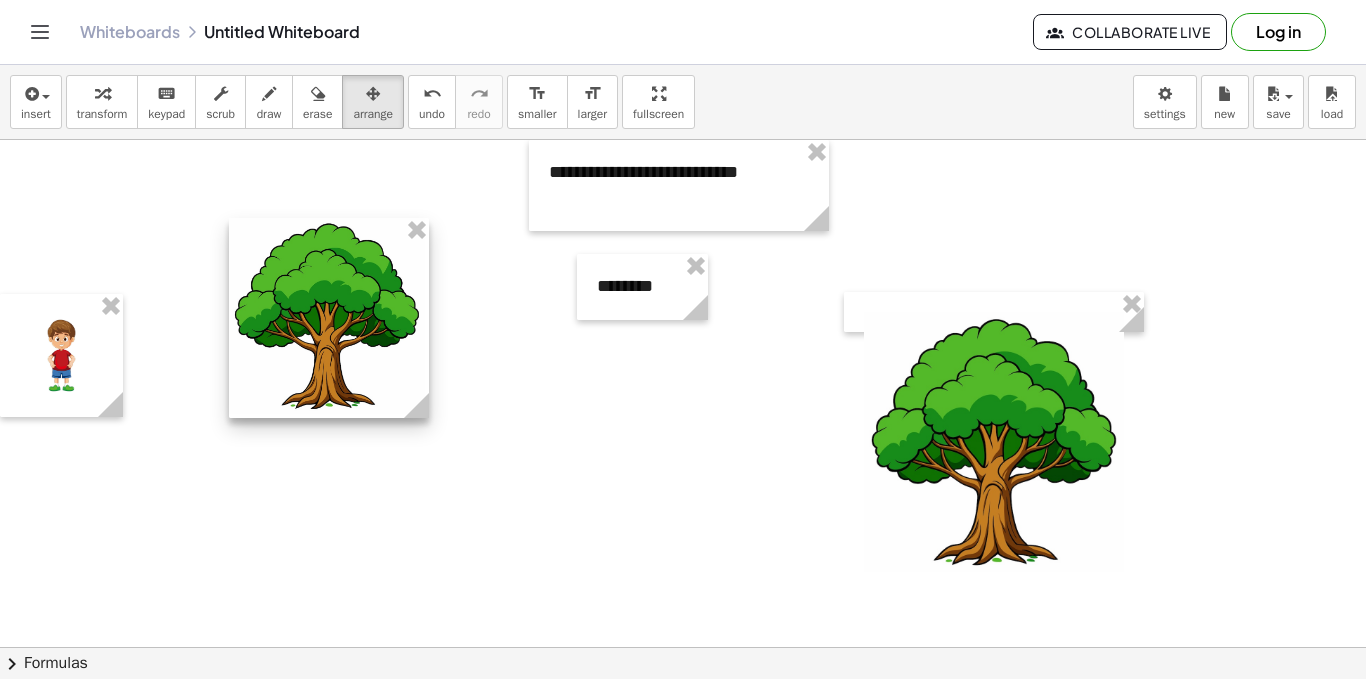 drag, startPoint x: 356, startPoint y: 406, endPoint x: 289, endPoint y: 378, distance: 72.615425 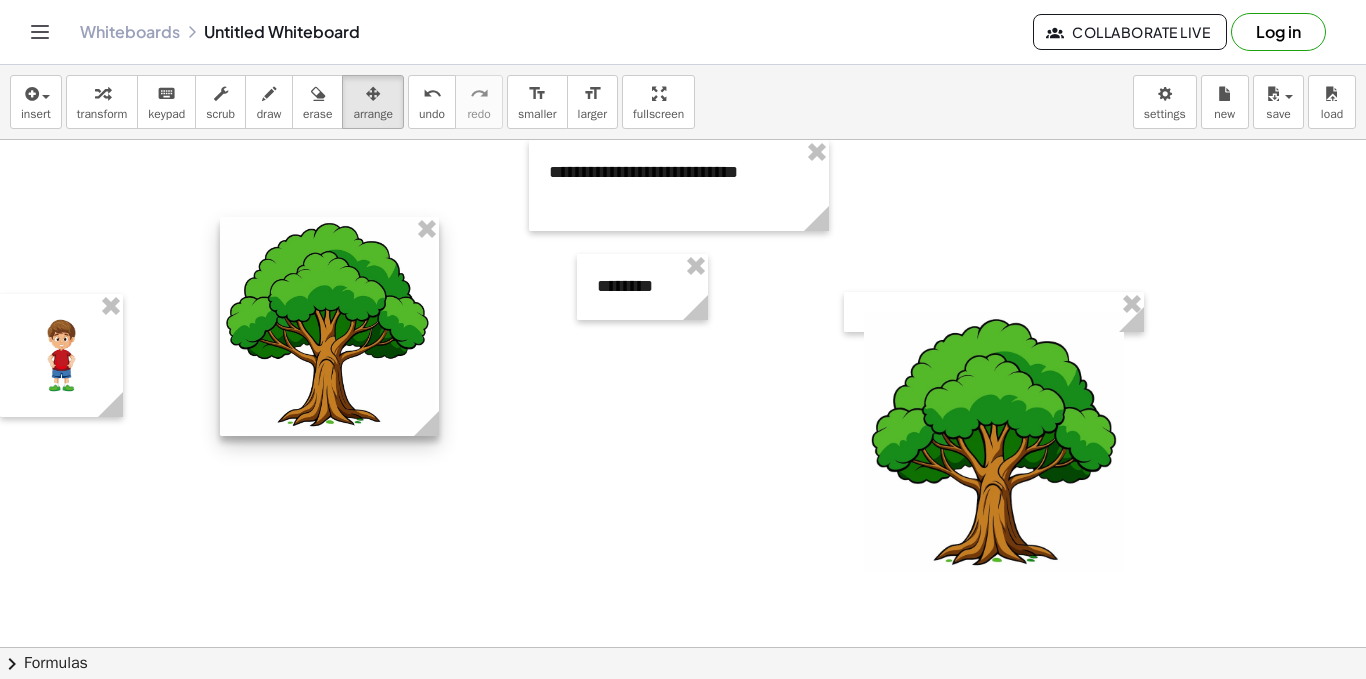 drag, startPoint x: 404, startPoint y: 415, endPoint x: 423, endPoint y: 415, distance: 19 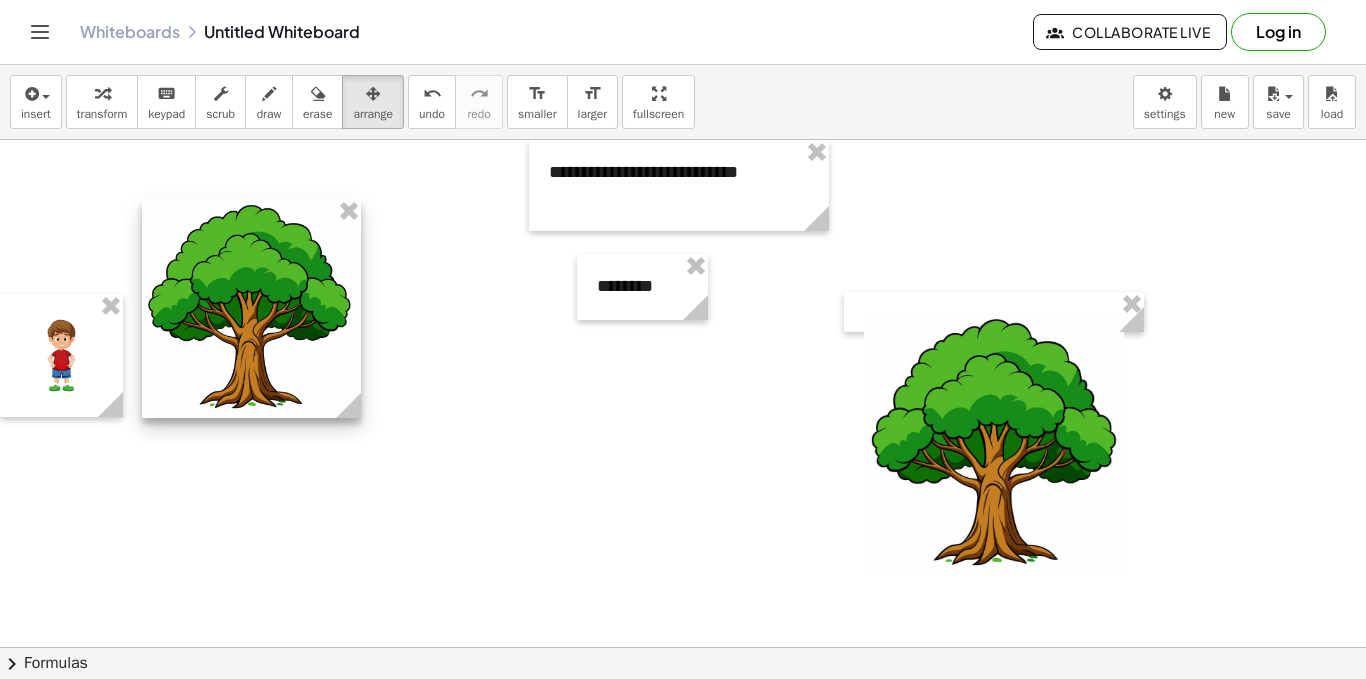 drag, startPoint x: 374, startPoint y: 405, endPoint x: 297, endPoint y: 387, distance: 79.07591 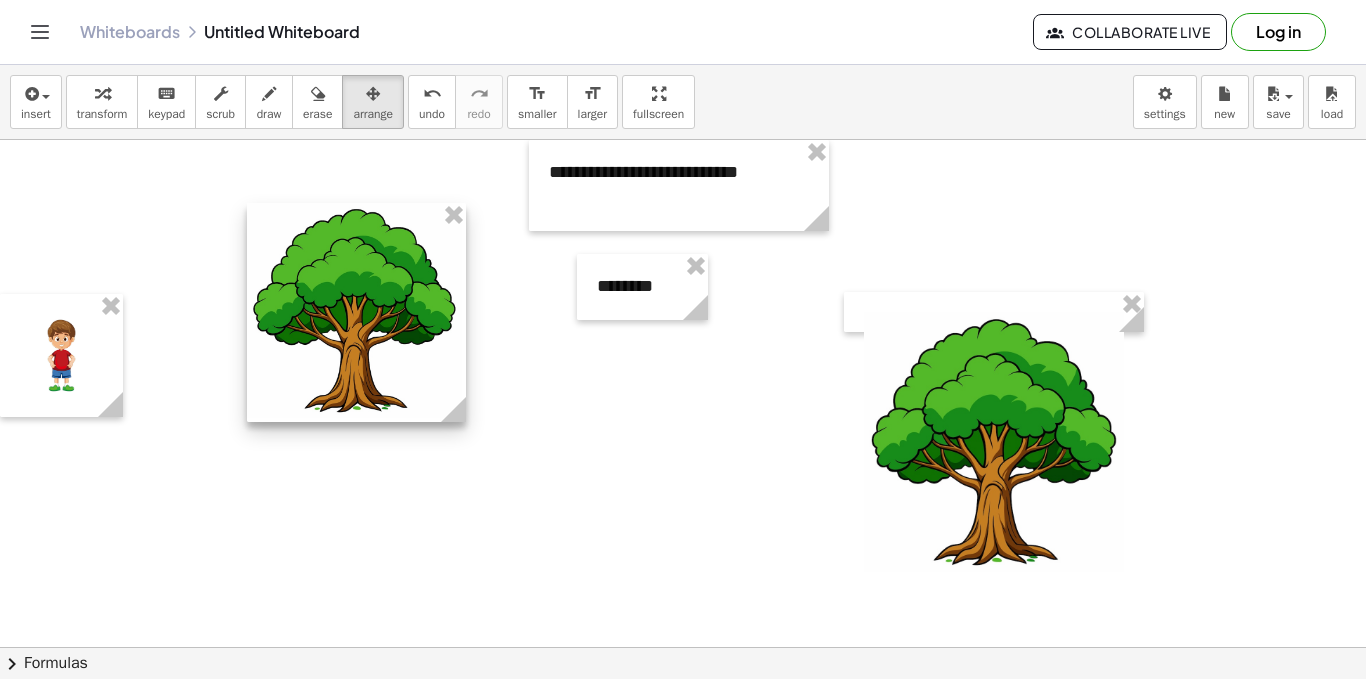 drag, startPoint x: 297, startPoint y: 387, endPoint x: 408, endPoint y: 391, distance: 111.07205 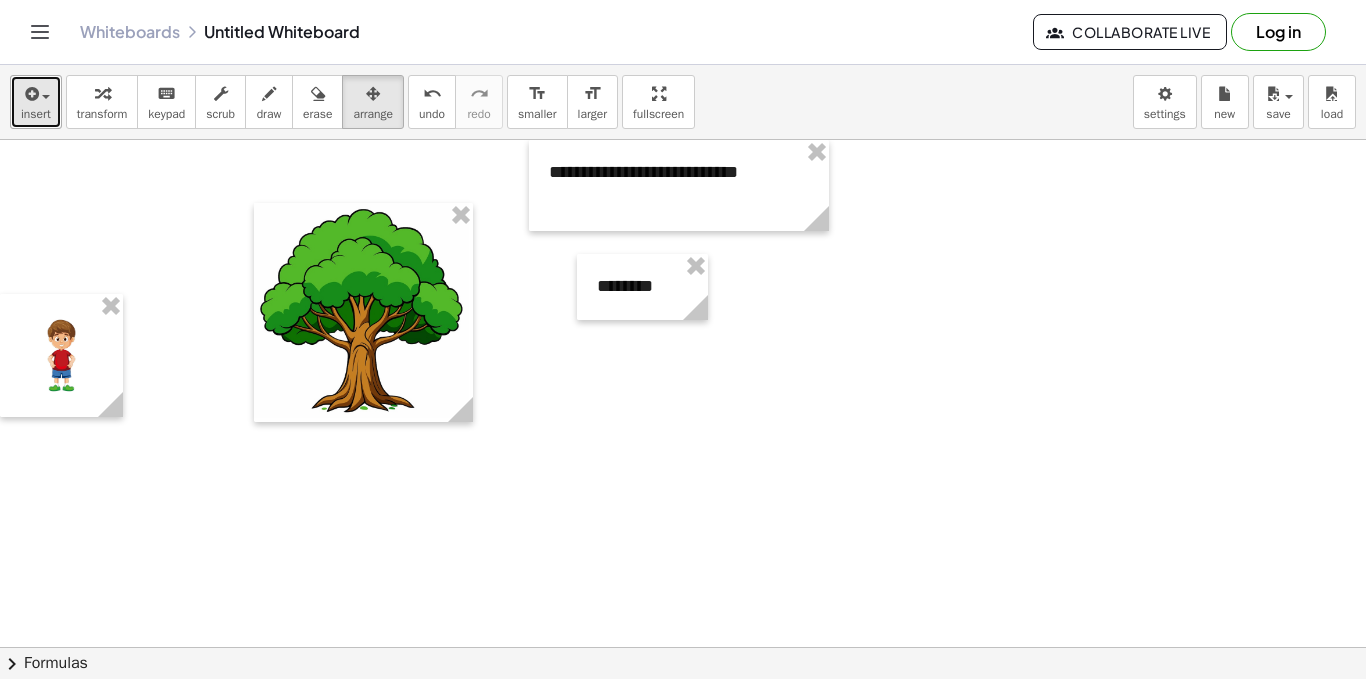 click on "insert" at bounding box center [36, 102] 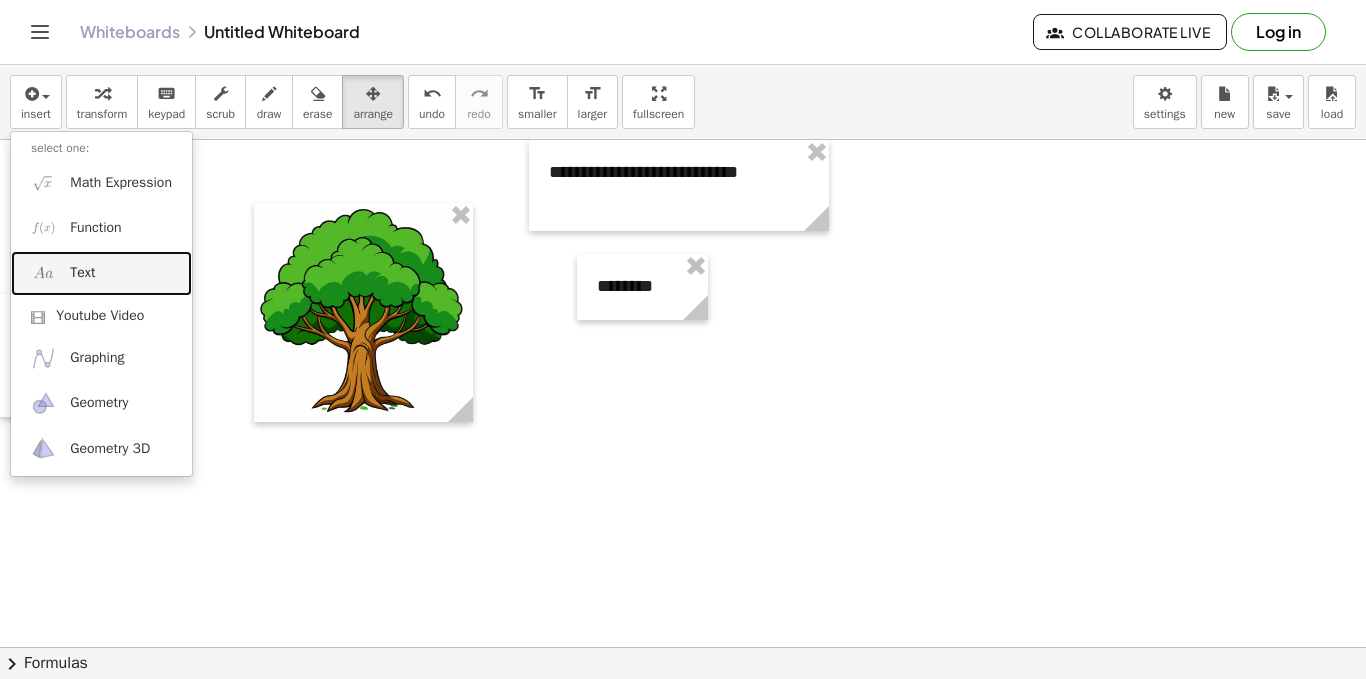 click on "Text" at bounding box center (101, 273) 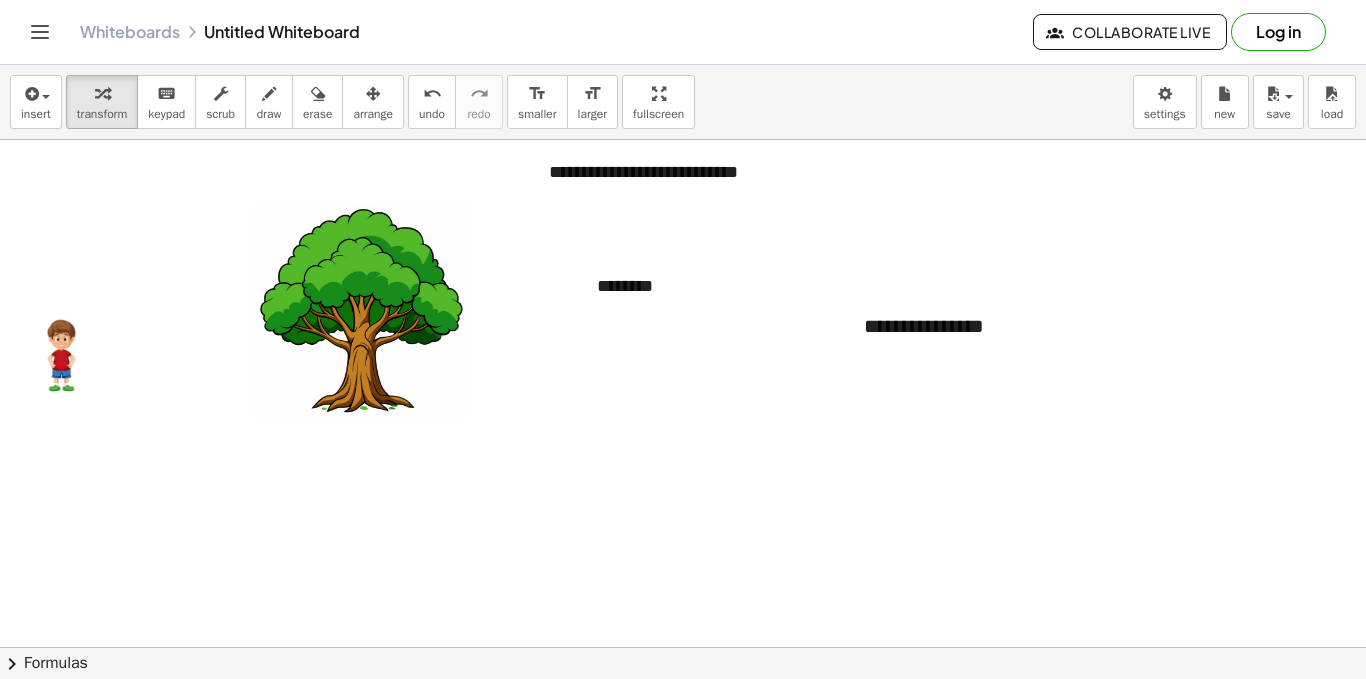 type 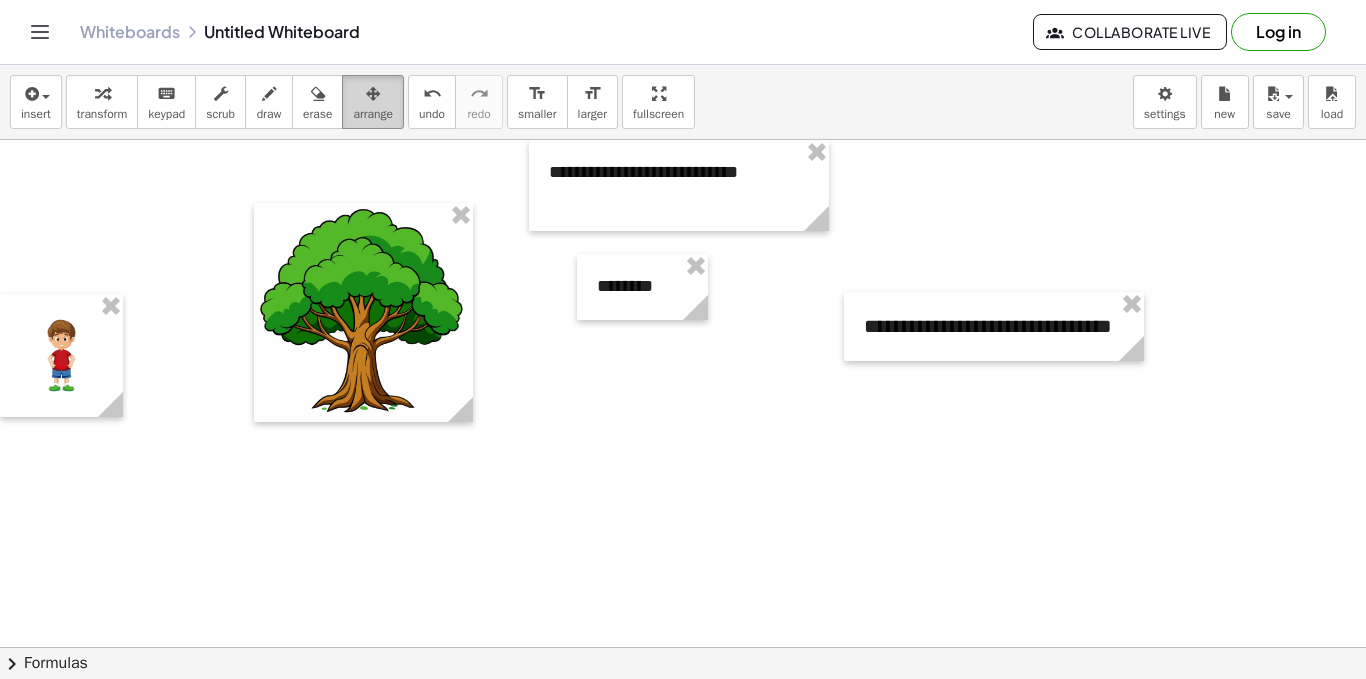 click on "arrange" at bounding box center [373, 102] 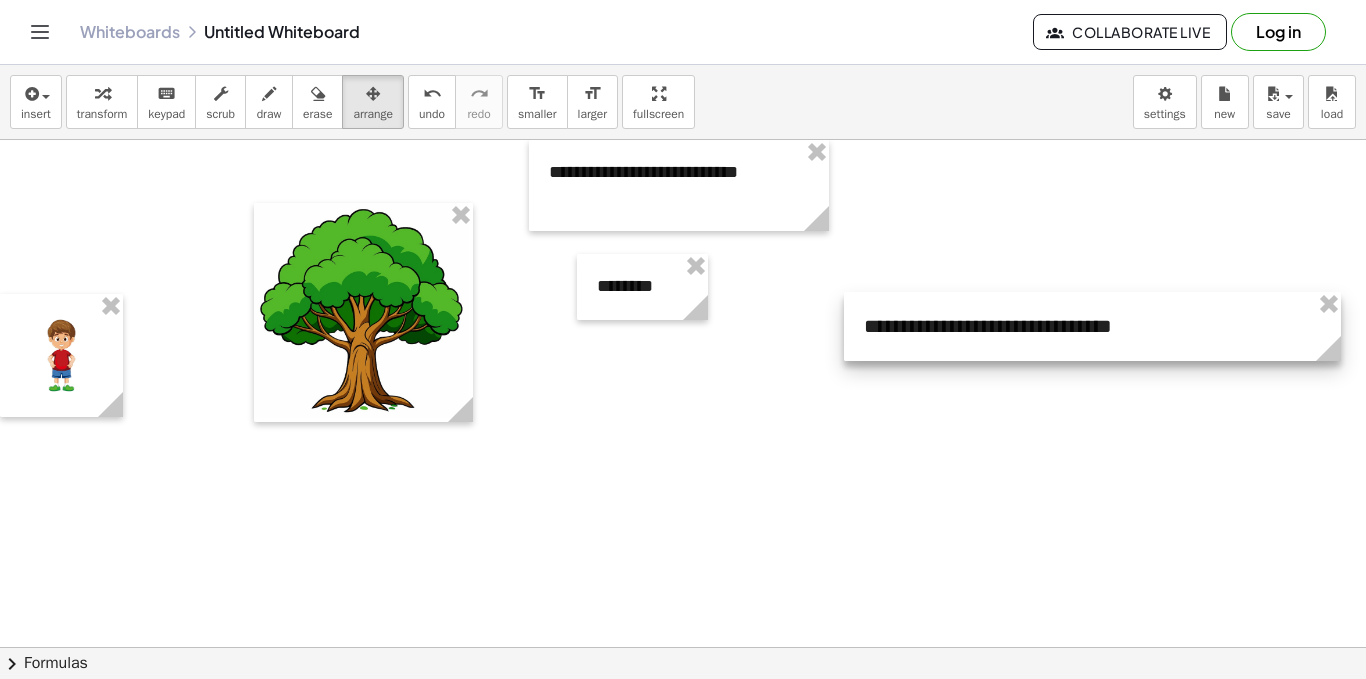 drag, startPoint x: 1146, startPoint y: 362, endPoint x: 1343, endPoint y: 358, distance: 197.0406 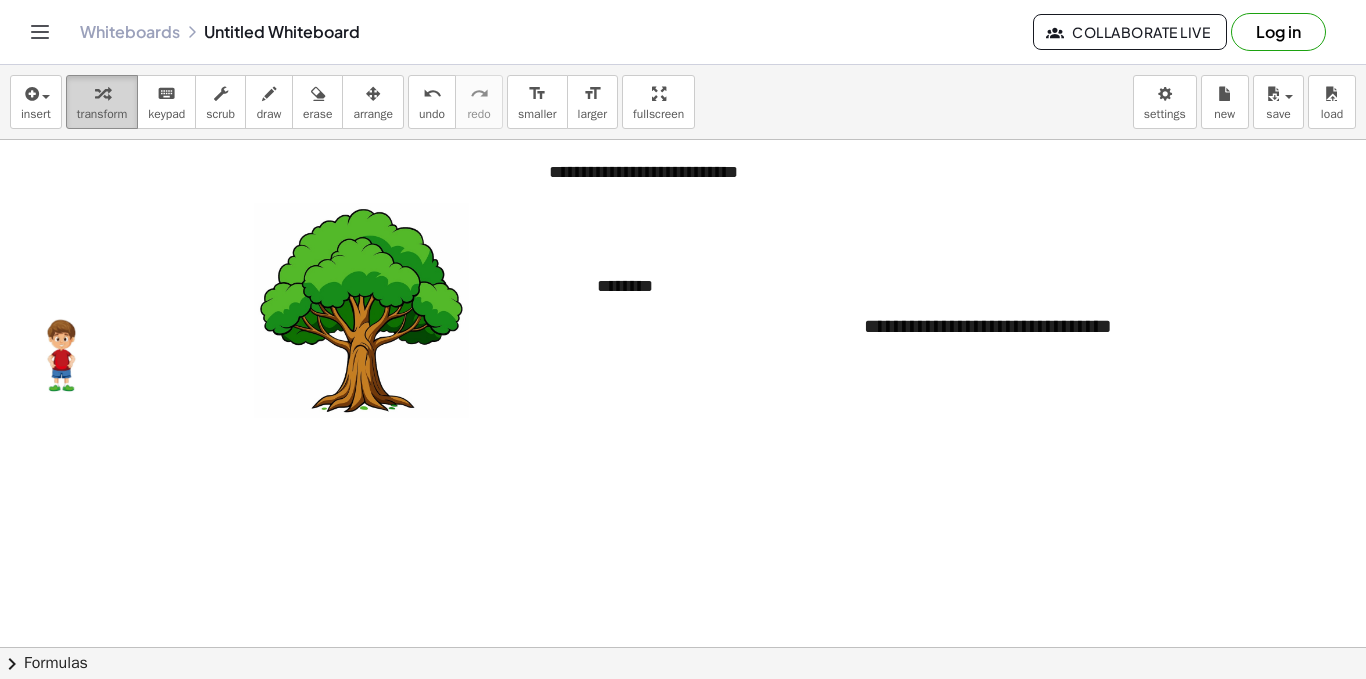click on "transform" at bounding box center [102, 114] 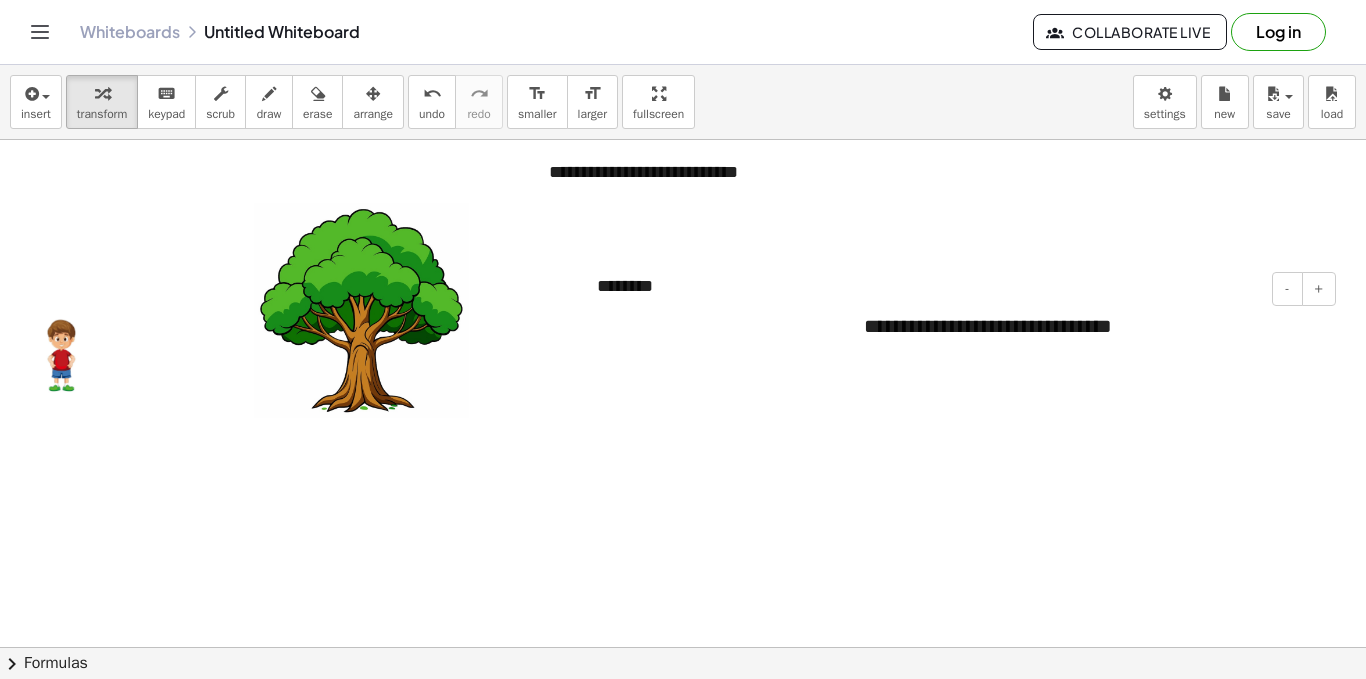 click on "**********" at bounding box center (1092, 326) 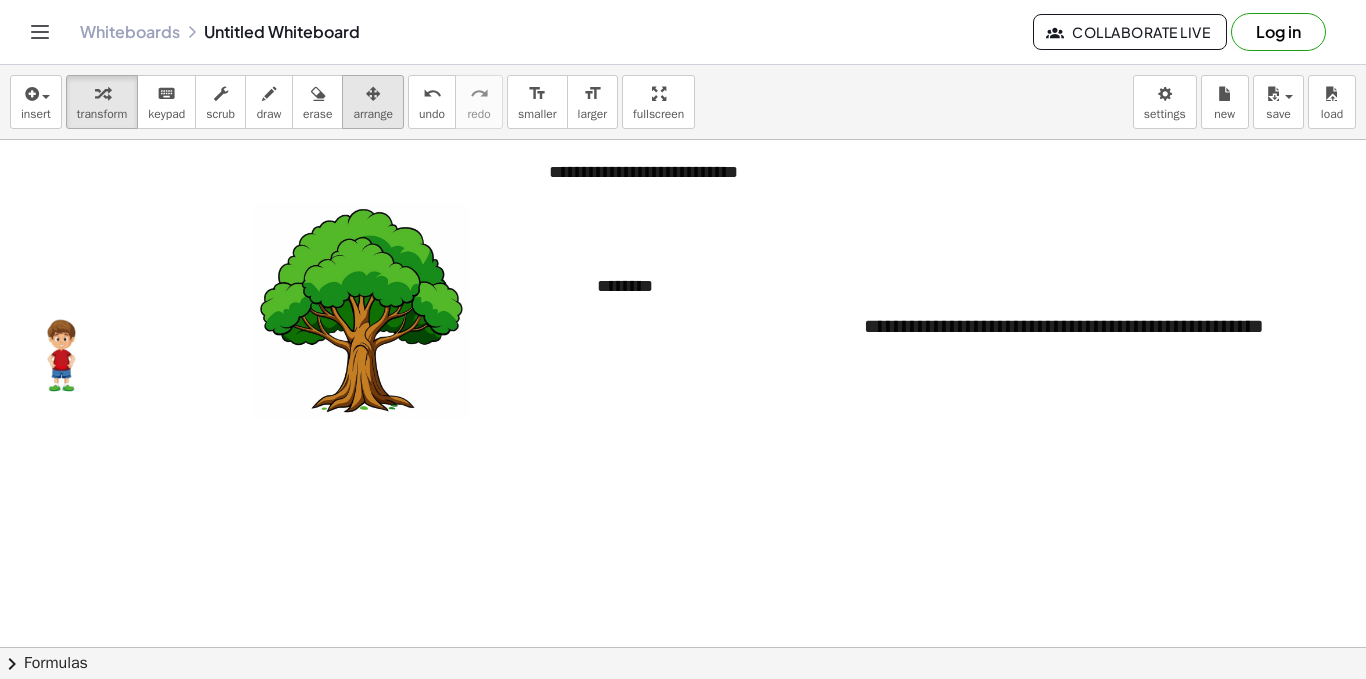click at bounding box center [373, 94] 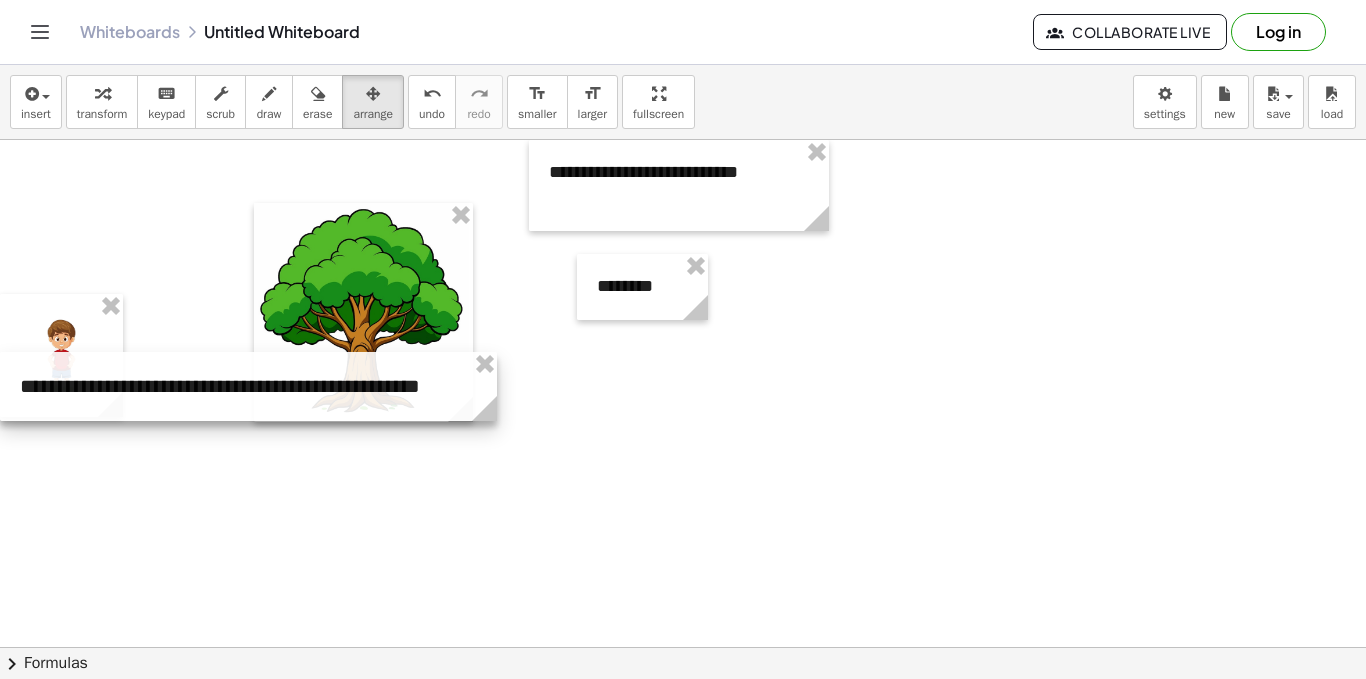 drag, startPoint x: 909, startPoint y: 324, endPoint x: 0, endPoint y: 384, distance: 910.978 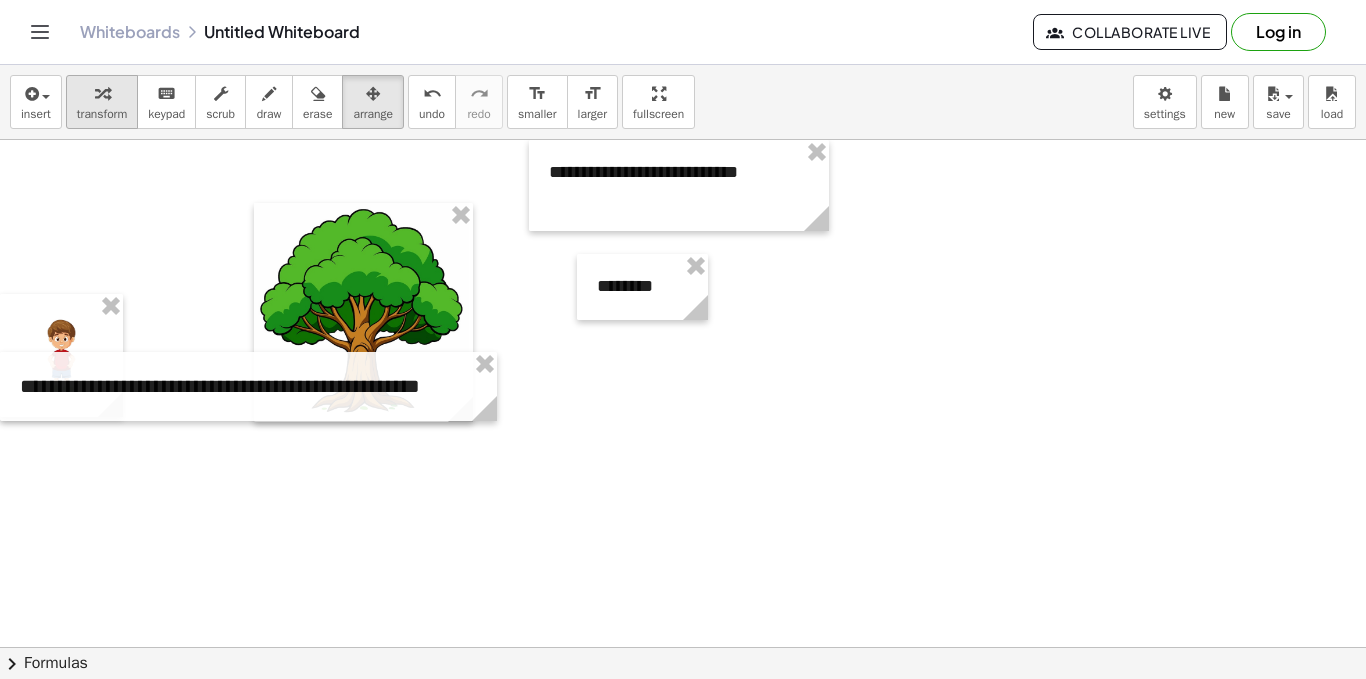 click on "transform" at bounding box center [102, 102] 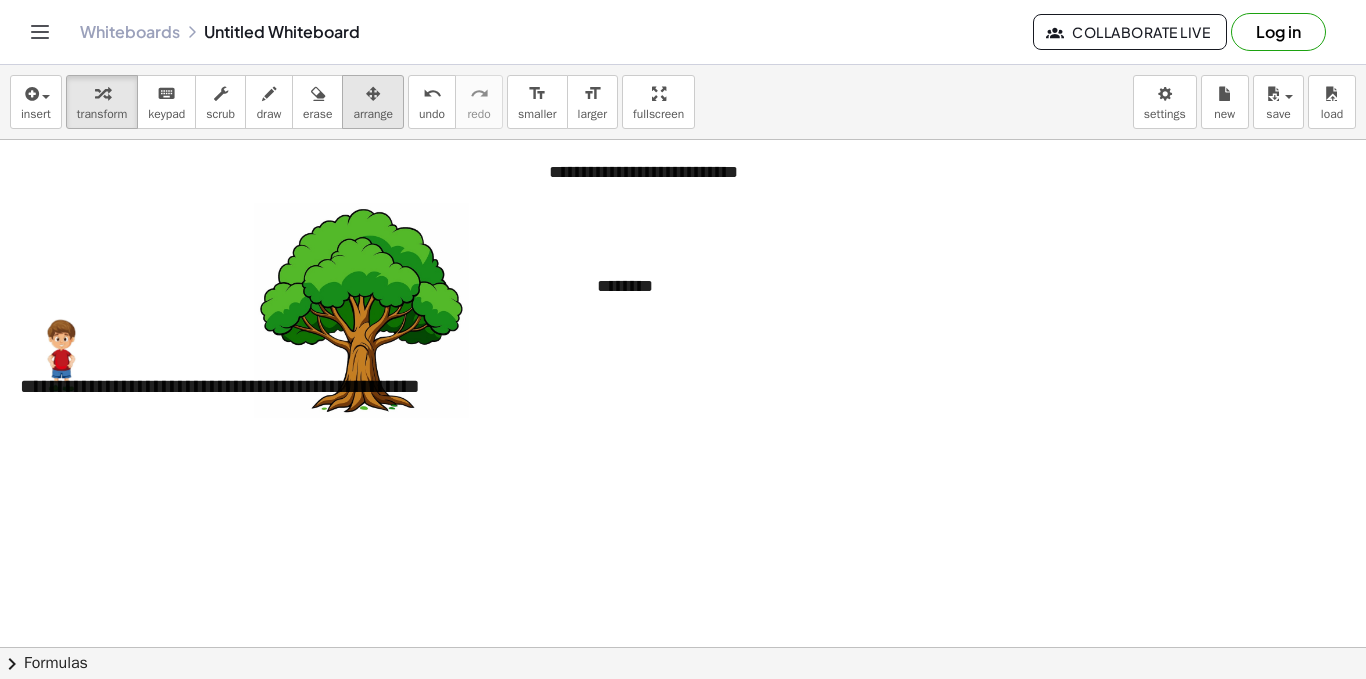 click at bounding box center [373, 93] 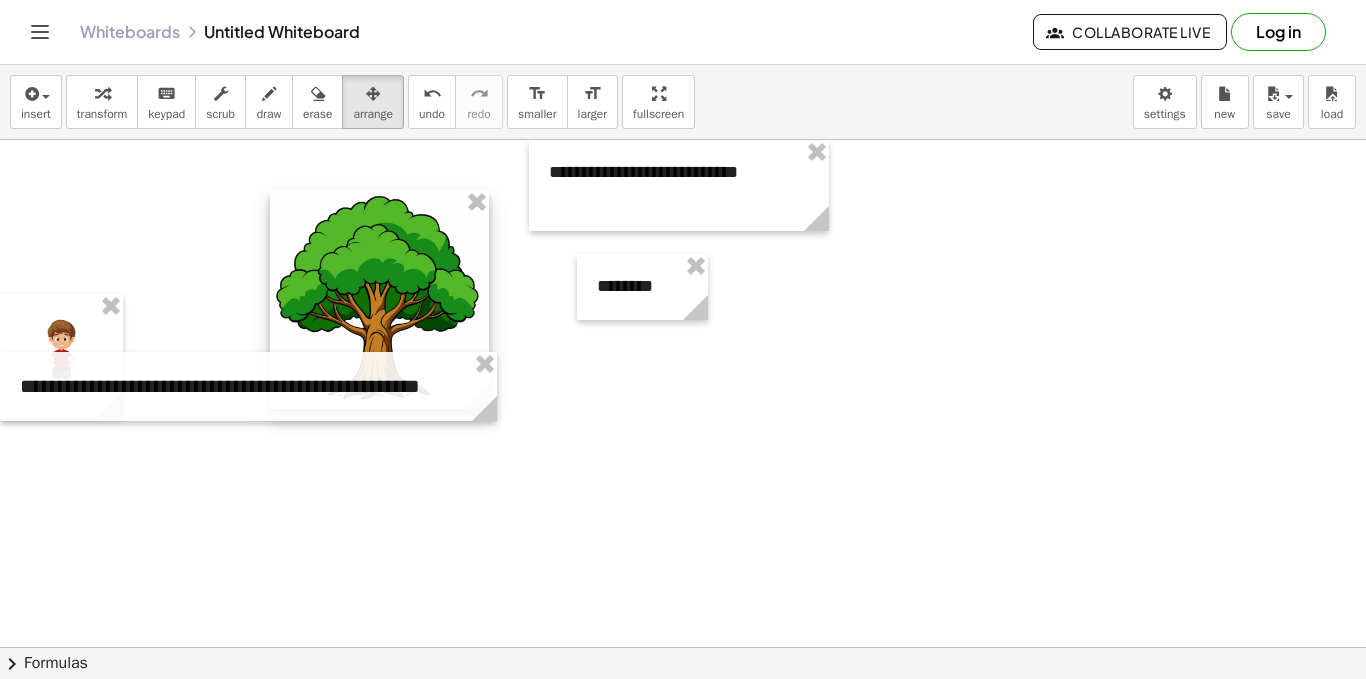 drag, startPoint x: 366, startPoint y: 210, endPoint x: 382, endPoint y: 197, distance: 20.615528 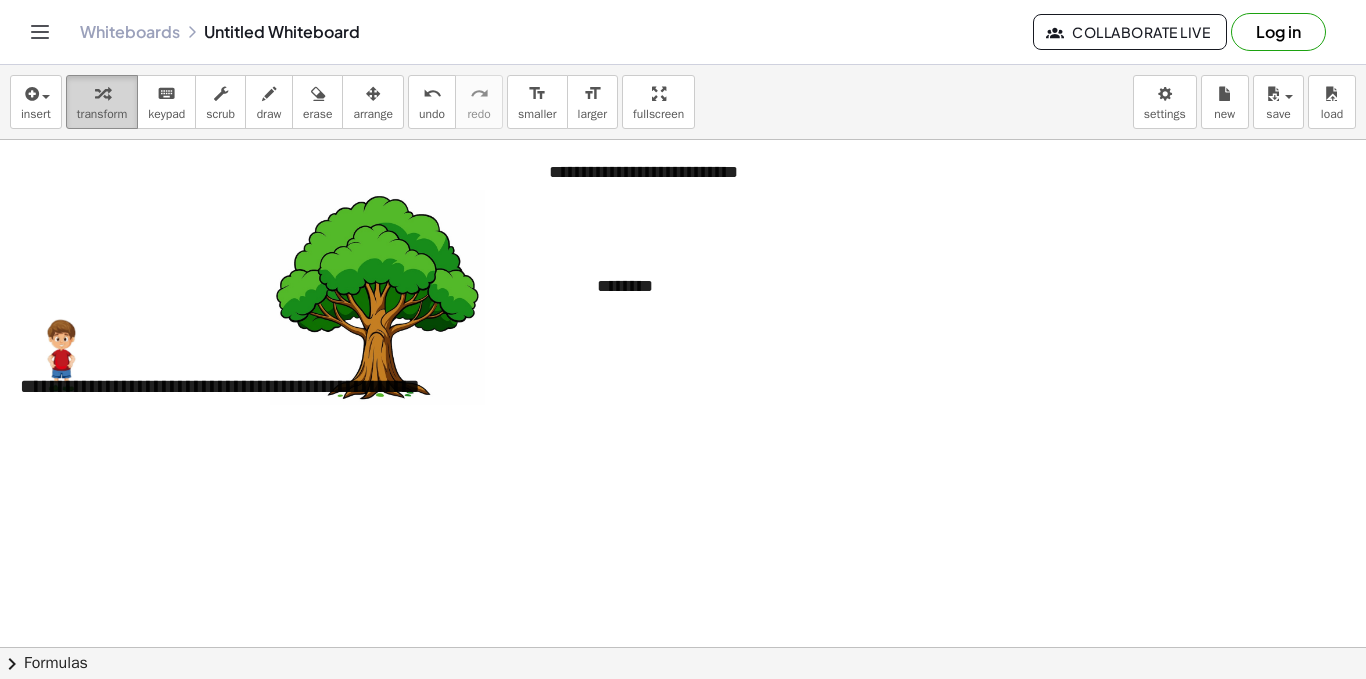 click on "transform" at bounding box center [102, 102] 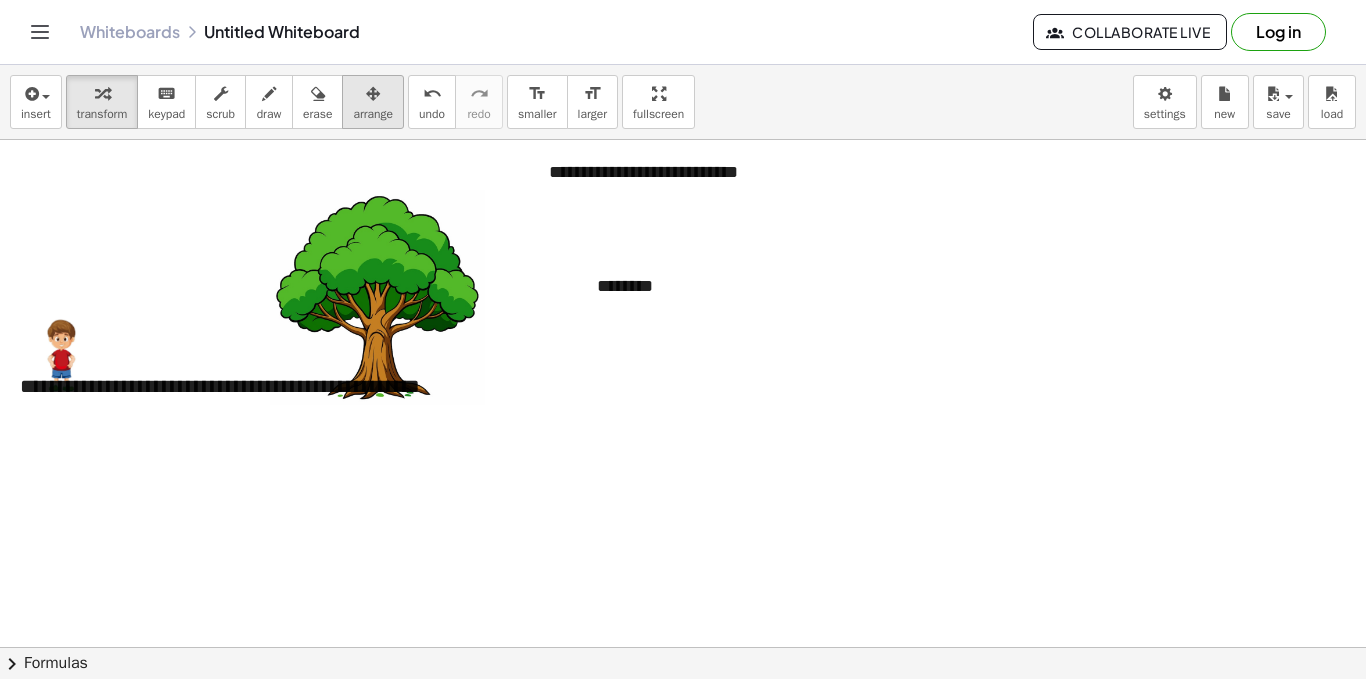 click on "arrange" at bounding box center (373, 102) 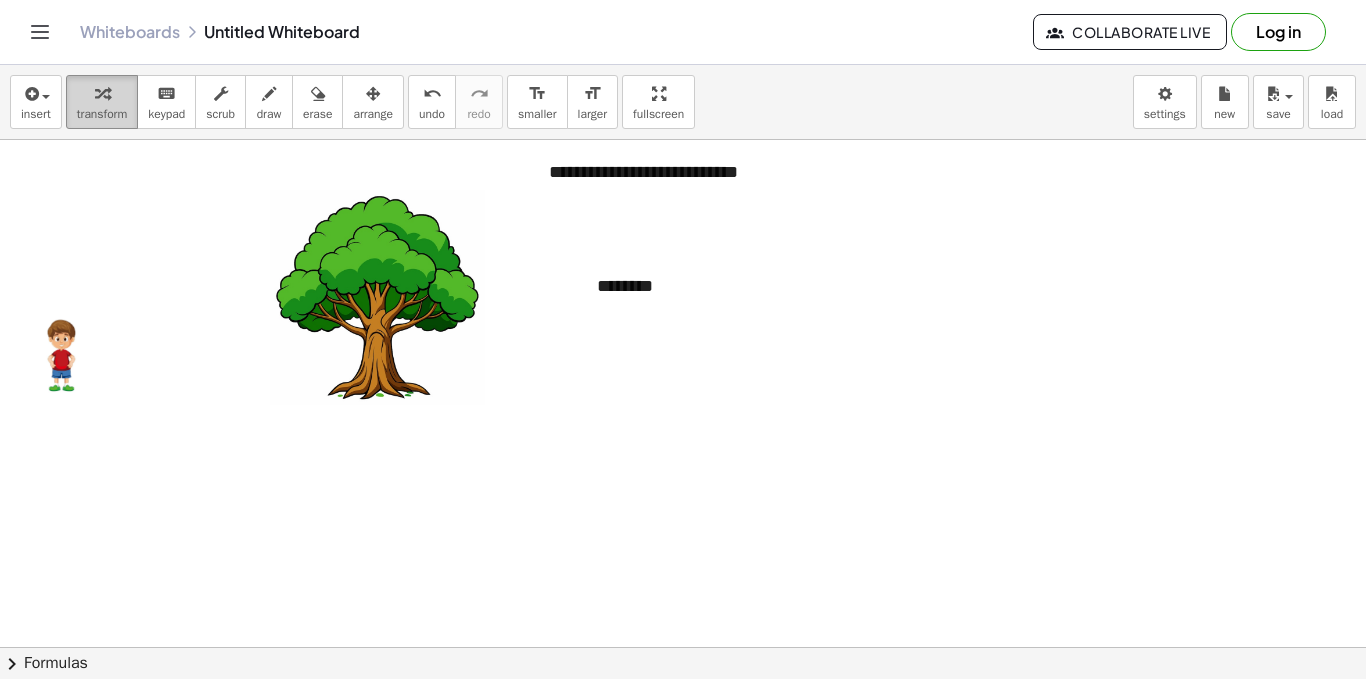 click on "transform" at bounding box center (102, 114) 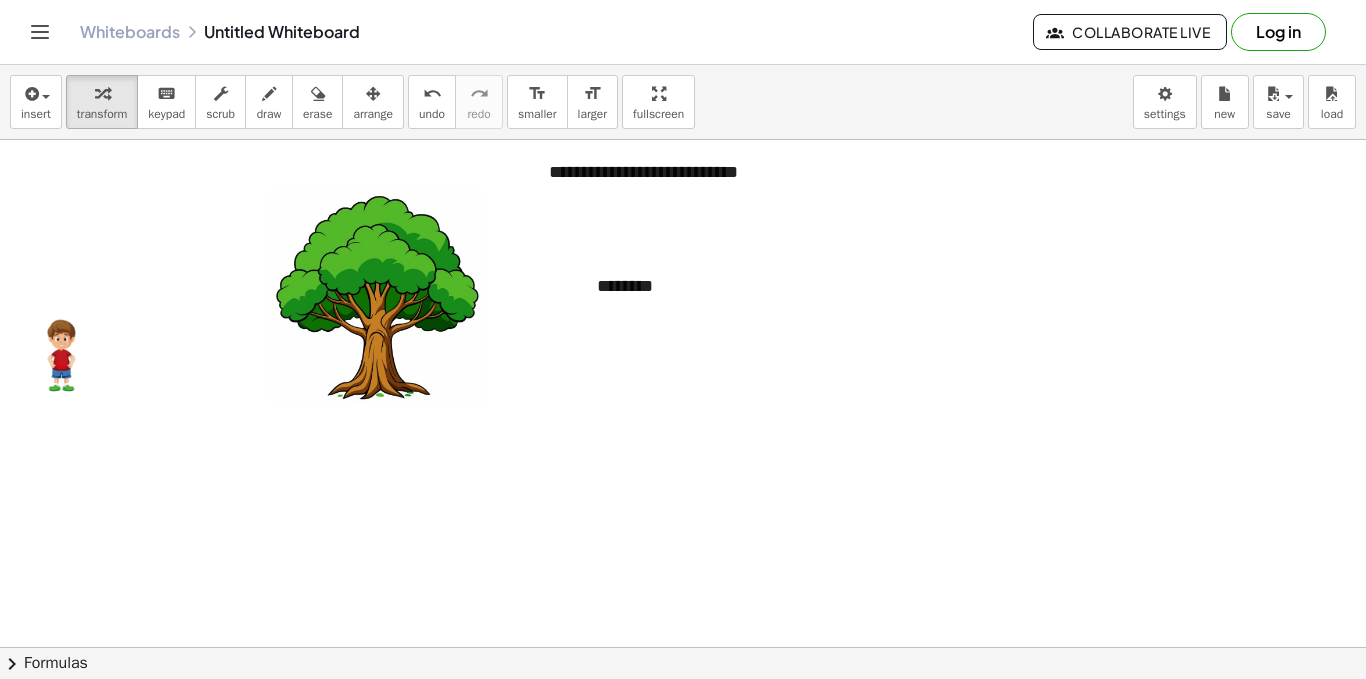 click at bounding box center [683, 647] 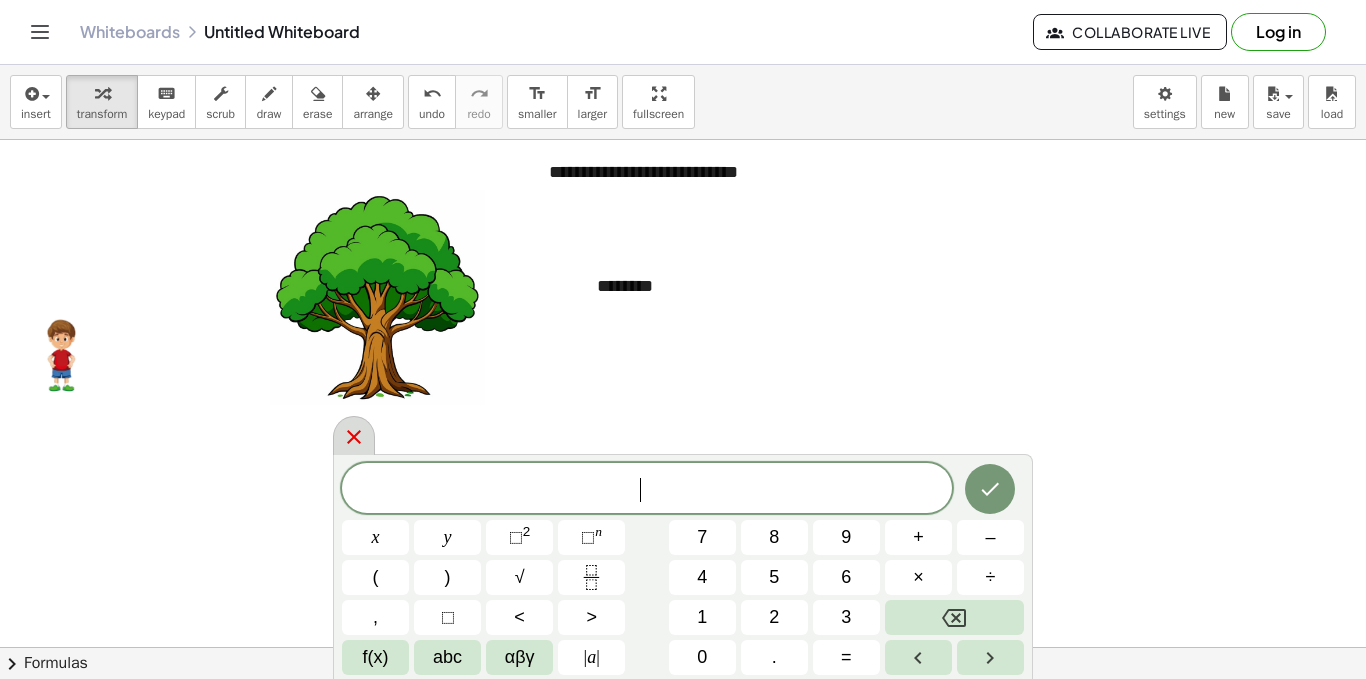 click 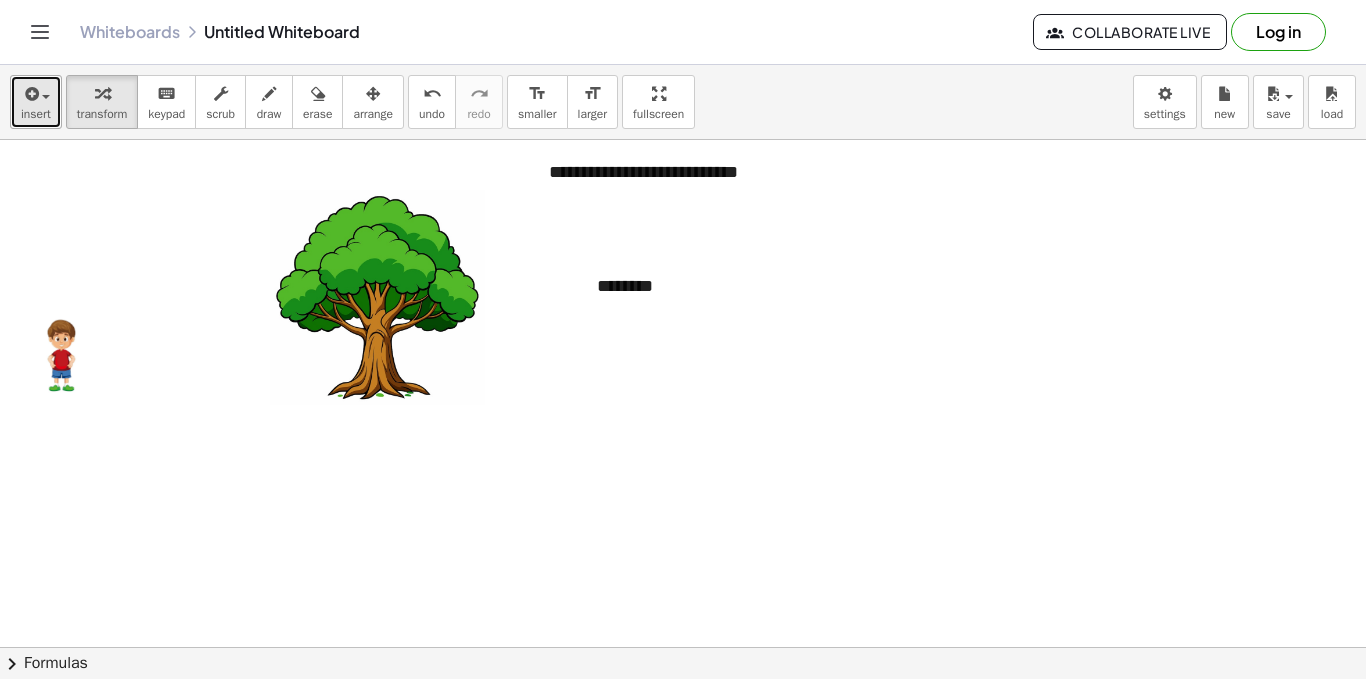 click on "insert" at bounding box center [36, 102] 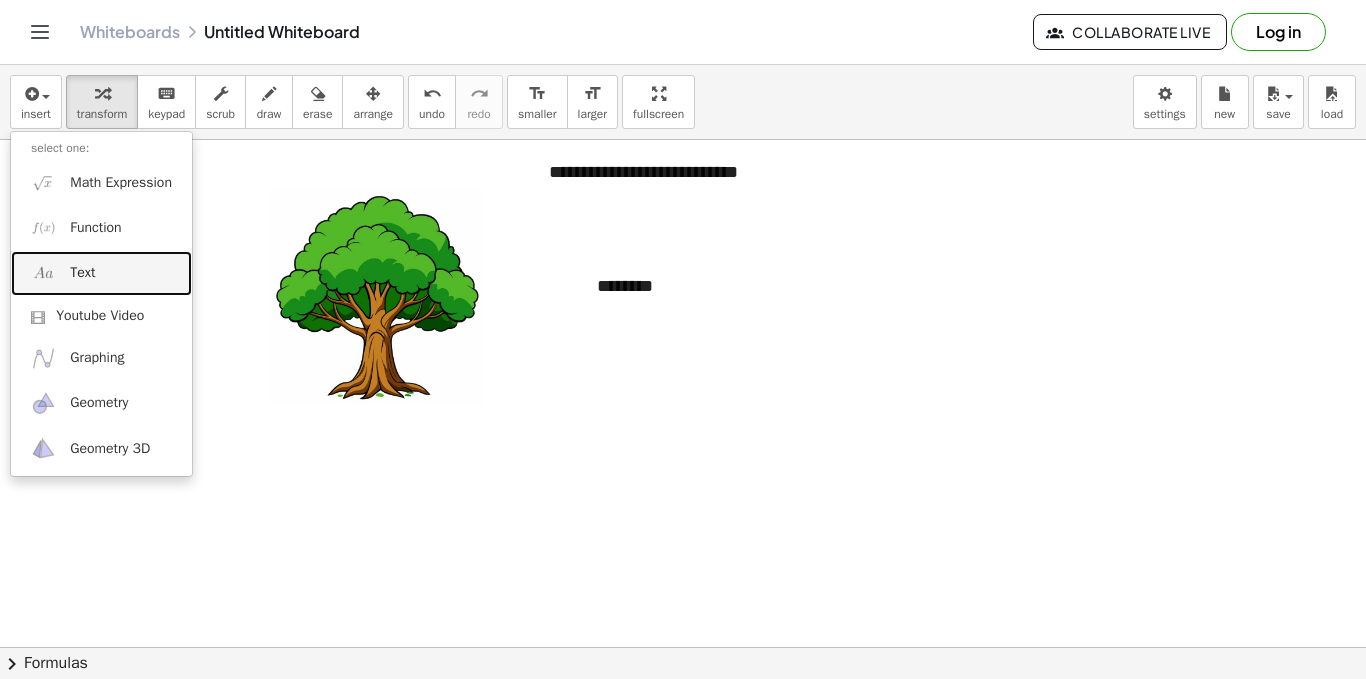click on "Text" at bounding box center (101, 273) 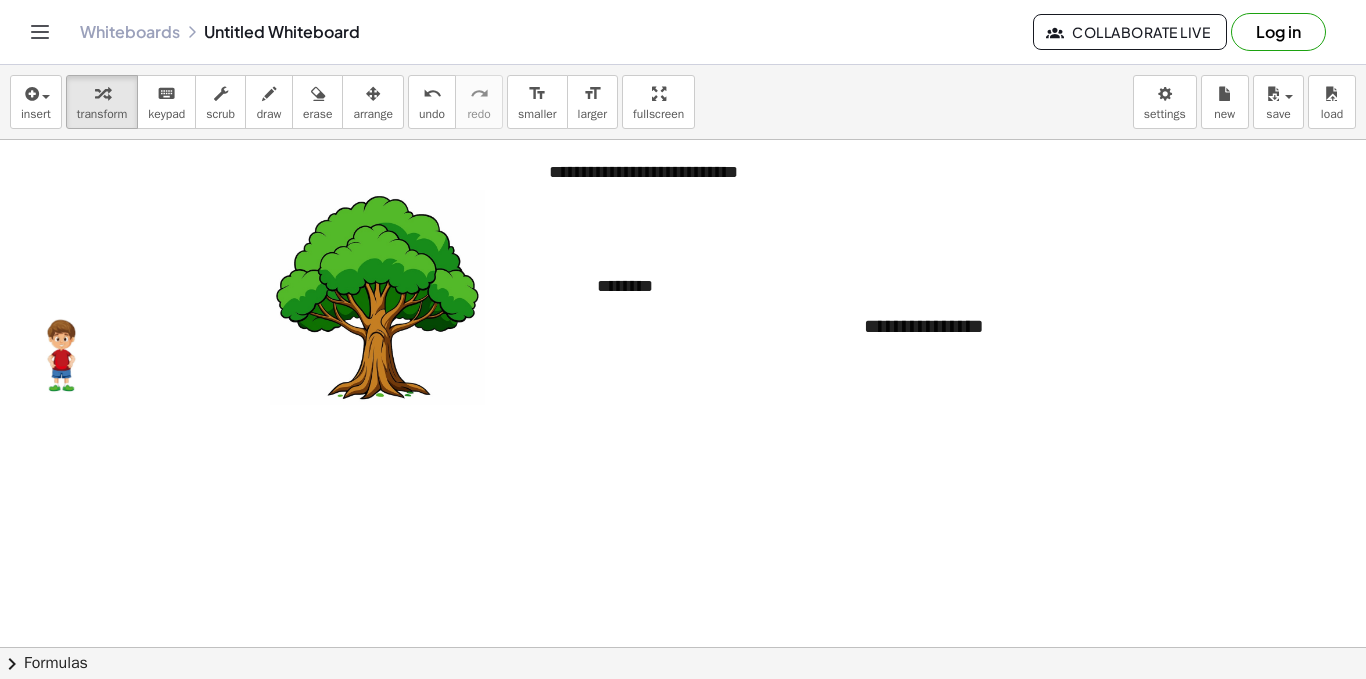 type 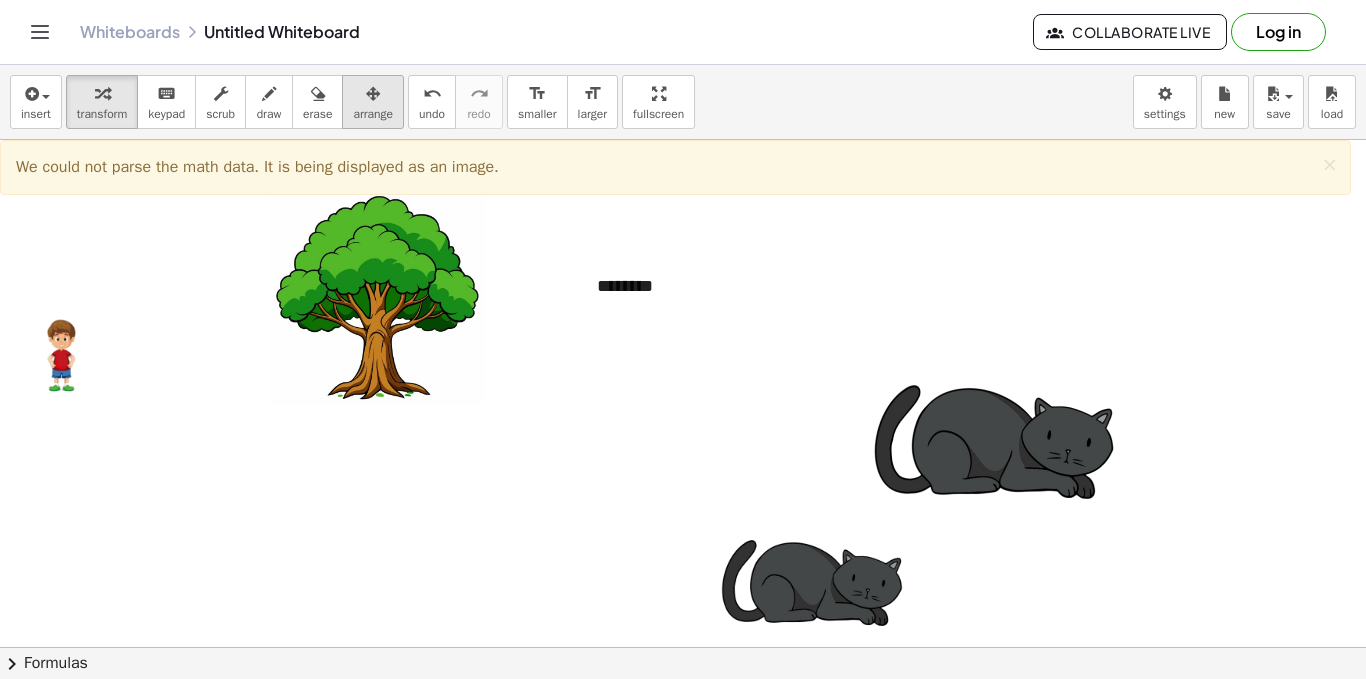 click at bounding box center (373, 93) 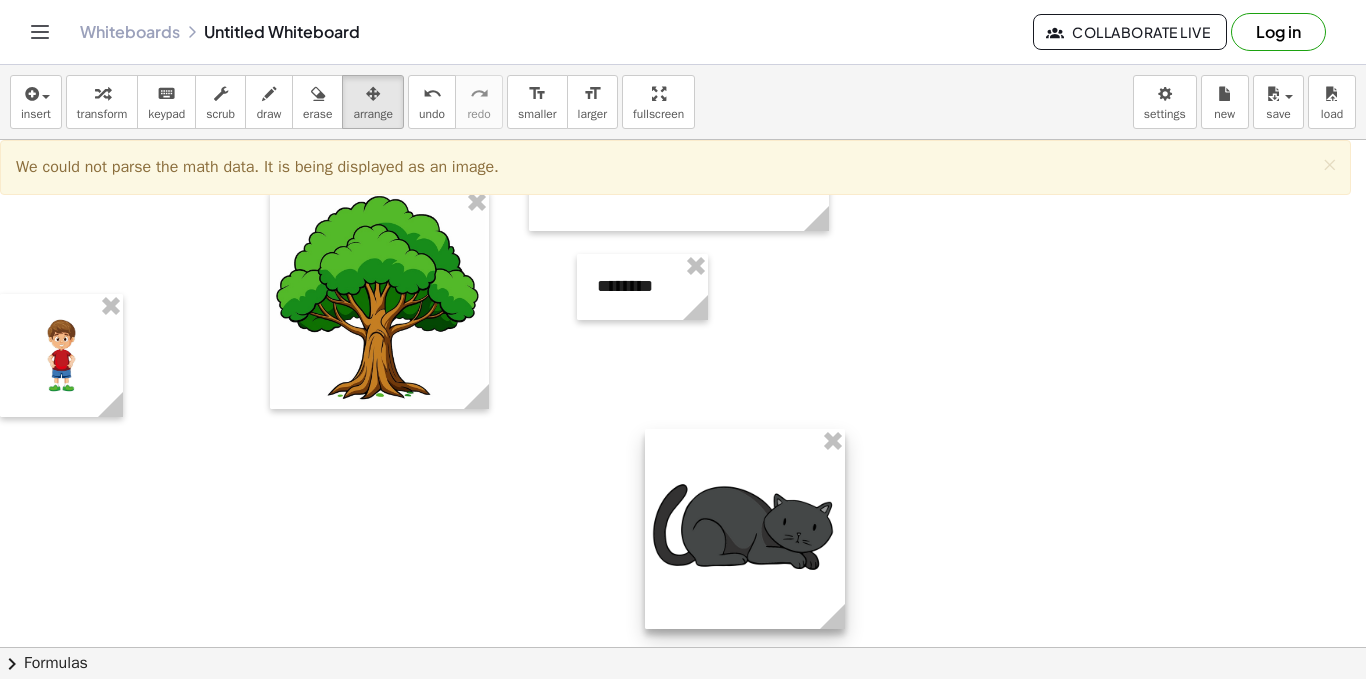 drag, startPoint x: 879, startPoint y: 562, endPoint x: 751, endPoint y: 445, distance: 173.41568 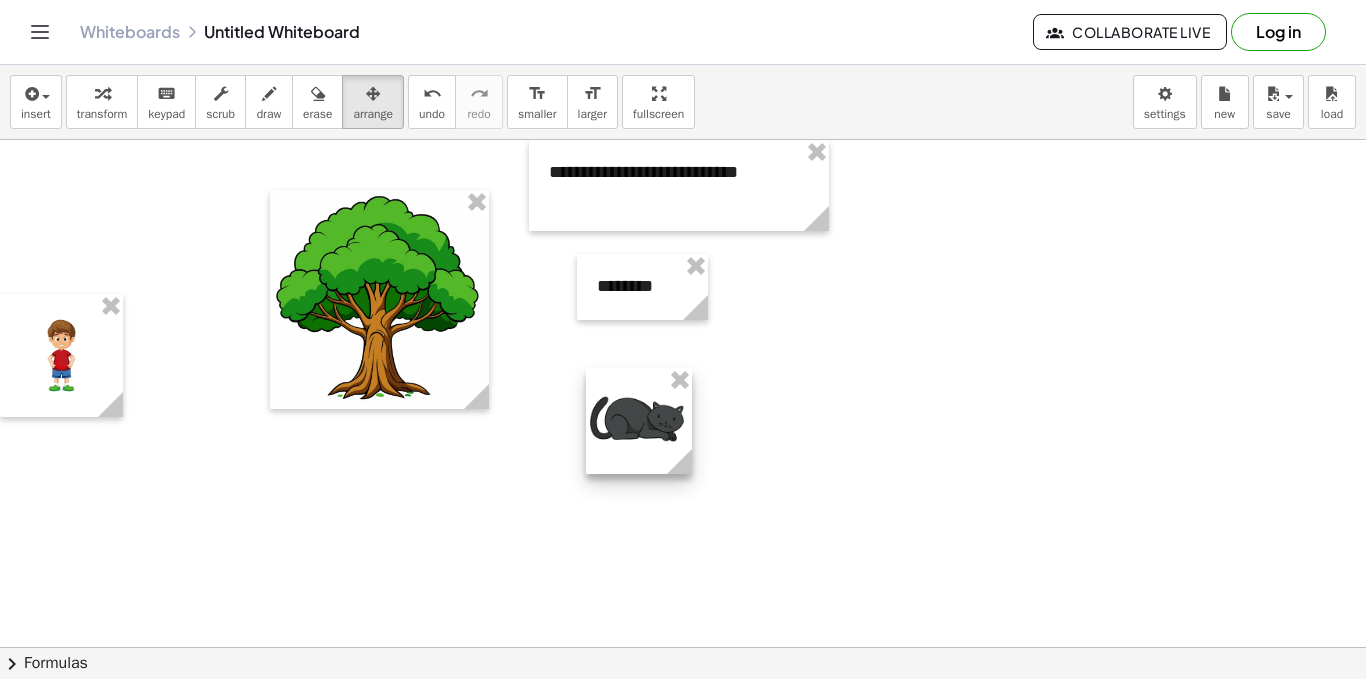 drag, startPoint x: 761, startPoint y: 545, endPoint x: 677, endPoint y: 504, distance: 93.471924 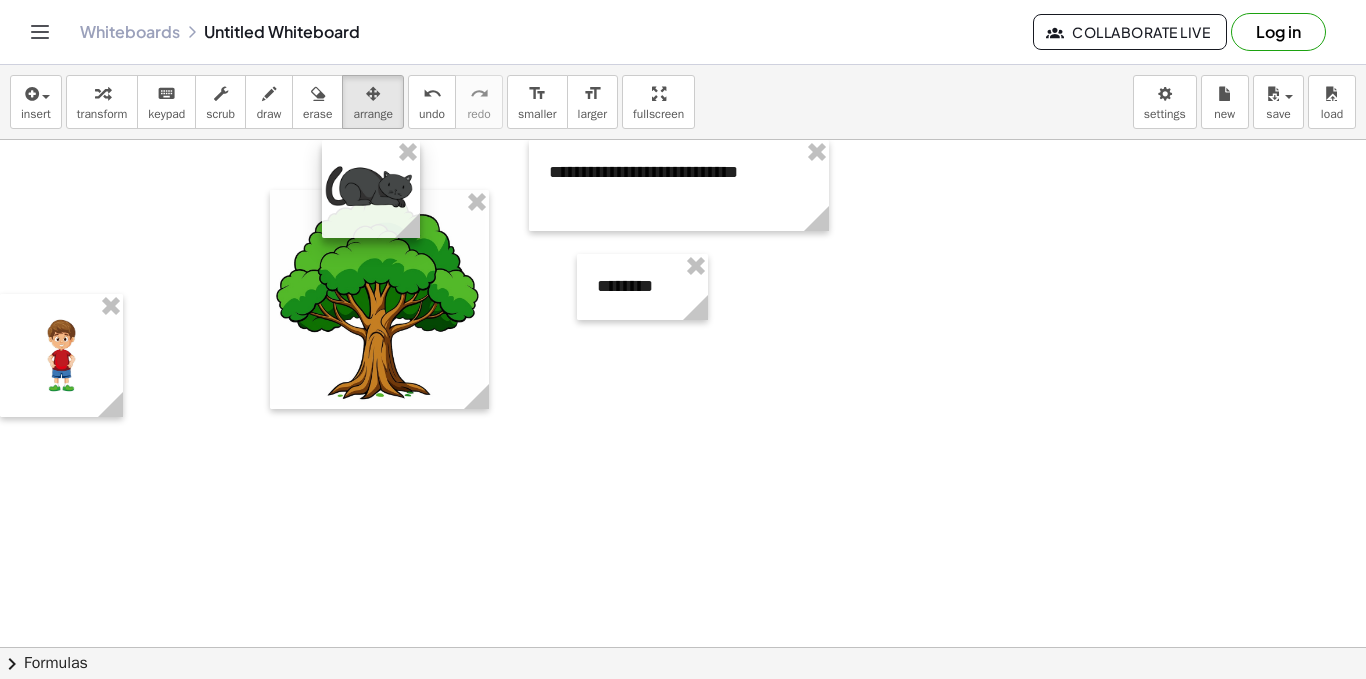 drag, startPoint x: 637, startPoint y: 414, endPoint x: 378, endPoint y: 183, distance: 347.04755 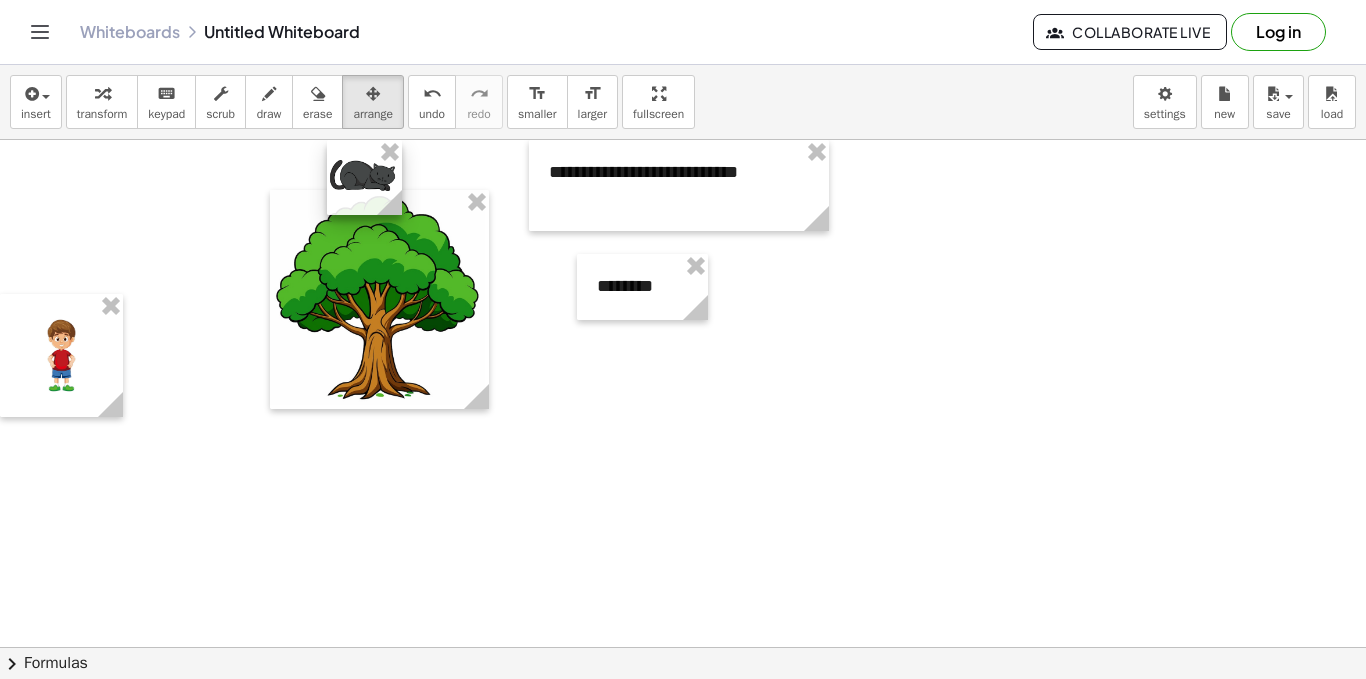 drag, startPoint x: 418, startPoint y: 229, endPoint x: 387, endPoint y: 215, distance: 34.0147 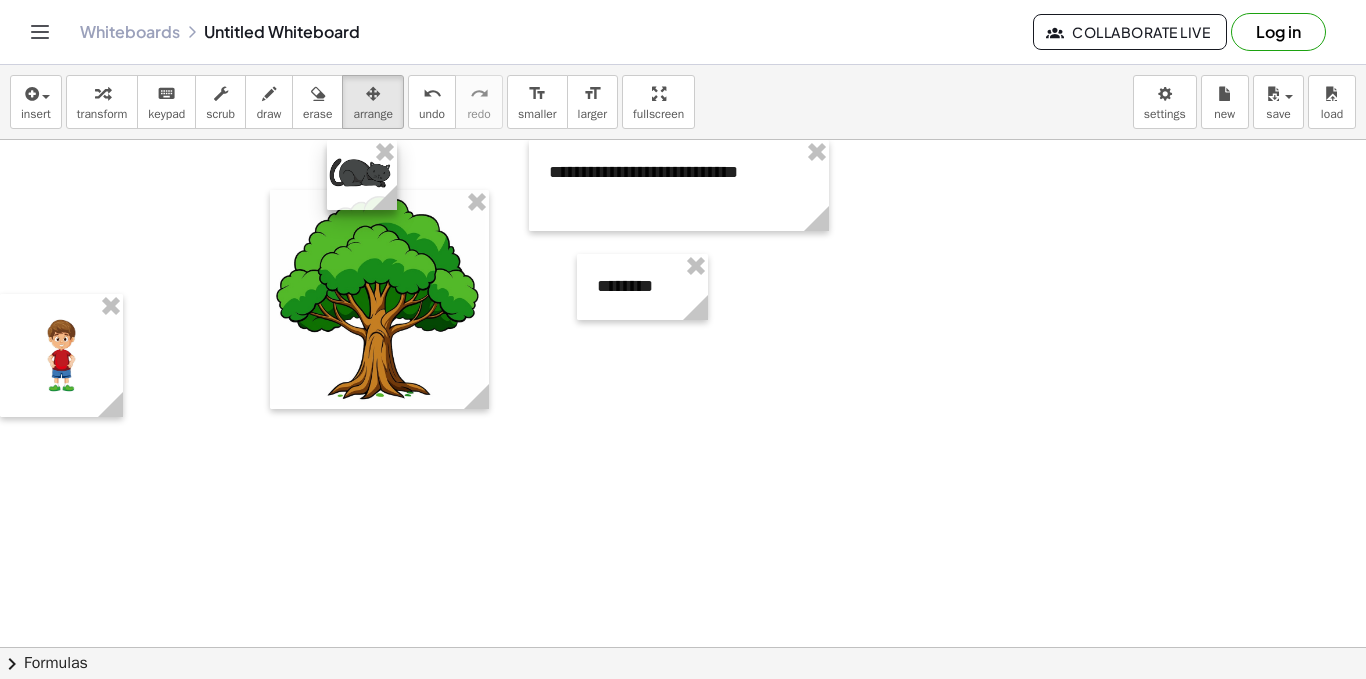 click 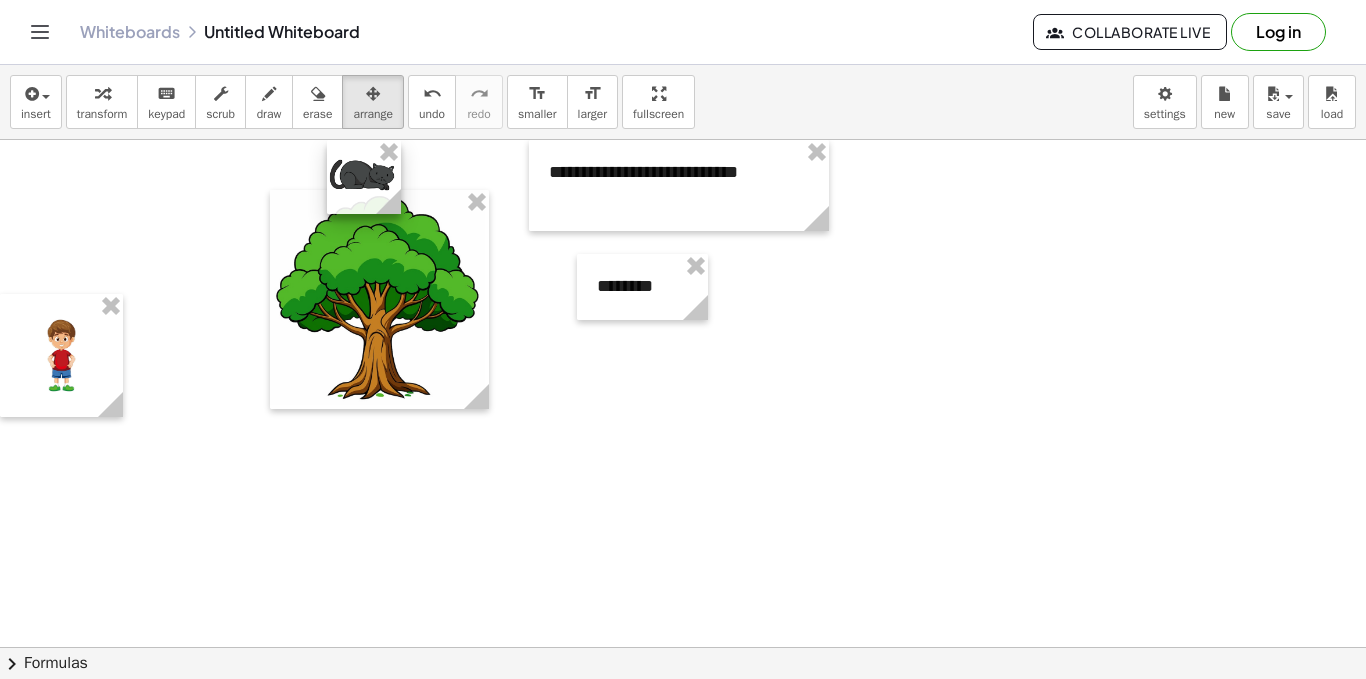 click 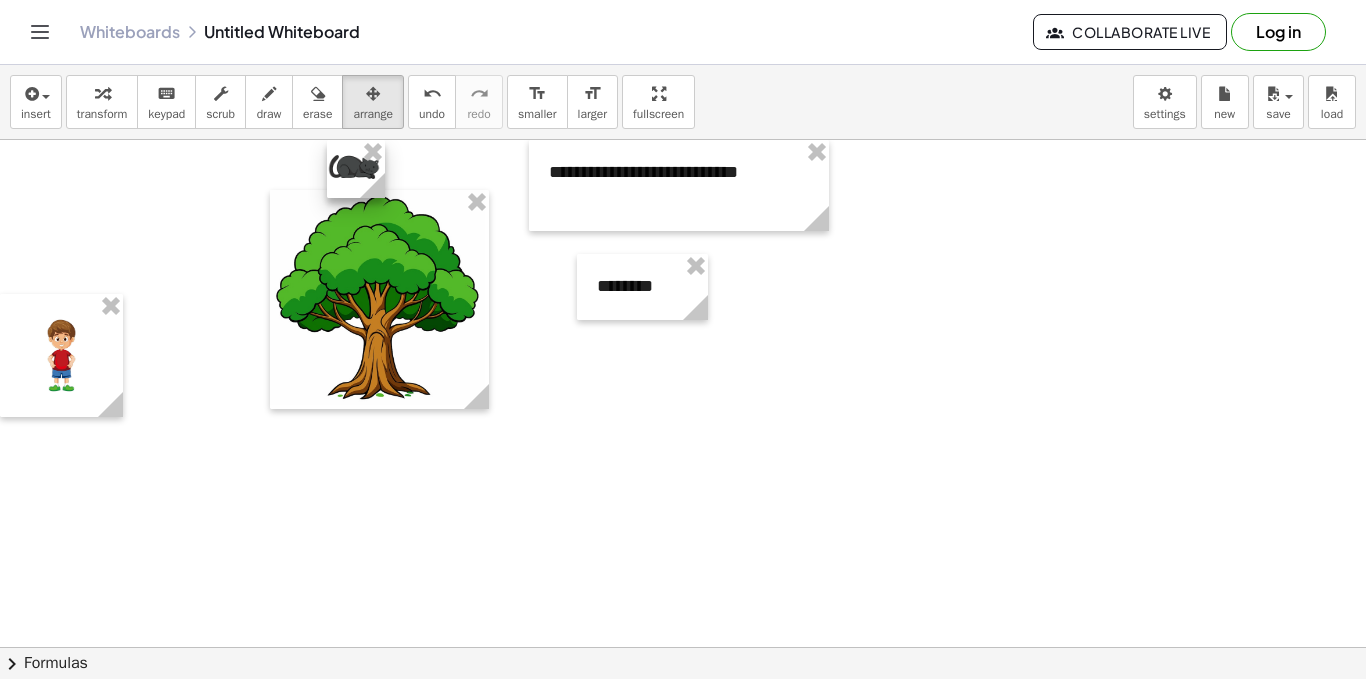 drag, startPoint x: 385, startPoint y: 201, endPoint x: 367, endPoint y: 195, distance: 18.973665 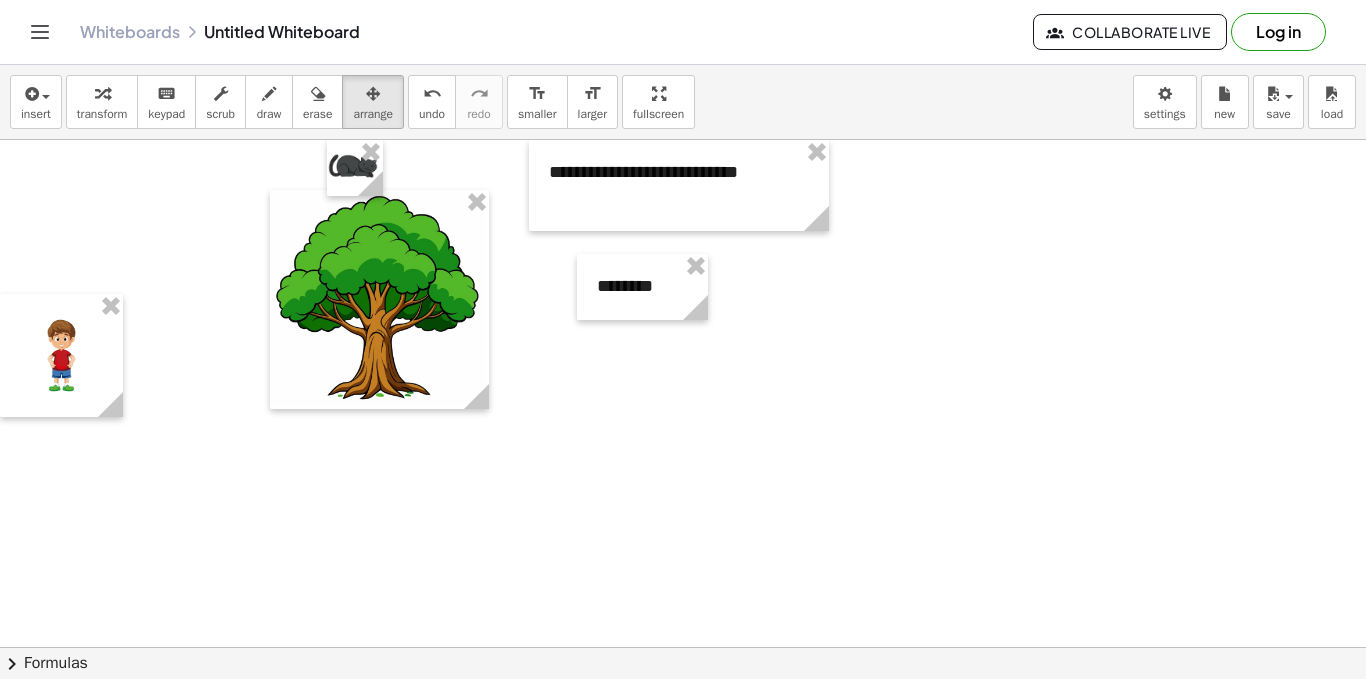drag, startPoint x: 686, startPoint y: 80, endPoint x: 686, endPoint y: 167, distance: 87 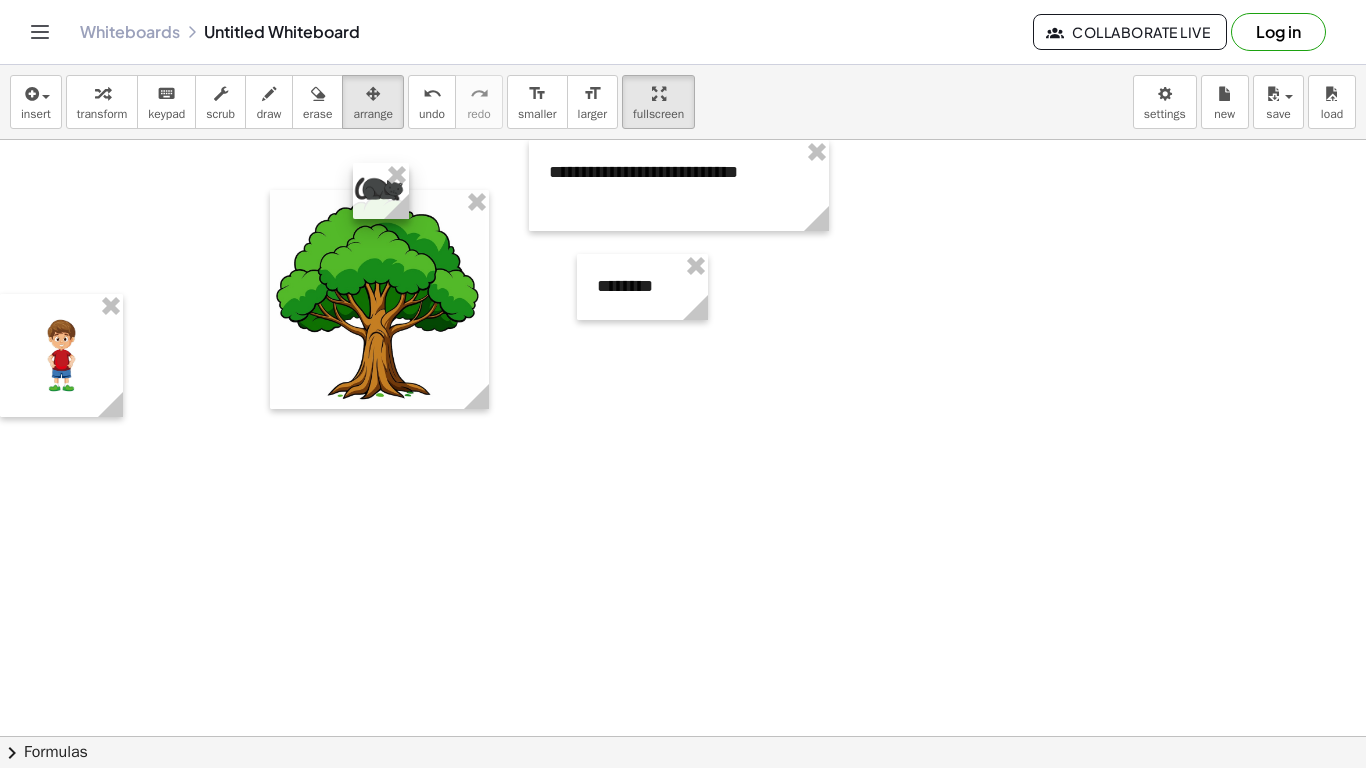 drag, startPoint x: 343, startPoint y: 116, endPoint x: 369, endPoint y: 139, distance: 34.713108 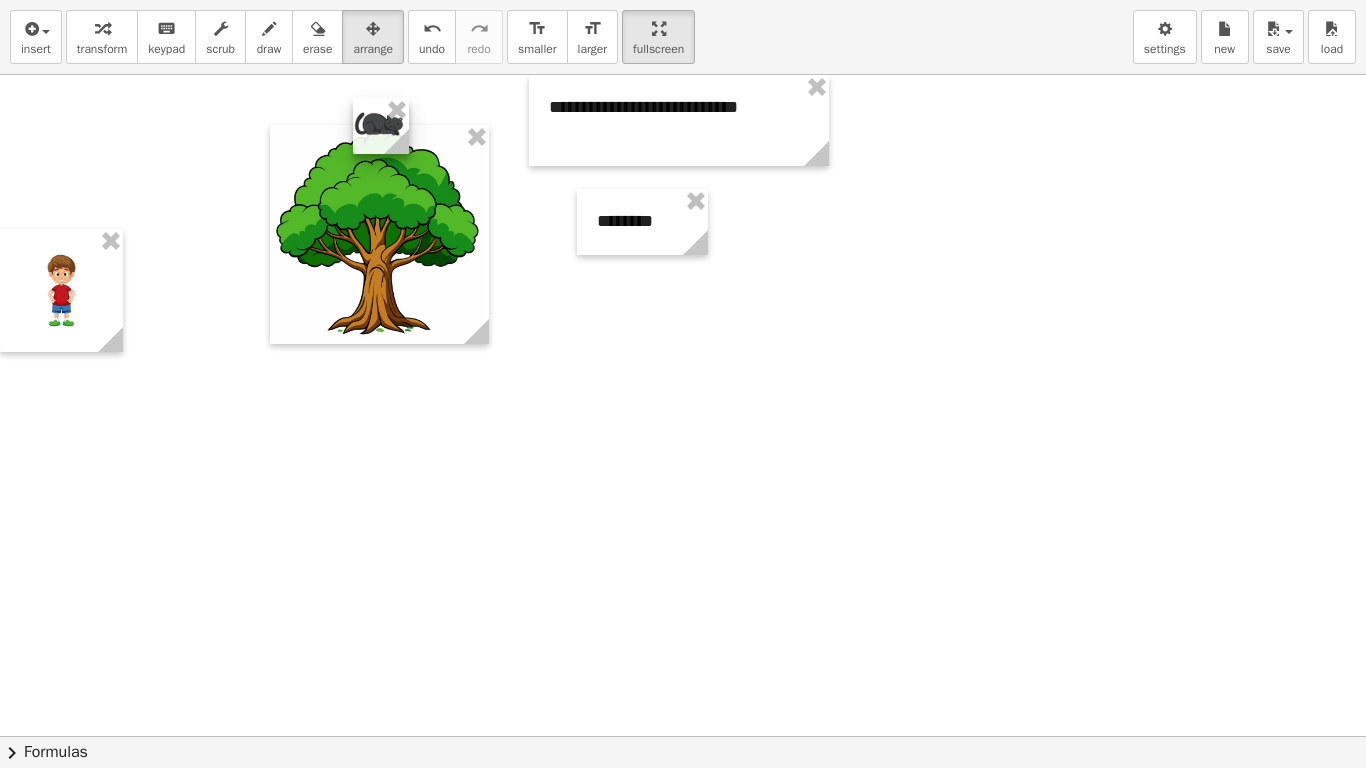 click at bounding box center (381, 126) 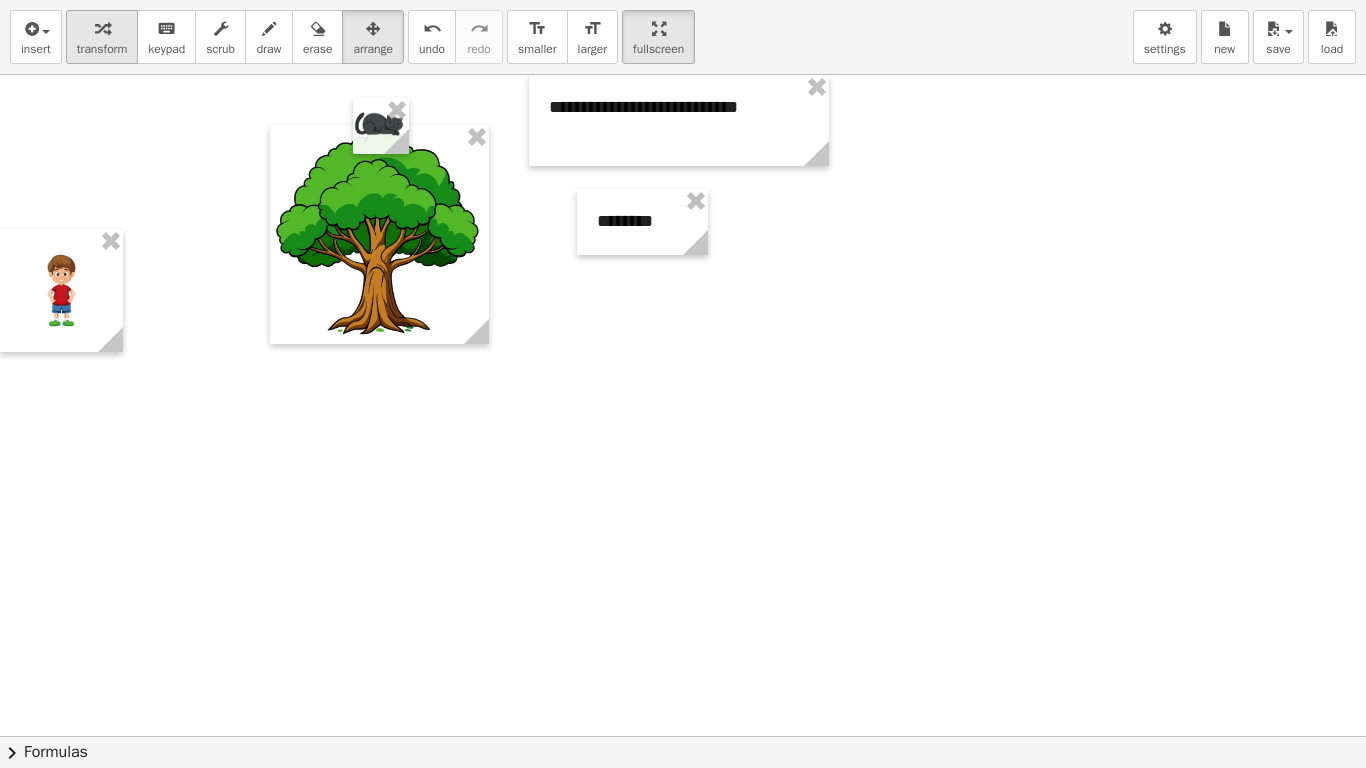 click on "transform" at bounding box center [102, 49] 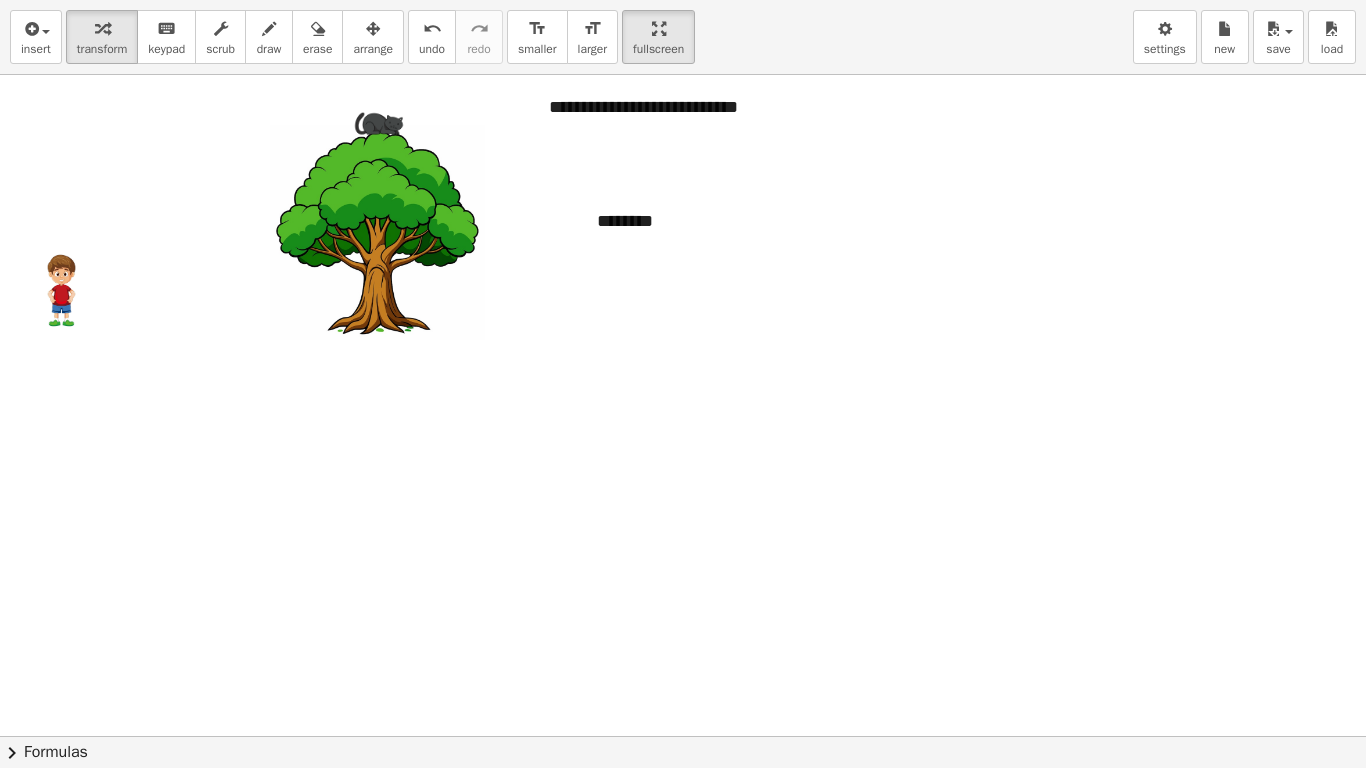 drag, startPoint x: 676, startPoint y: 20, endPoint x: 676, endPoint y: -67, distance: 87 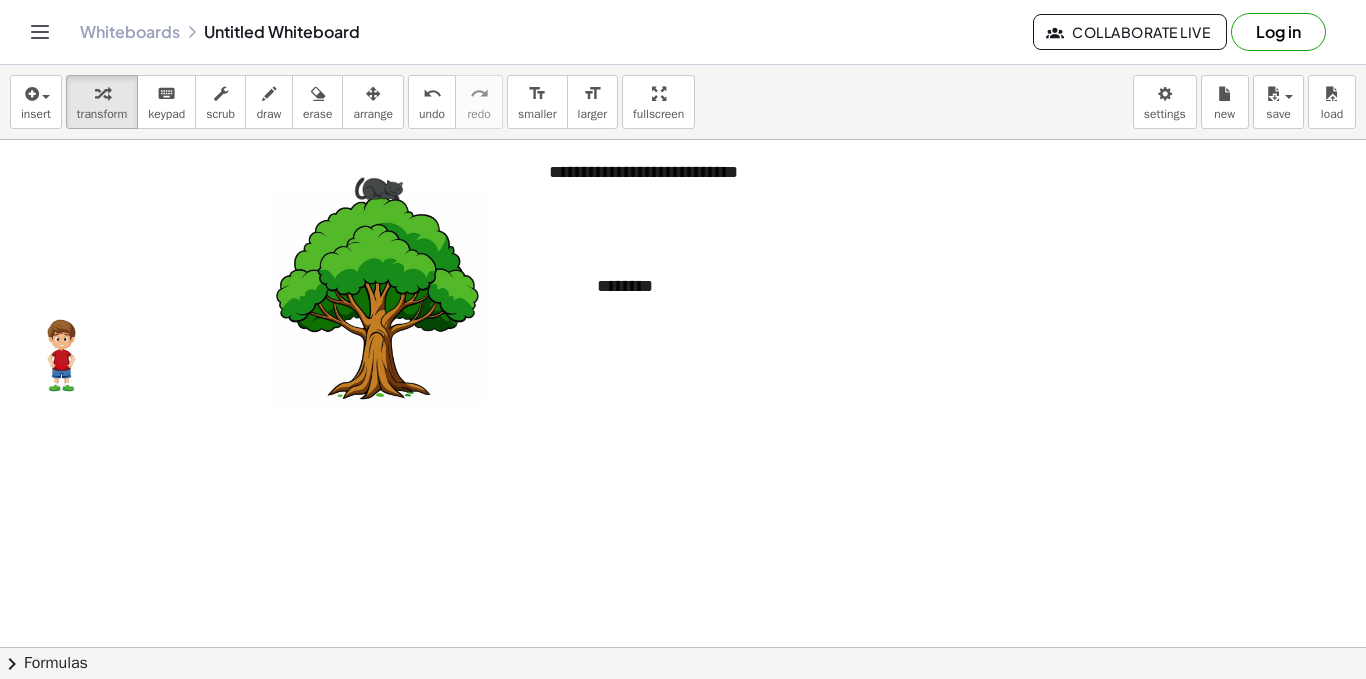 click at bounding box center (379, 299) 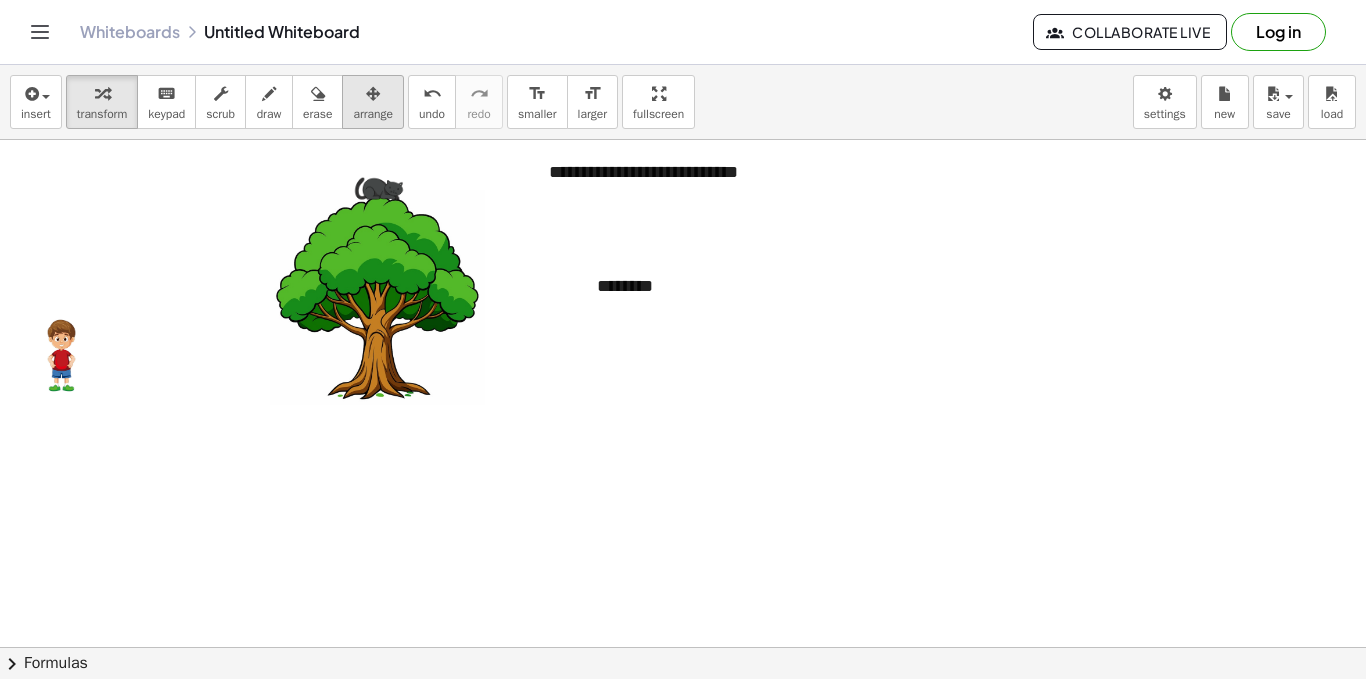click on "arrange" at bounding box center (373, 102) 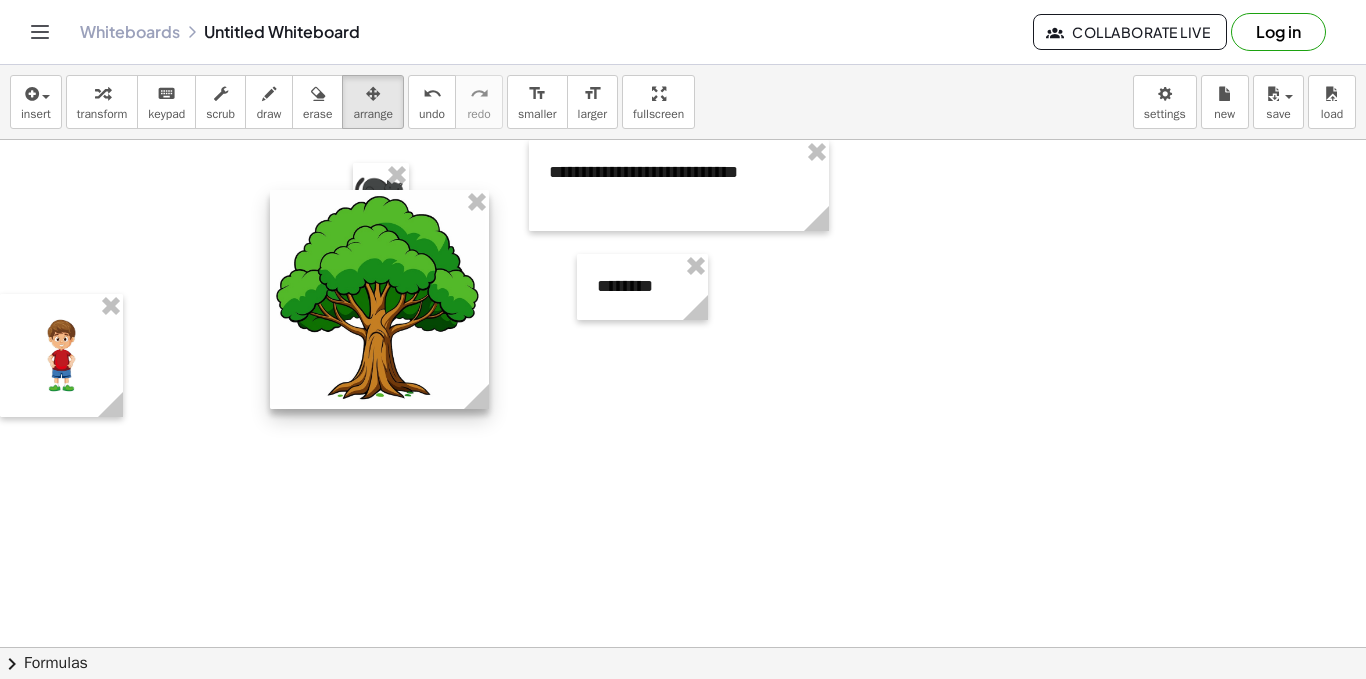 click at bounding box center (379, 299) 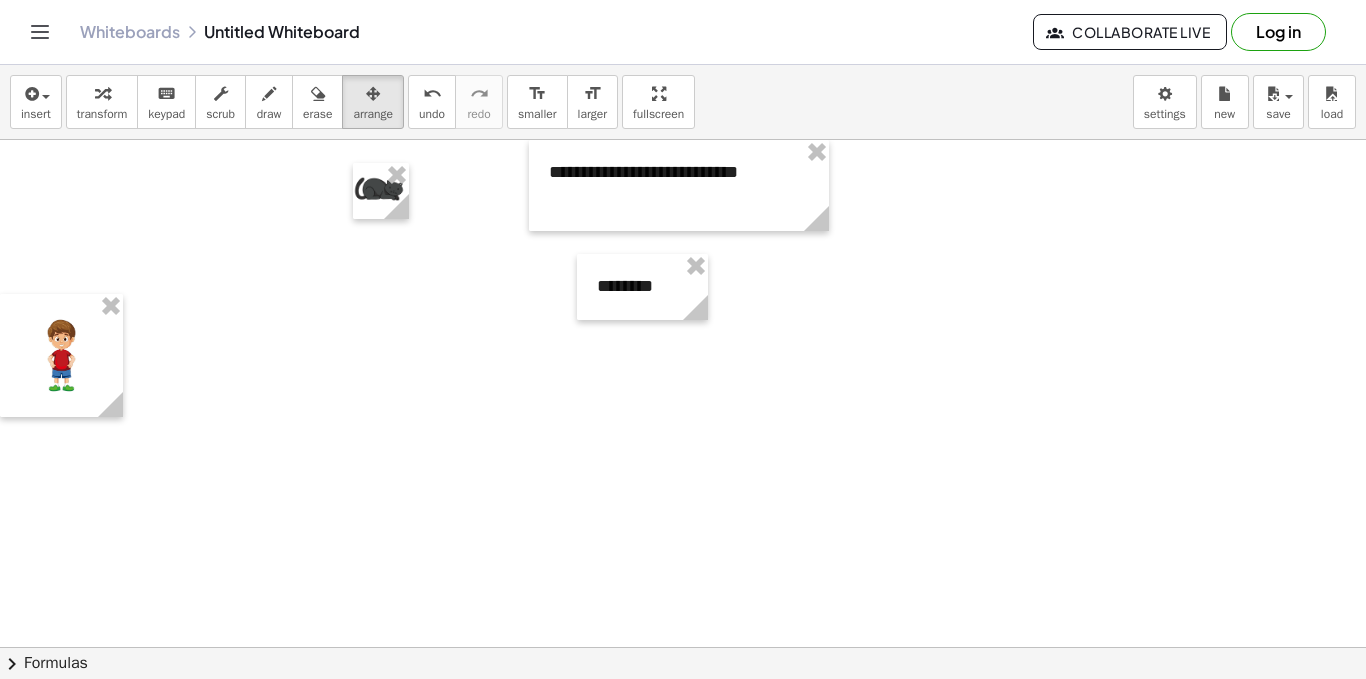 click at bounding box center [683, 647] 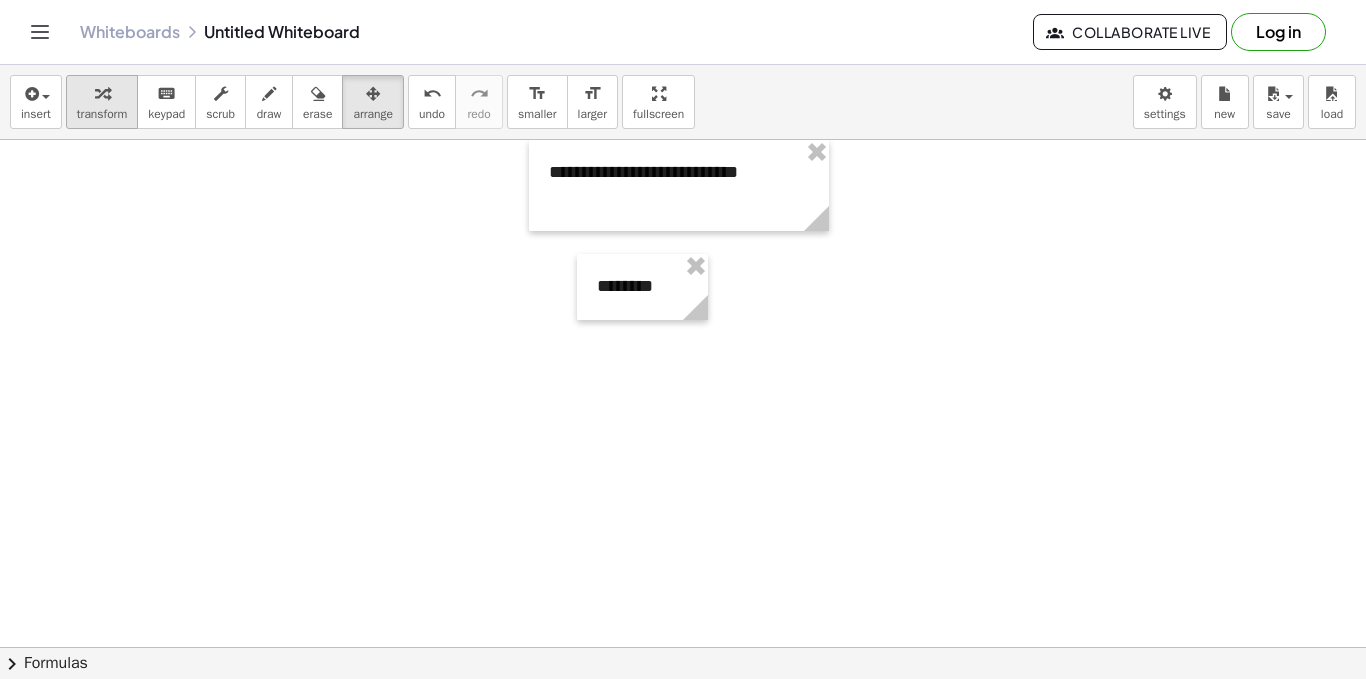 click on "transform" at bounding box center [102, 114] 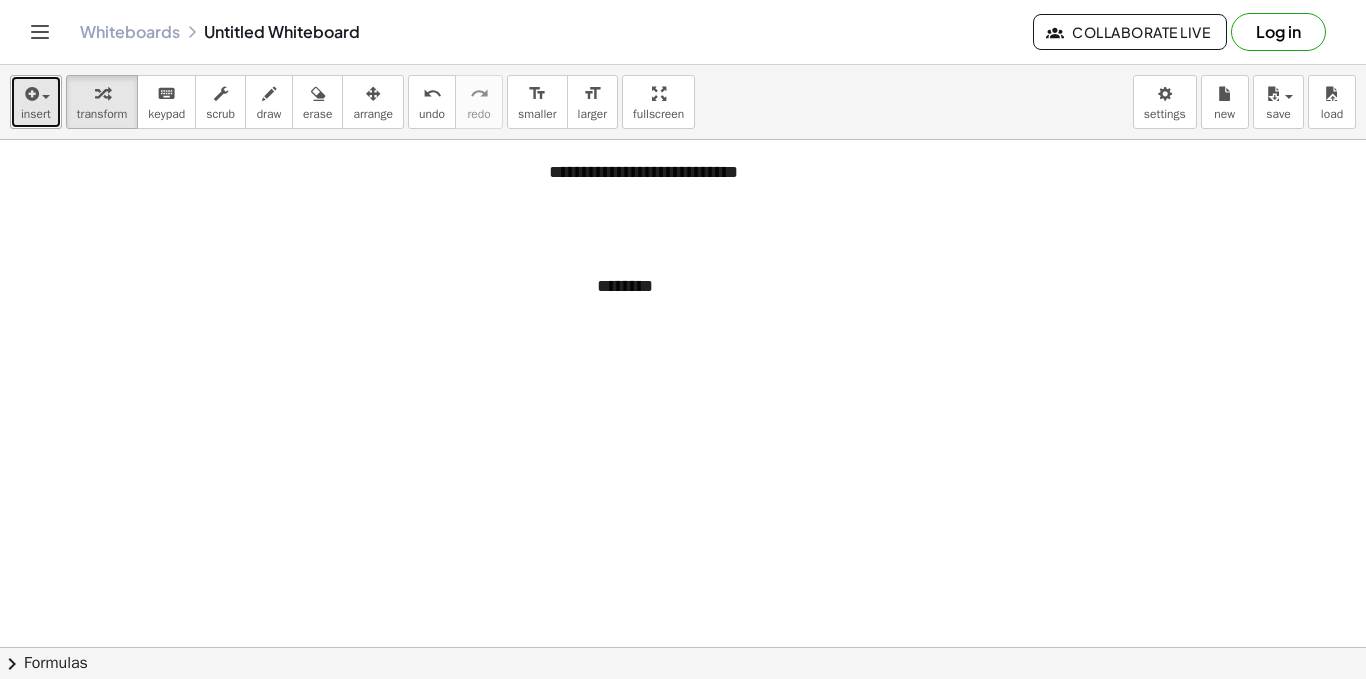 click on "insert" at bounding box center [36, 102] 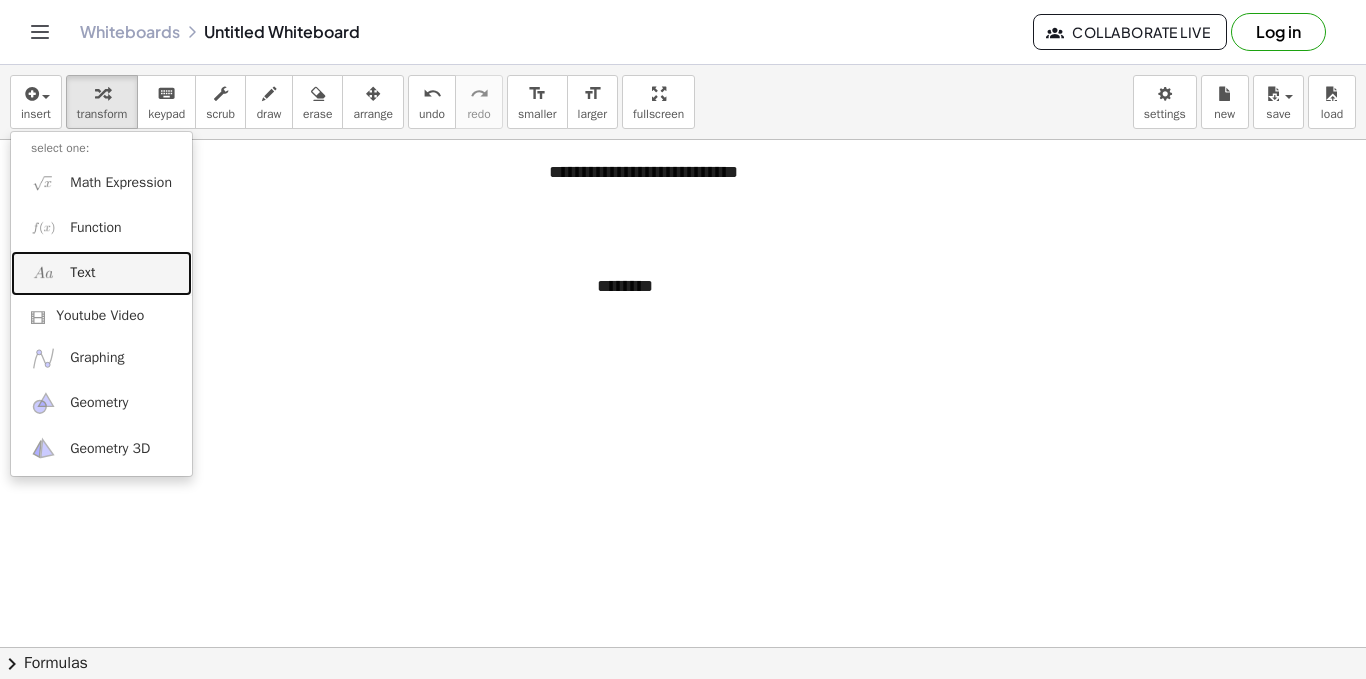 click on "Text" at bounding box center (82, 273) 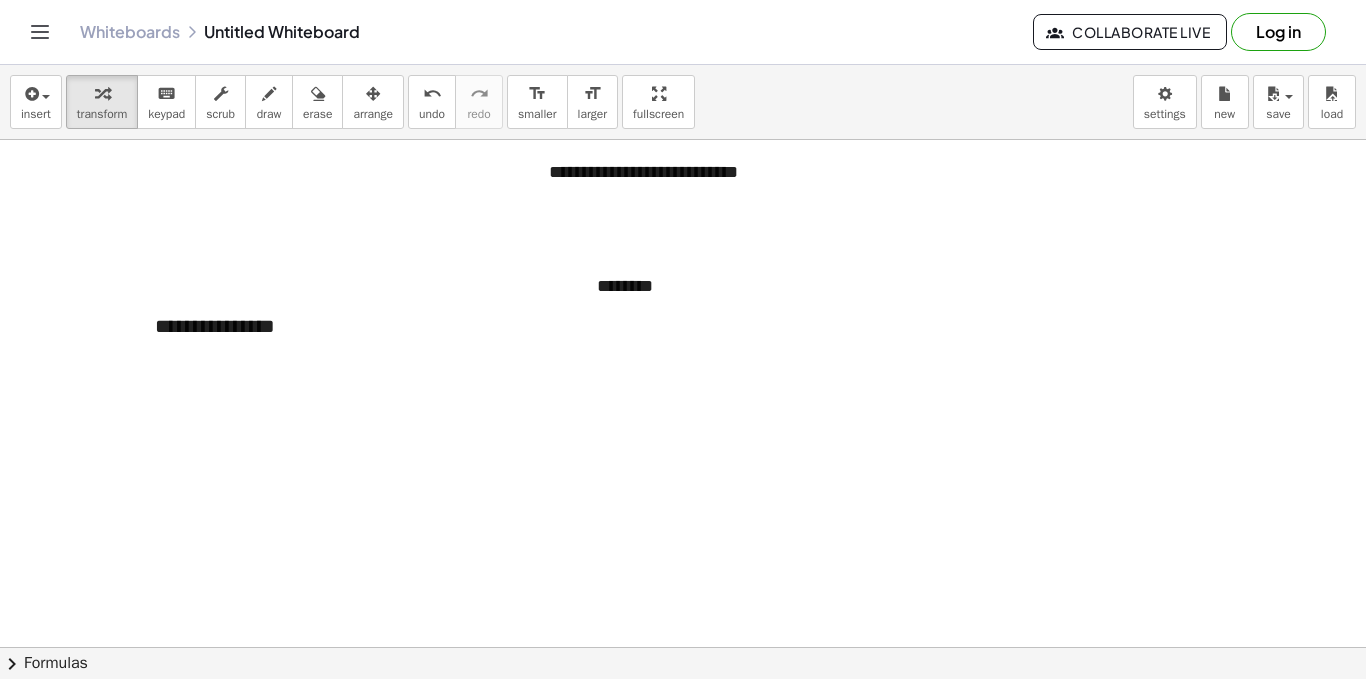type 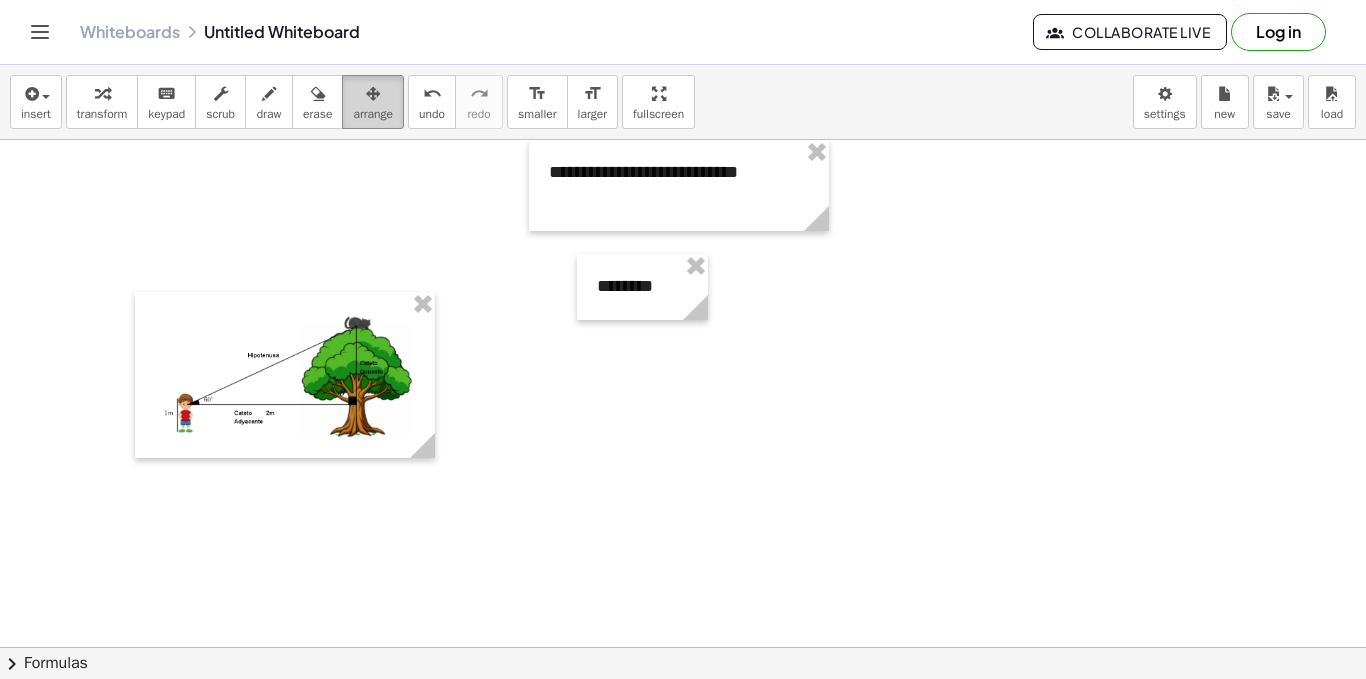 click at bounding box center (373, 93) 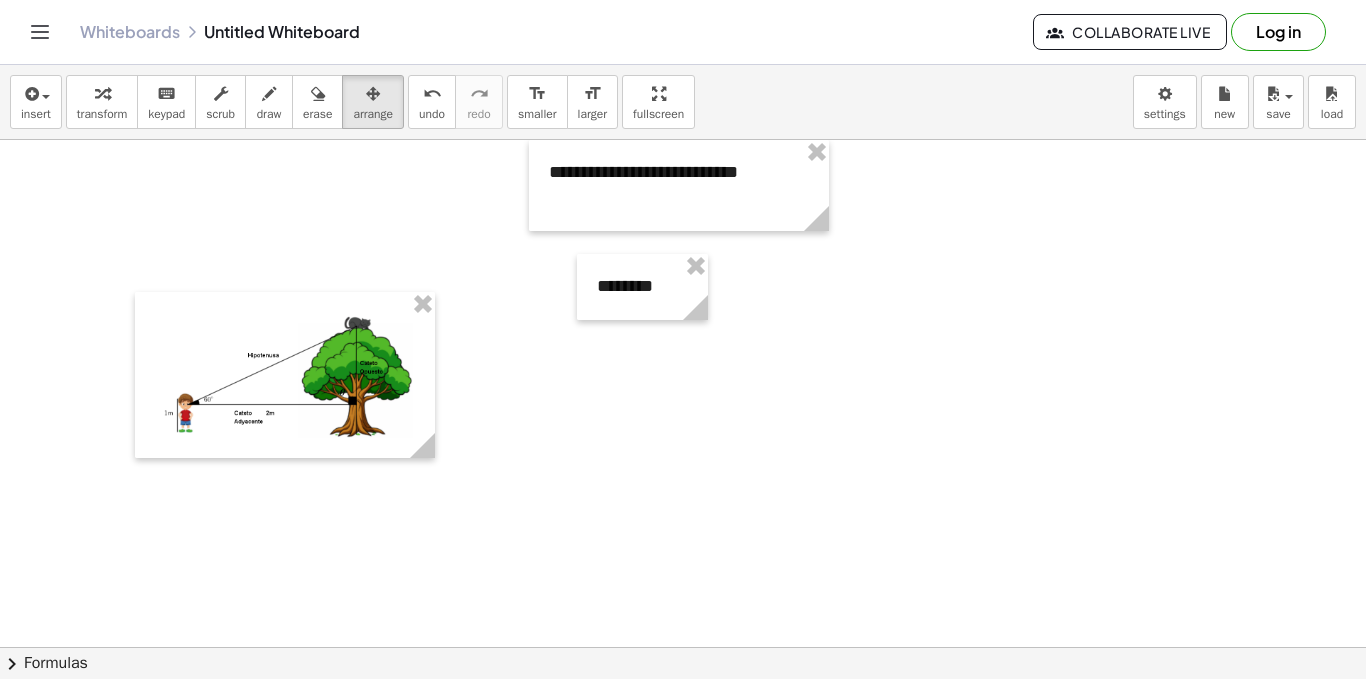 click at bounding box center (683, 647) 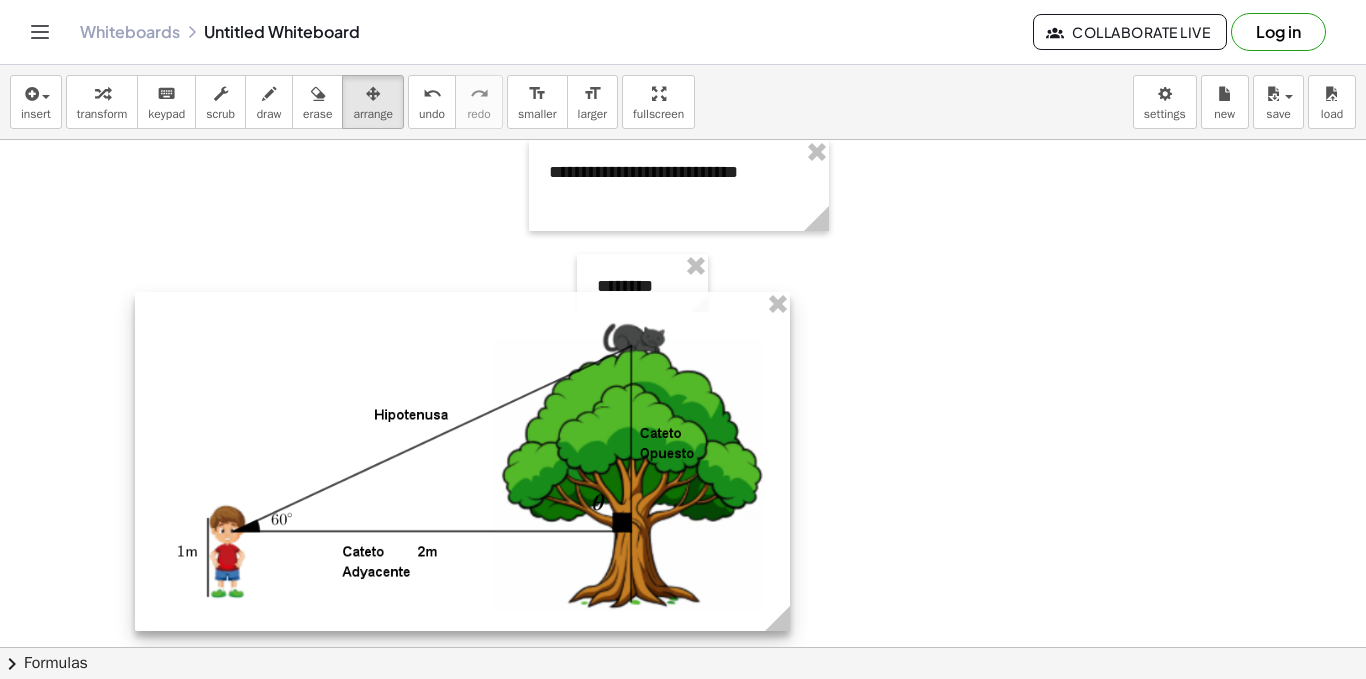 drag, startPoint x: 418, startPoint y: 458, endPoint x: 773, endPoint y: 436, distance: 355.68103 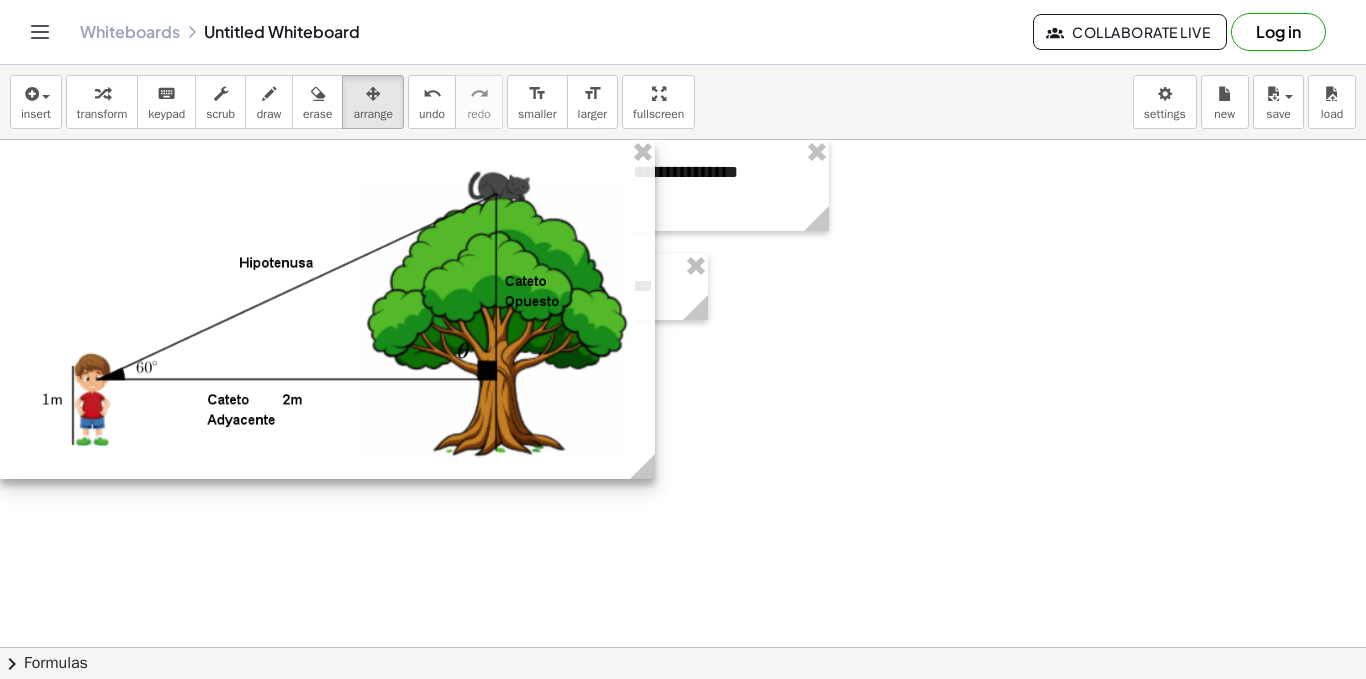 drag, startPoint x: 648, startPoint y: 439, endPoint x: 389, endPoint y: 271, distance: 308.7151 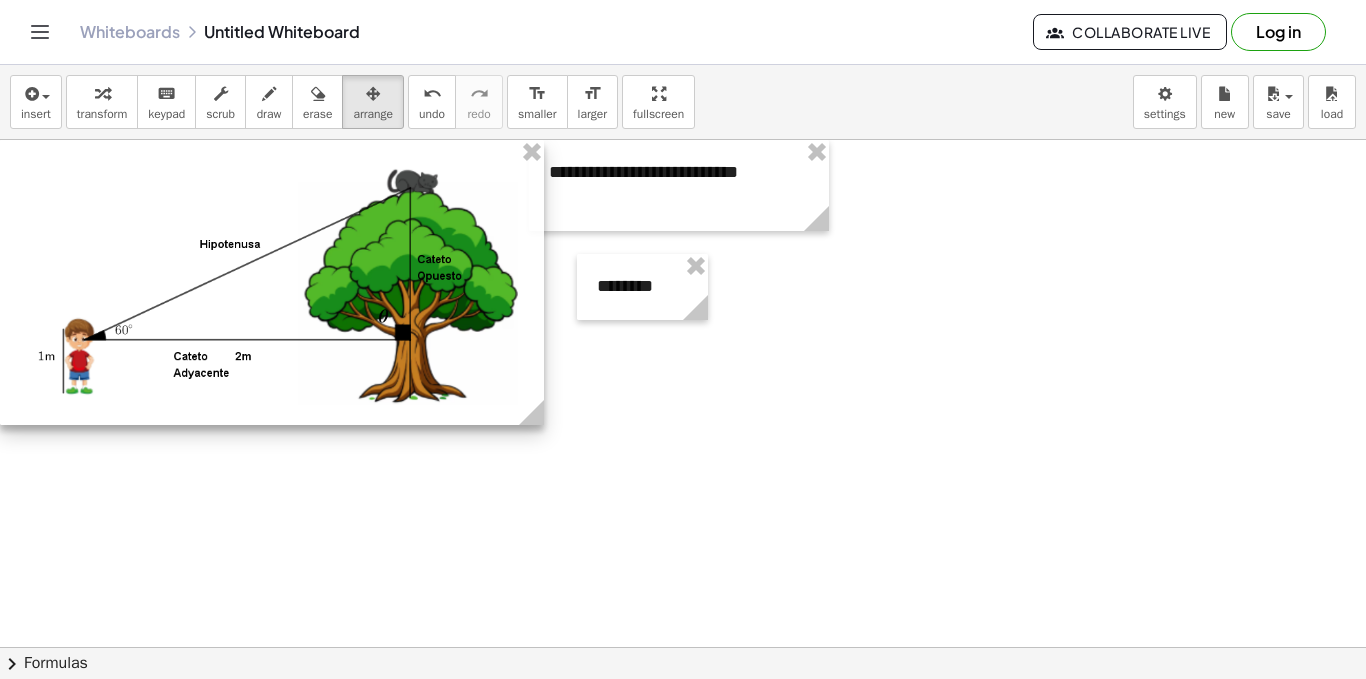 drag, startPoint x: 640, startPoint y: 476, endPoint x: 529, endPoint y: 473, distance: 111.040535 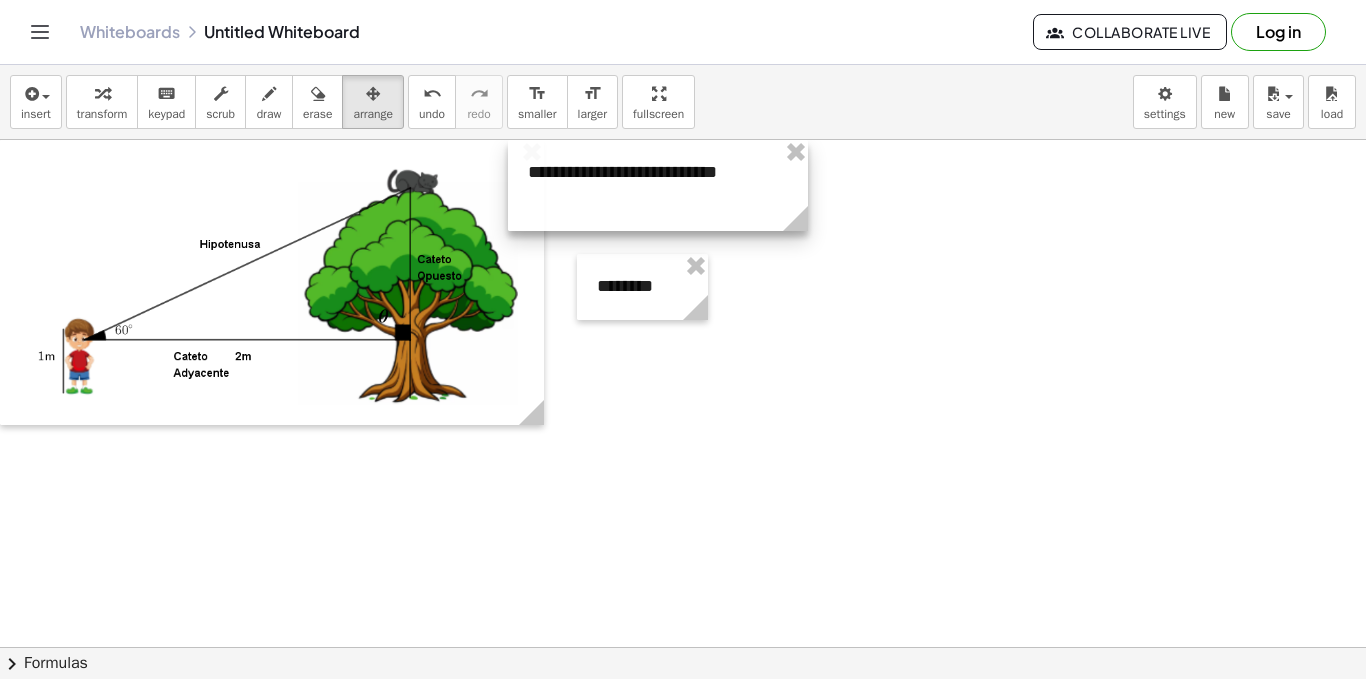 drag, startPoint x: 618, startPoint y: 209, endPoint x: 594, endPoint y: 208, distance: 24.020824 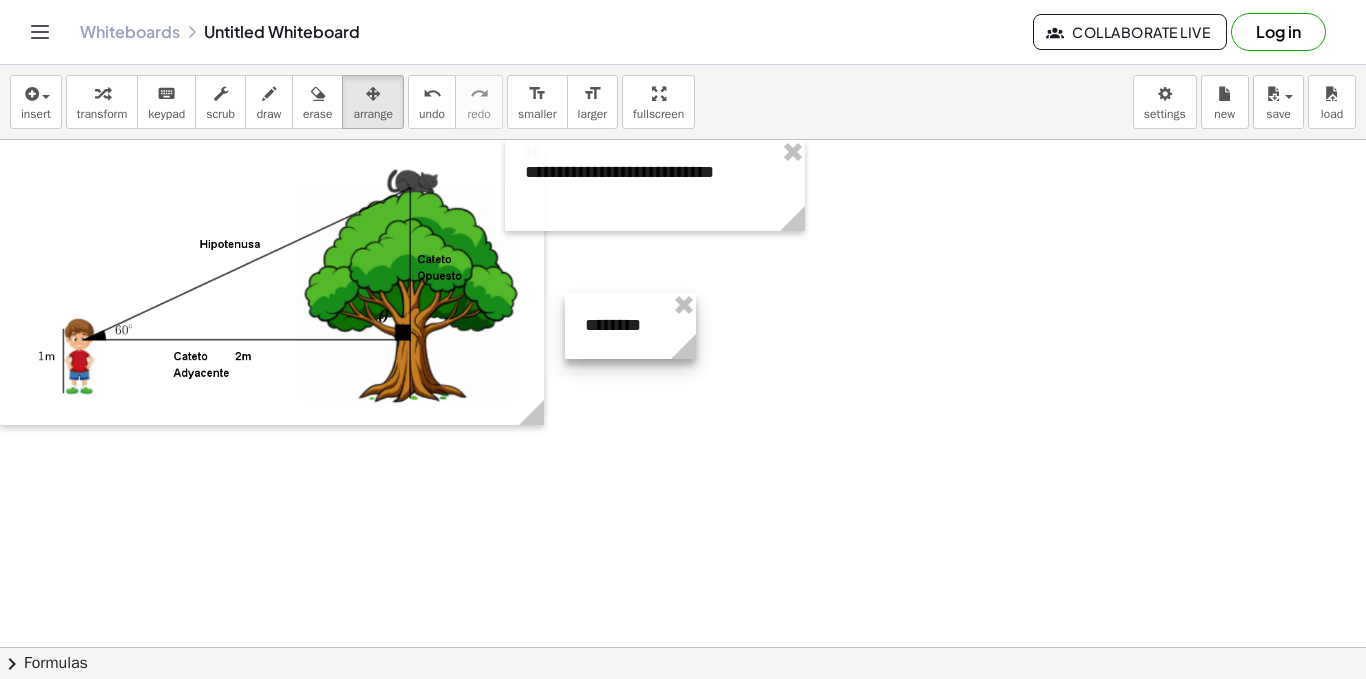 drag, startPoint x: 613, startPoint y: 293, endPoint x: 601, endPoint y: 336, distance: 44.64303 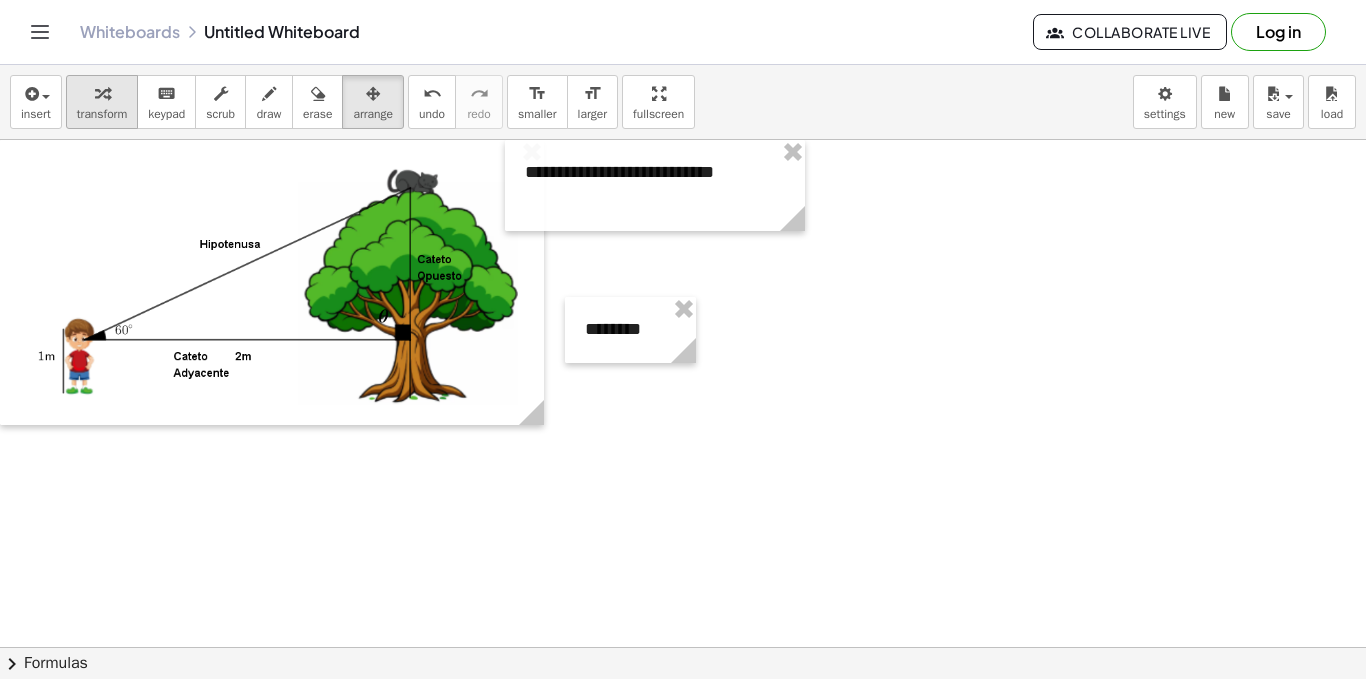click on "transform" at bounding box center [102, 102] 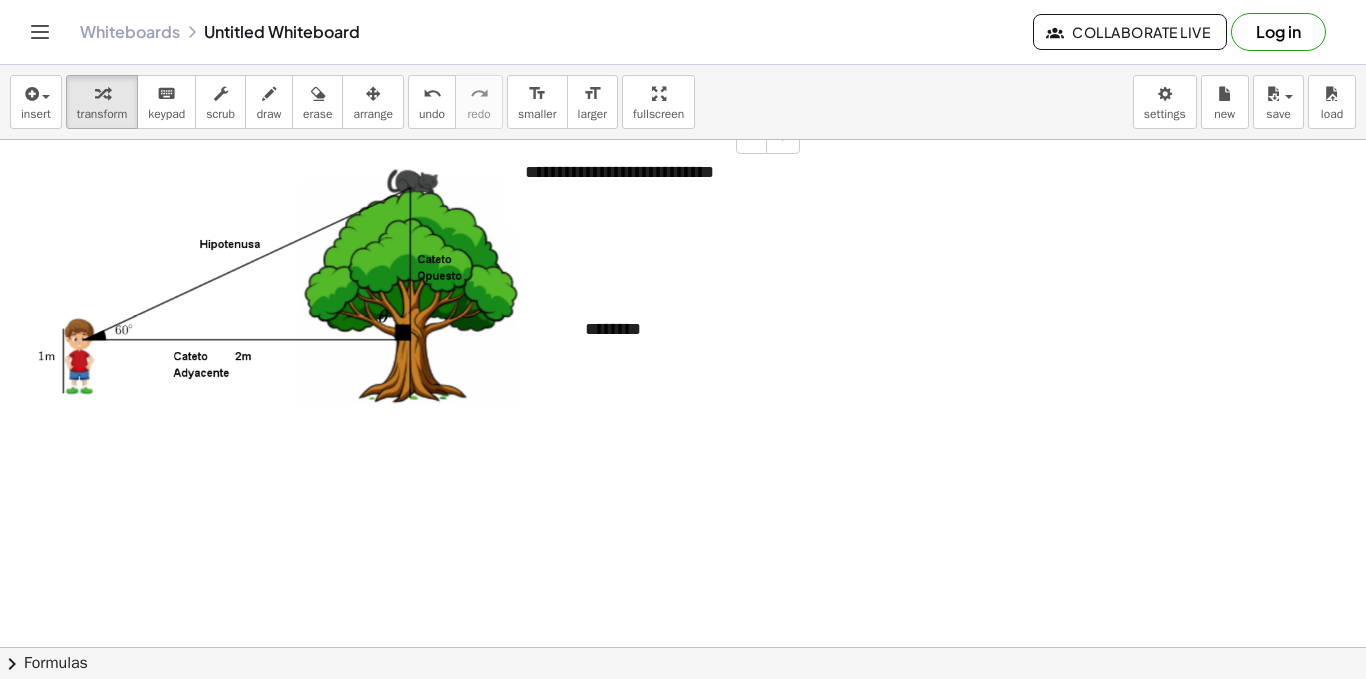 click at bounding box center [655, 199] 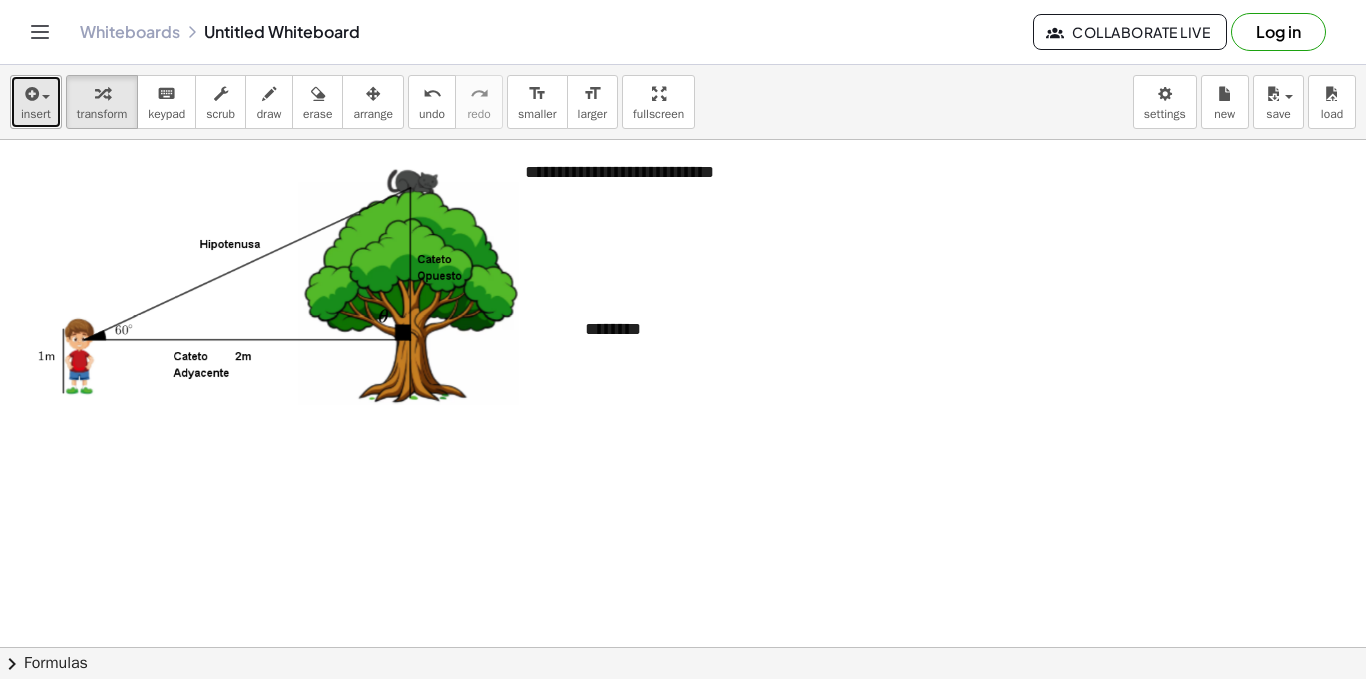 click at bounding box center (30, 94) 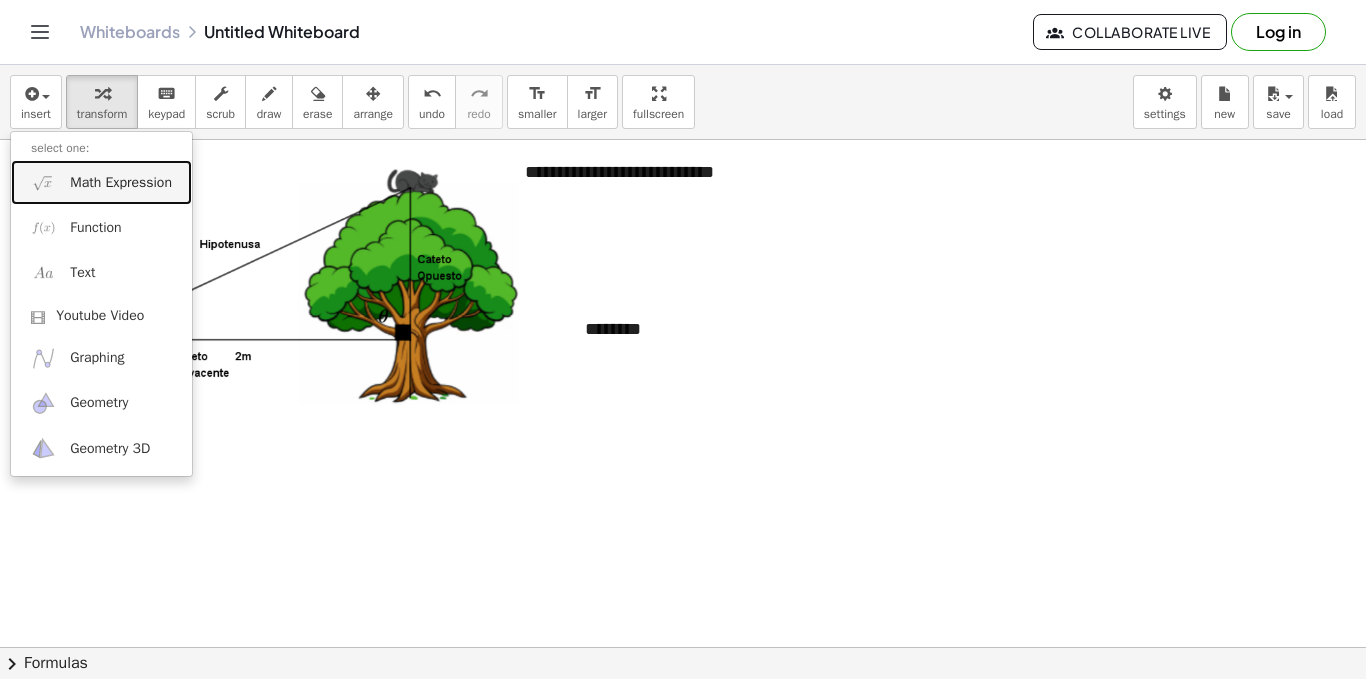 click on "Math Expression" at bounding box center (101, 182) 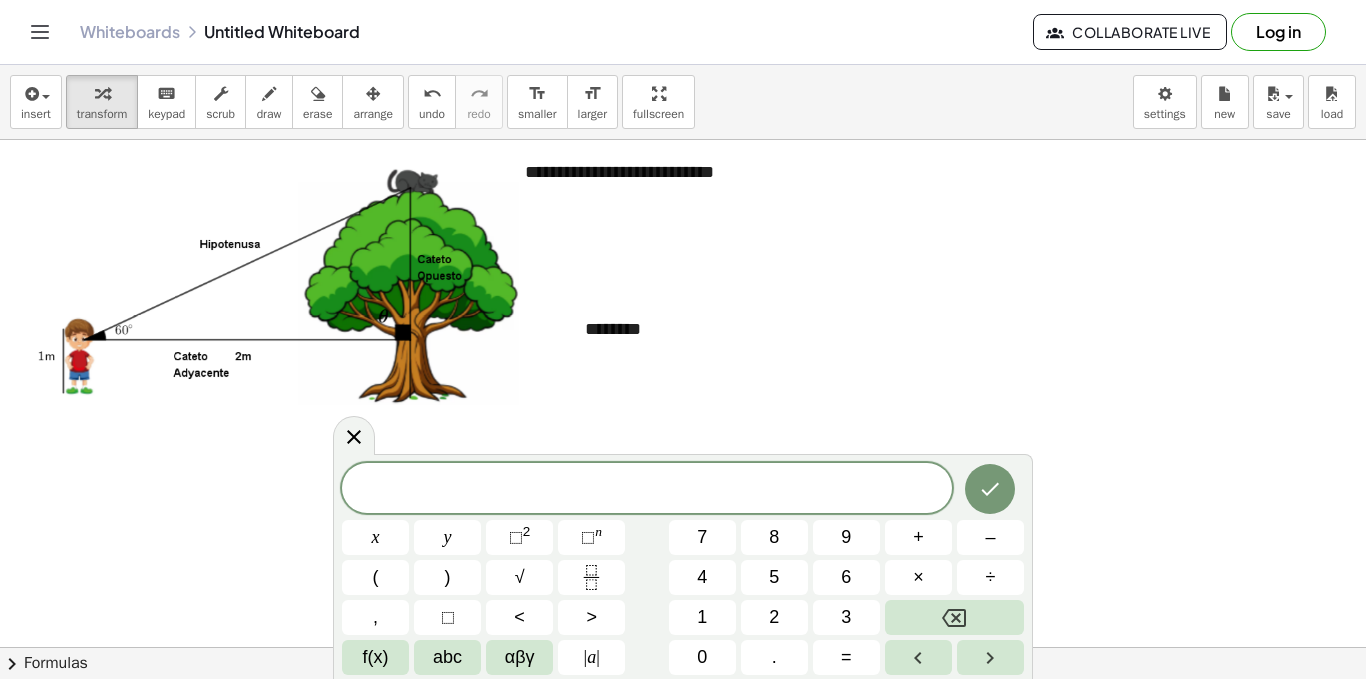 click on "**********" at bounding box center (683, 372) 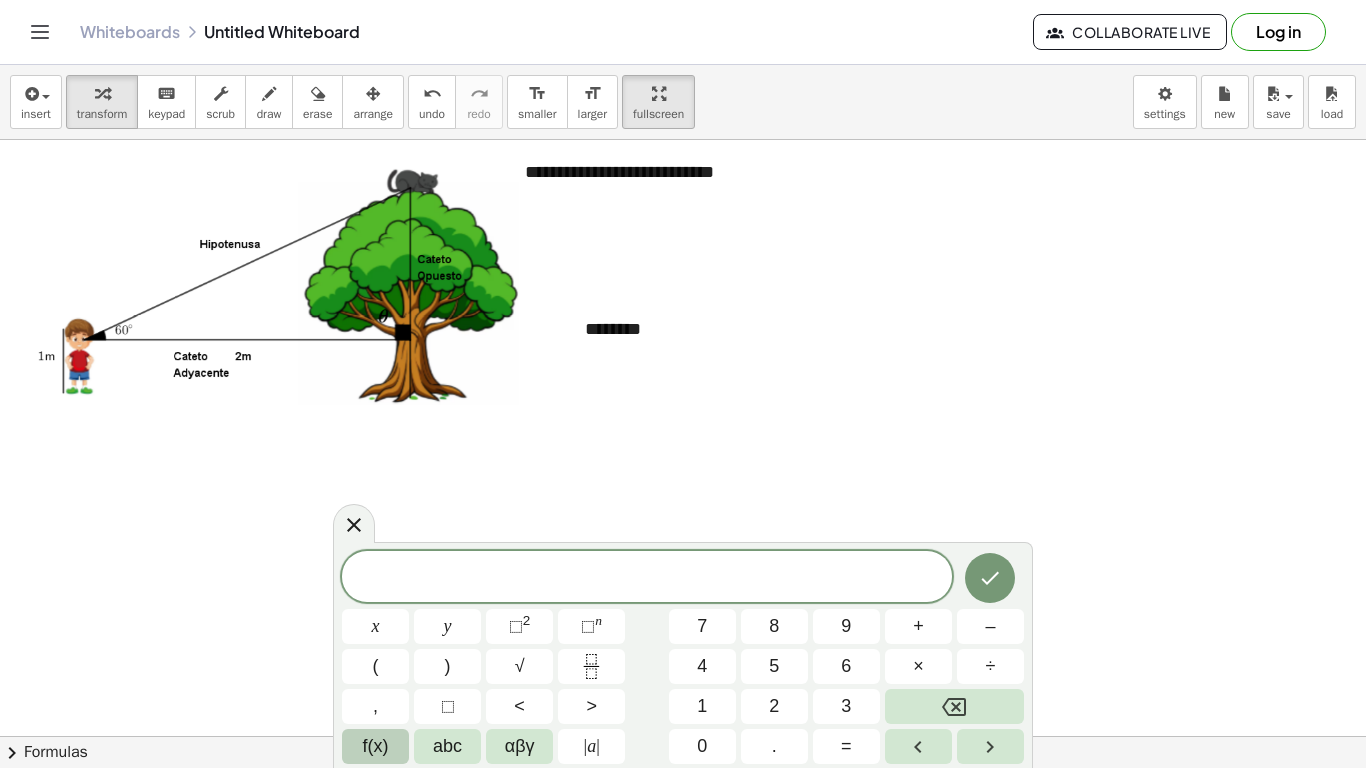 click on "f(x)" at bounding box center [375, 746] 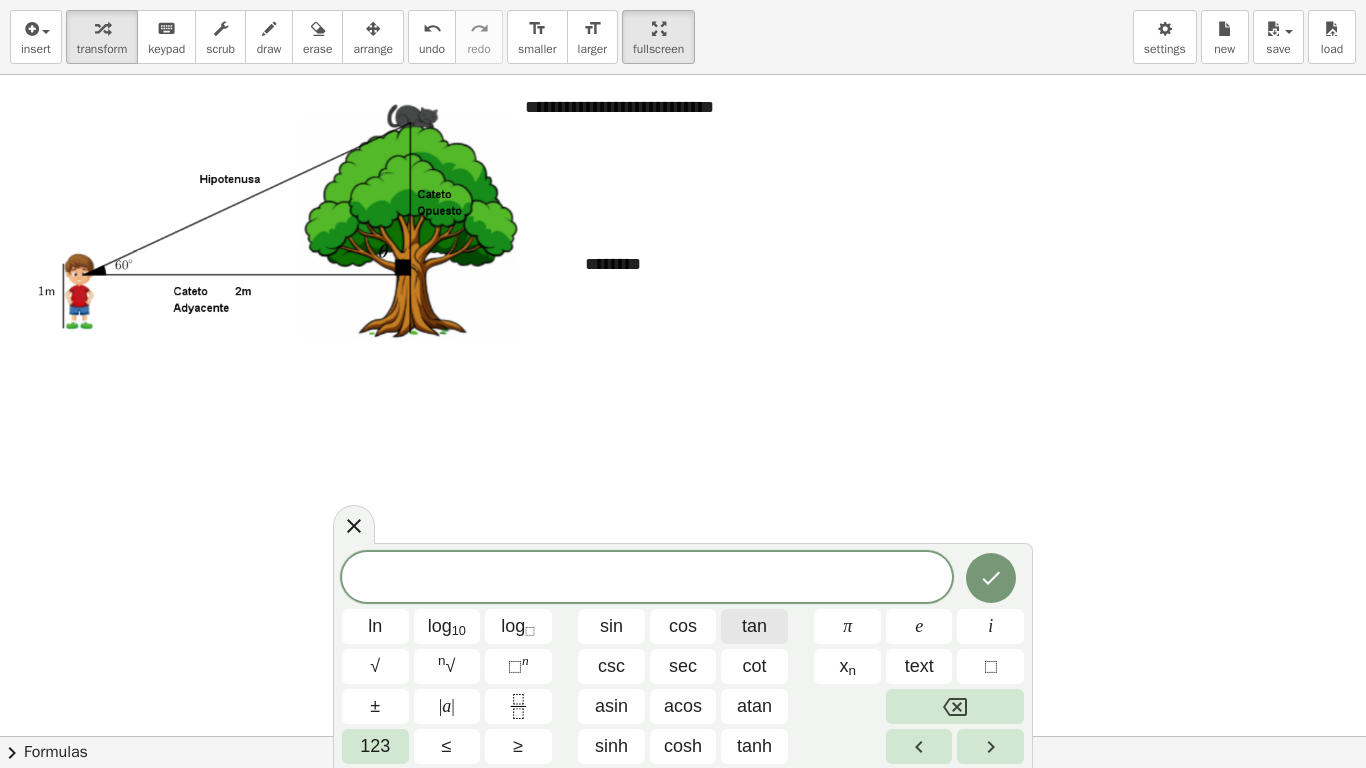 click on "tan" at bounding box center [754, 626] 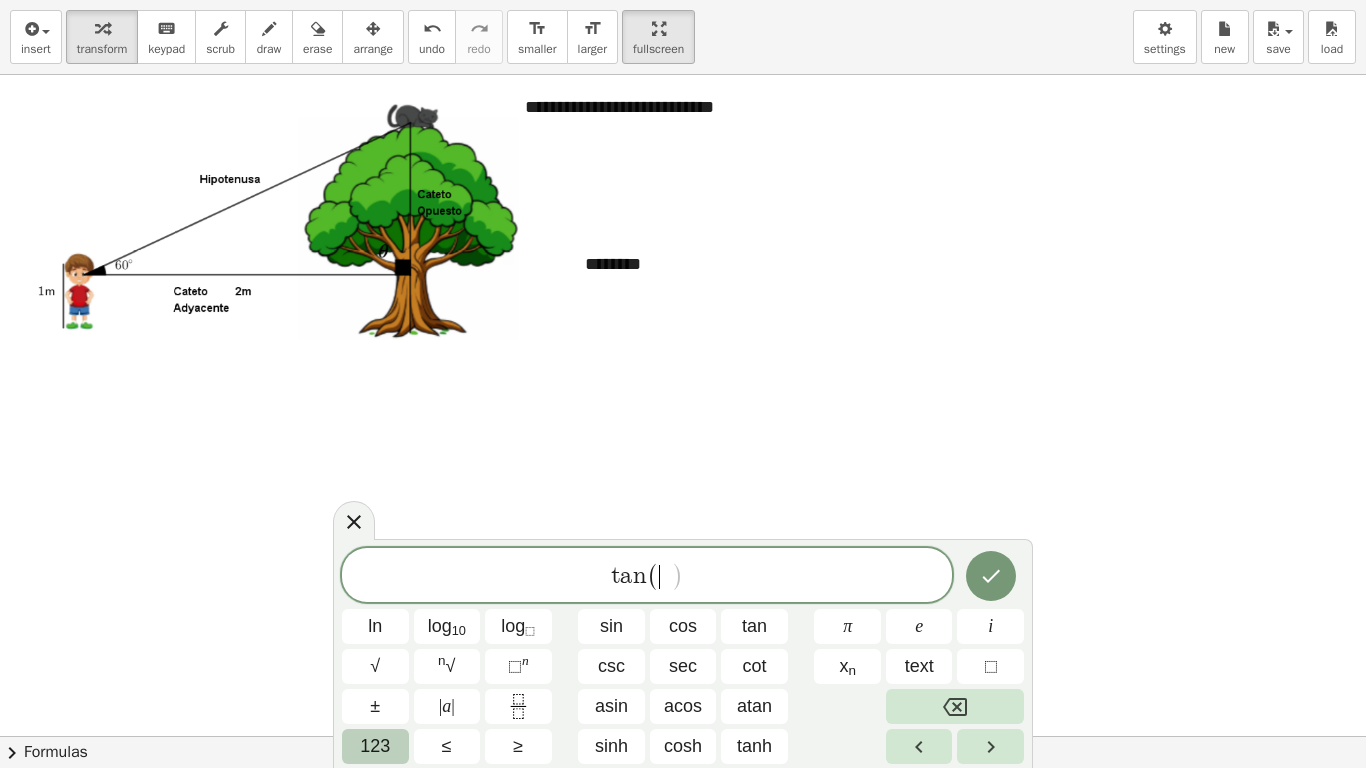 click on "123" at bounding box center (375, 746) 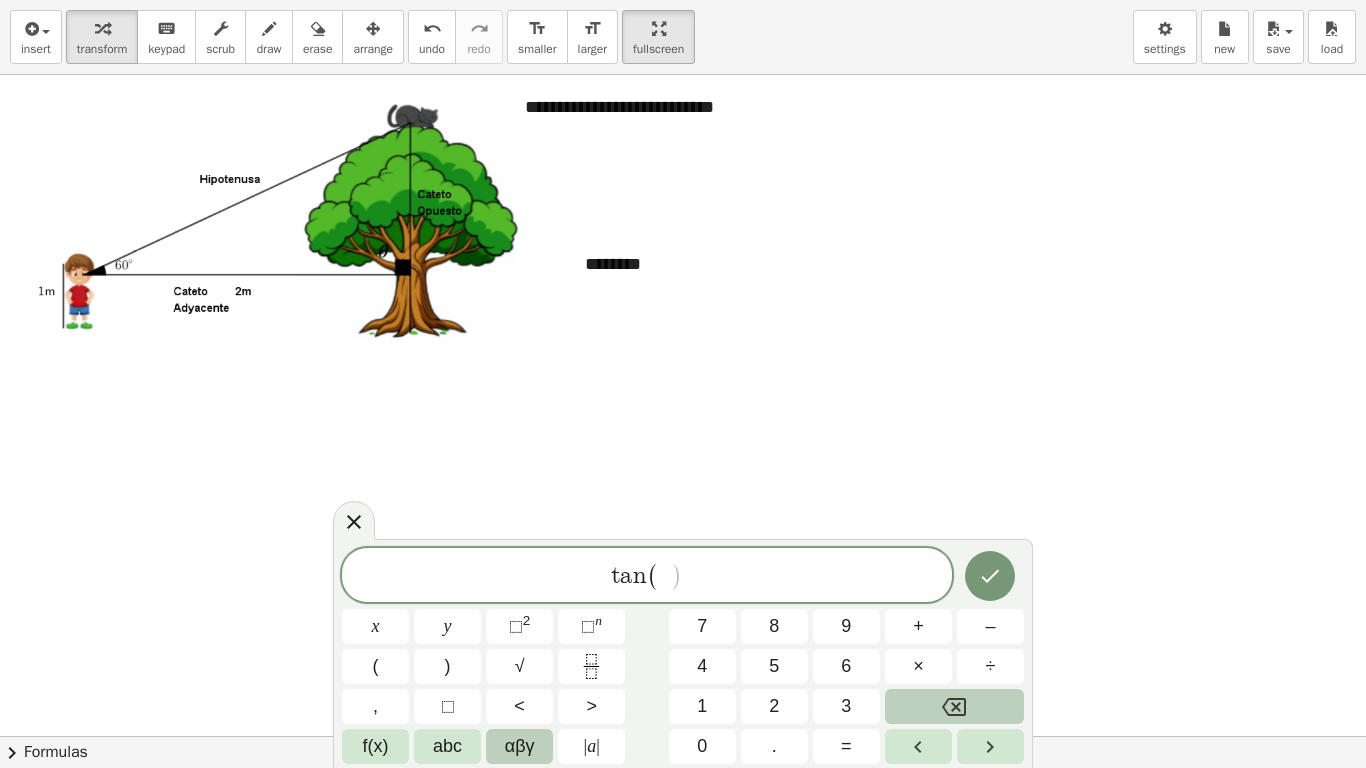 click on "αβγ" at bounding box center (519, 746) 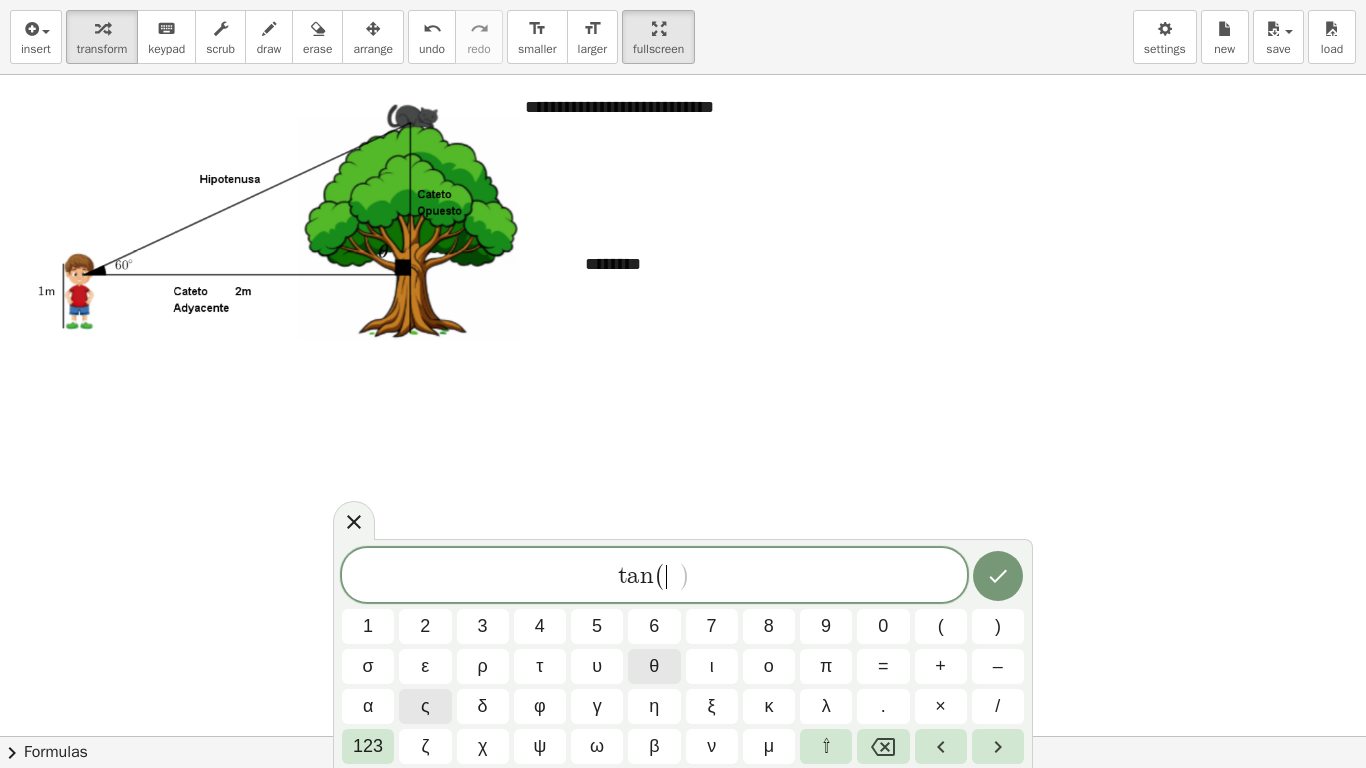 click on "θ" at bounding box center (654, 666) 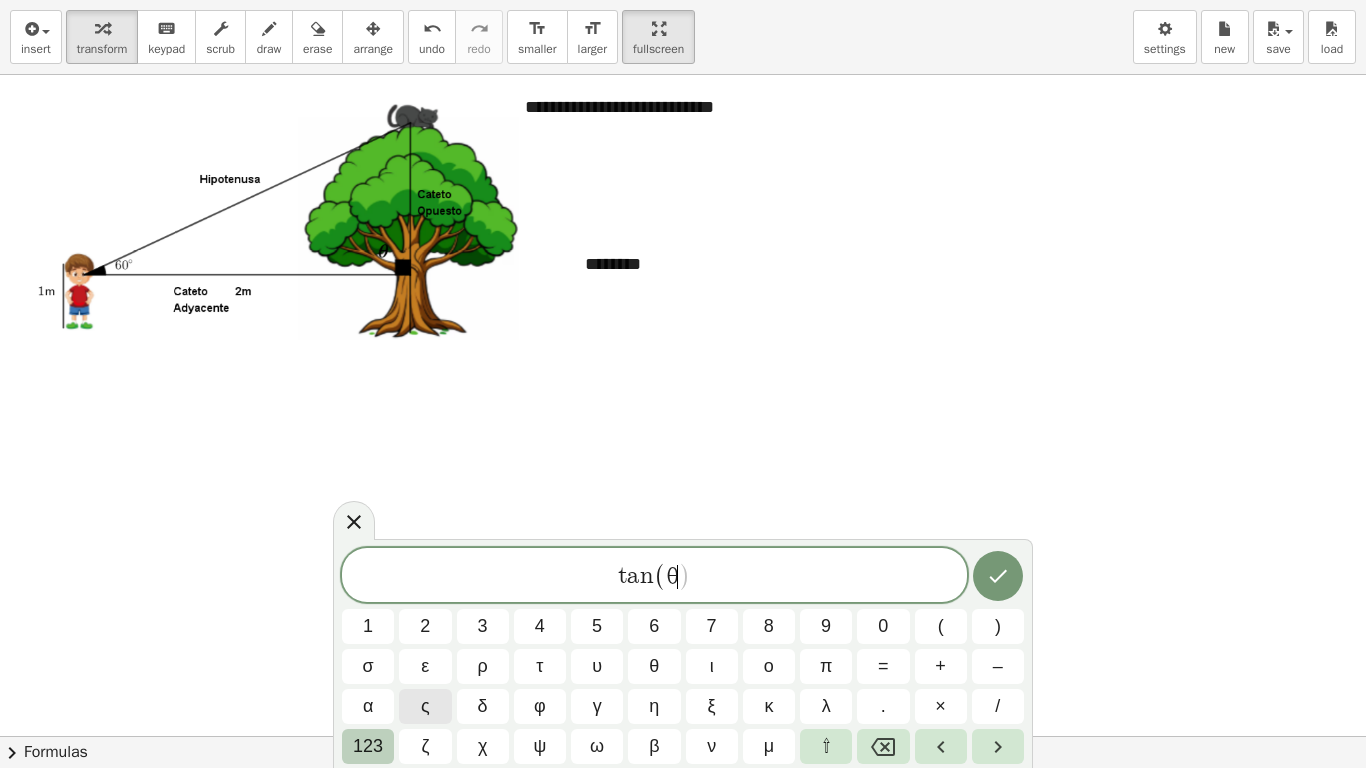 click on "123" at bounding box center (368, 746) 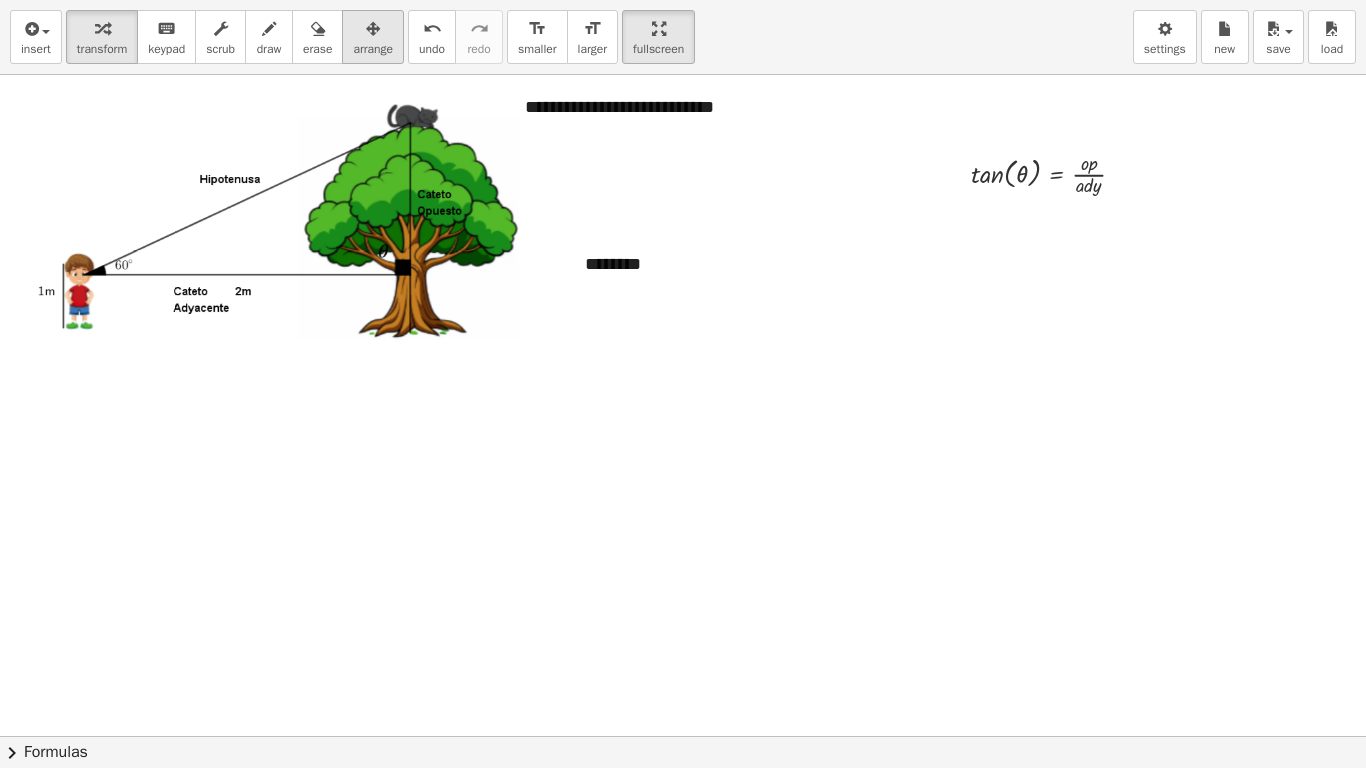 click on "arrange" at bounding box center (373, 49) 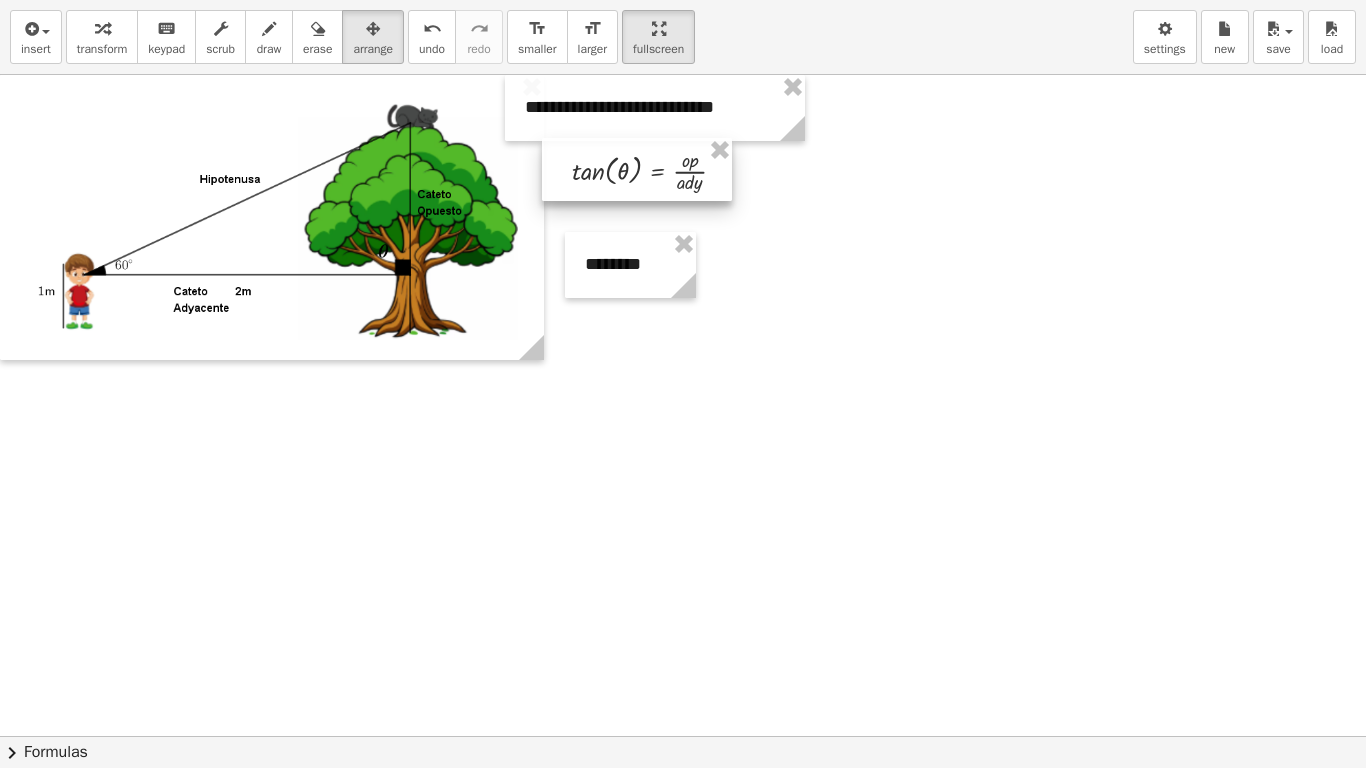 drag, startPoint x: 1003, startPoint y: 196, endPoint x: 605, endPoint y: 193, distance: 398.0113 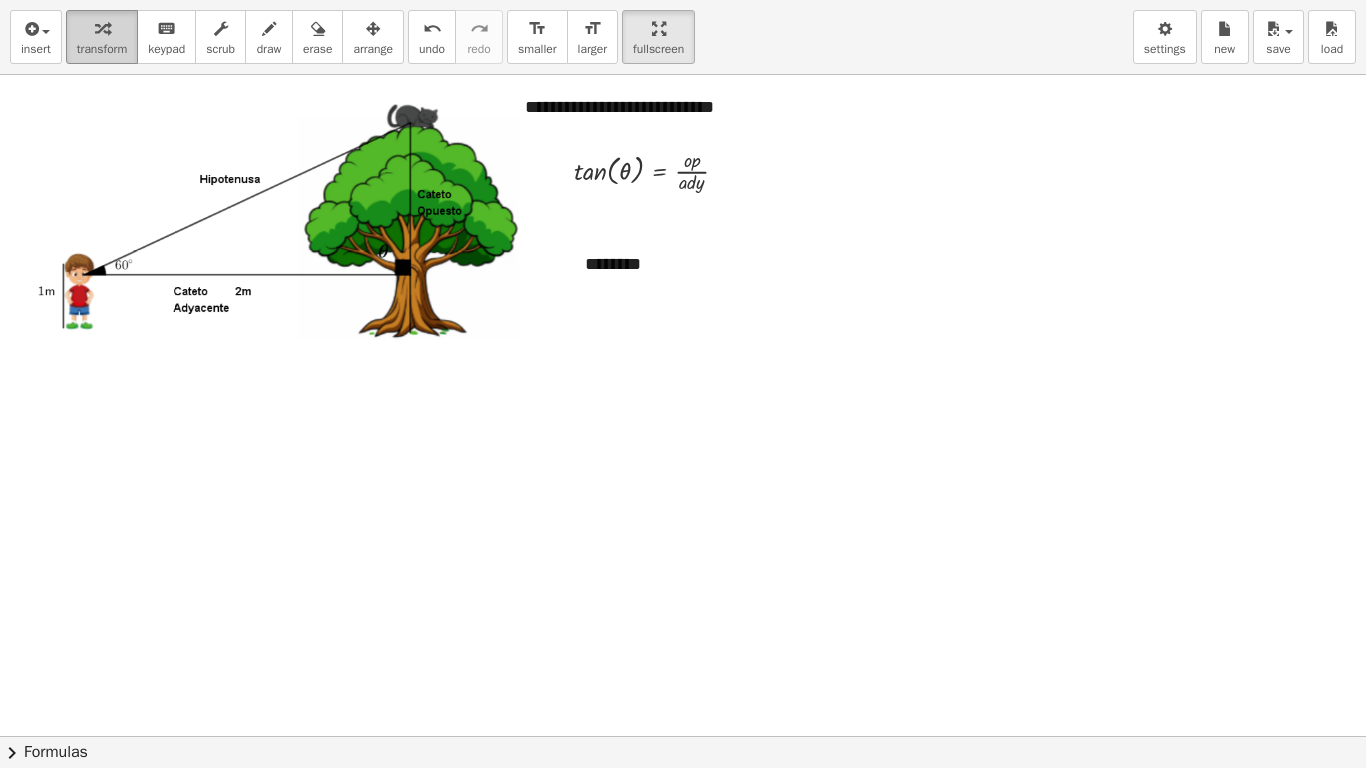 click on "transform" at bounding box center (102, 49) 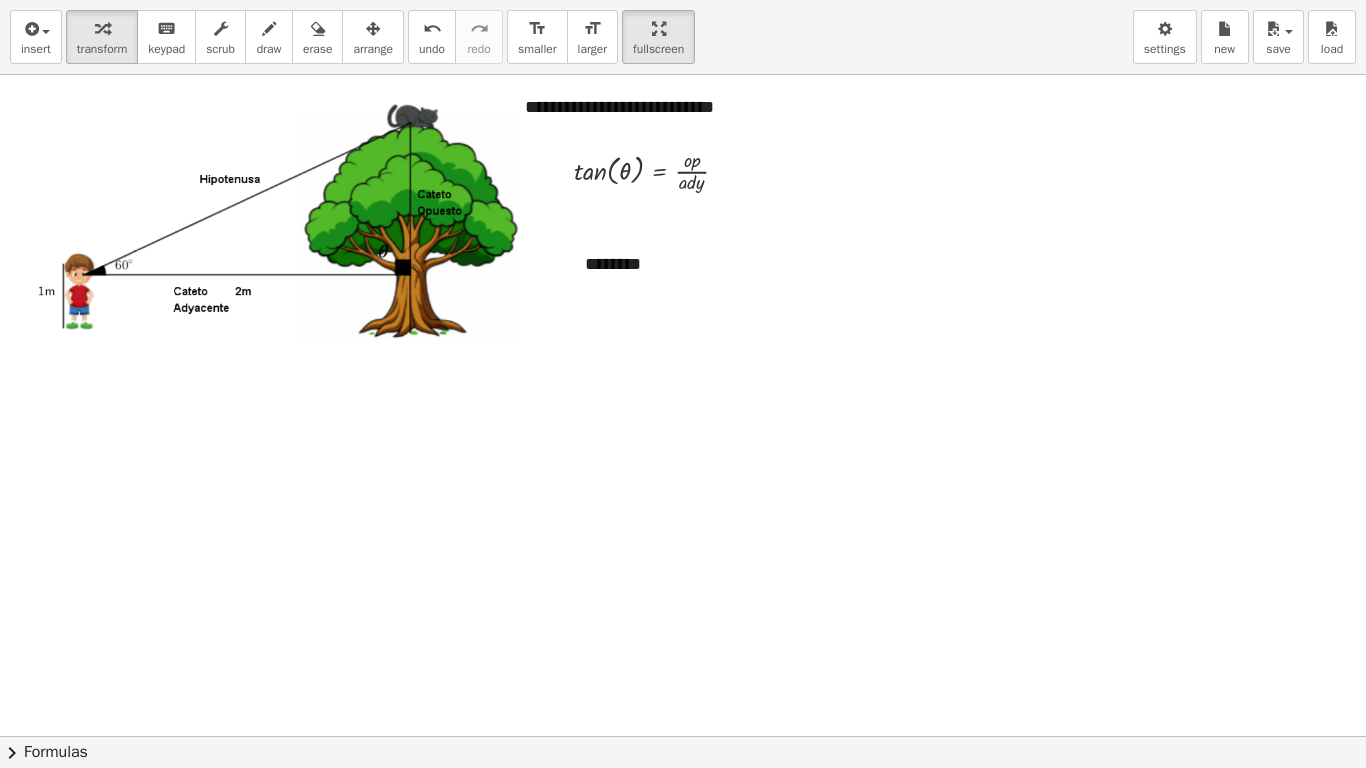 click at bounding box center (683, 736) 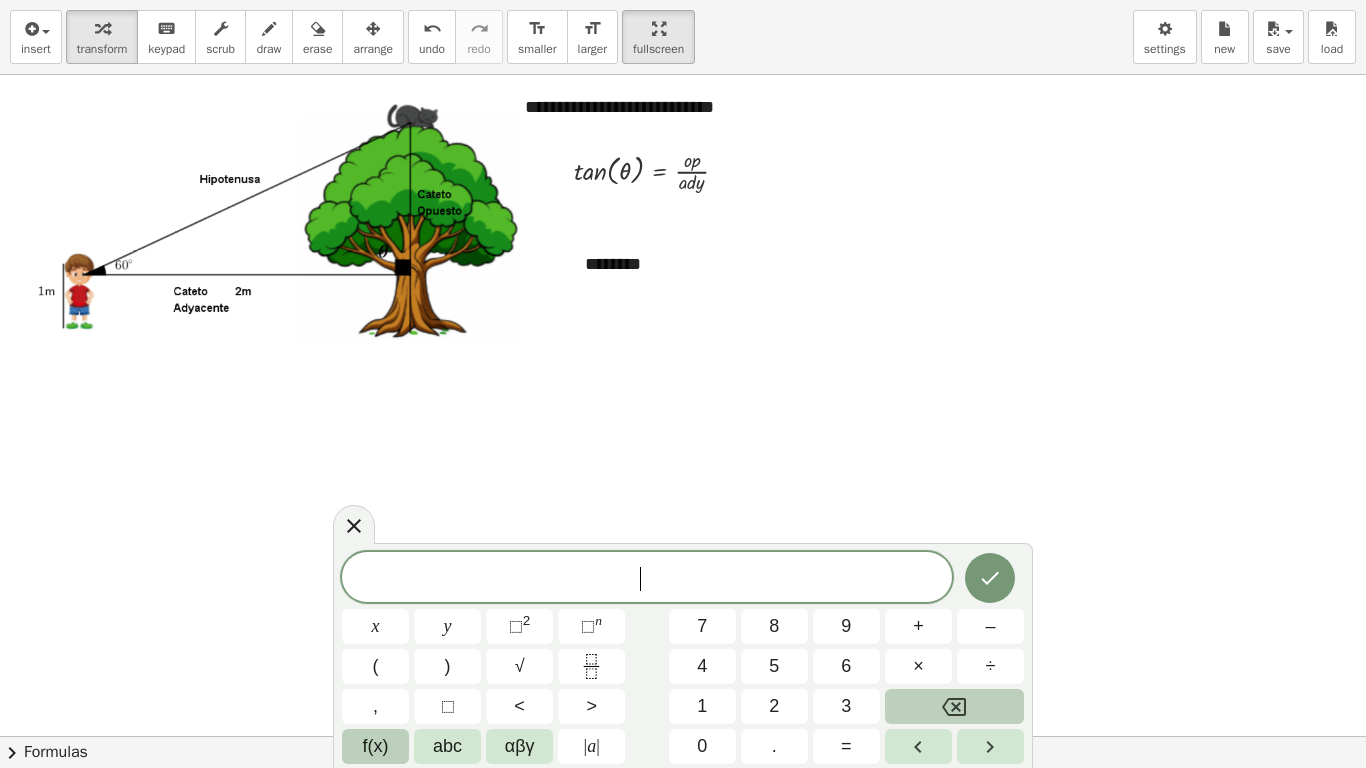 click on "f(x)" at bounding box center [376, 746] 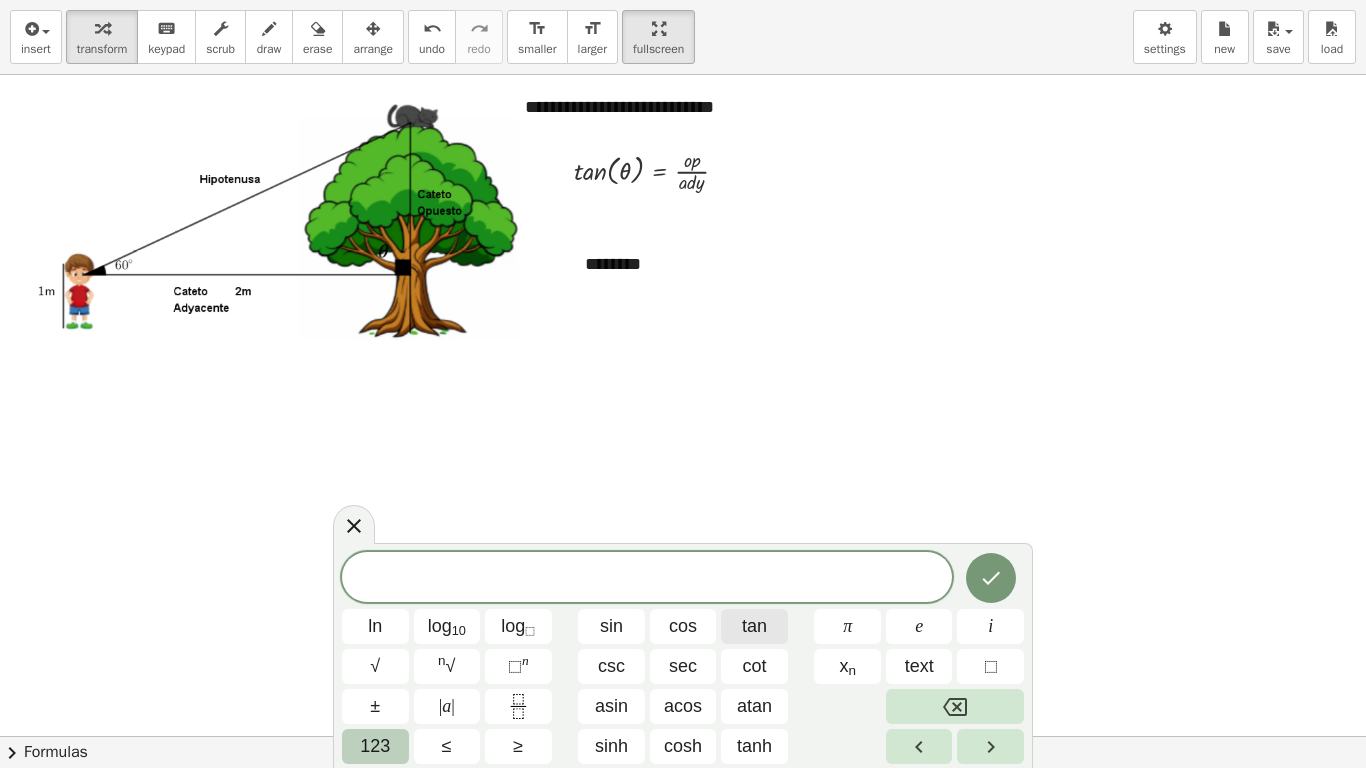 click on "tan" at bounding box center (754, 626) 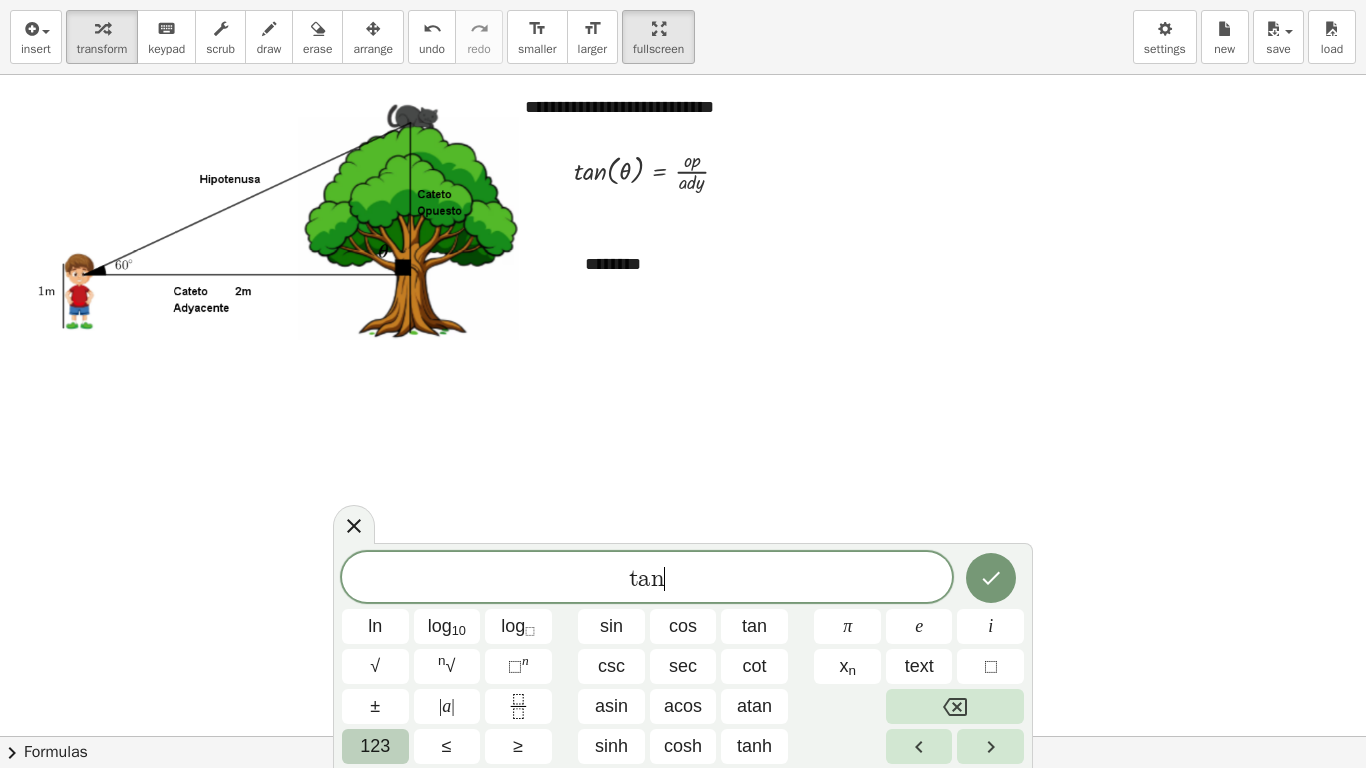 click on "123" at bounding box center (375, 746) 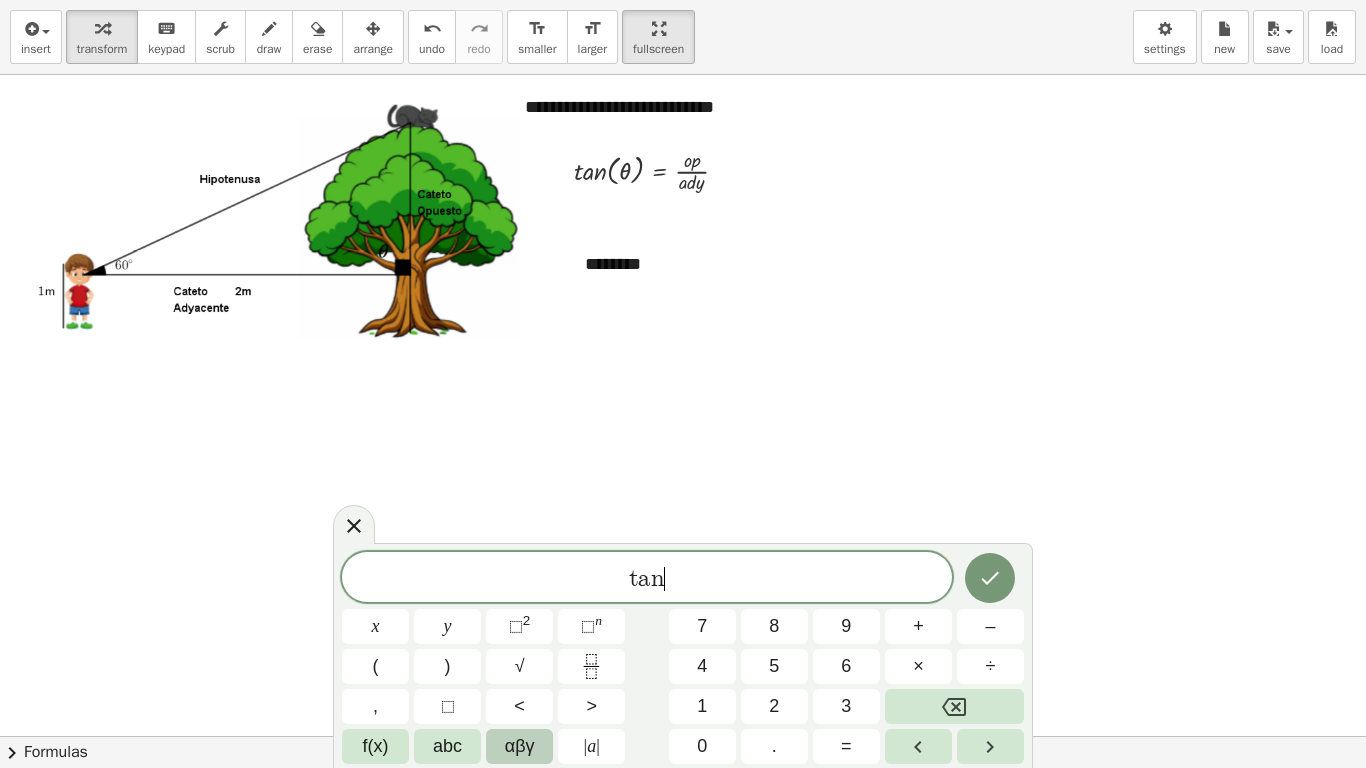 click on "αβγ" at bounding box center (520, 746) 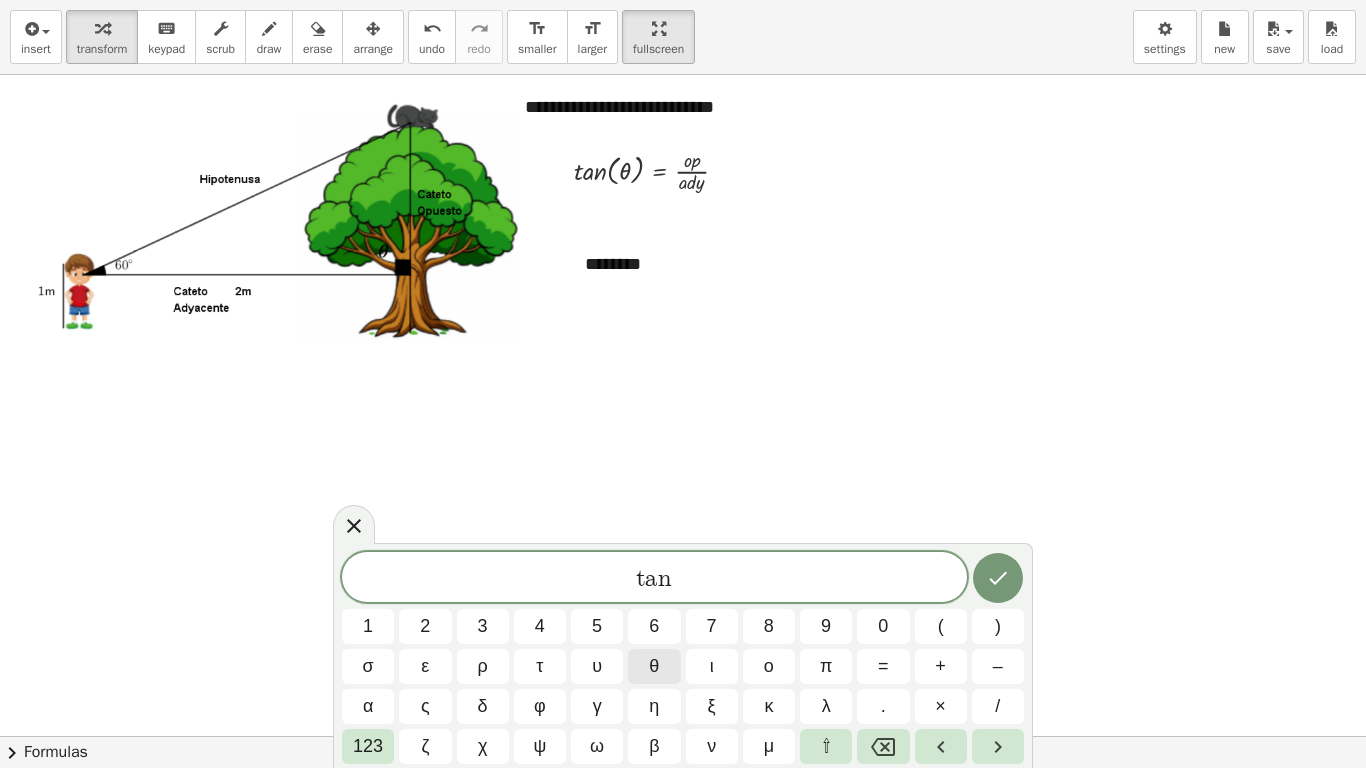 click on "θ" at bounding box center [654, 666] 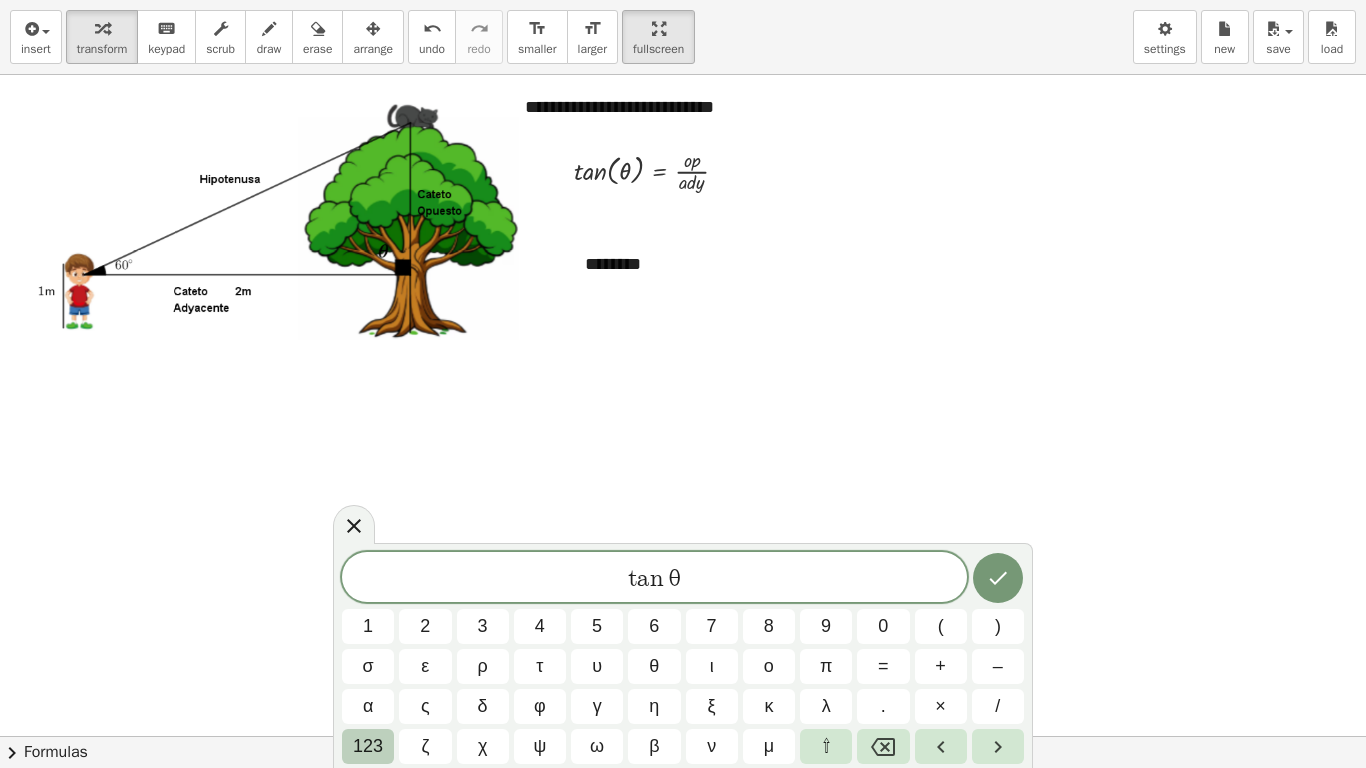click on "123" at bounding box center (368, 746) 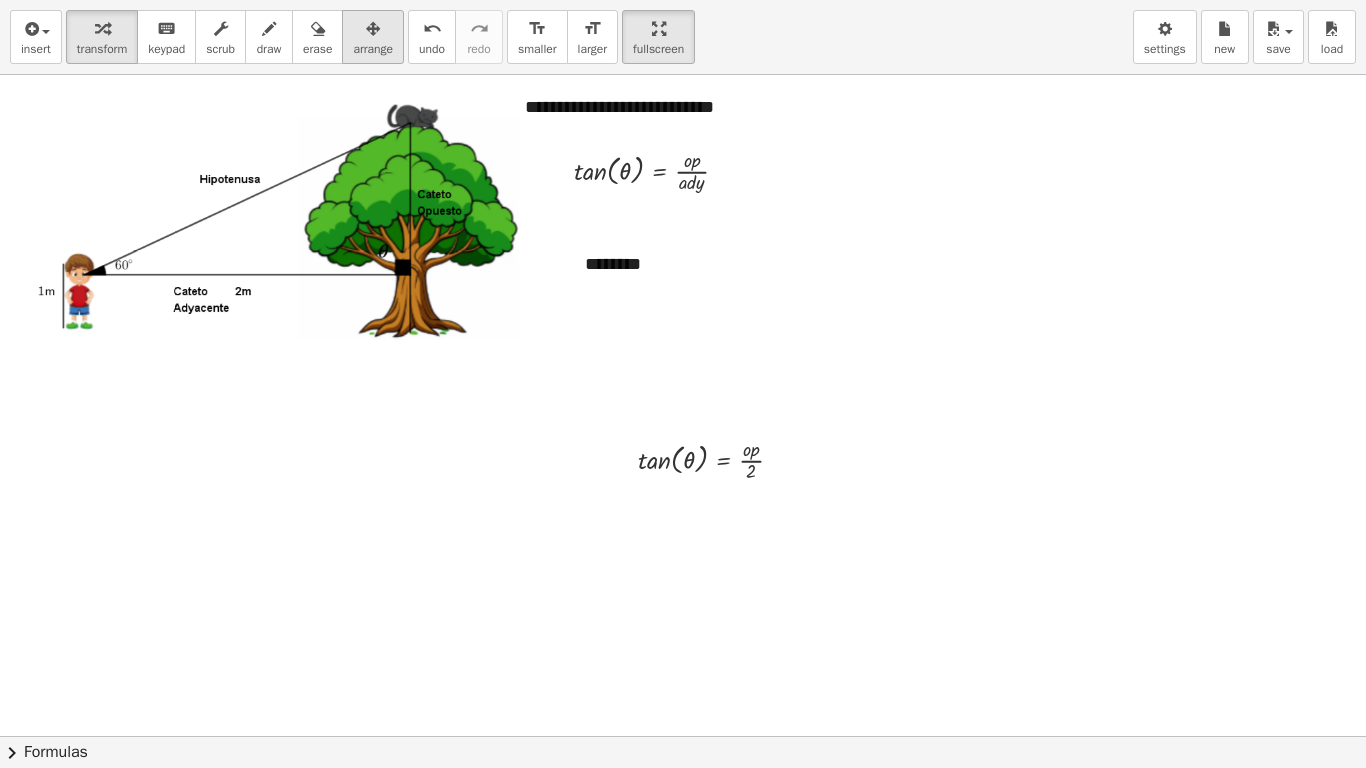 click on "arrange" at bounding box center (373, 49) 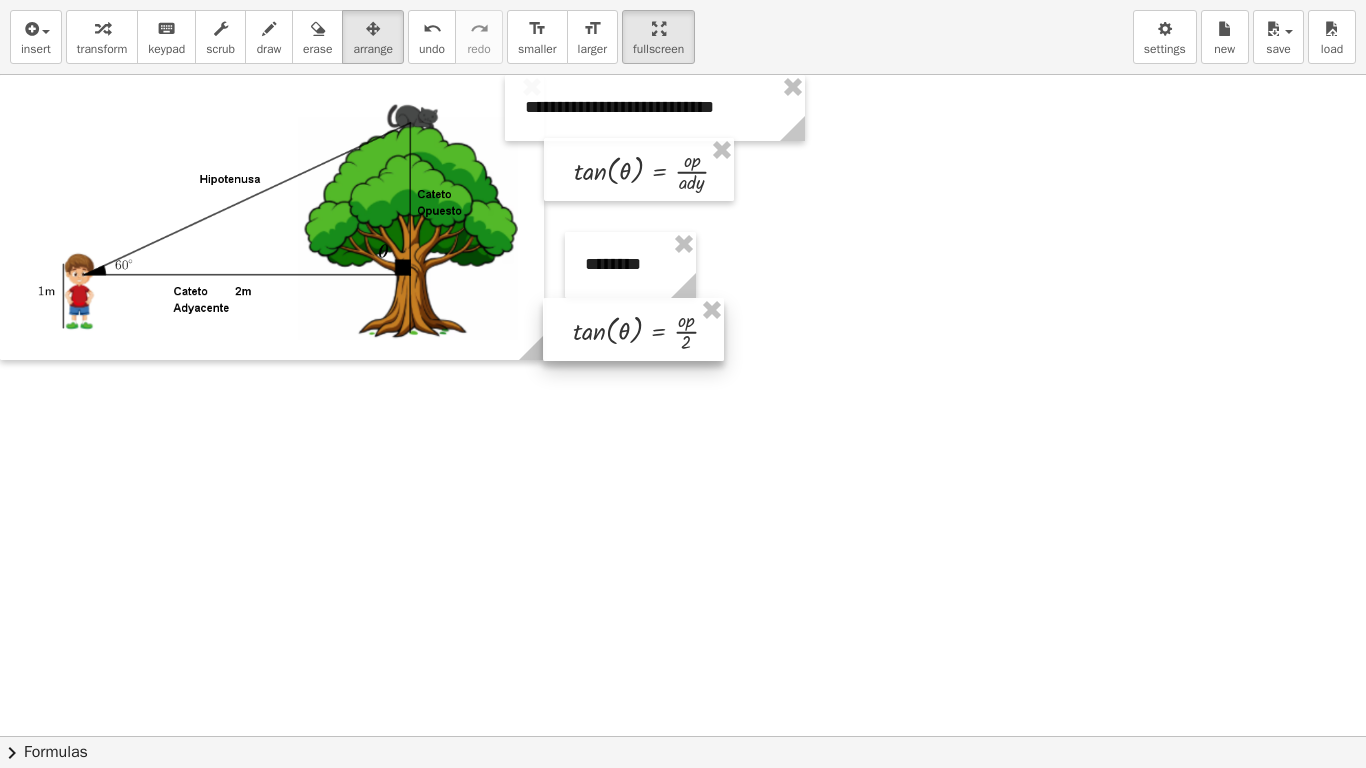 drag, startPoint x: 681, startPoint y: 465, endPoint x: 616, endPoint y: 336, distance: 144.45068 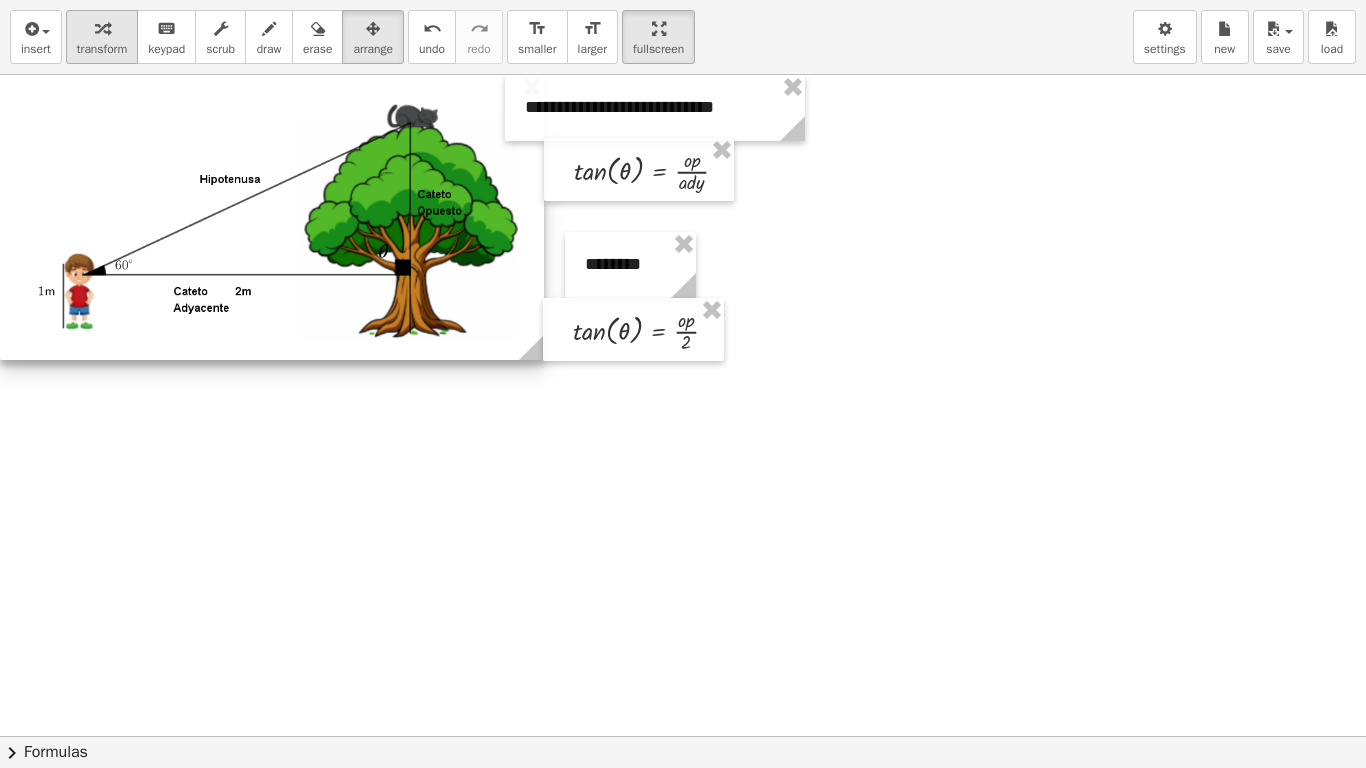 click on "transform" at bounding box center [102, 37] 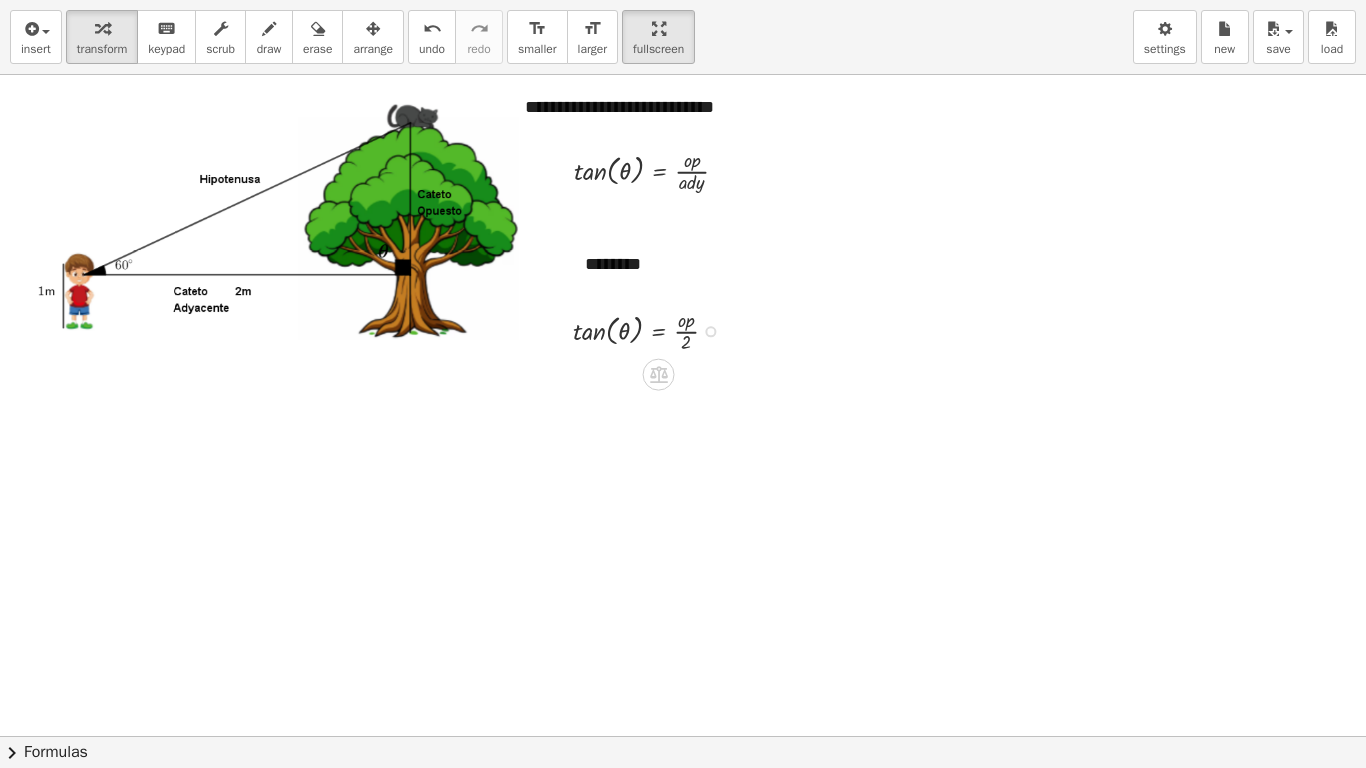 click at bounding box center (710, 331) 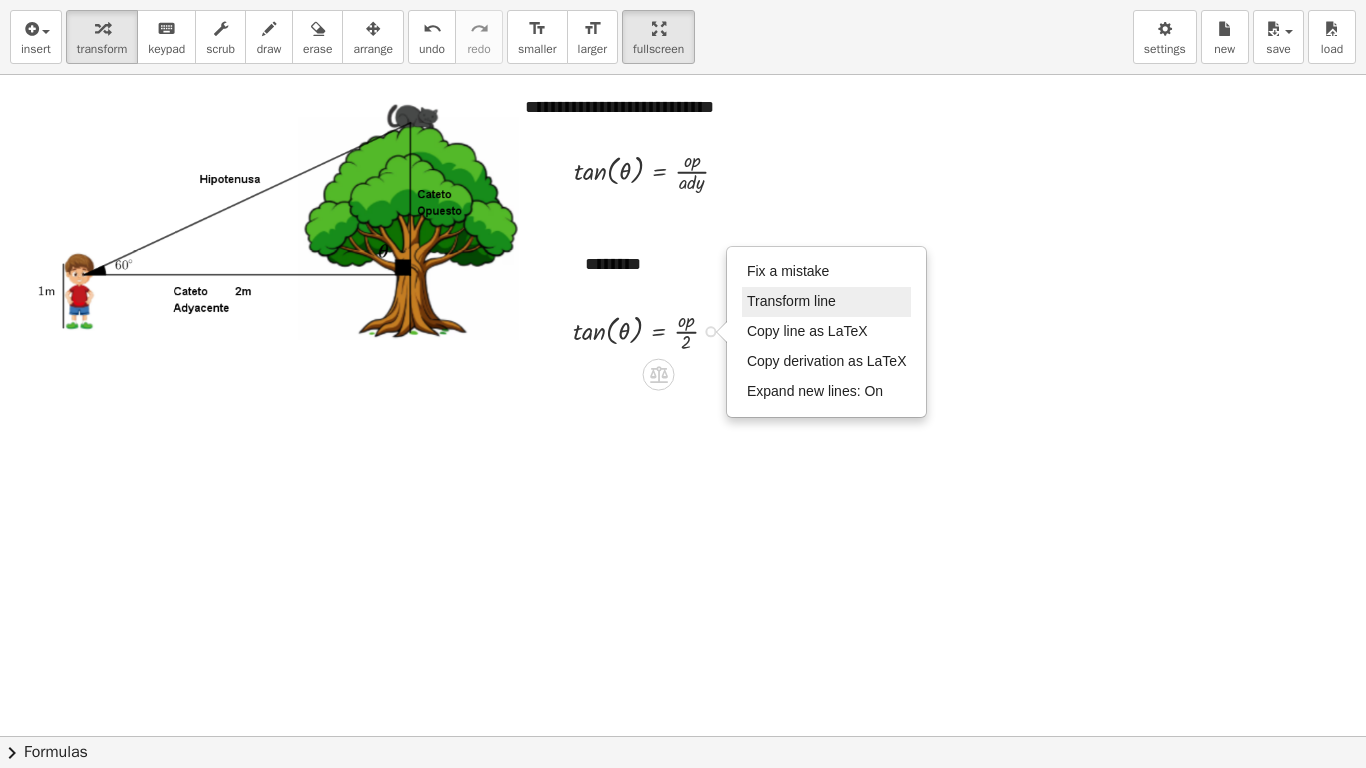 click on "Transform line" at bounding box center (791, 301) 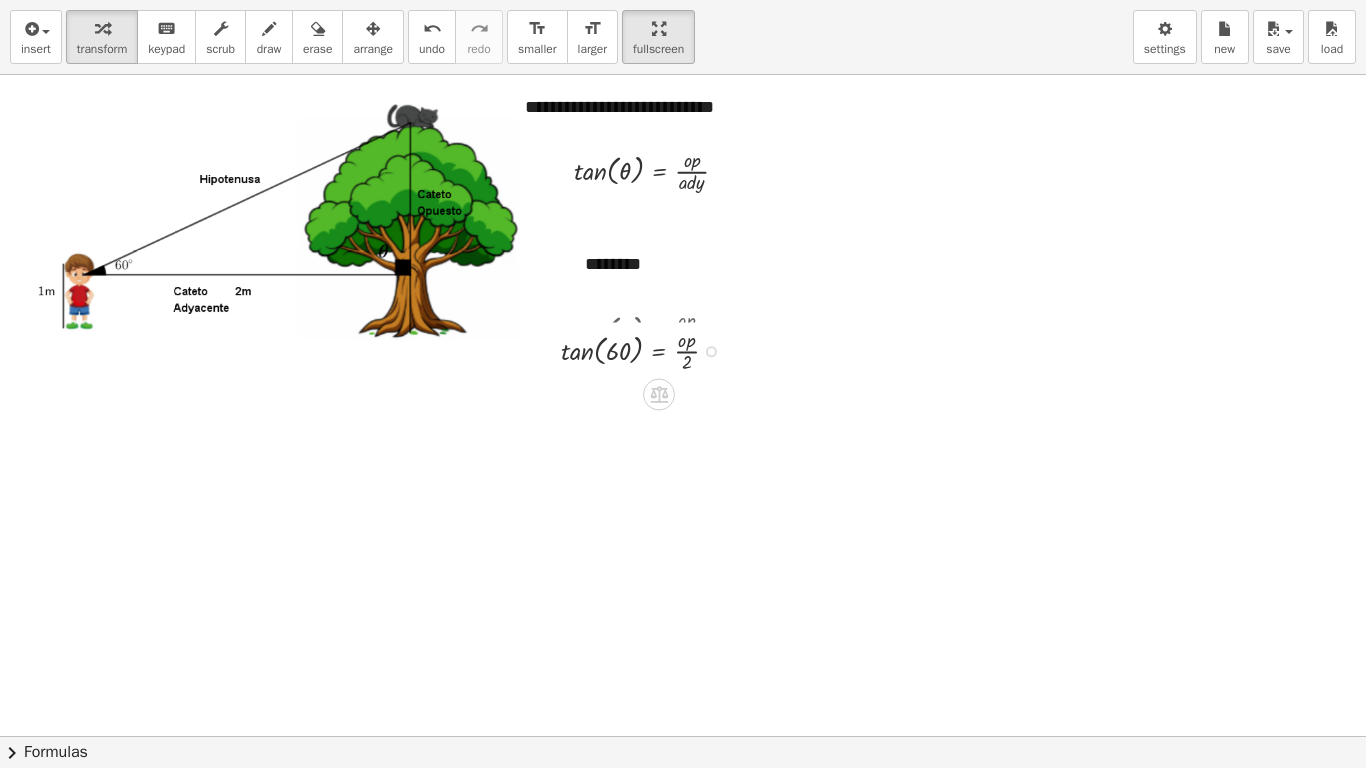 drag, startPoint x: 712, startPoint y: 385, endPoint x: 714, endPoint y: 338, distance: 47.042534 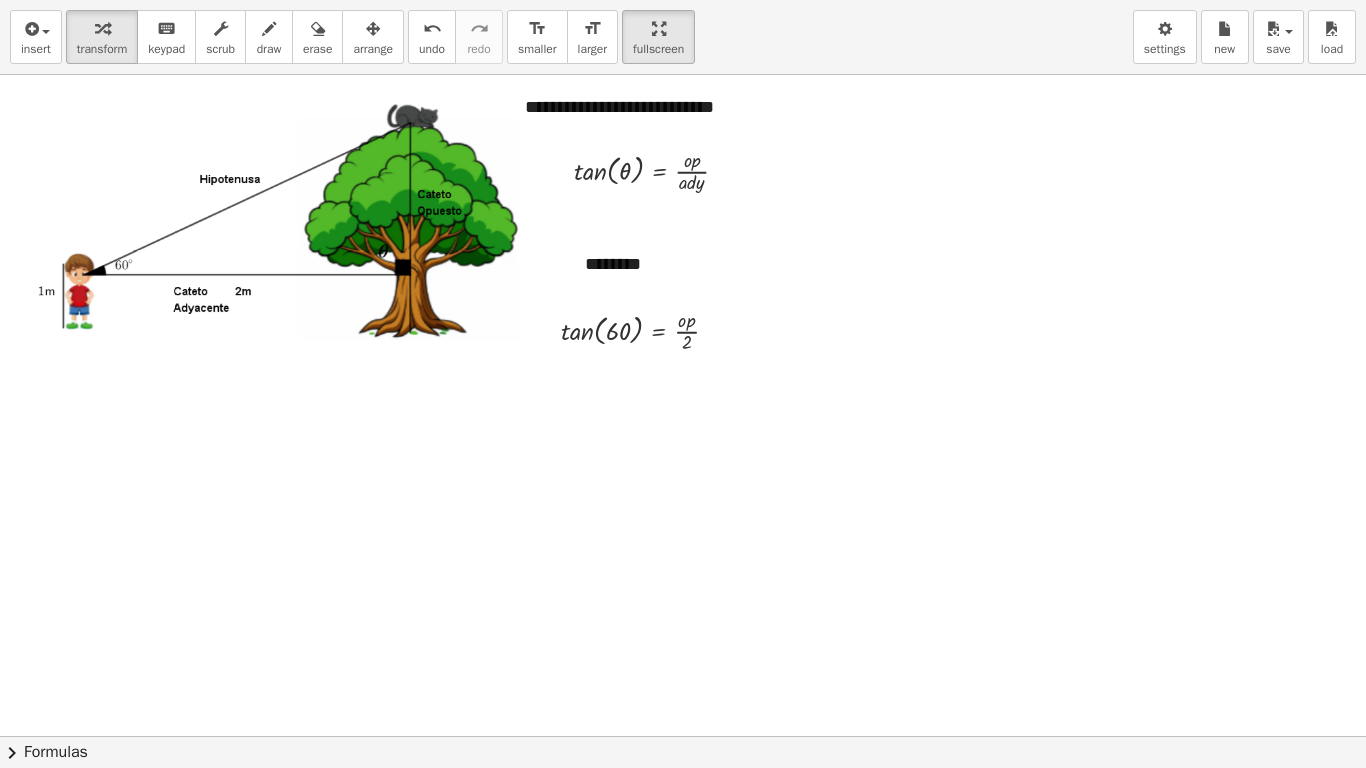 click at bounding box center (683, 736) 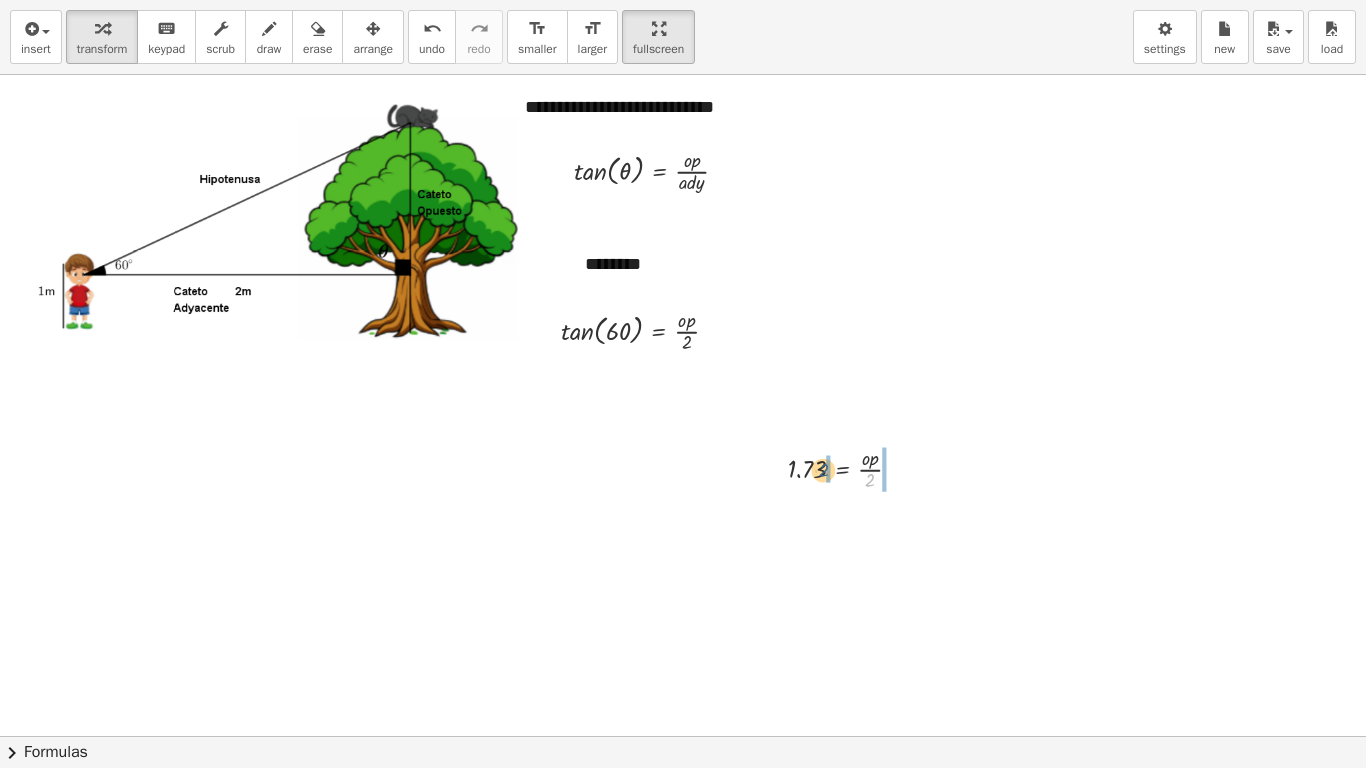 drag, startPoint x: 866, startPoint y: 488, endPoint x: 818, endPoint y: 475, distance: 49.729267 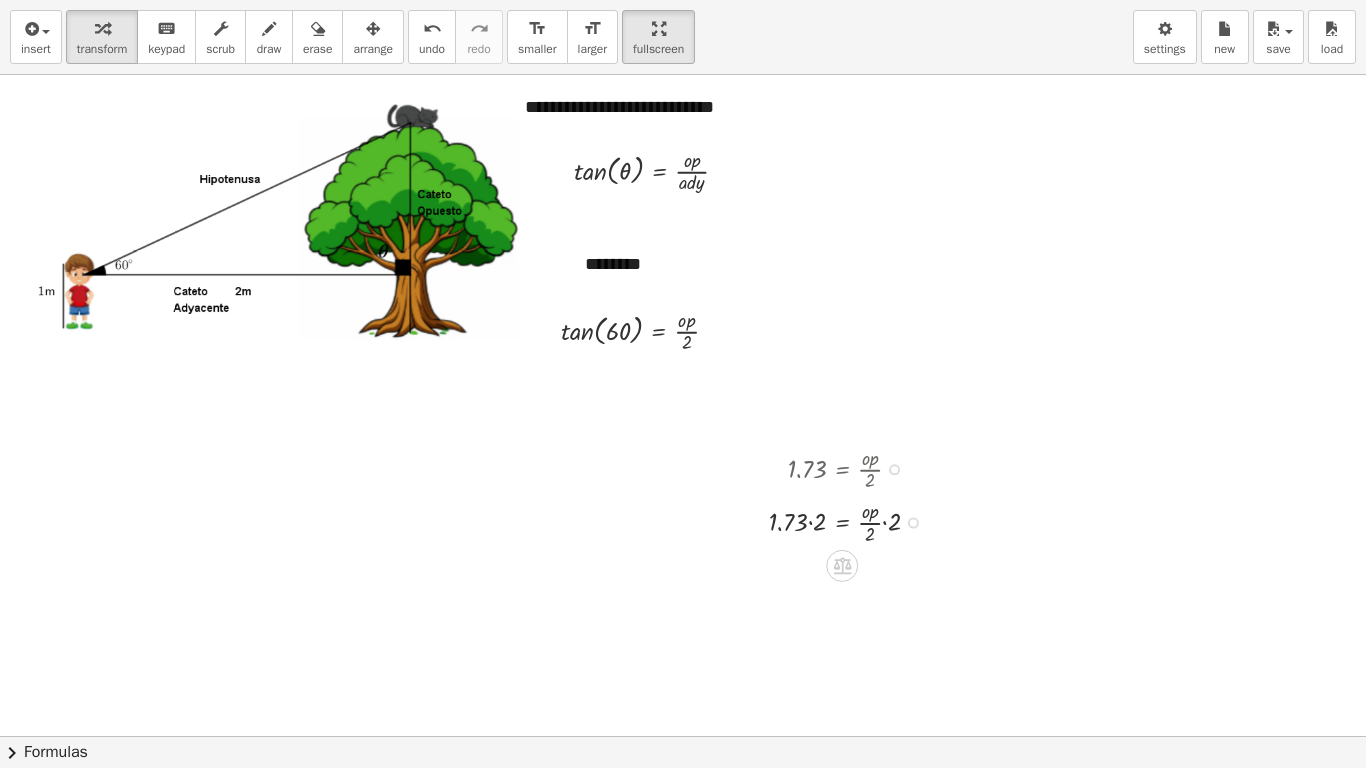 click at bounding box center [852, 520] 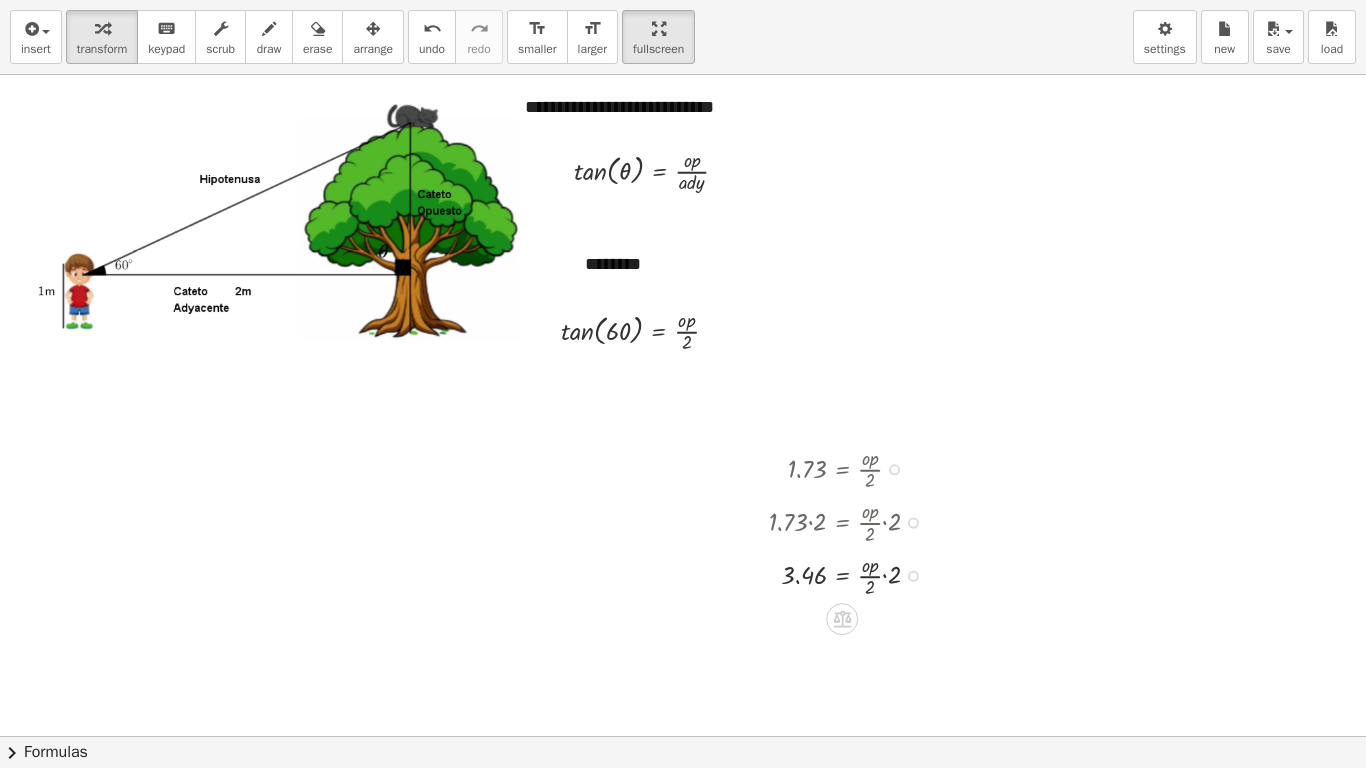 click at bounding box center [852, 574] 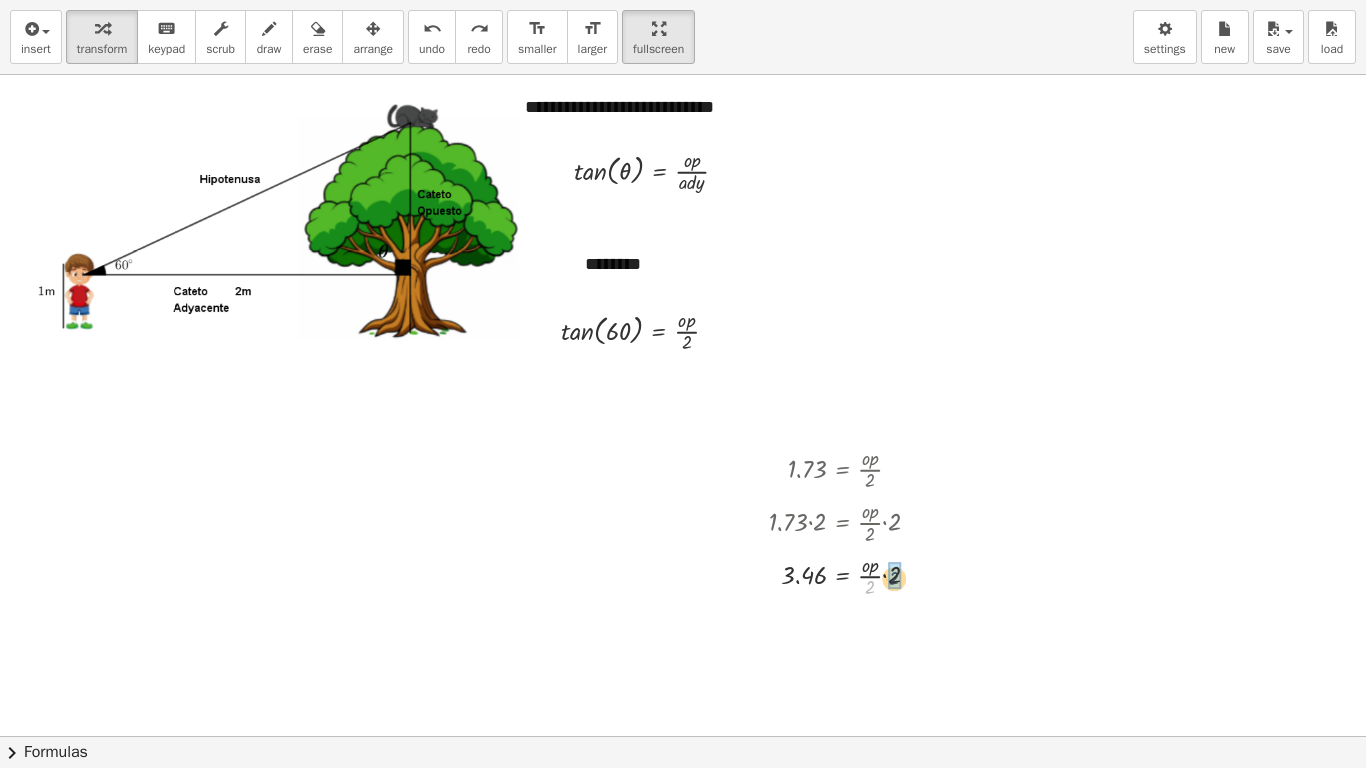 drag, startPoint x: 873, startPoint y: 586, endPoint x: 884, endPoint y: 582, distance: 11.7046995 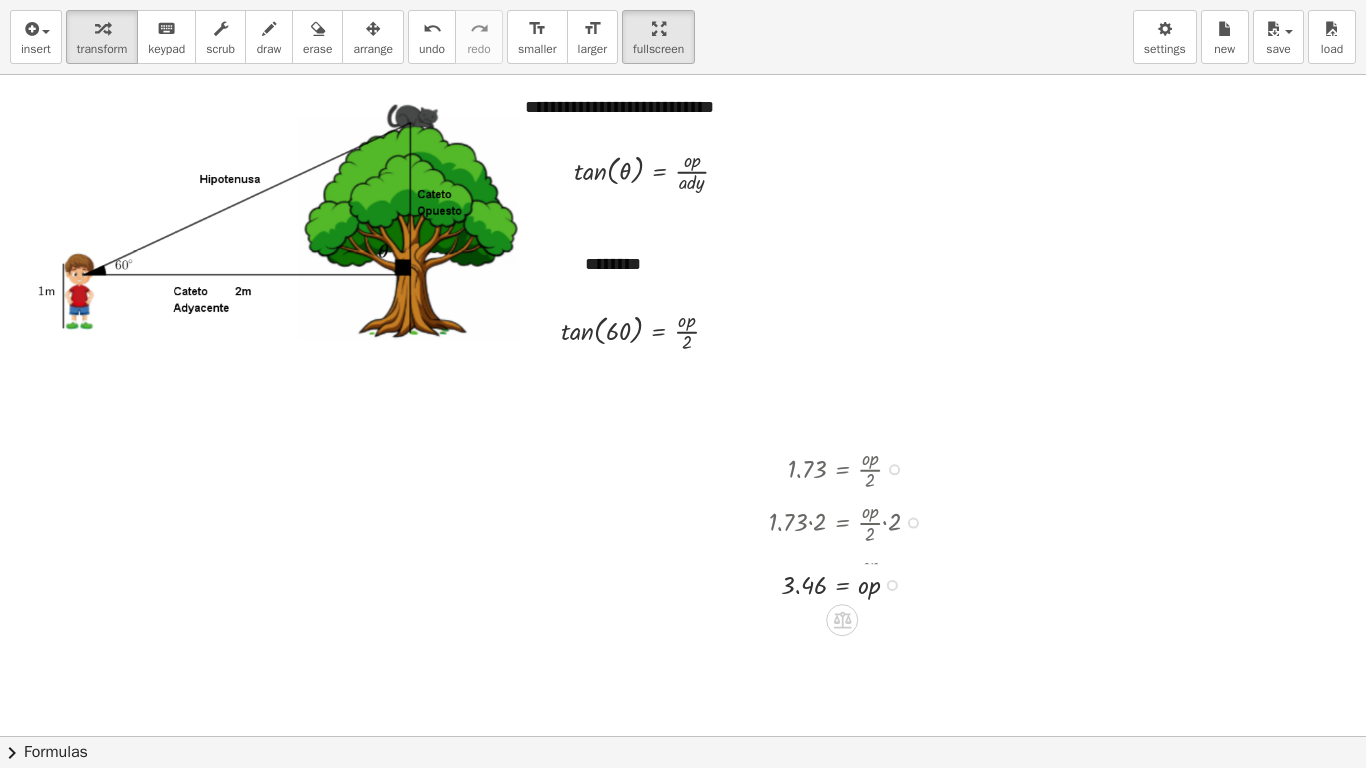 drag, startPoint x: 895, startPoint y: 623, endPoint x: 901, endPoint y: 575, distance: 48.373547 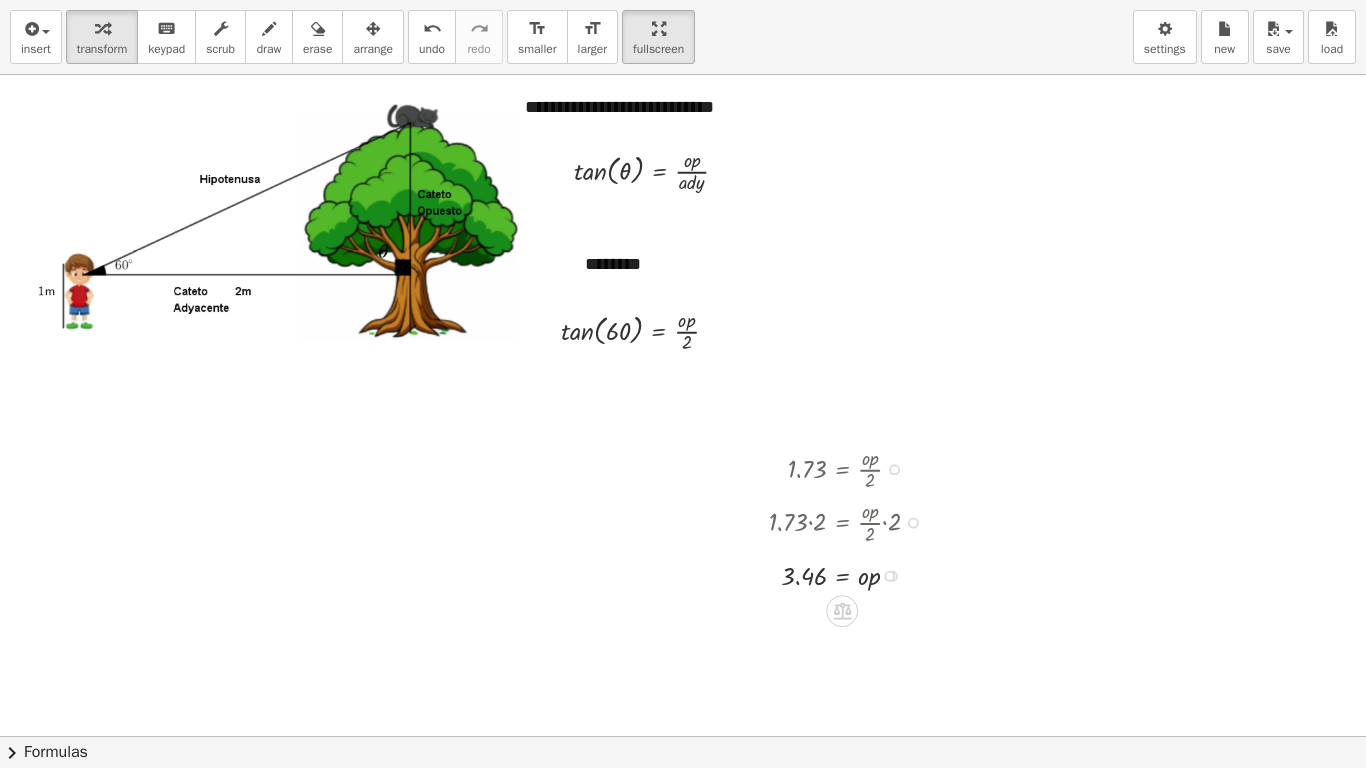 drag, startPoint x: 912, startPoint y: 522, endPoint x: 912, endPoint y: 543, distance: 21 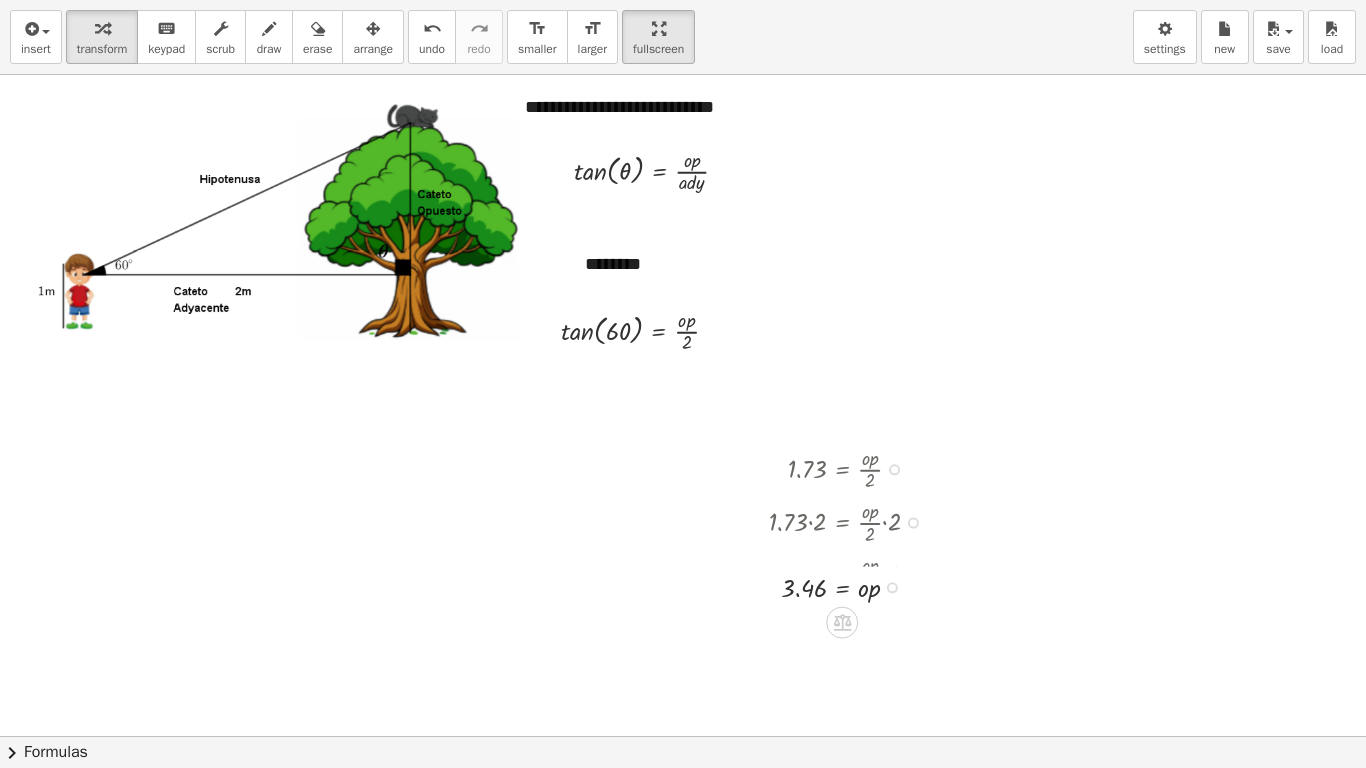 drag, startPoint x: 893, startPoint y: 576, endPoint x: 893, endPoint y: 603, distance: 27 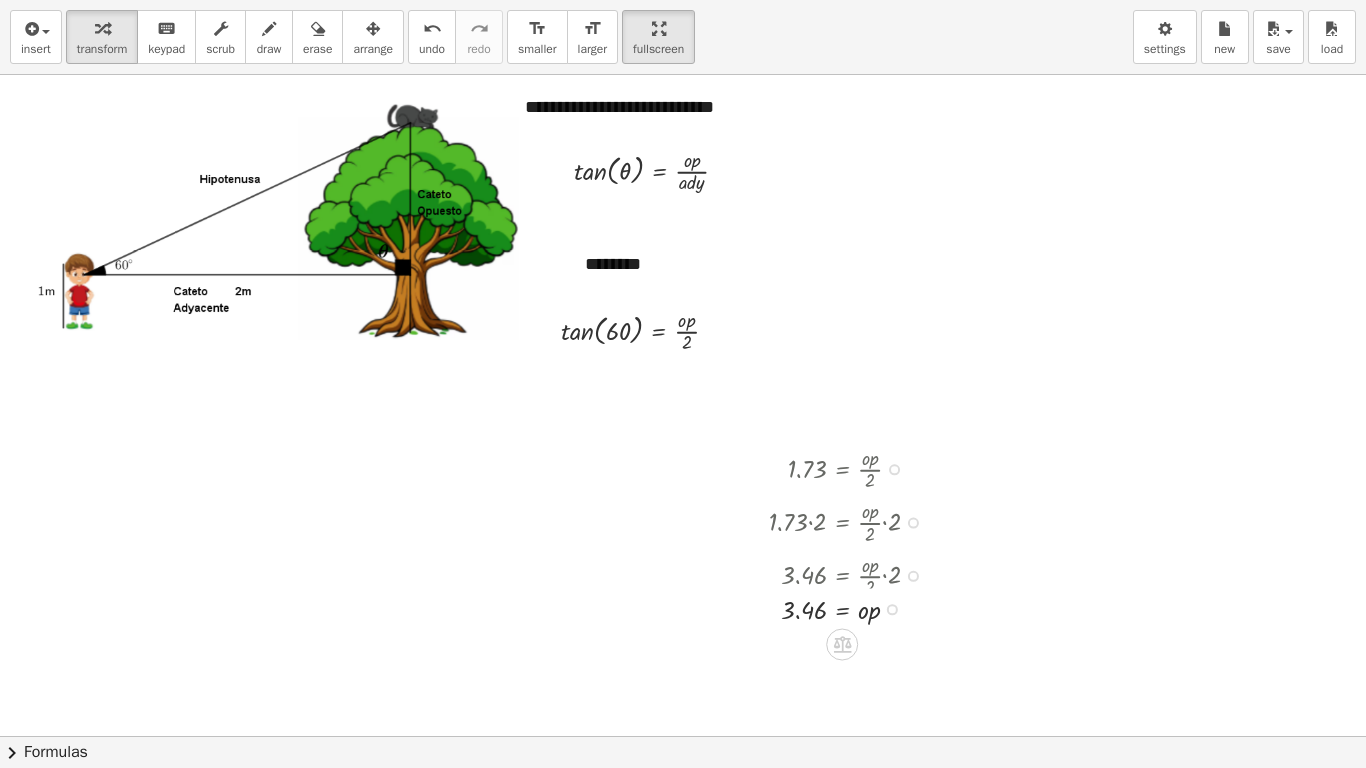 drag, startPoint x: 890, startPoint y: 574, endPoint x: 899, endPoint y: 616, distance: 42.953465 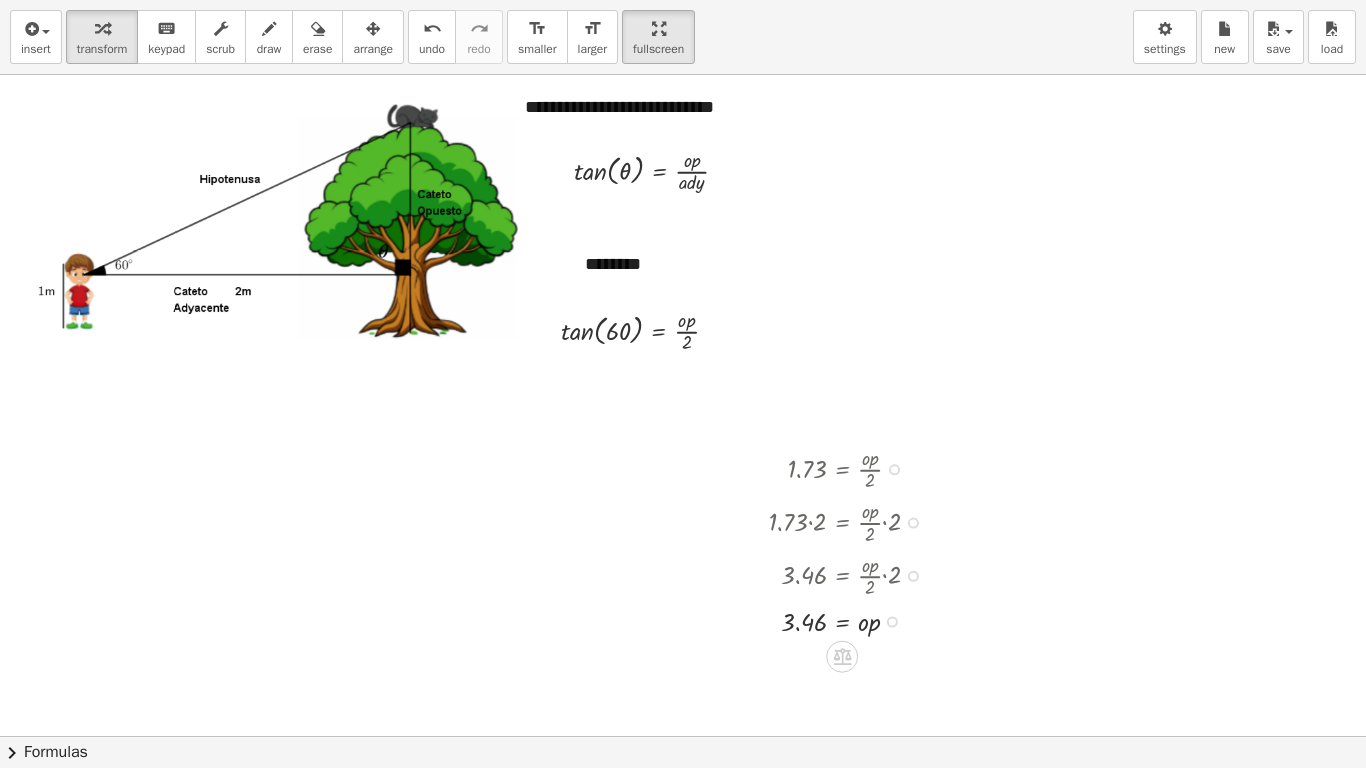 drag, startPoint x: 914, startPoint y: 572, endPoint x: 914, endPoint y: 601, distance: 29 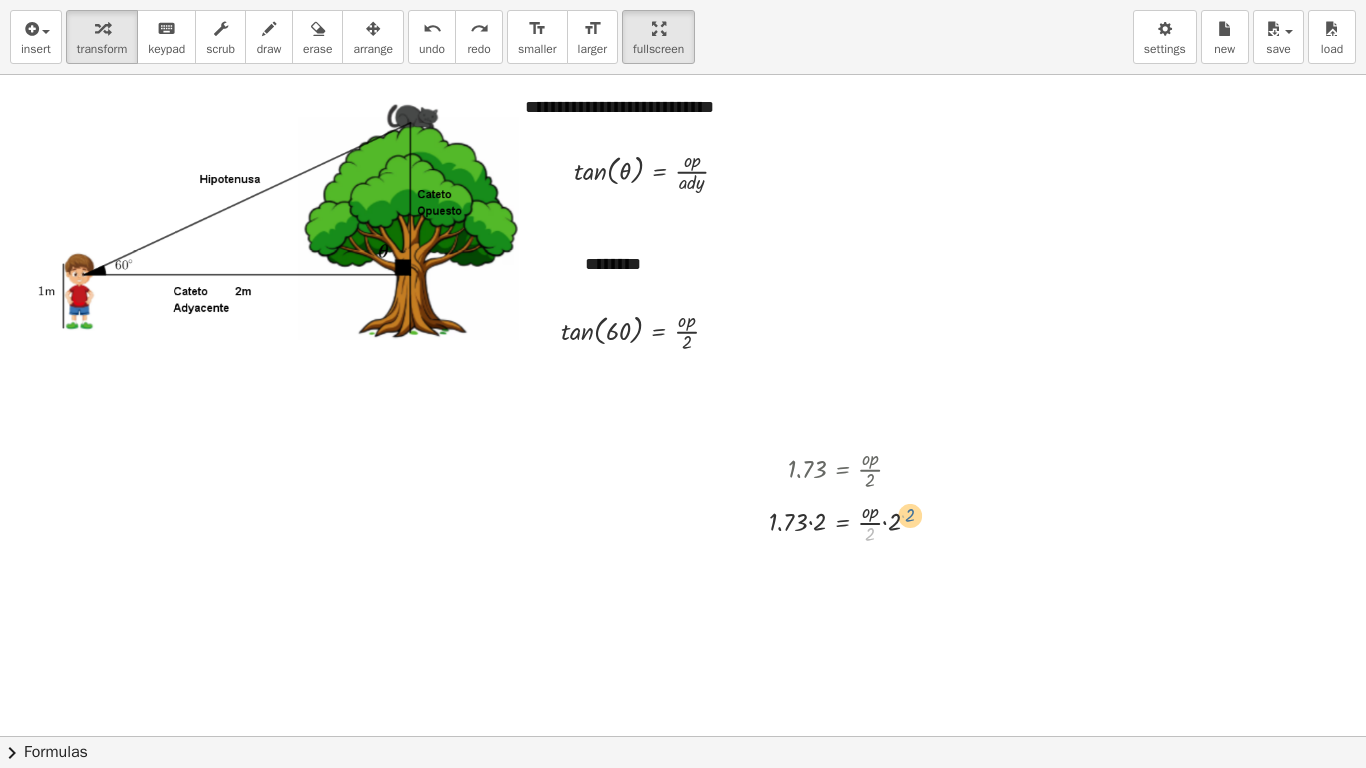 drag, startPoint x: 866, startPoint y: 533, endPoint x: 908, endPoint y: 515, distance: 45.694637 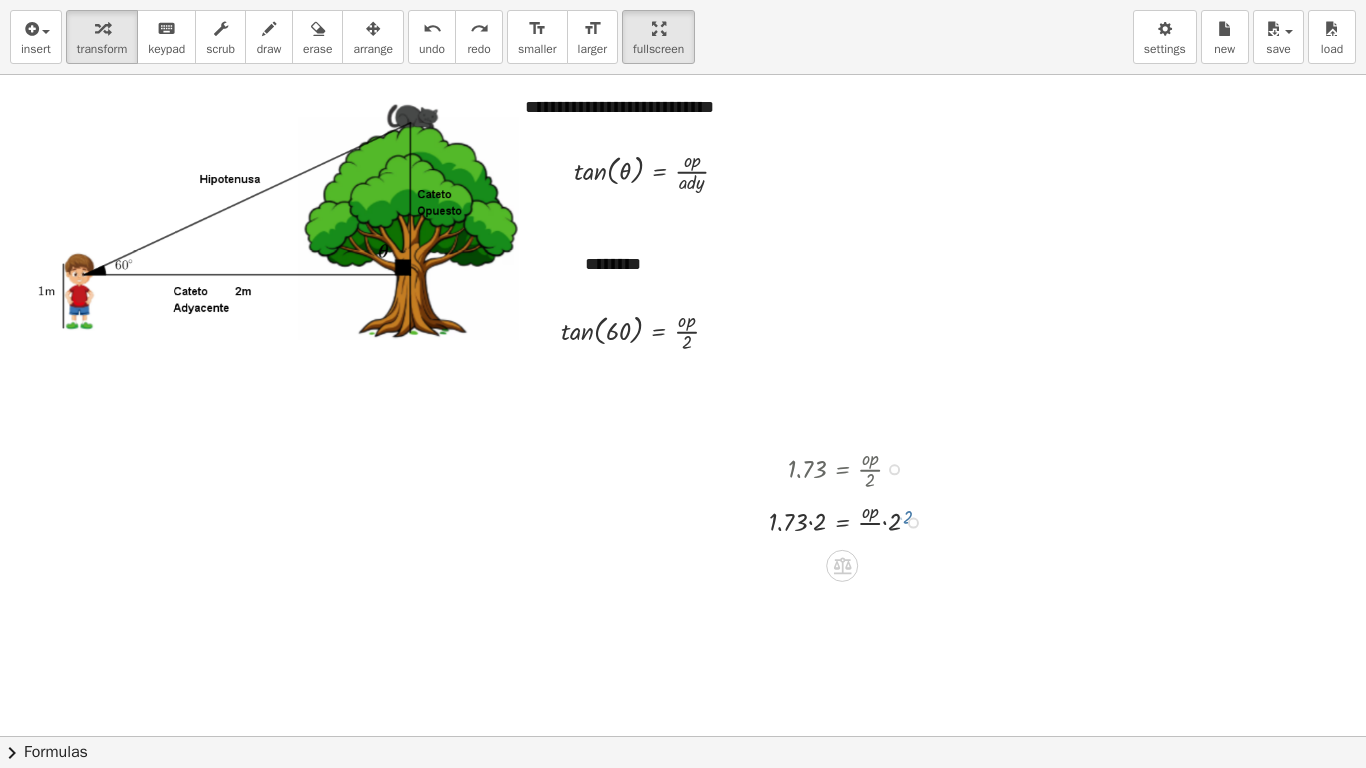 click at bounding box center [852, 520] 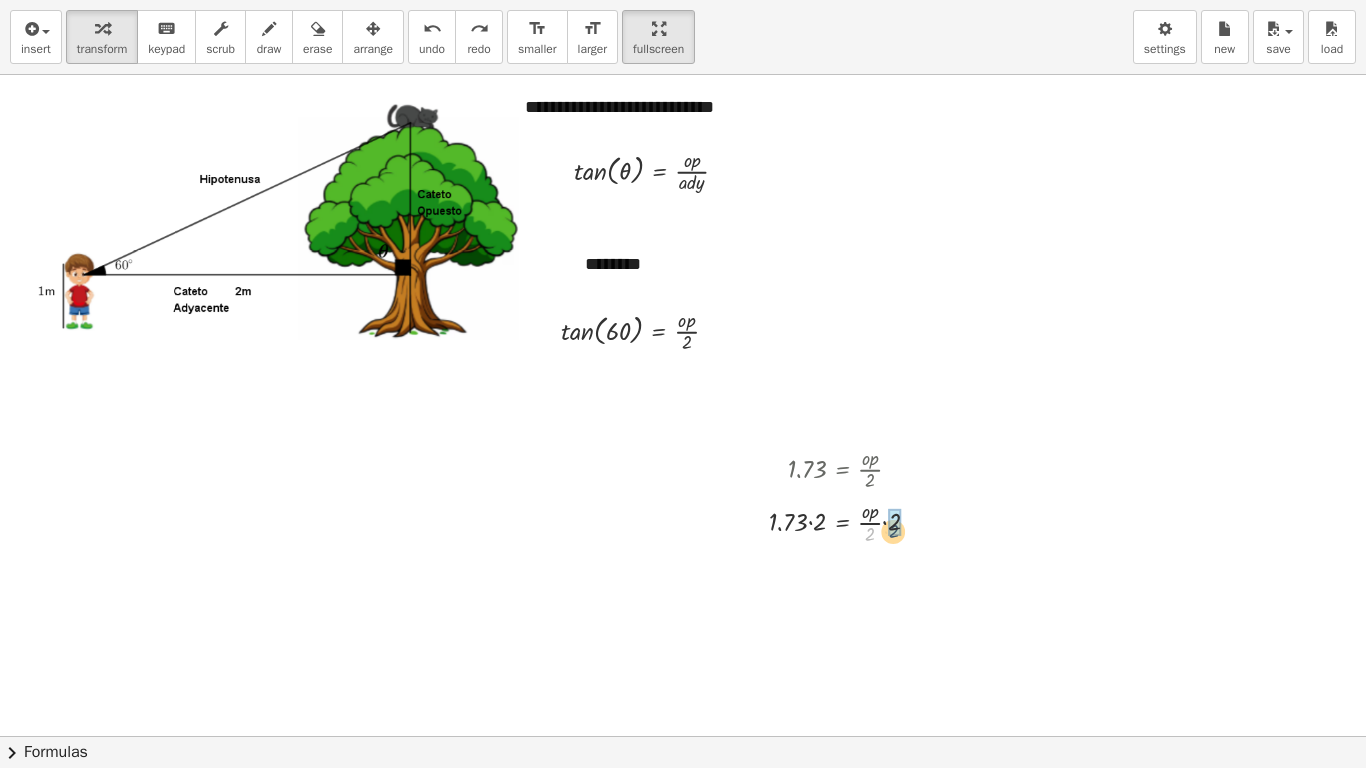 drag, startPoint x: 872, startPoint y: 537, endPoint x: 897, endPoint y: 529, distance: 26.24881 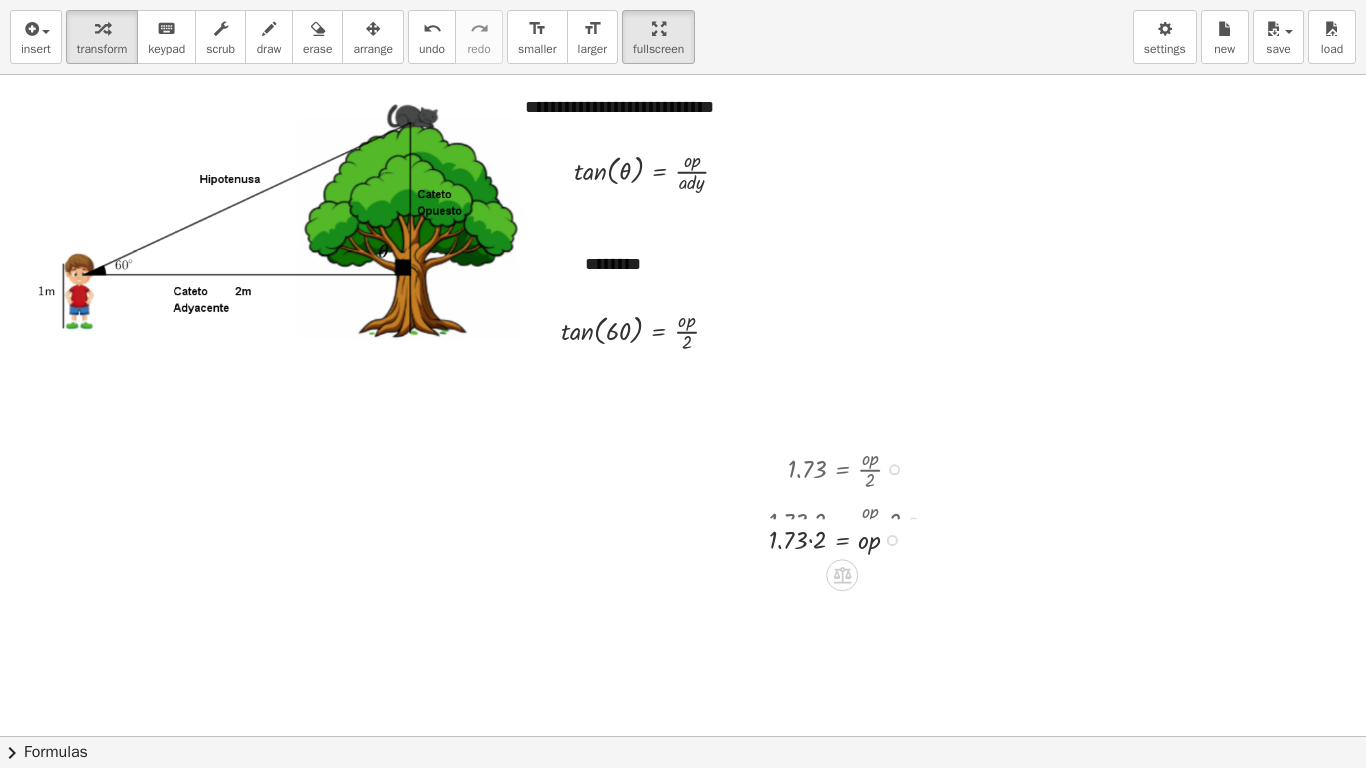 drag, startPoint x: 894, startPoint y: 569, endPoint x: 893, endPoint y: 530, distance: 39.012817 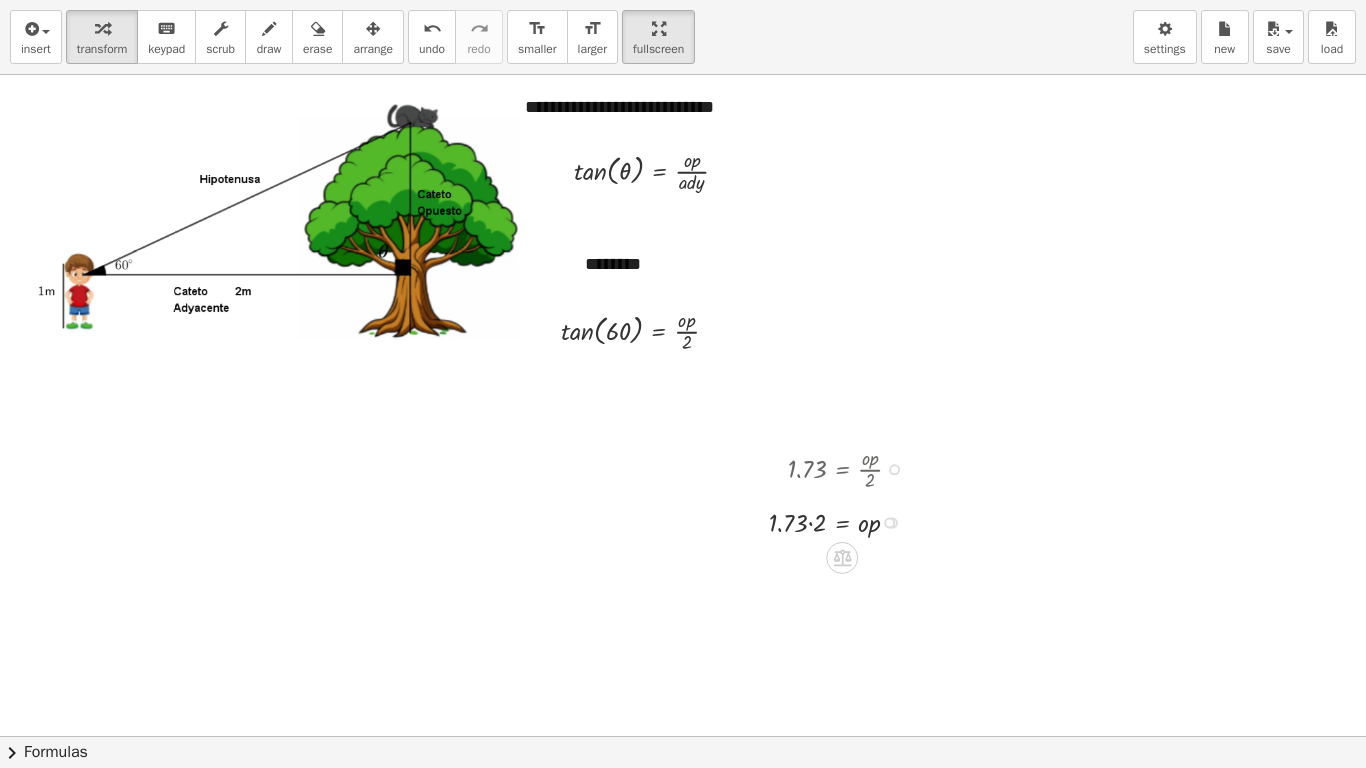 click at bounding box center [843, 521] 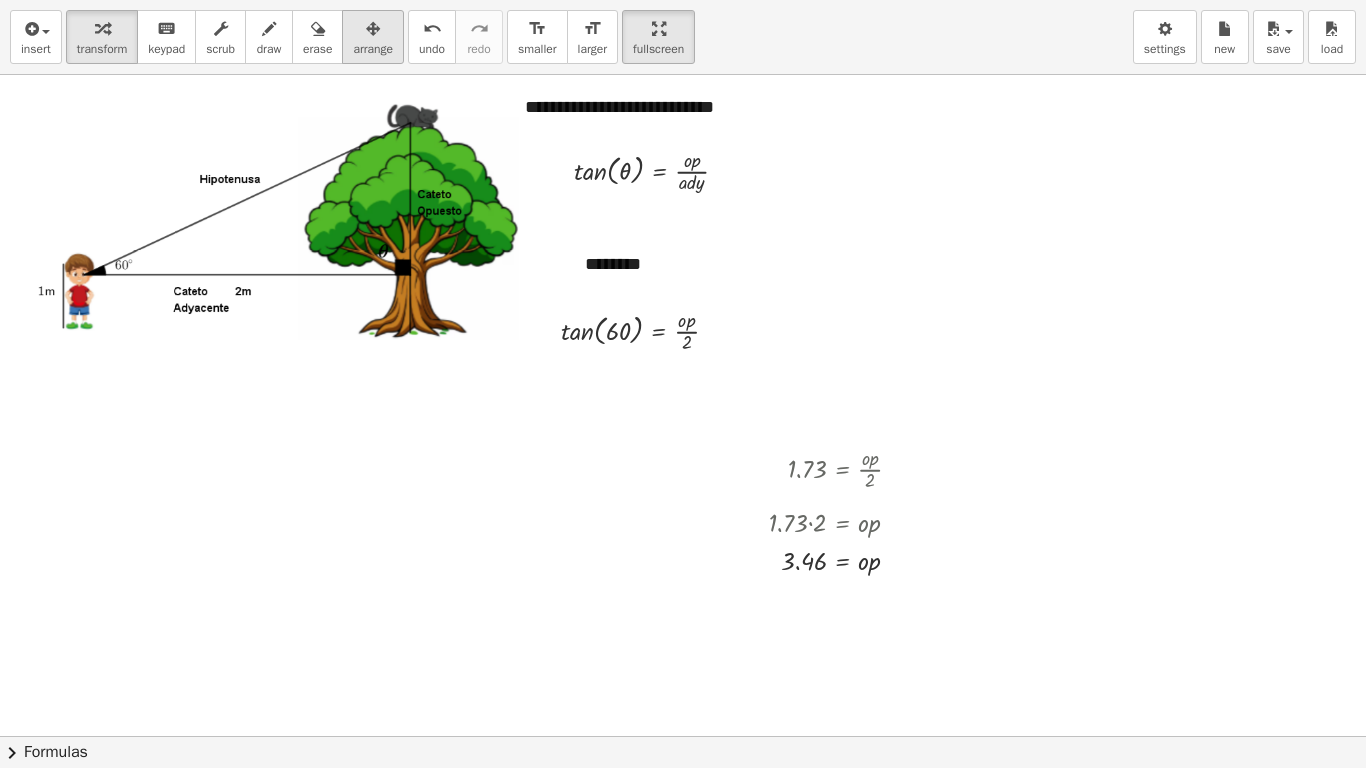 click on "arrange" at bounding box center (373, 49) 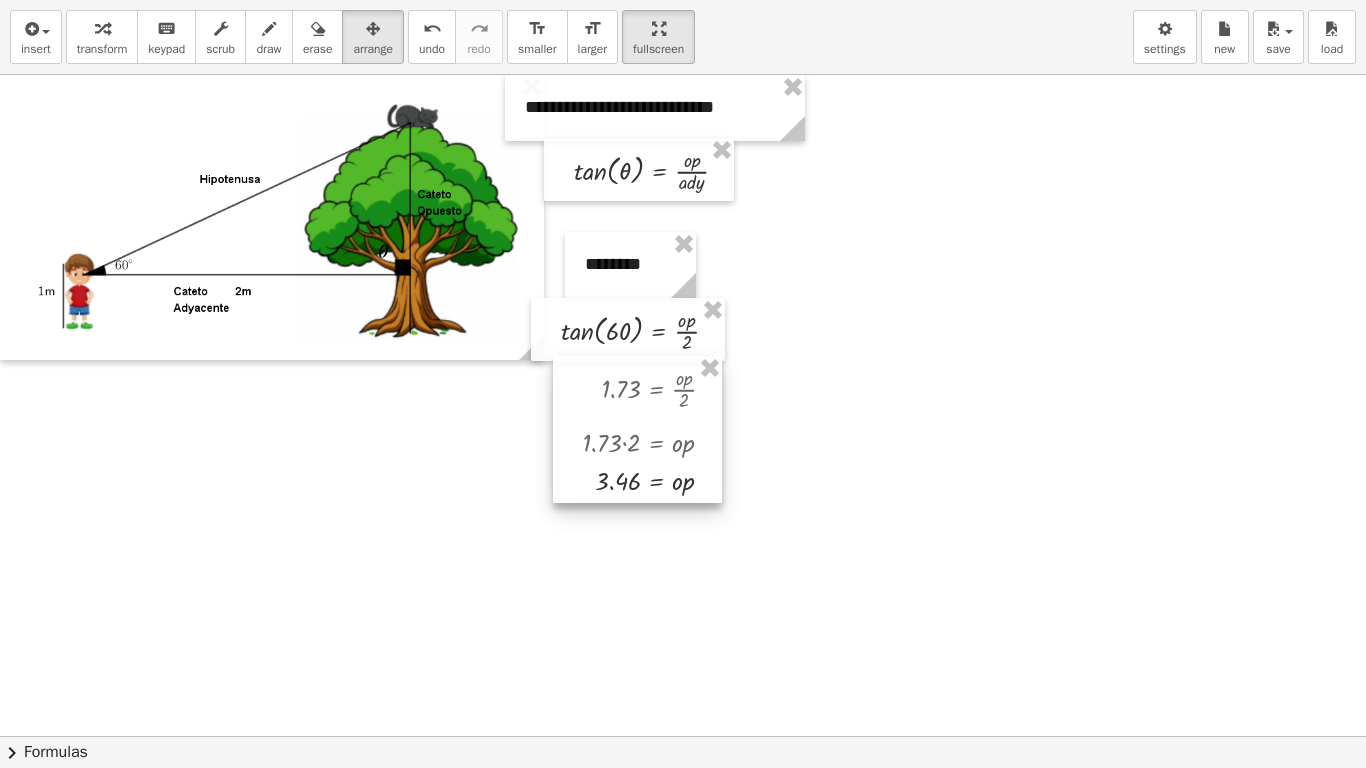 drag, startPoint x: 857, startPoint y: 555, endPoint x: 671, endPoint y: 475, distance: 202.47469 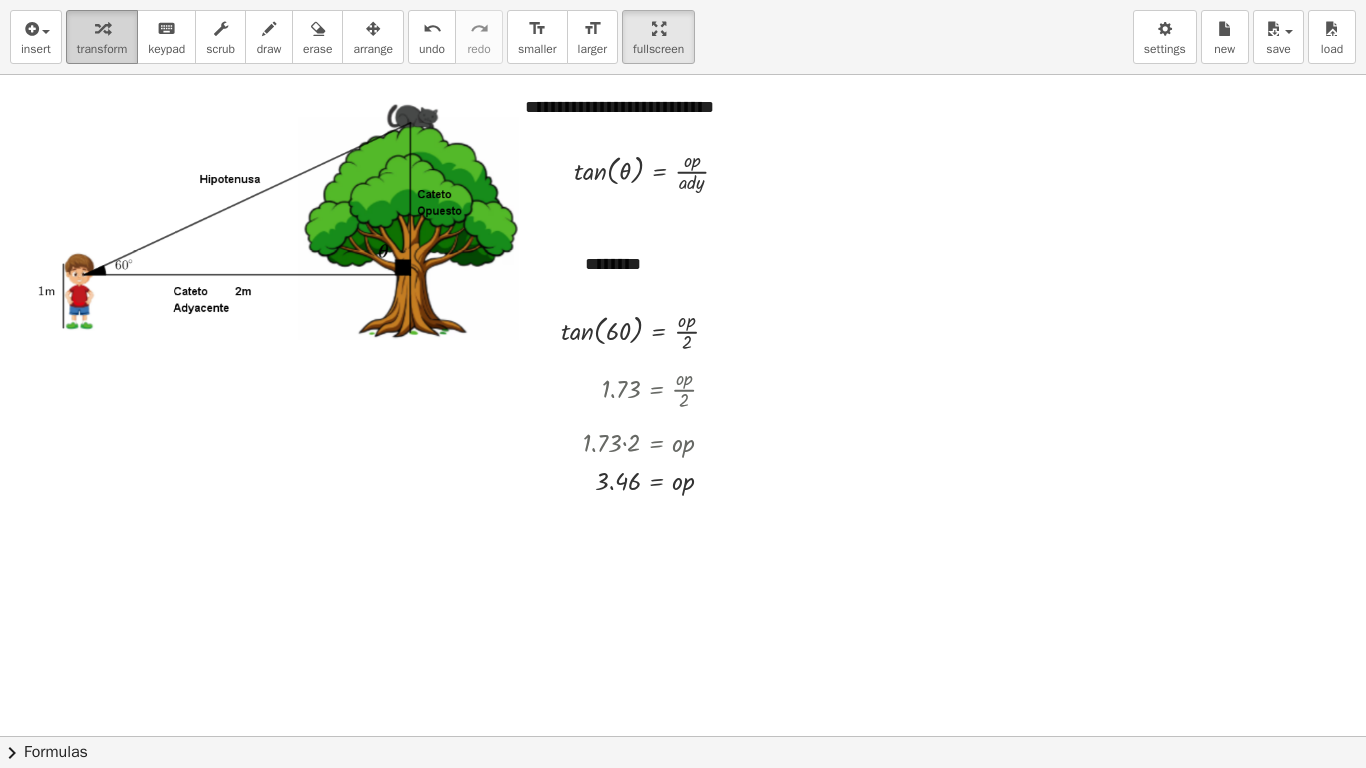 click on "transform" at bounding box center [102, 49] 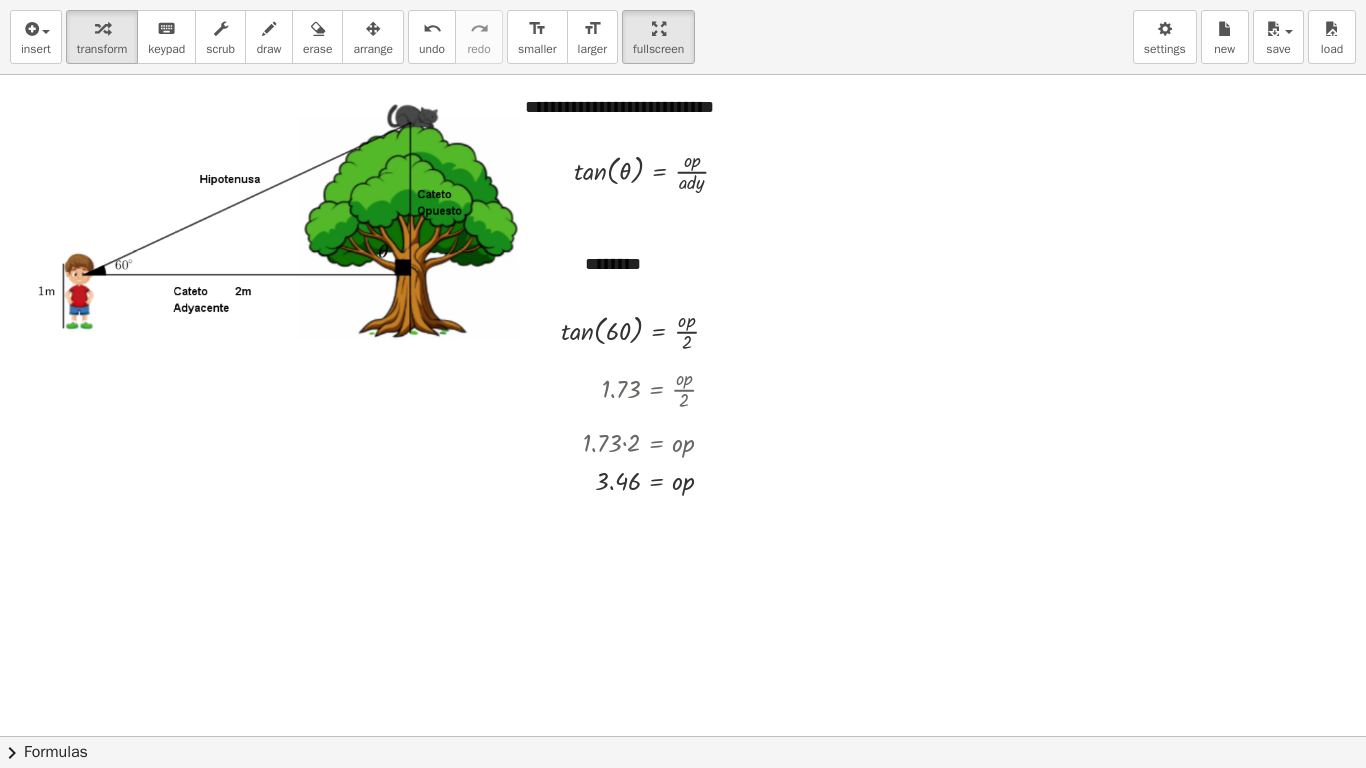 drag, startPoint x: 657, startPoint y: 29, endPoint x: 657, endPoint y: -58, distance: 87 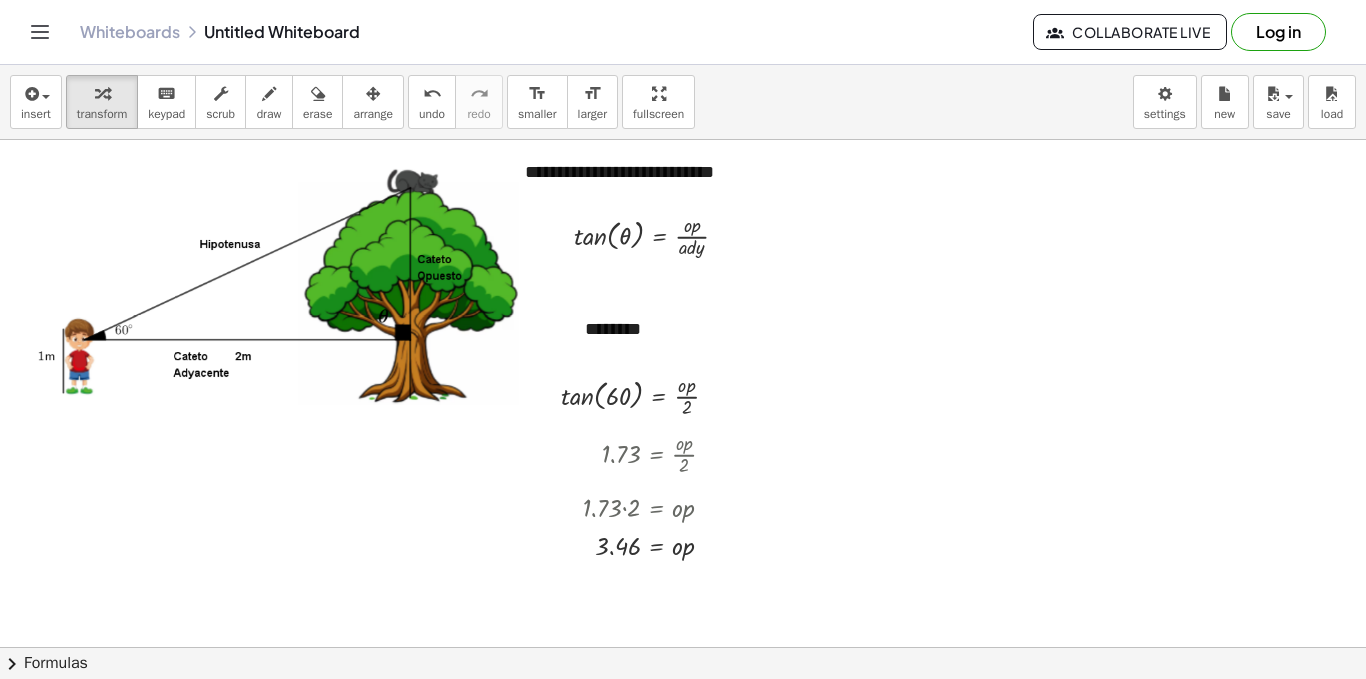 drag, startPoint x: 643, startPoint y: 110, endPoint x: 643, endPoint y: 197, distance: 87 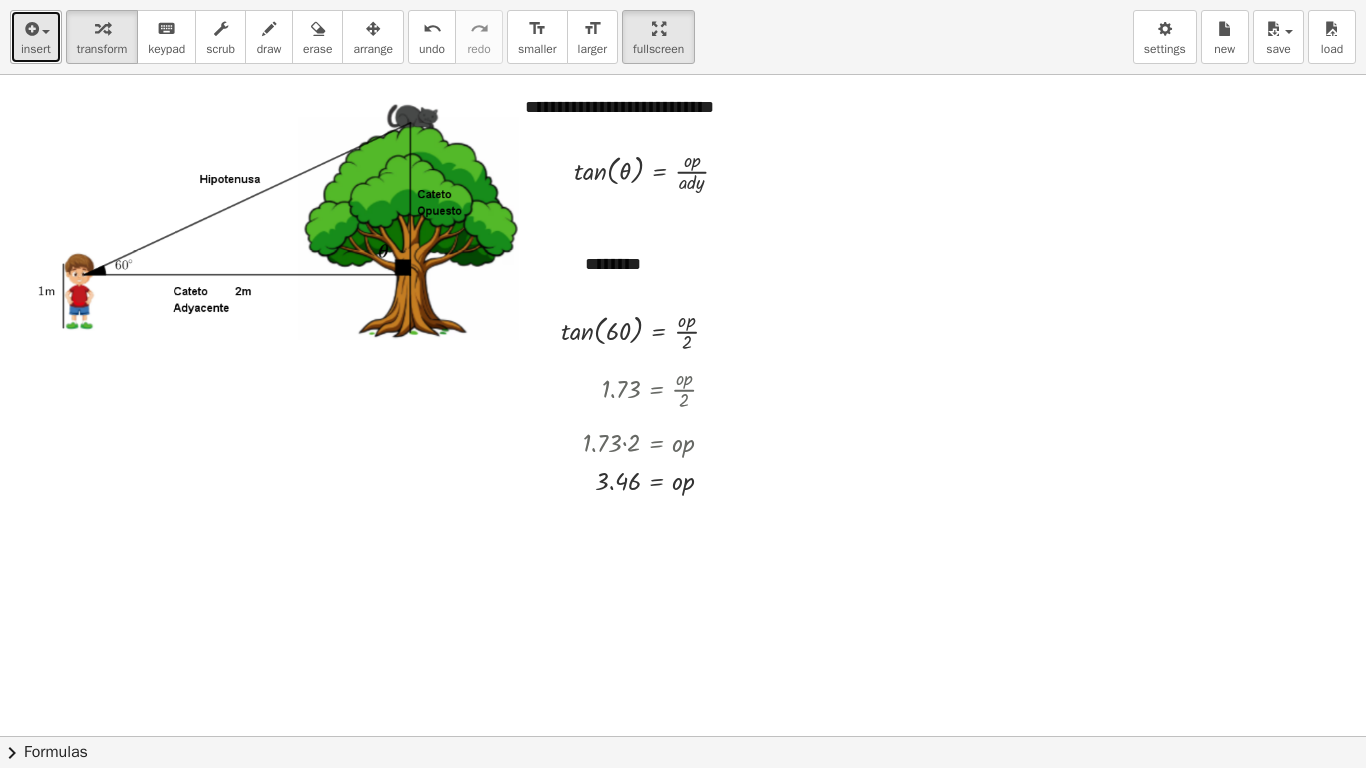 click on "insert" at bounding box center [36, 37] 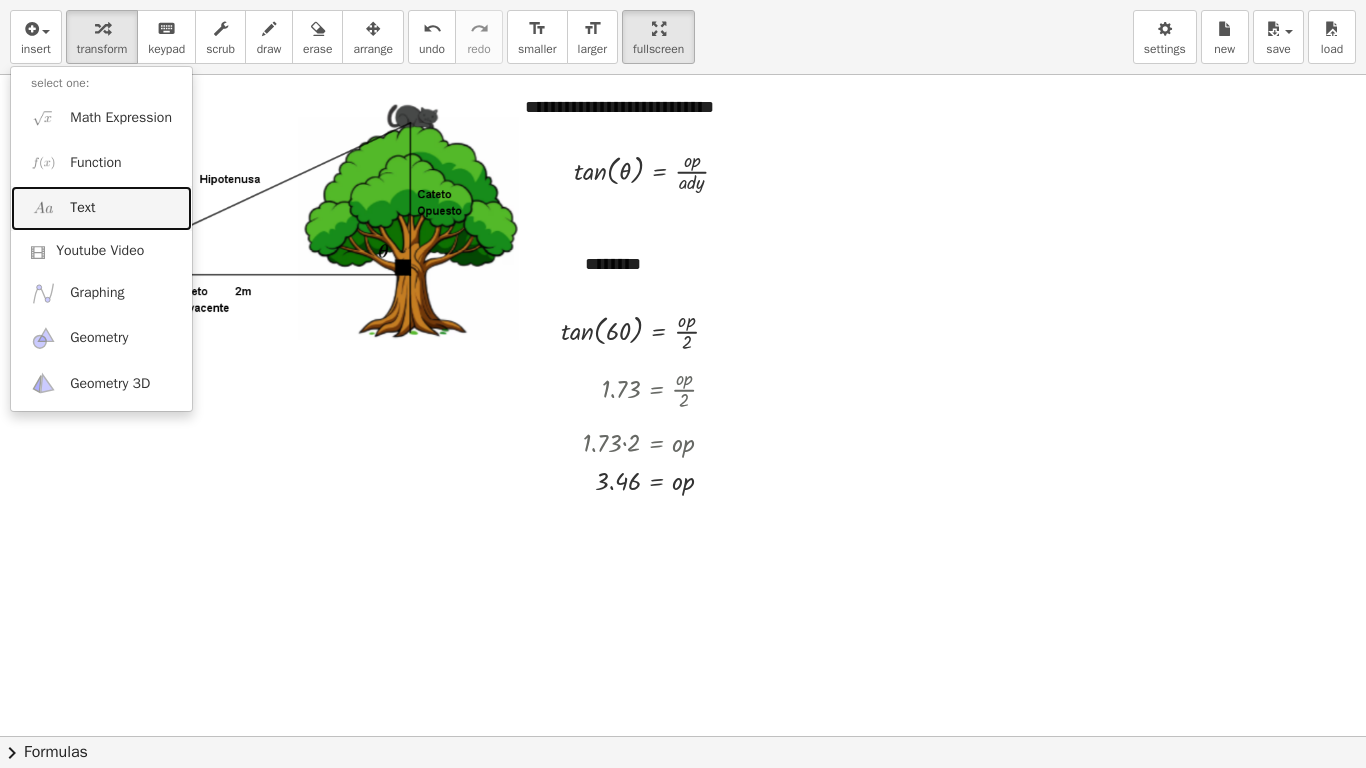 click on "Text" at bounding box center [82, 208] 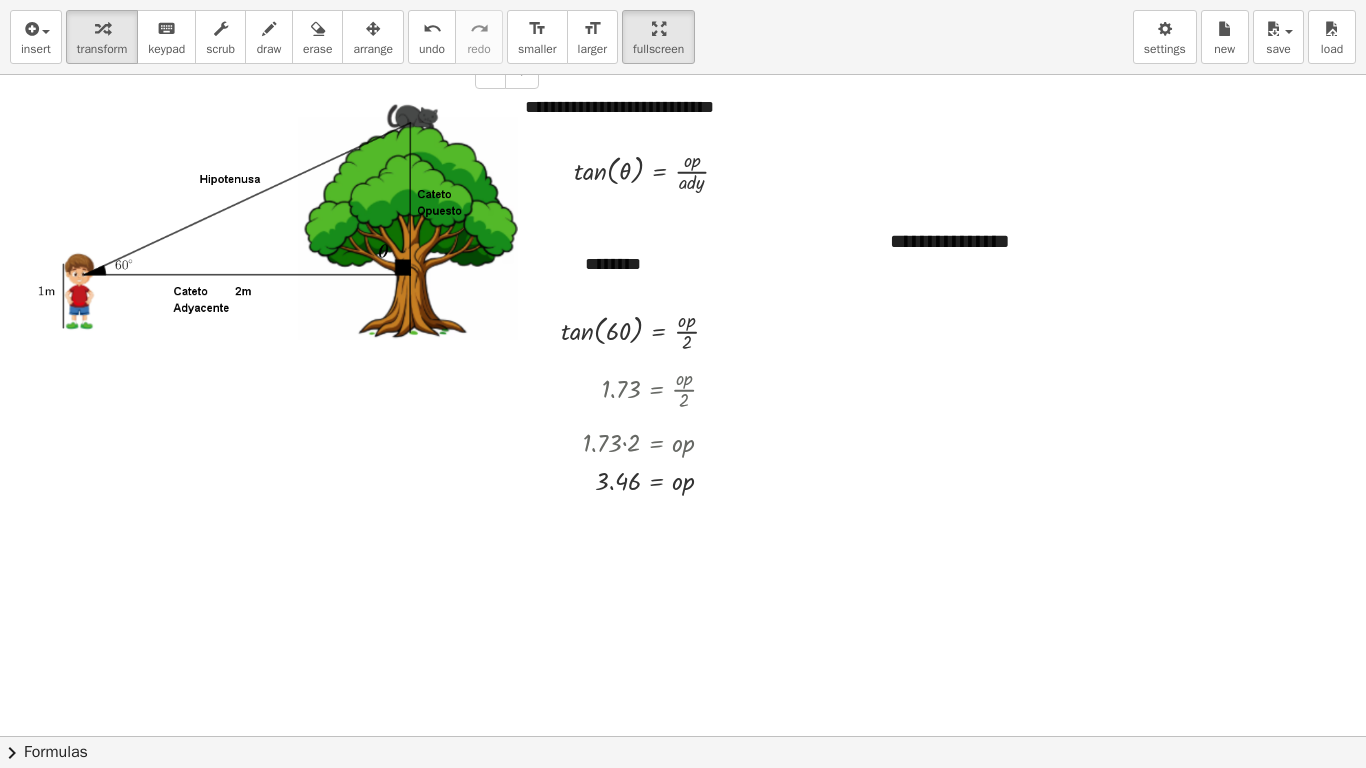 type 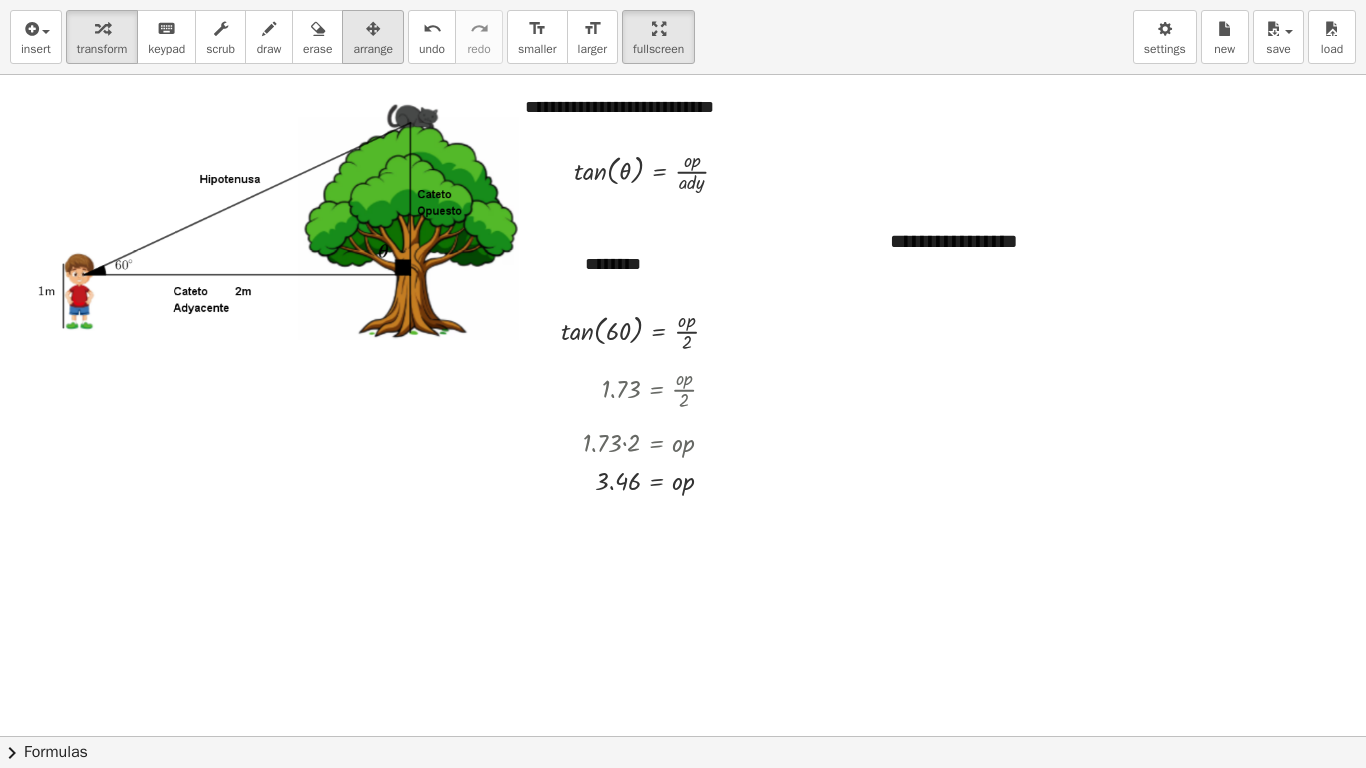 click at bounding box center (373, 28) 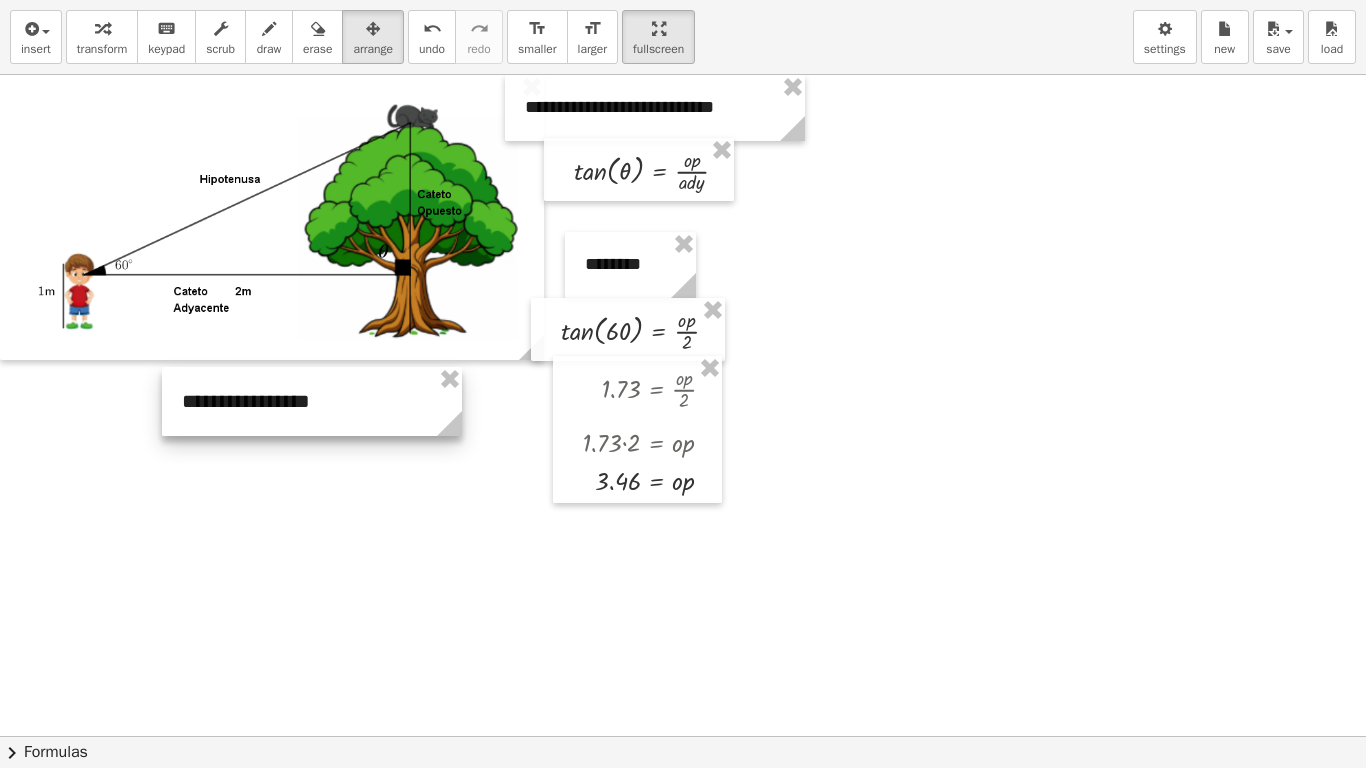 drag, startPoint x: 944, startPoint y: 254, endPoint x: 240, endPoint y: 414, distance: 721.9529 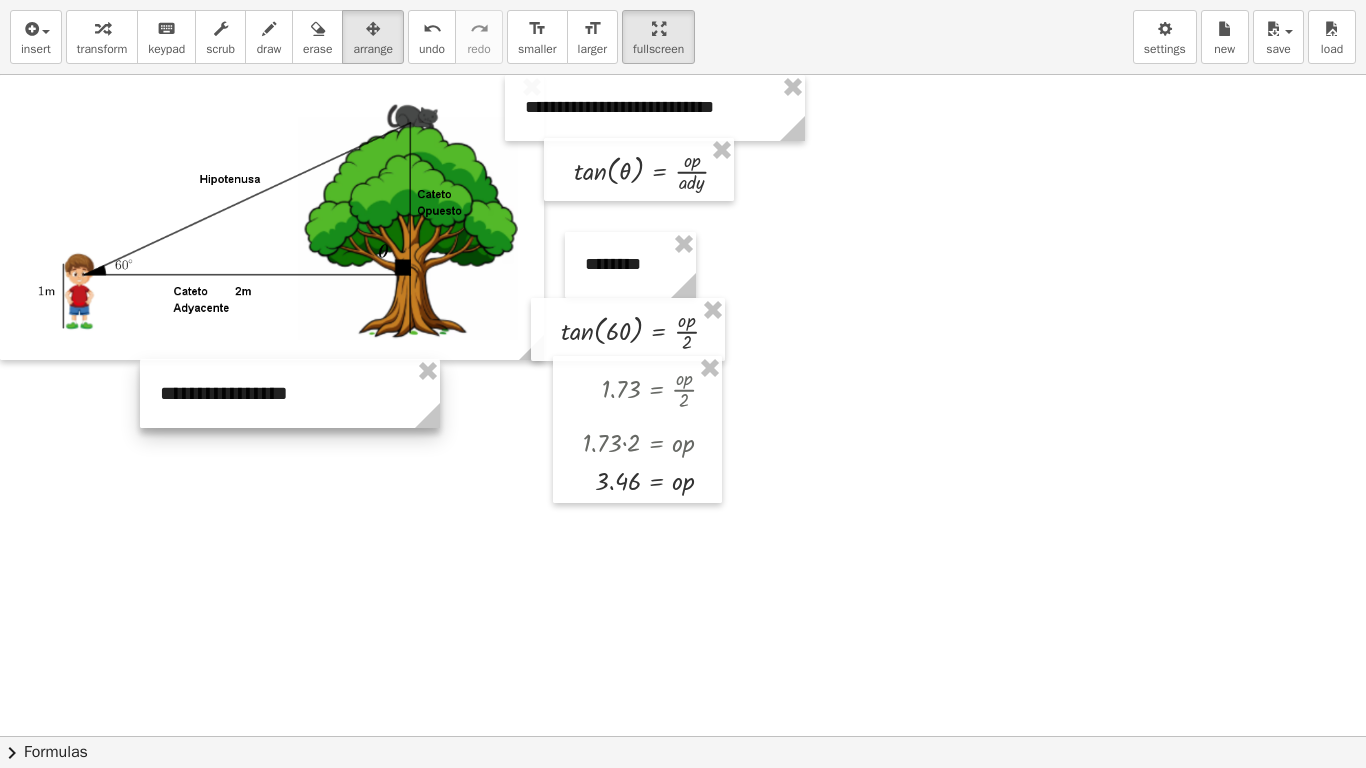 drag, startPoint x: 408, startPoint y: 432, endPoint x: 382, endPoint y: 424, distance: 27.202942 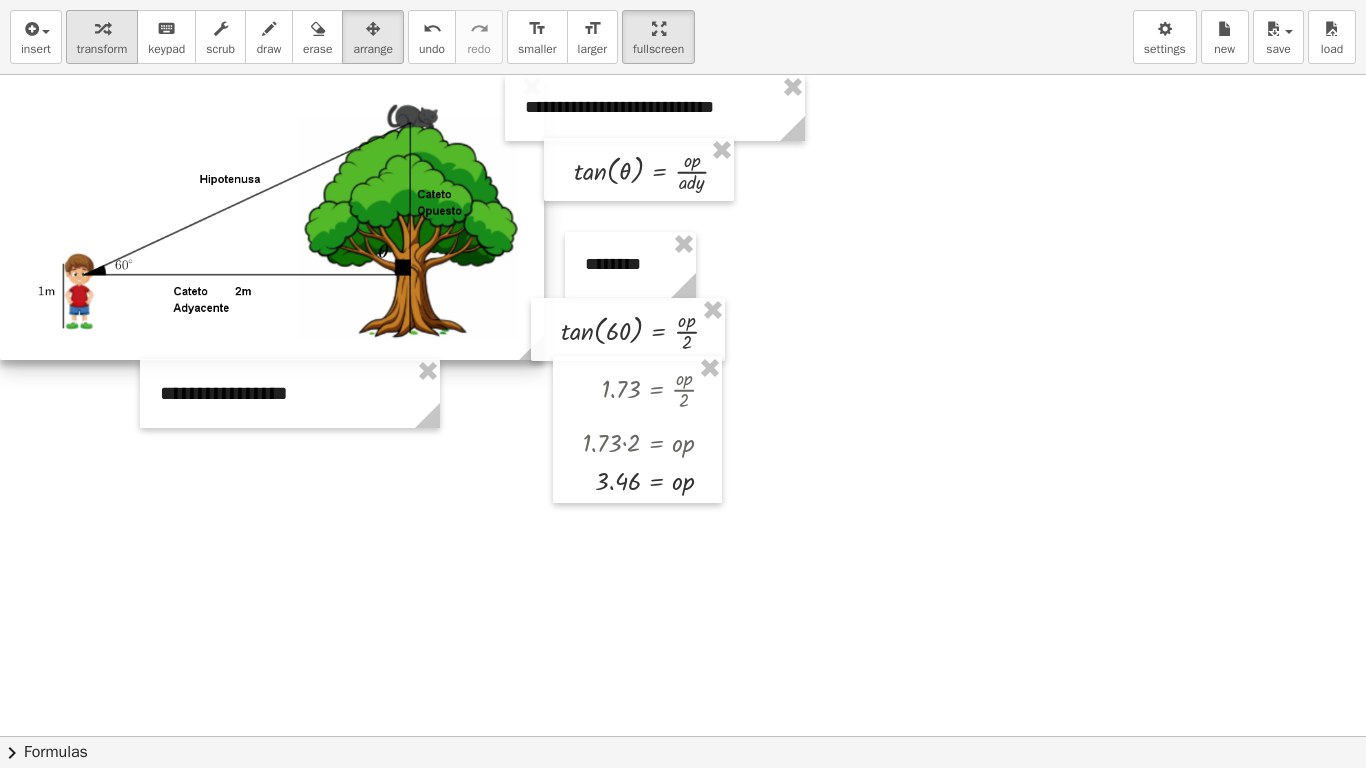 click on "transform" at bounding box center [102, 49] 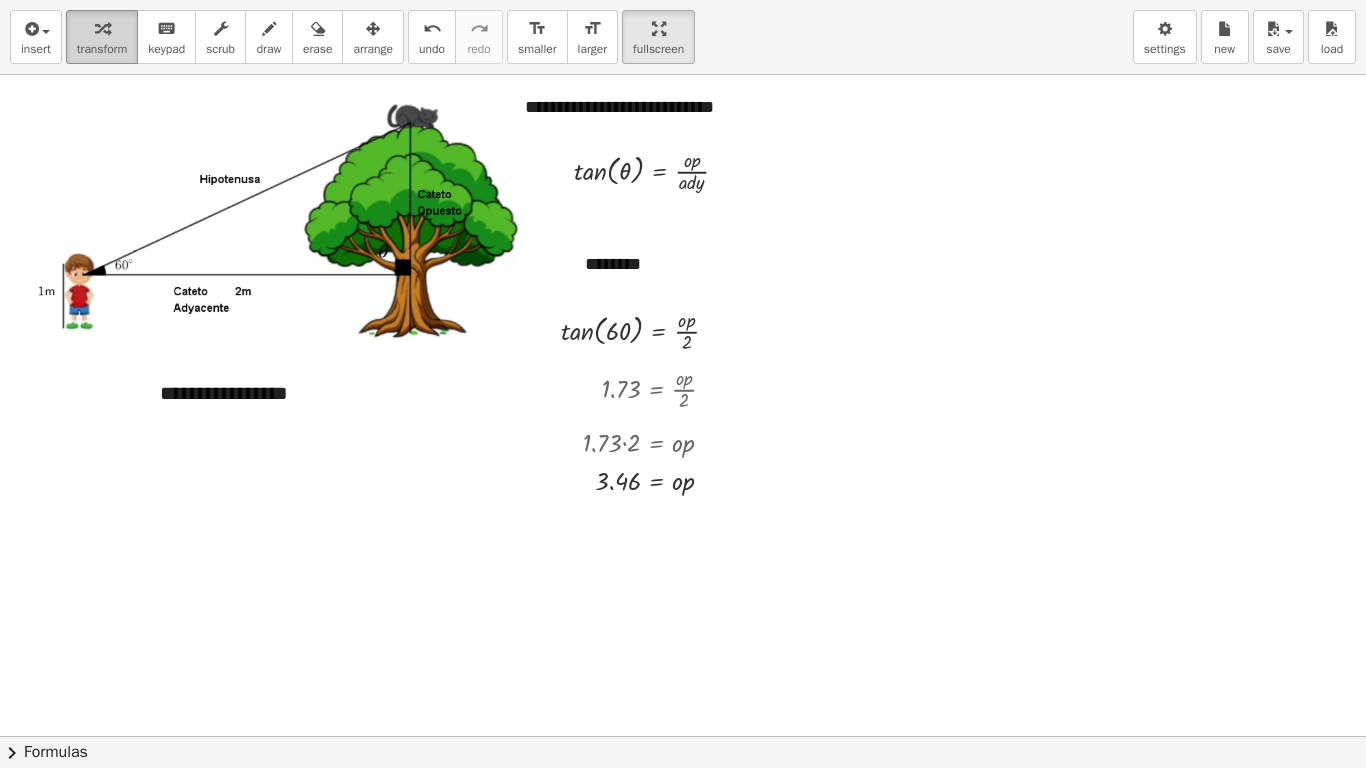 click on "transform" at bounding box center (102, 49) 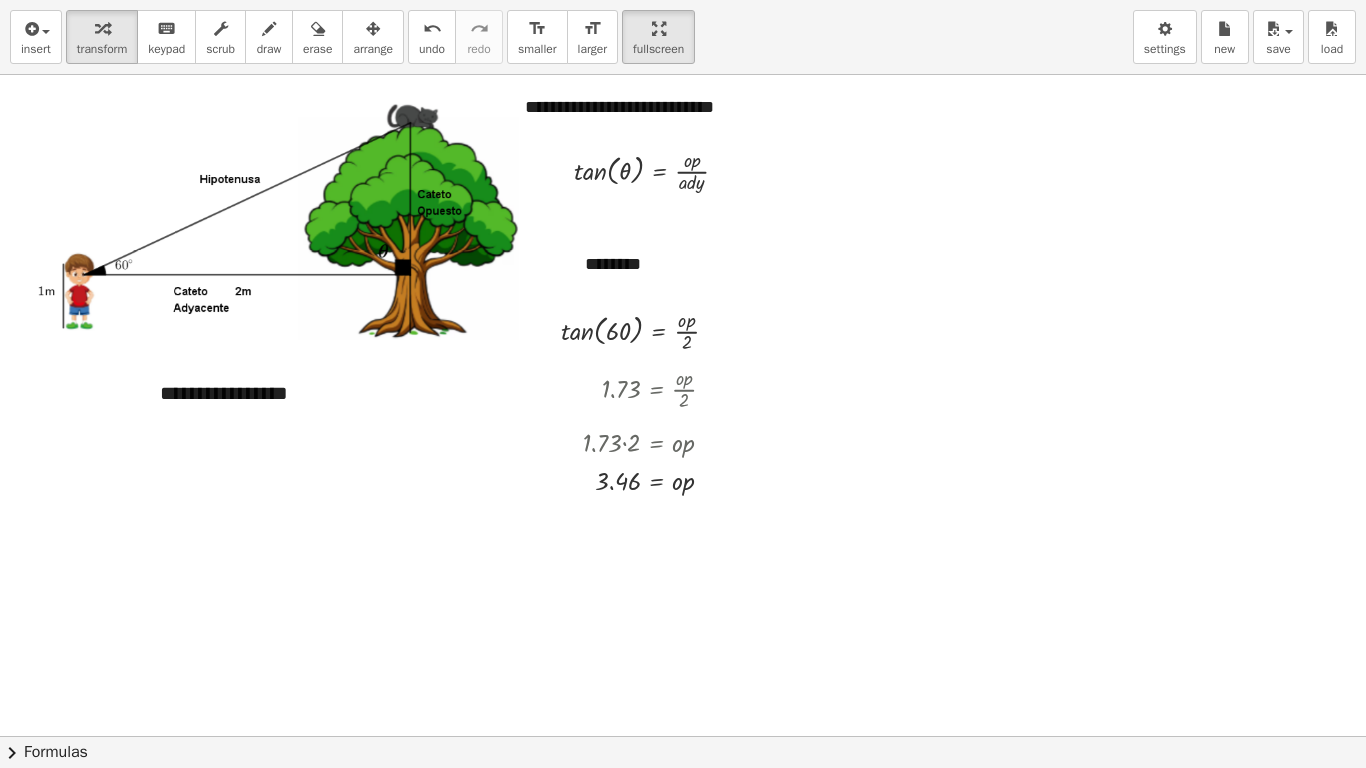 click at bounding box center [683, 736] 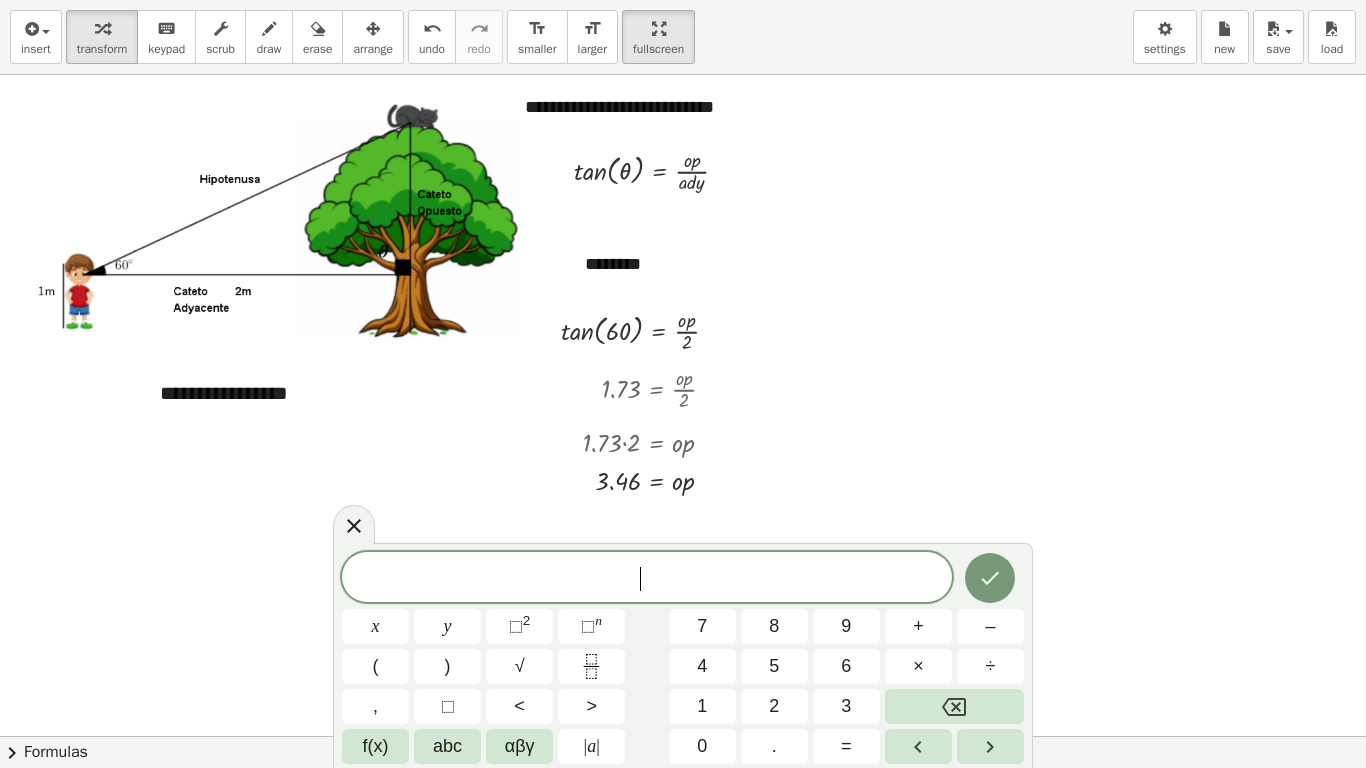 drag, startPoint x: 675, startPoint y: 47, endPoint x: 675, endPoint y: -40, distance: 87 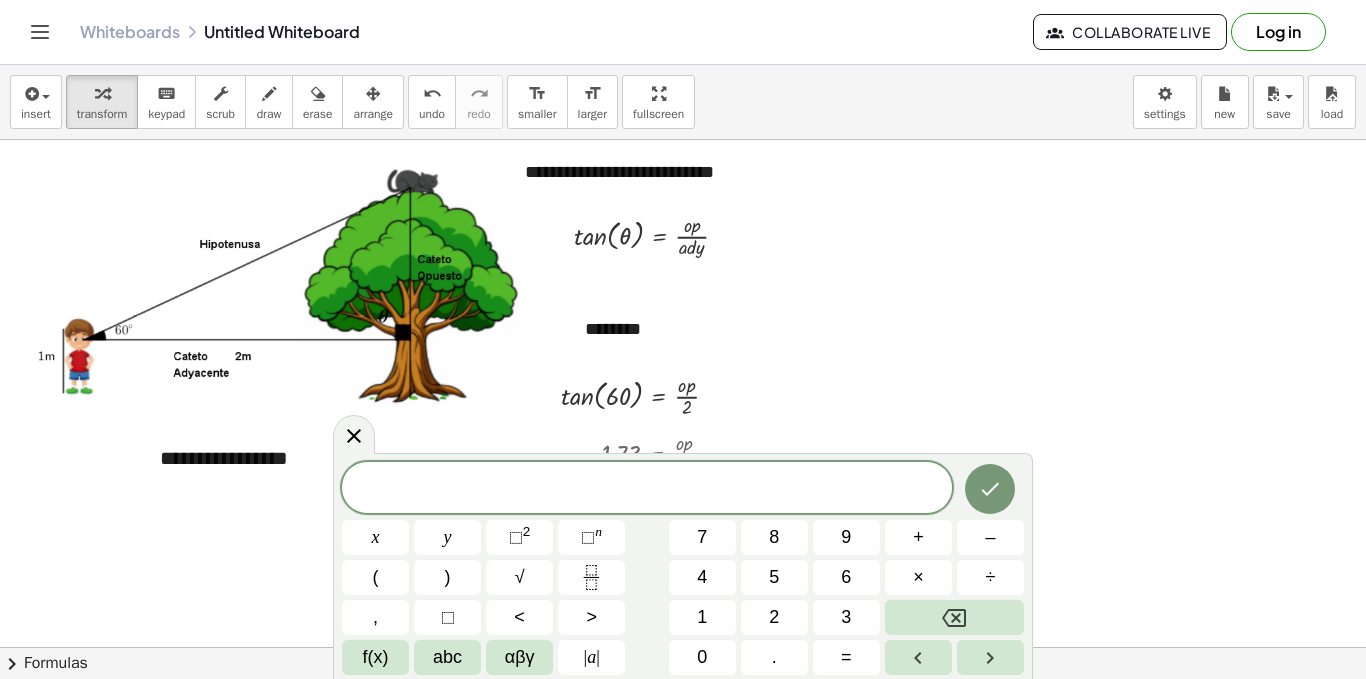 drag, startPoint x: 659, startPoint y: 119, endPoint x: 659, endPoint y: 206, distance: 87 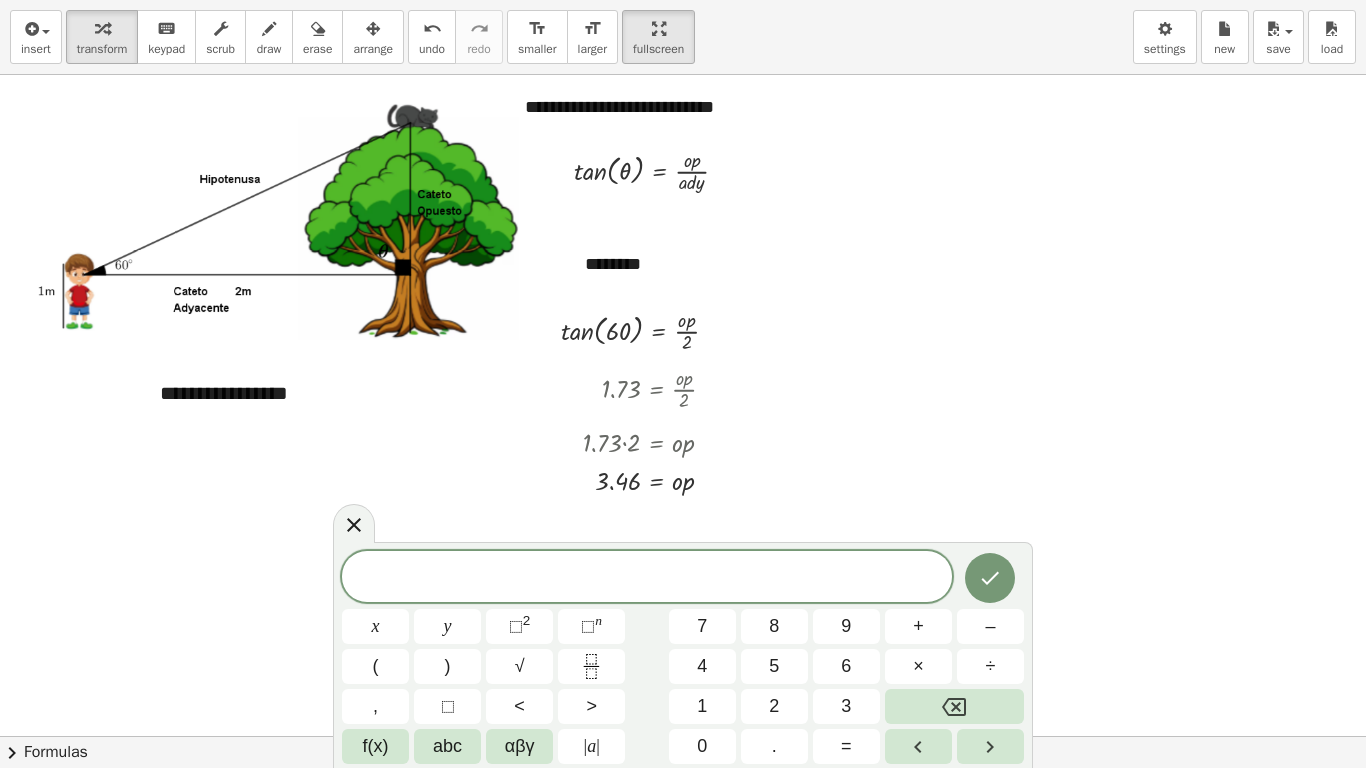 click at bounding box center [647, 578] 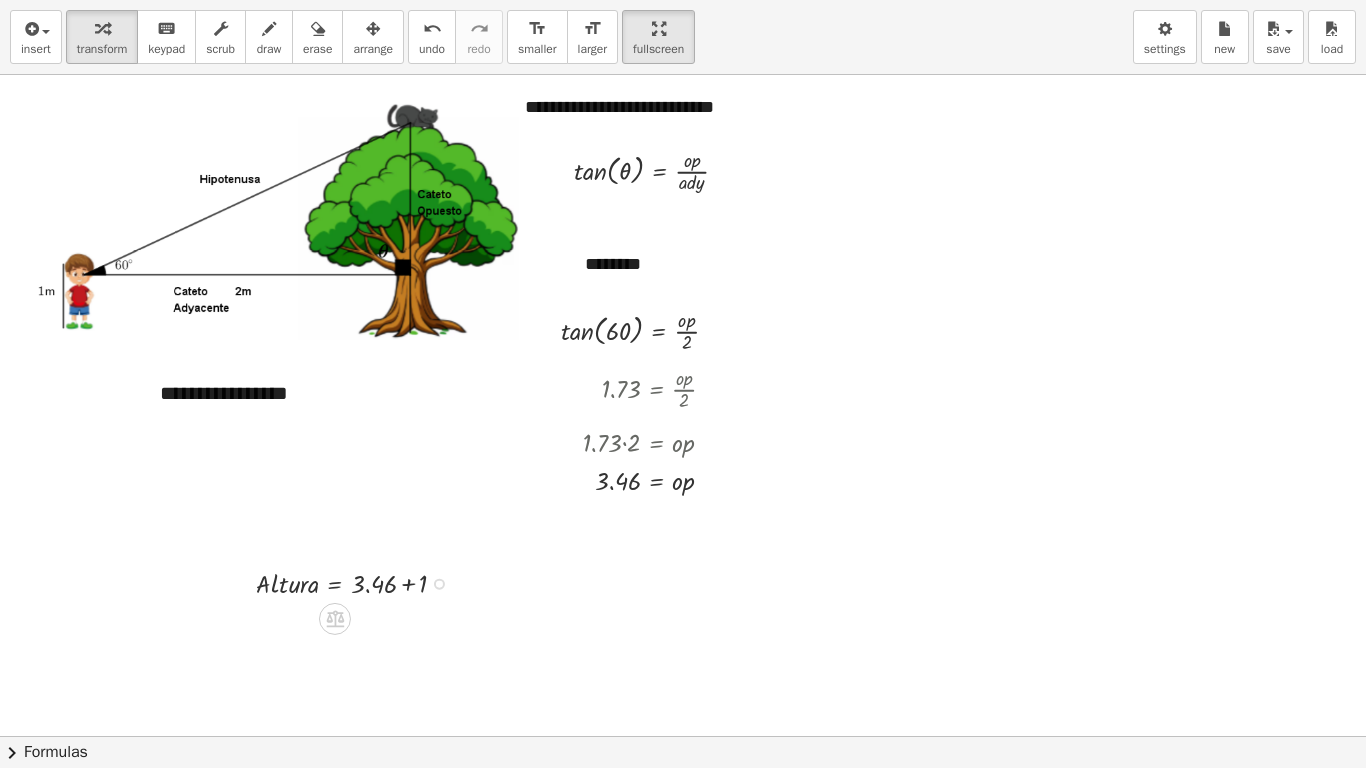 click at bounding box center (359, 582) 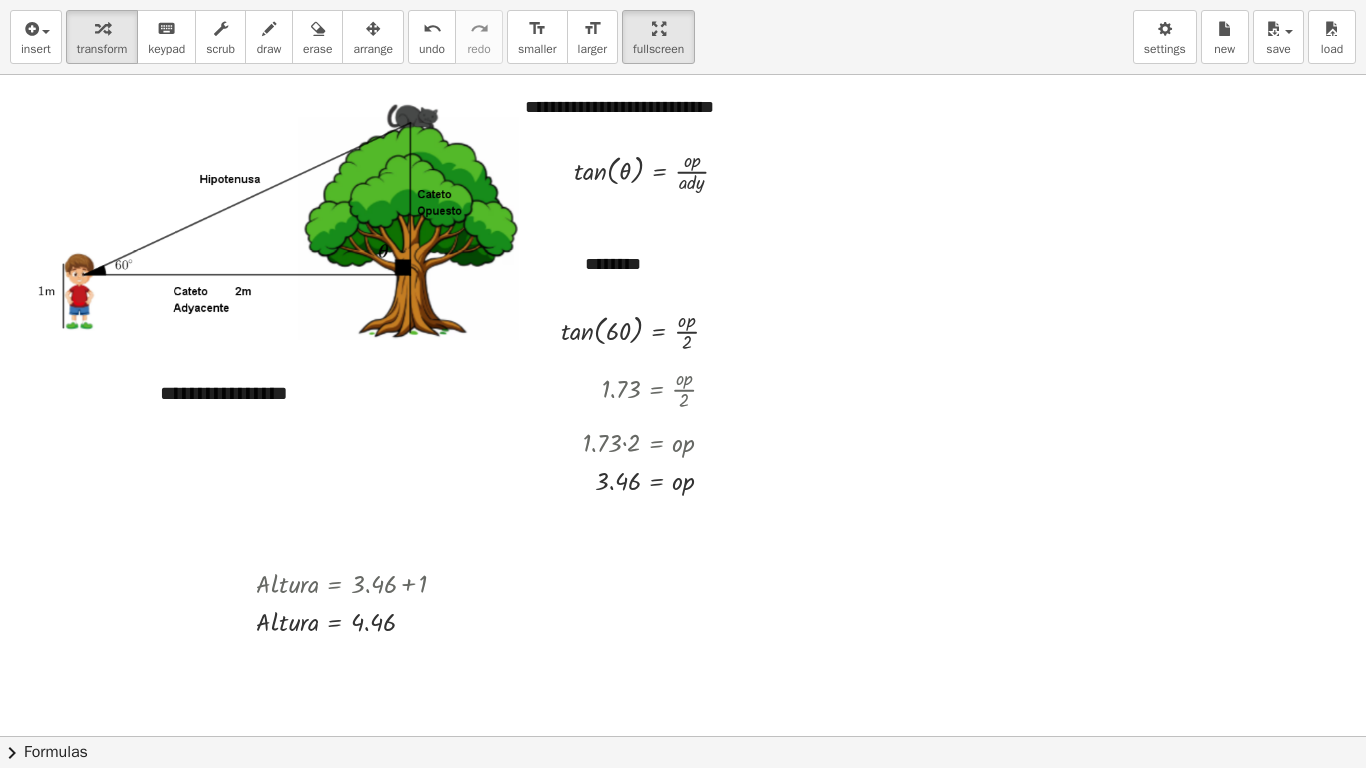 click on "insert select one: Math Expression Function Text Youtube Video Graphing Geometry Geometry 3D transform keyboard keypad scrub draw erase arrange undo undo redo redo format_size smaller format_size larger fullscreen load   save new settings" at bounding box center [683, 37] 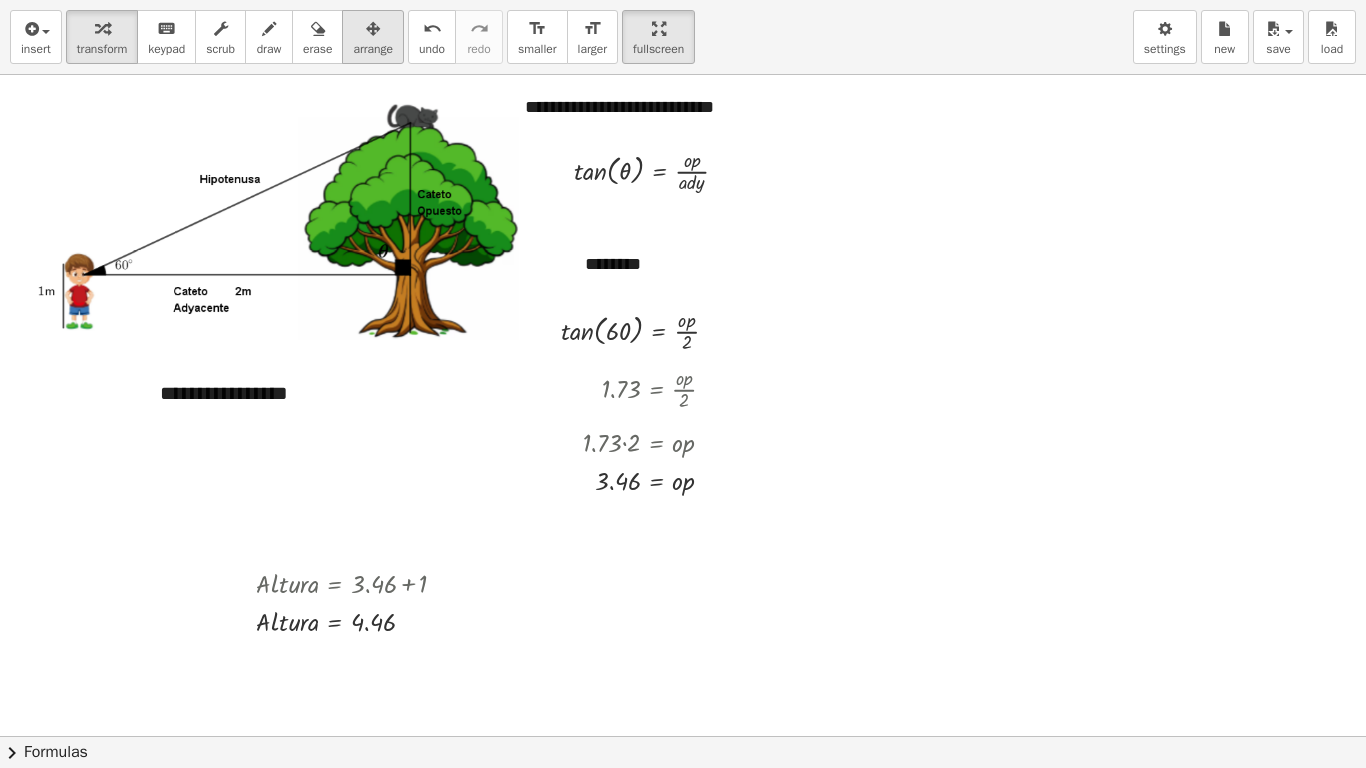 click on "arrange" at bounding box center (373, 37) 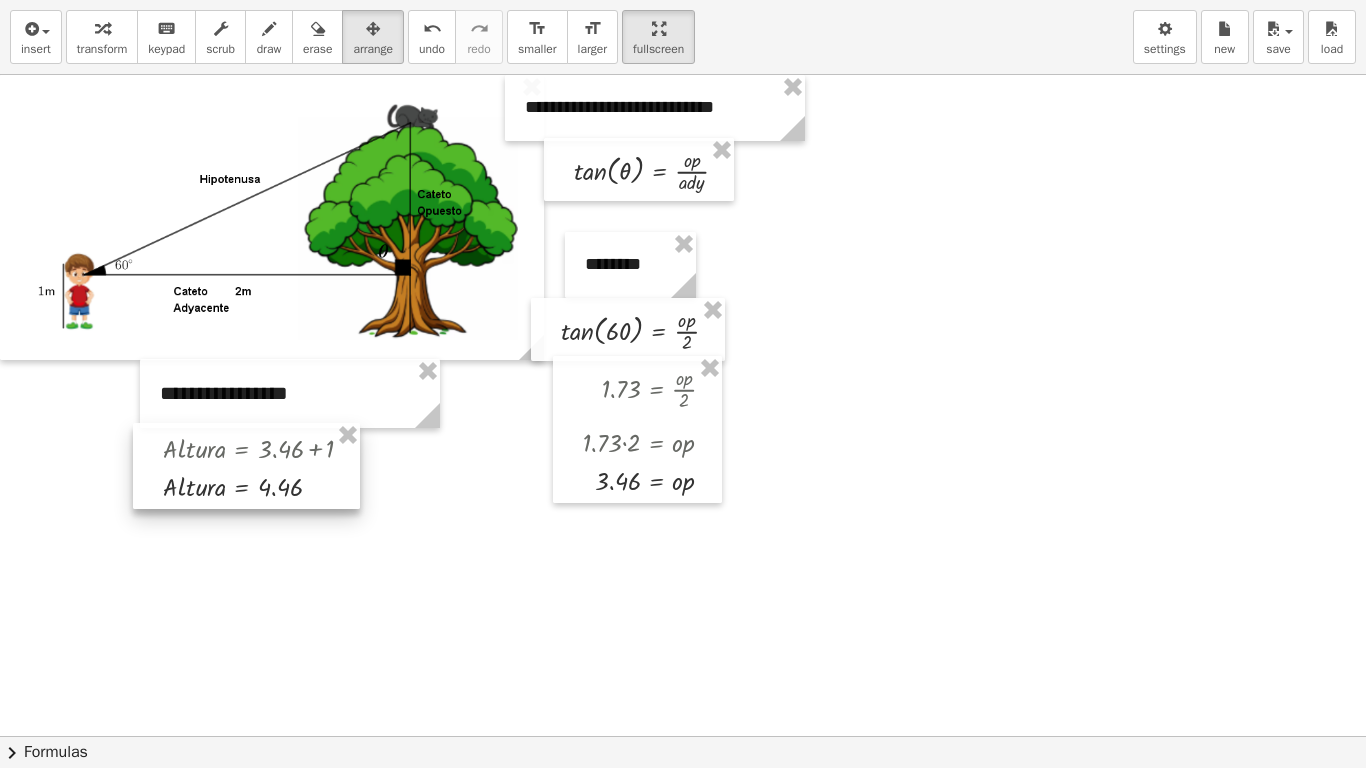 drag, startPoint x: 290, startPoint y: 635, endPoint x: 198, endPoint y: 500, distance: 163.36769 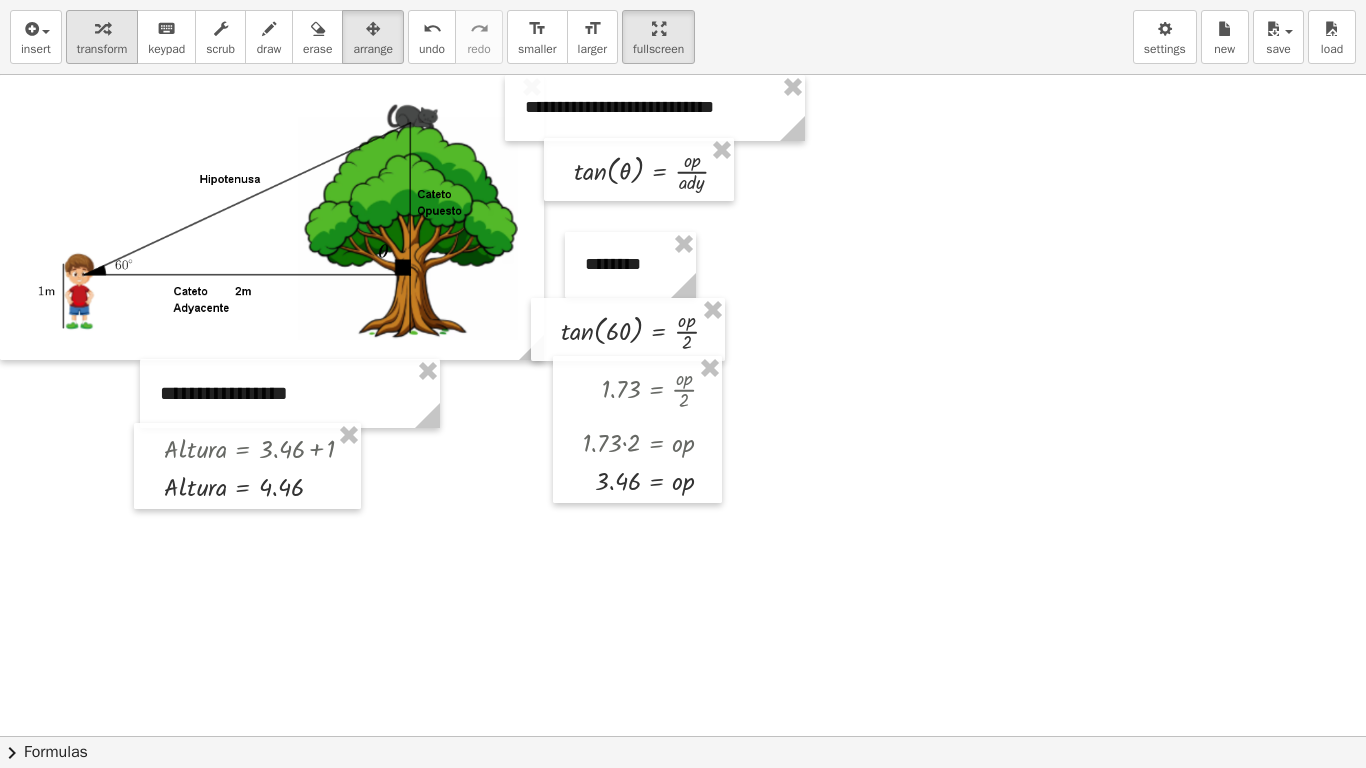 click at bounding box center (102, 29) 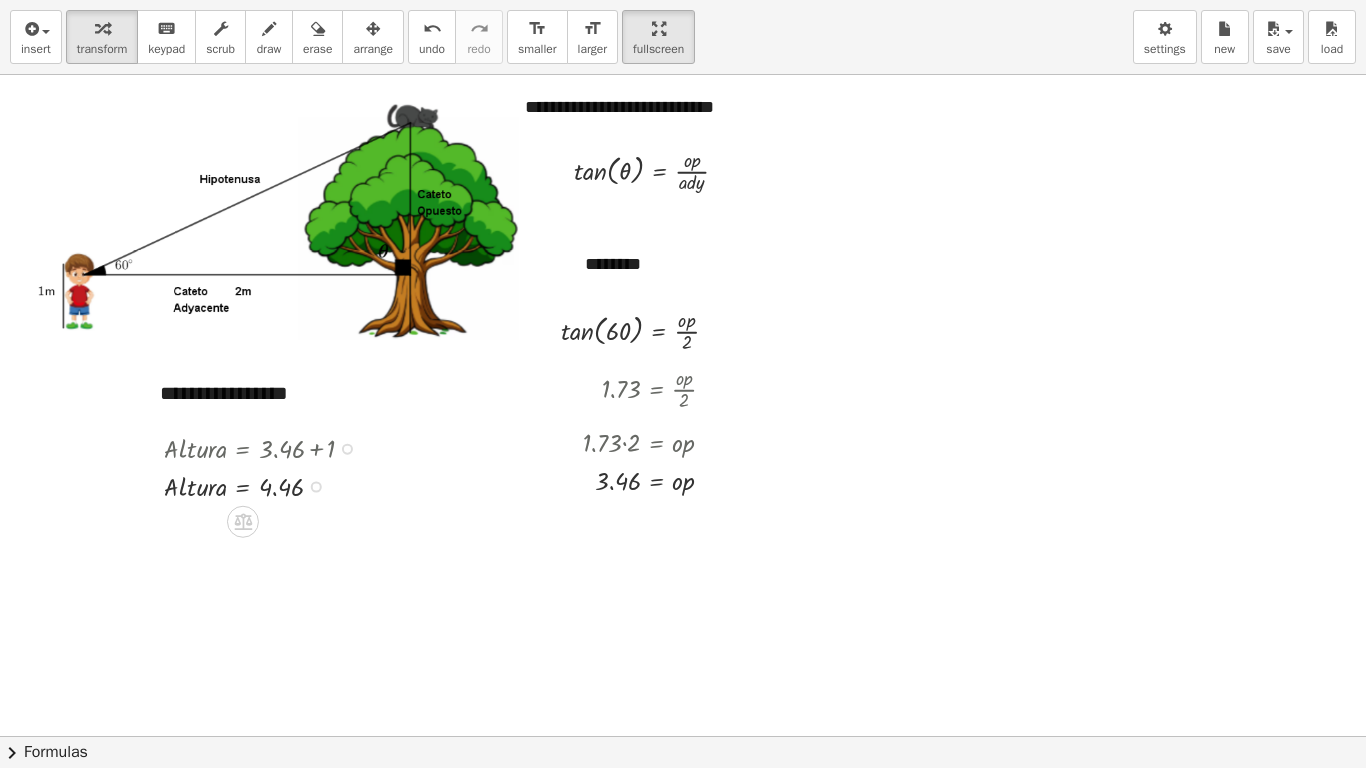 click on "· A · l · t · u · r · a = + 3.46 + 1 · A · l · t · u · r · a = 4.46" at bounding box center (247, 466) 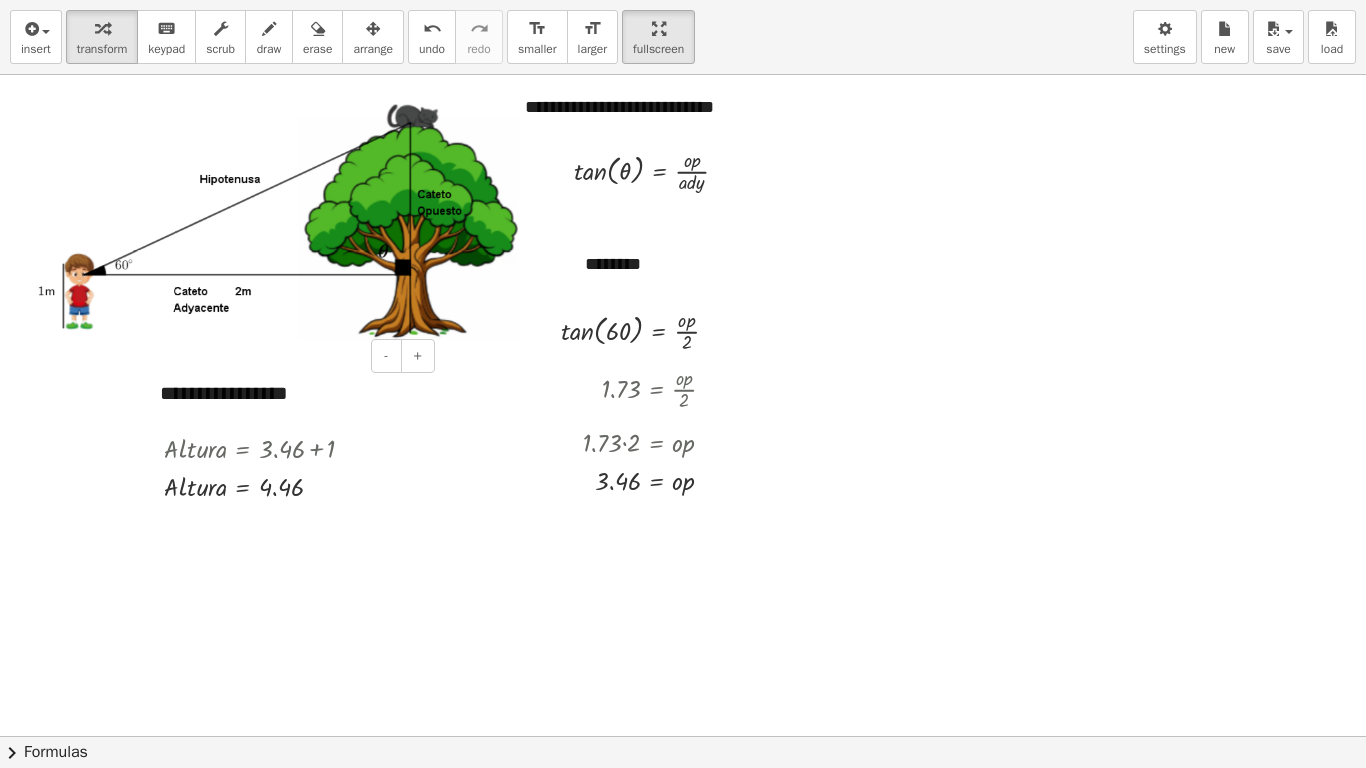 click on "**********" at bounding box center (290, 393) 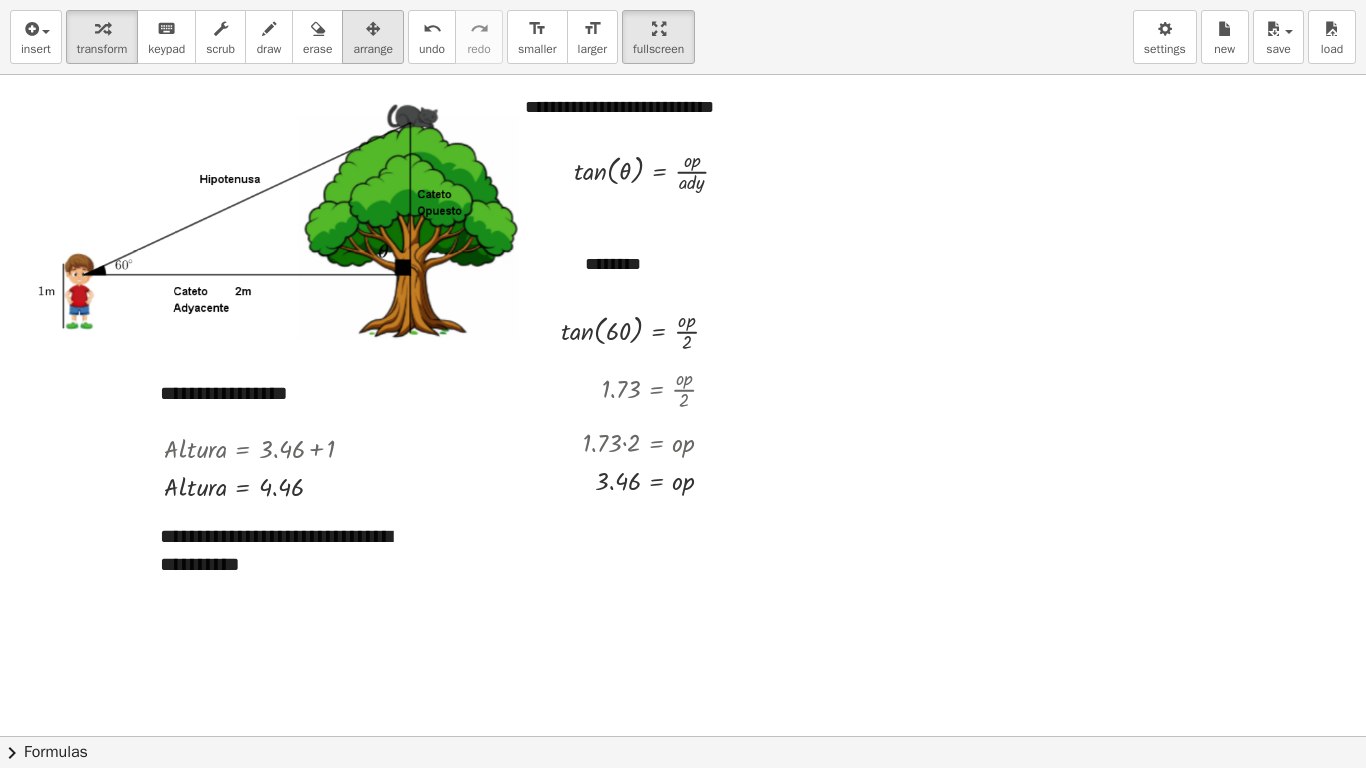 click at bounding box center [373, 28] 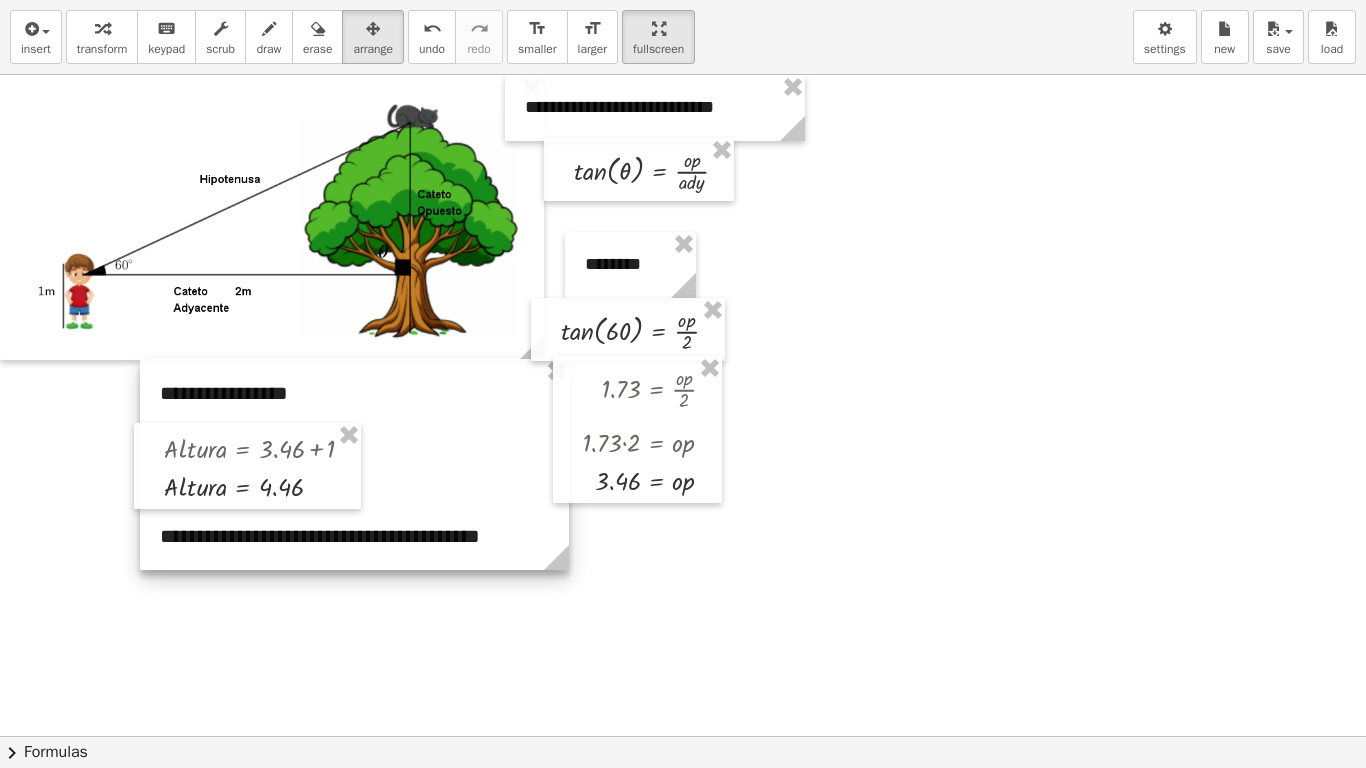 drag, startPoint x: 436, startPoint y: 589, endPoint x: 565, endPoint y: 572, distance: 130.11533 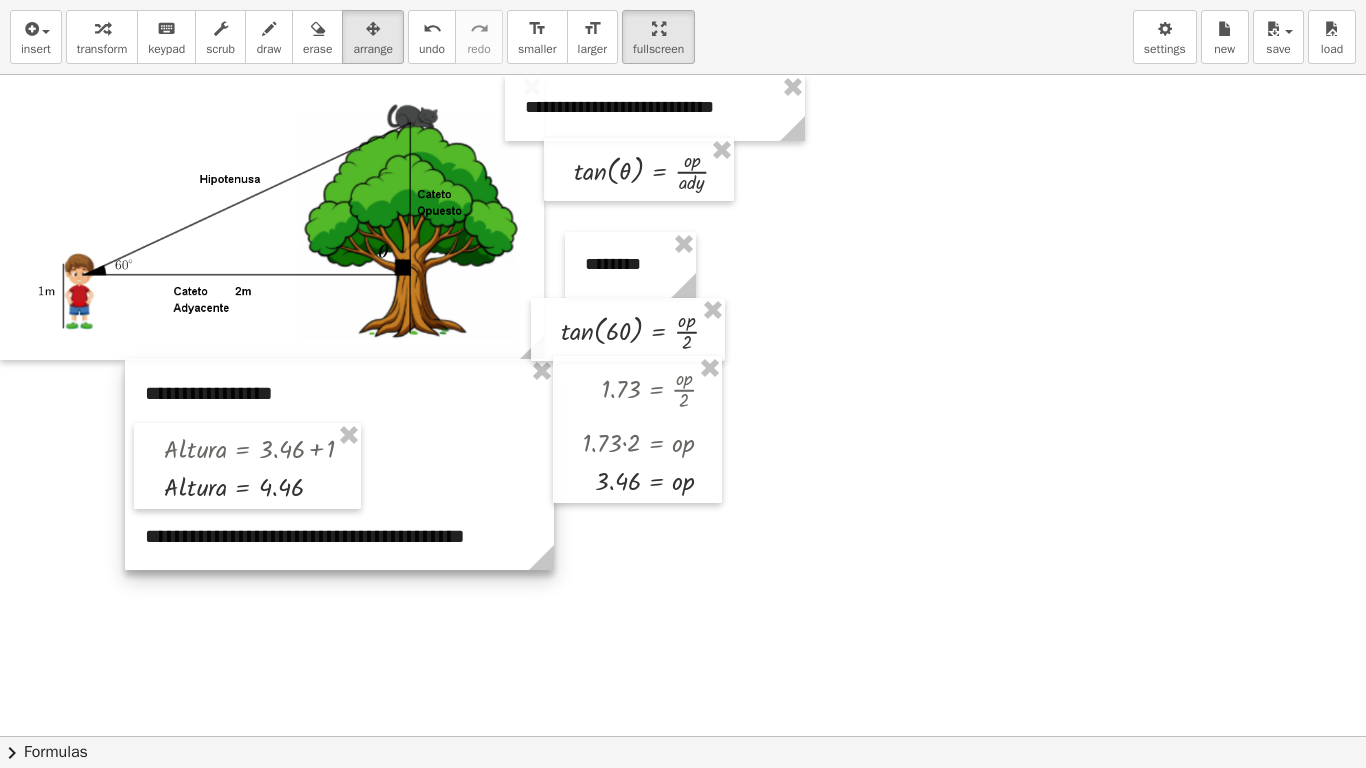 drag, startPoint x: 509, startPoint y: 558, endPoint x: 494, endPoint y: 558, distance: 15 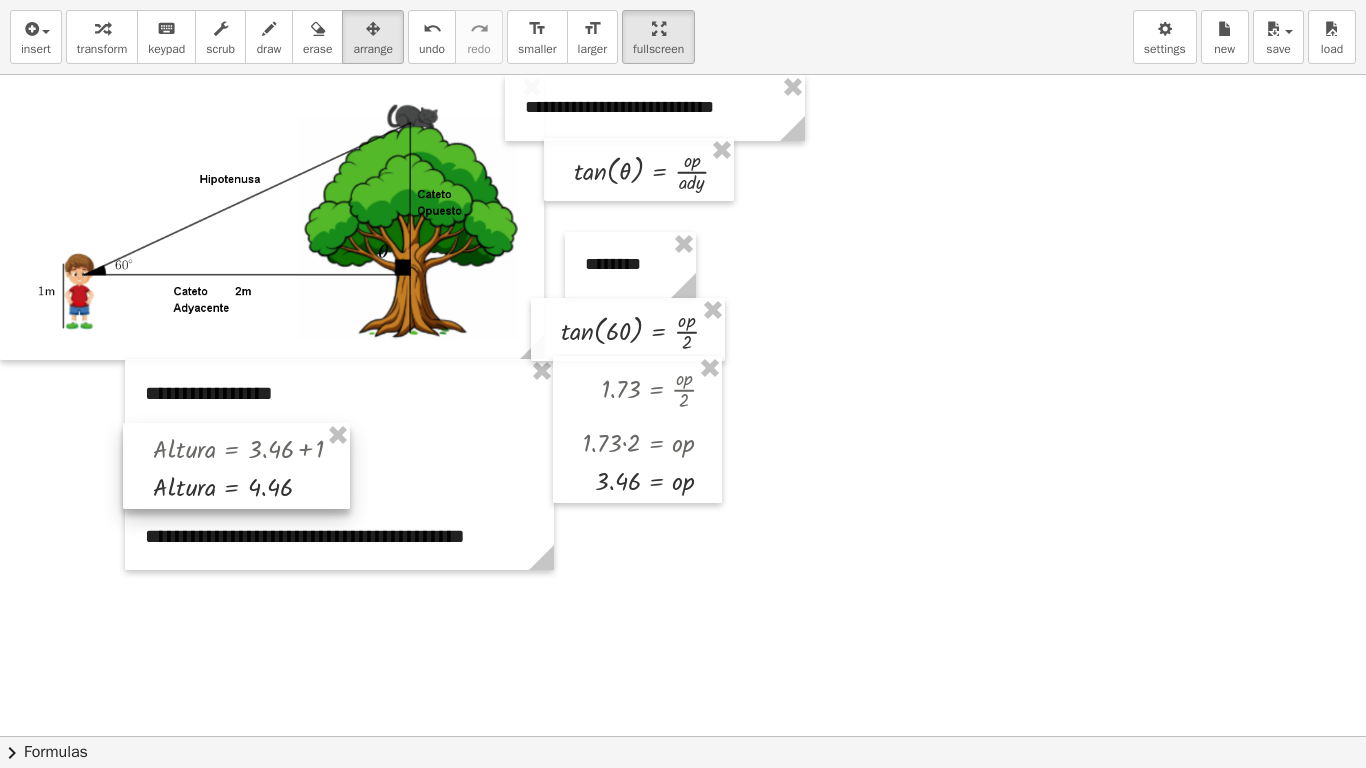 drag, startPoint x: 241, startPoint y: 486, endPoint x: 230, endPoint y: 486, distance: 11 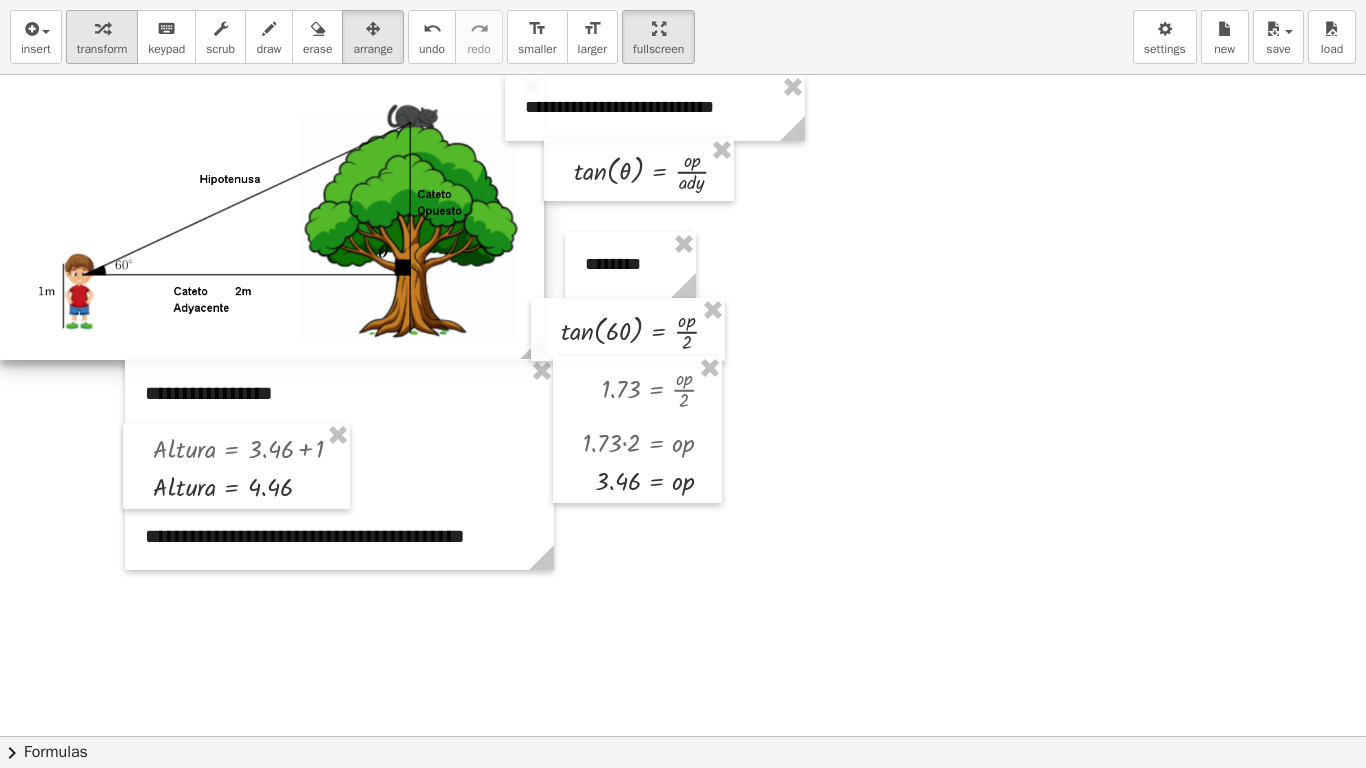 click on "transform" at bounding box center (102, 49) 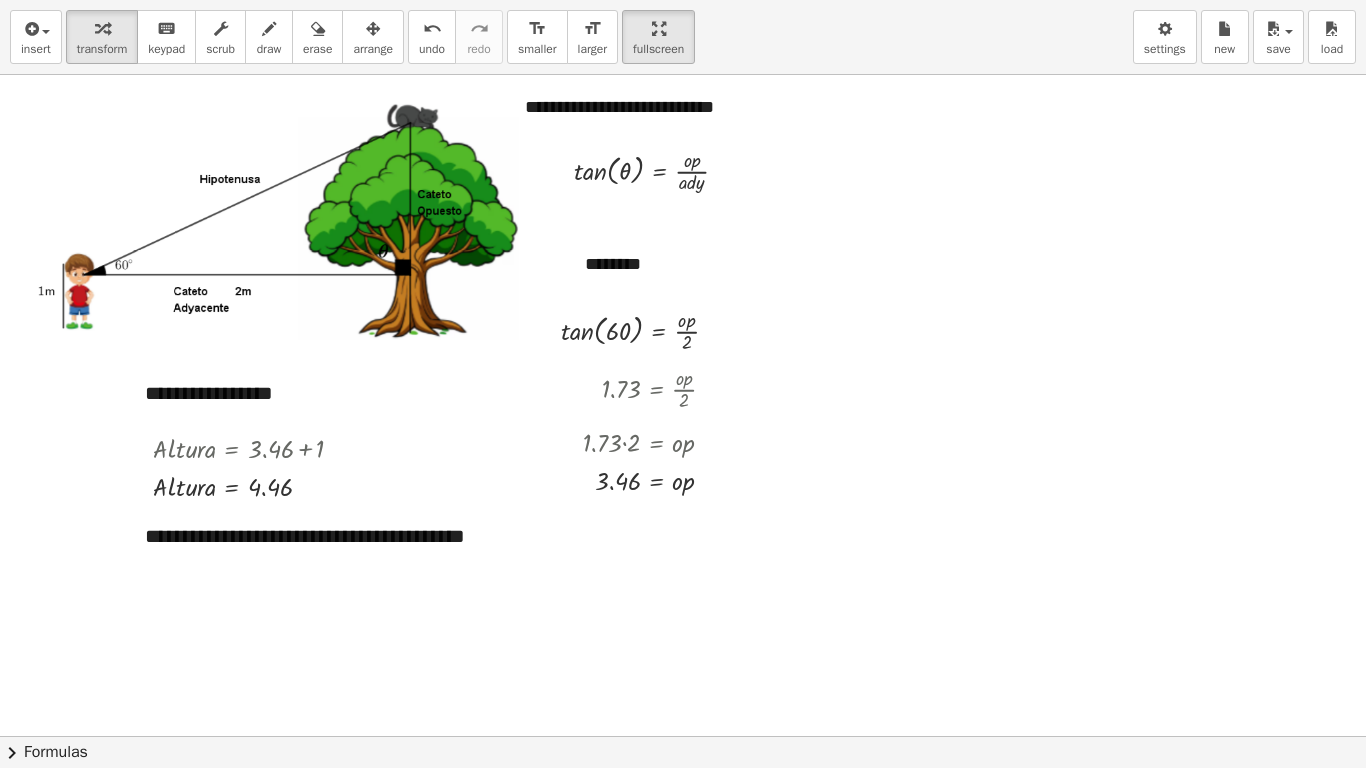 click on "**********" at bounding box center [683, 384] 